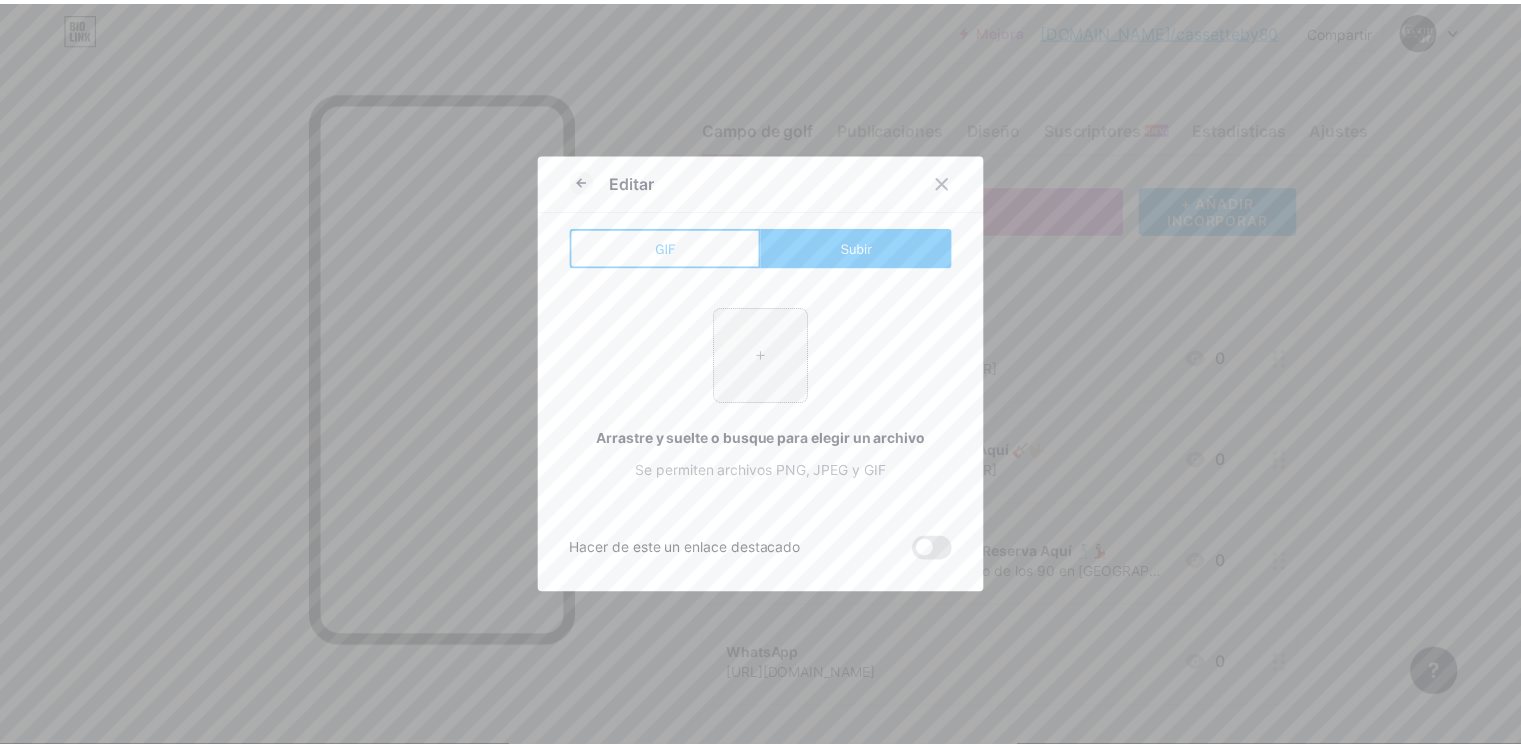 scroll, scrollTop: 0, scrollLeft: 0, axis: both 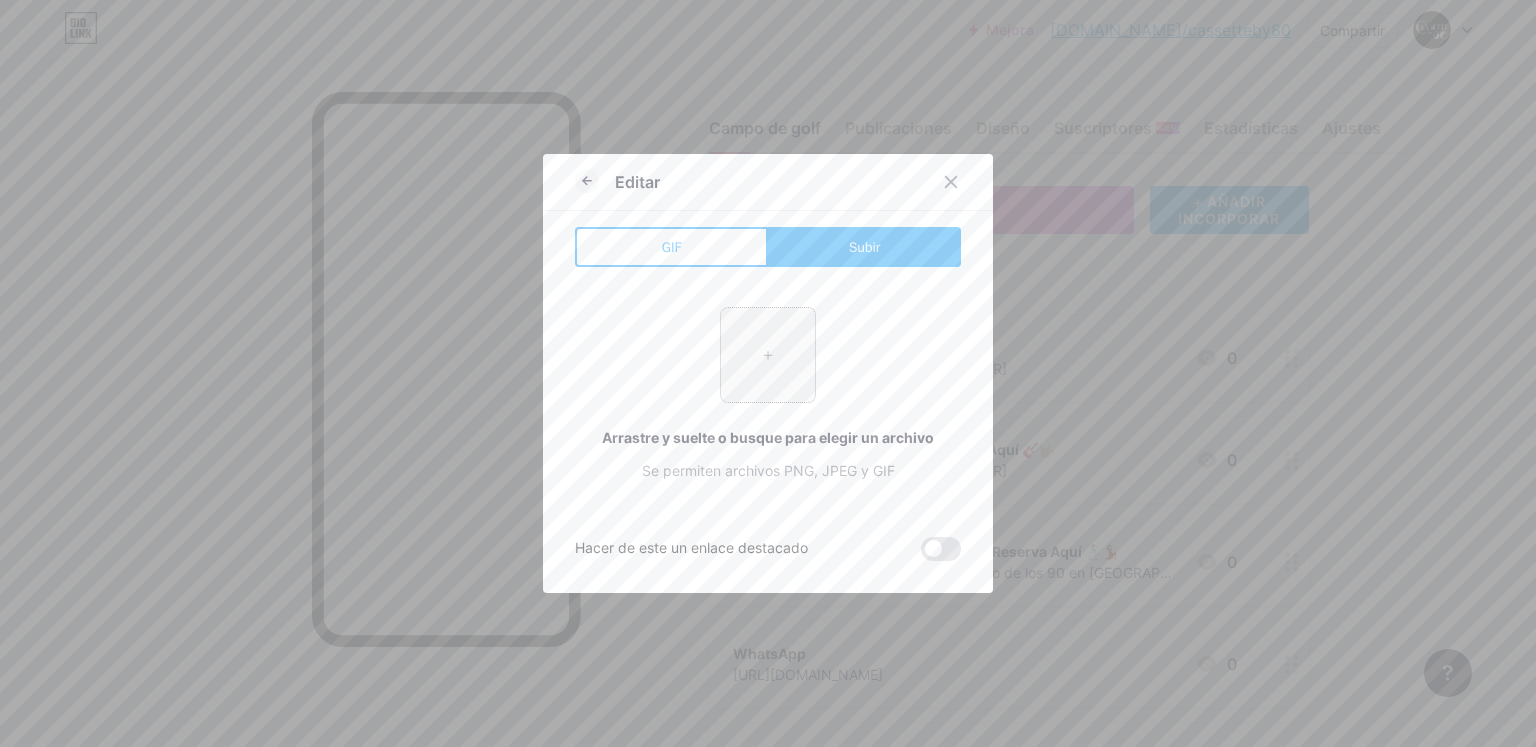 click at bounding box center [768, 355] 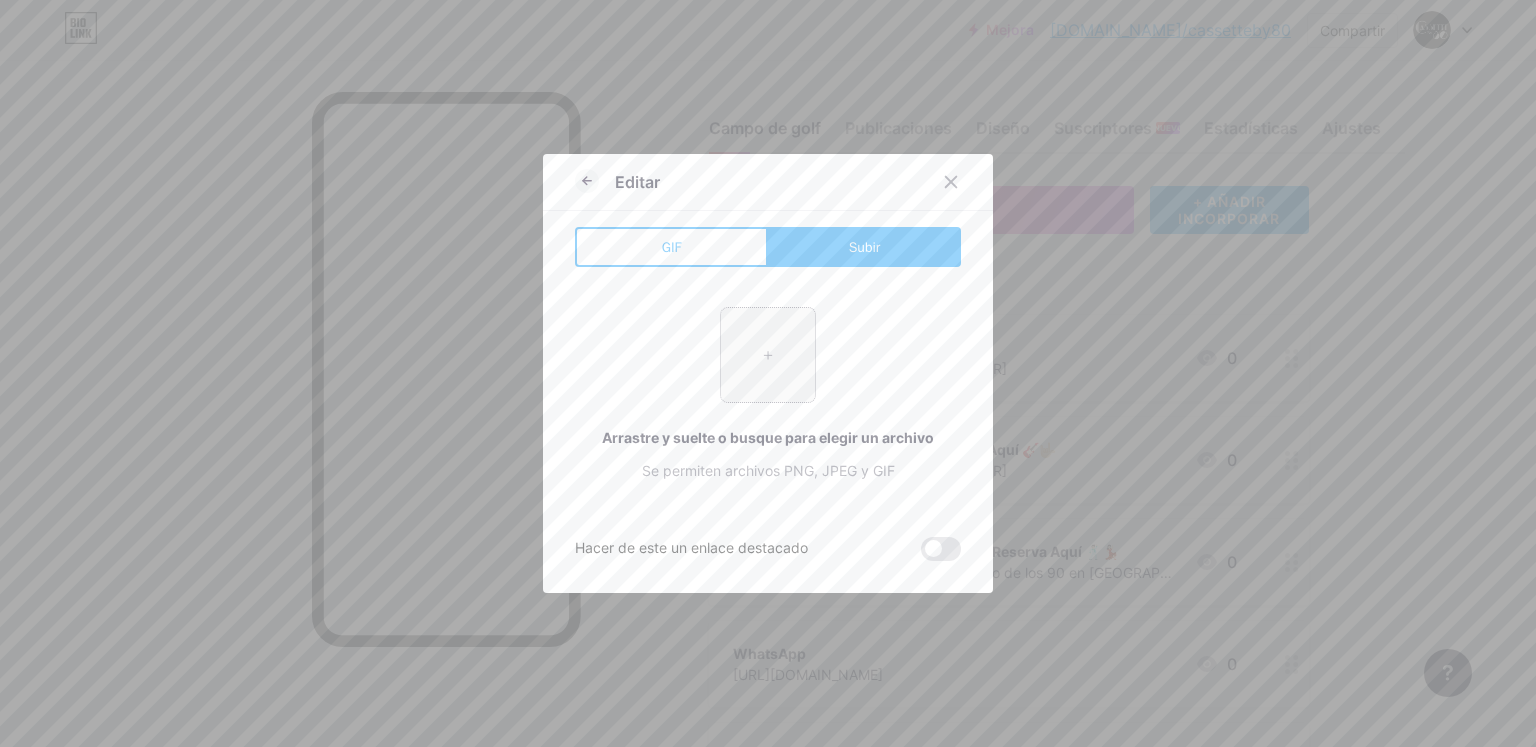 type on "C:\fakepath\12 JULIO MATINE RETRO.gif" 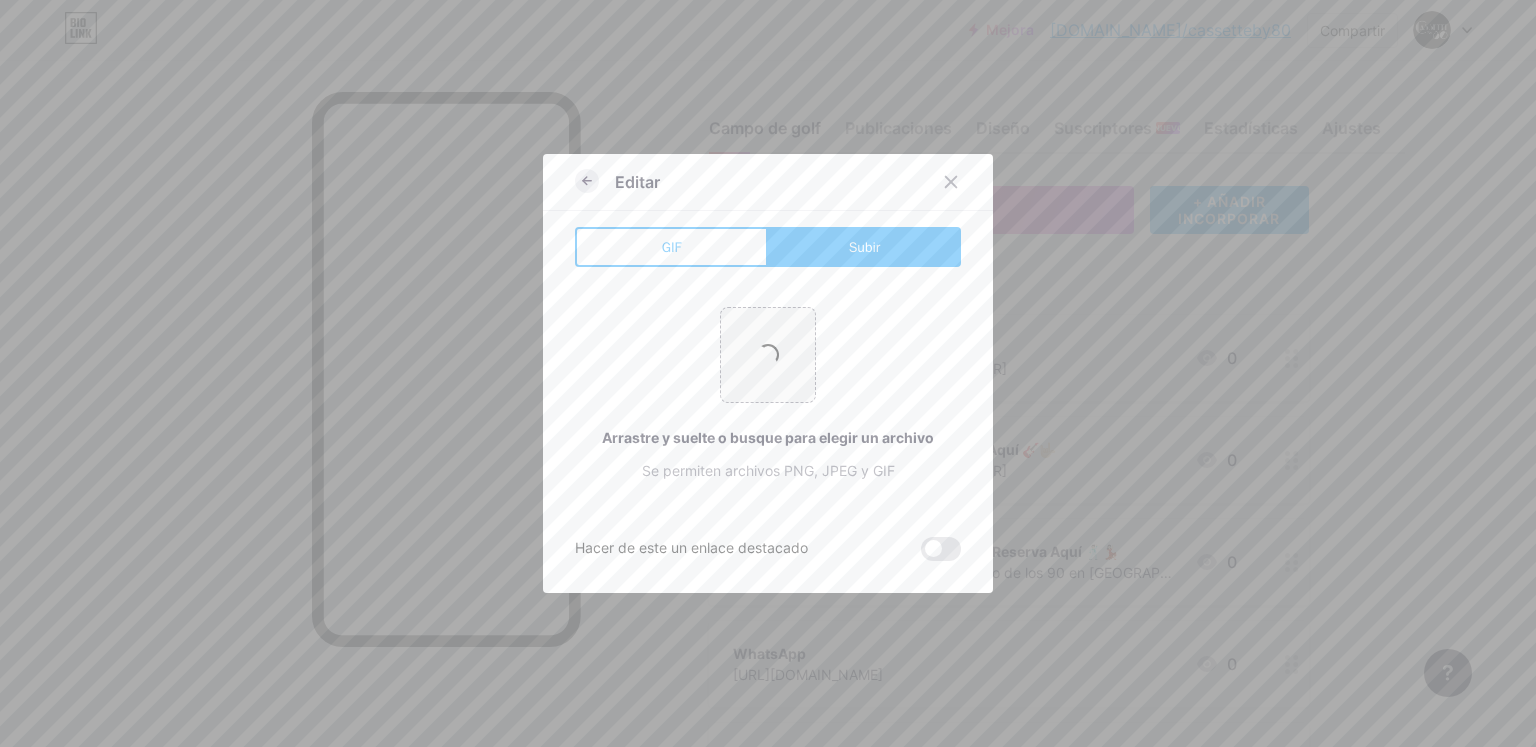 click 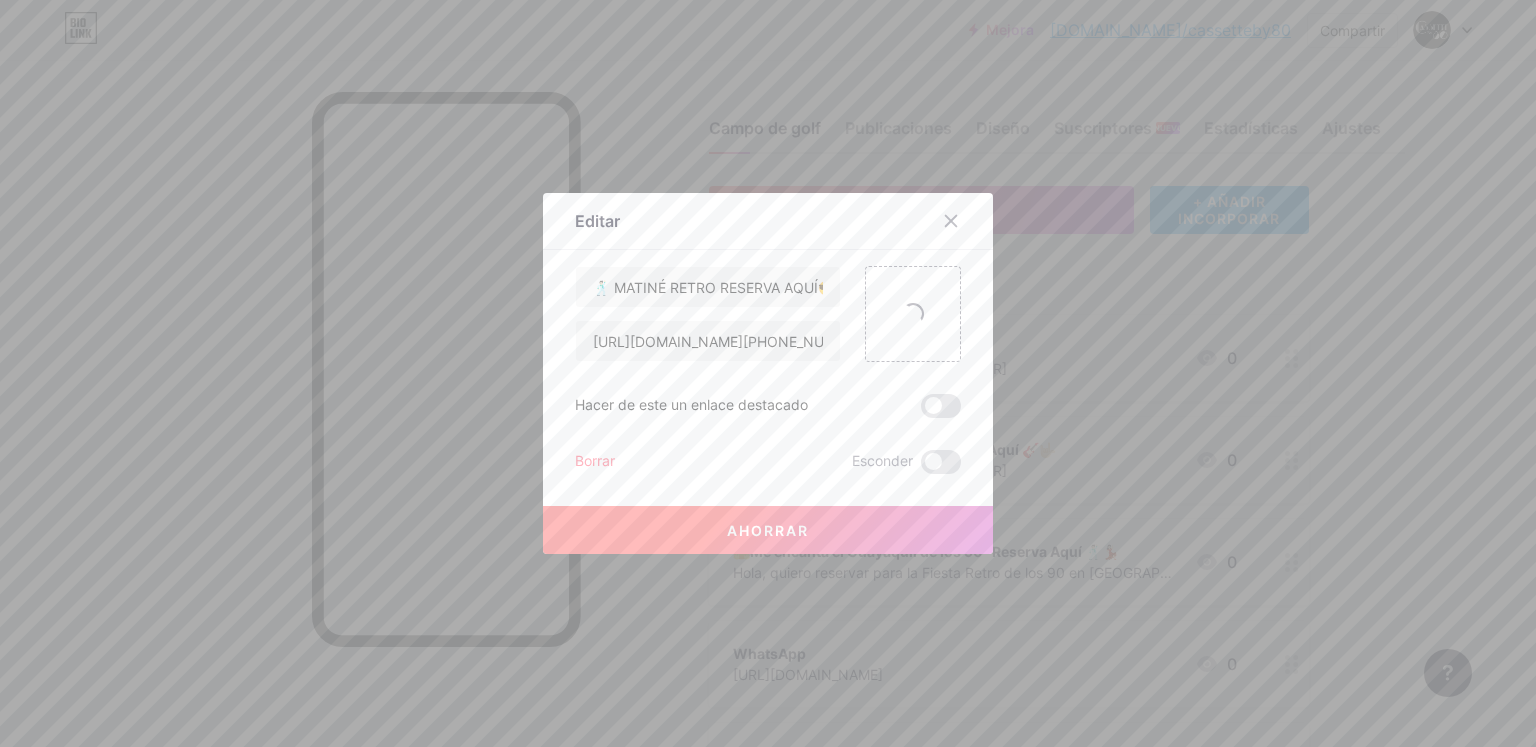 click on "Ahorrar" at bounding box center [768, 530] 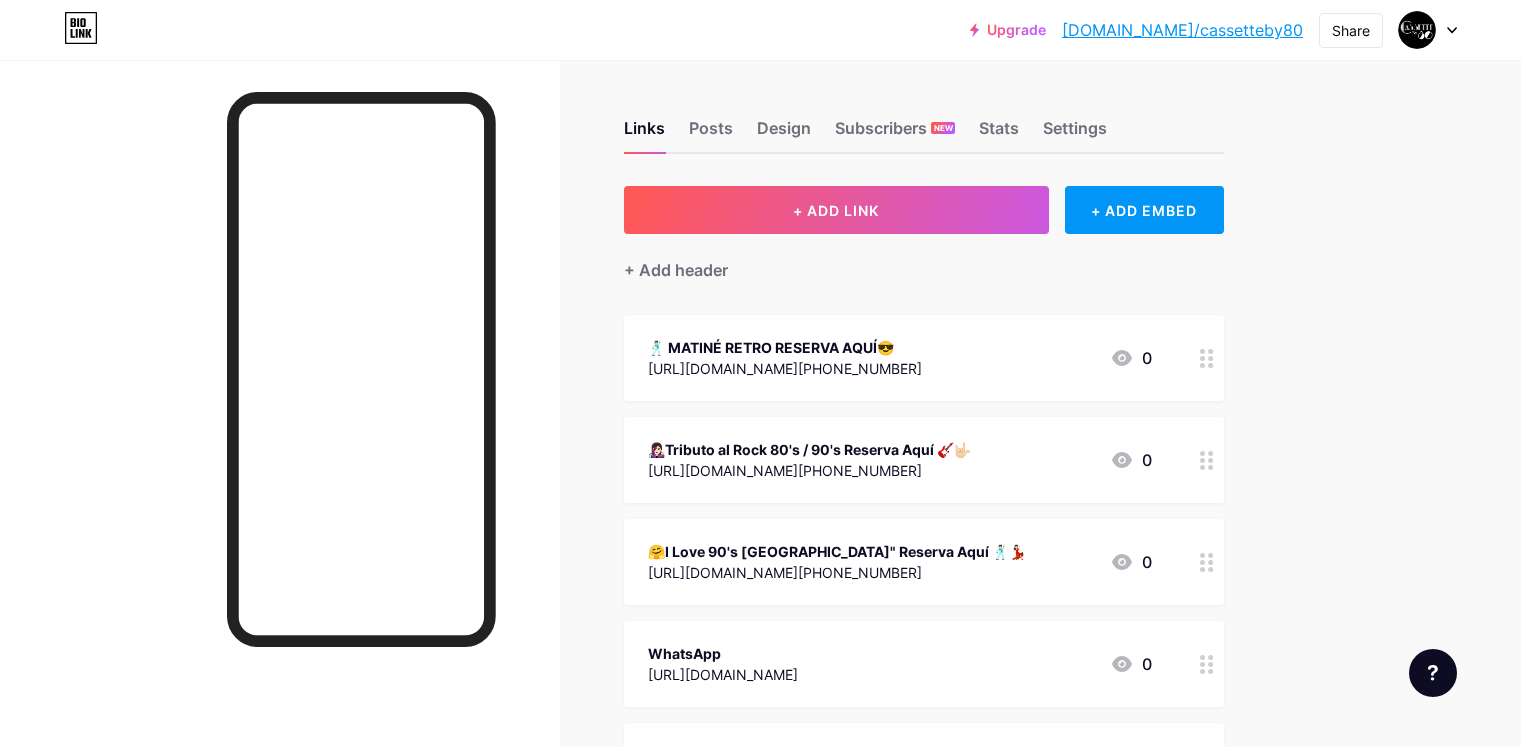 scroll, scrollTop: 0, scrollLeft: 0, axis: both 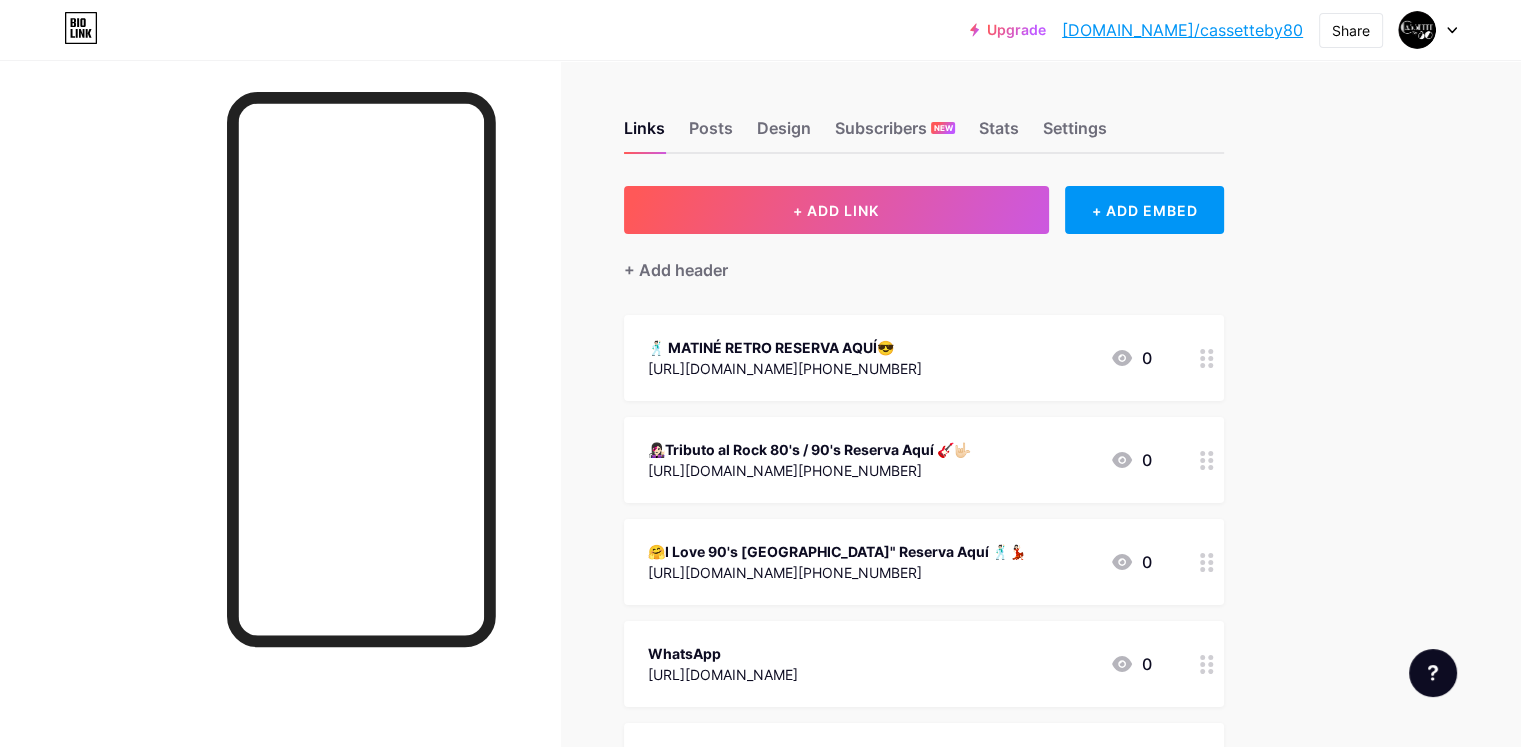 click 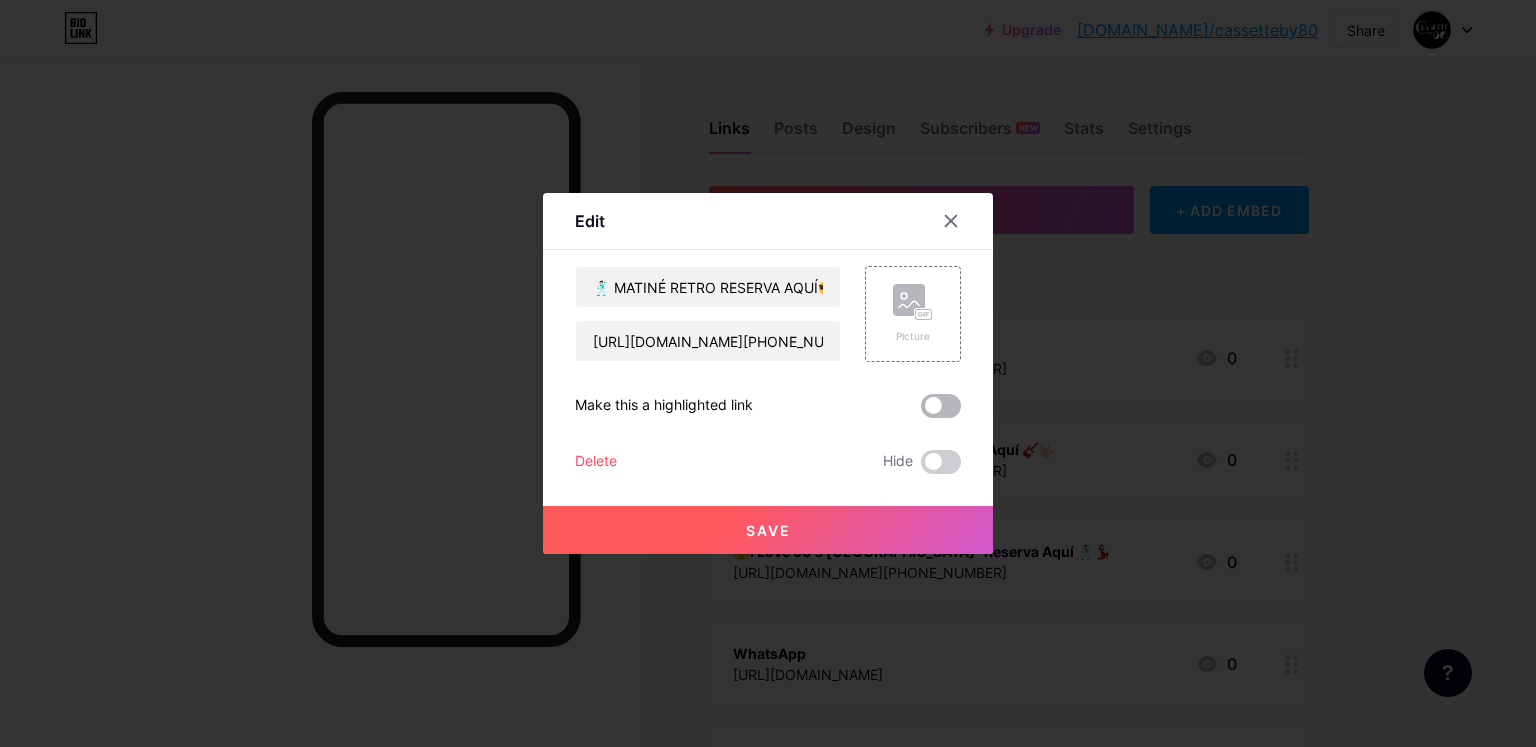 click at bounding box center (941, 406) 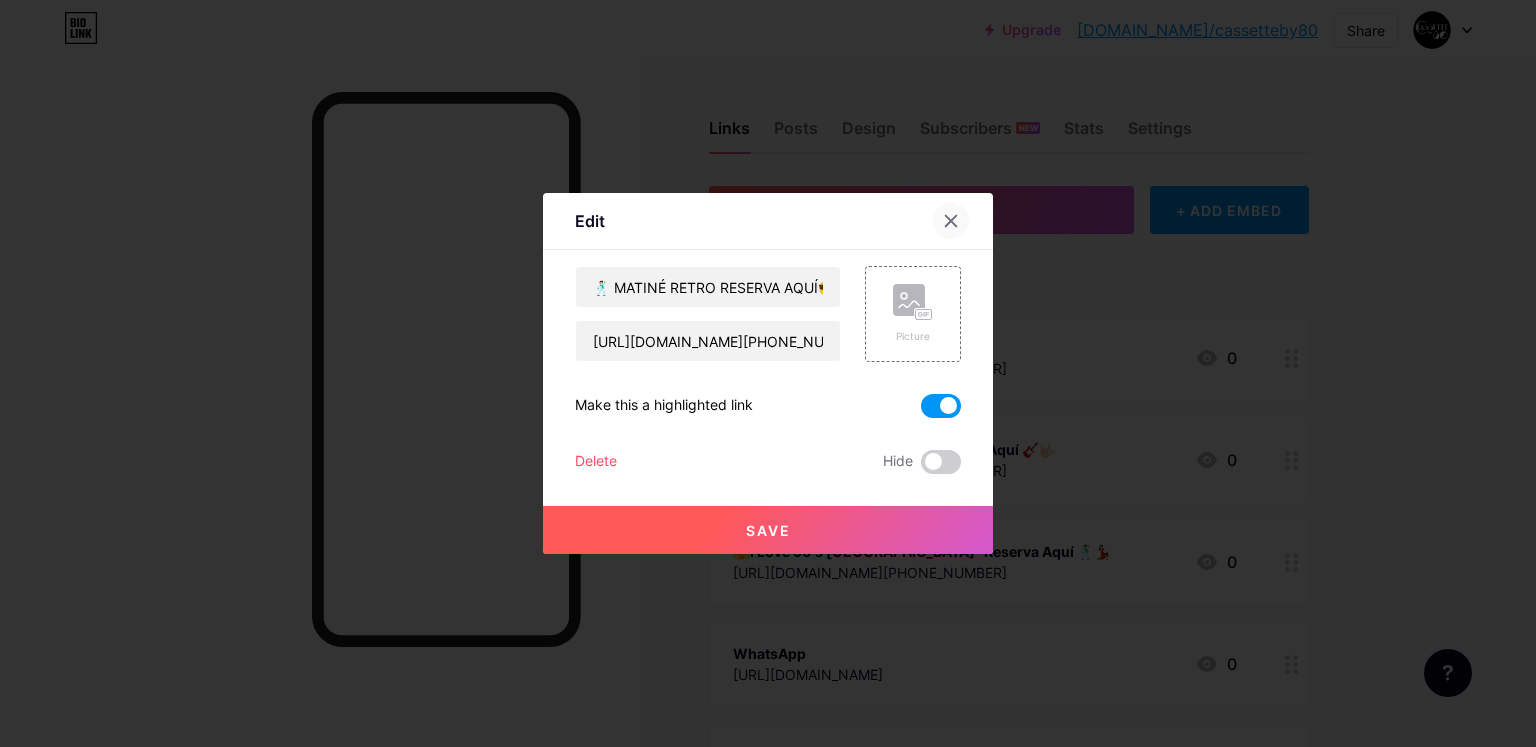 click at bounding box center (951, 221) 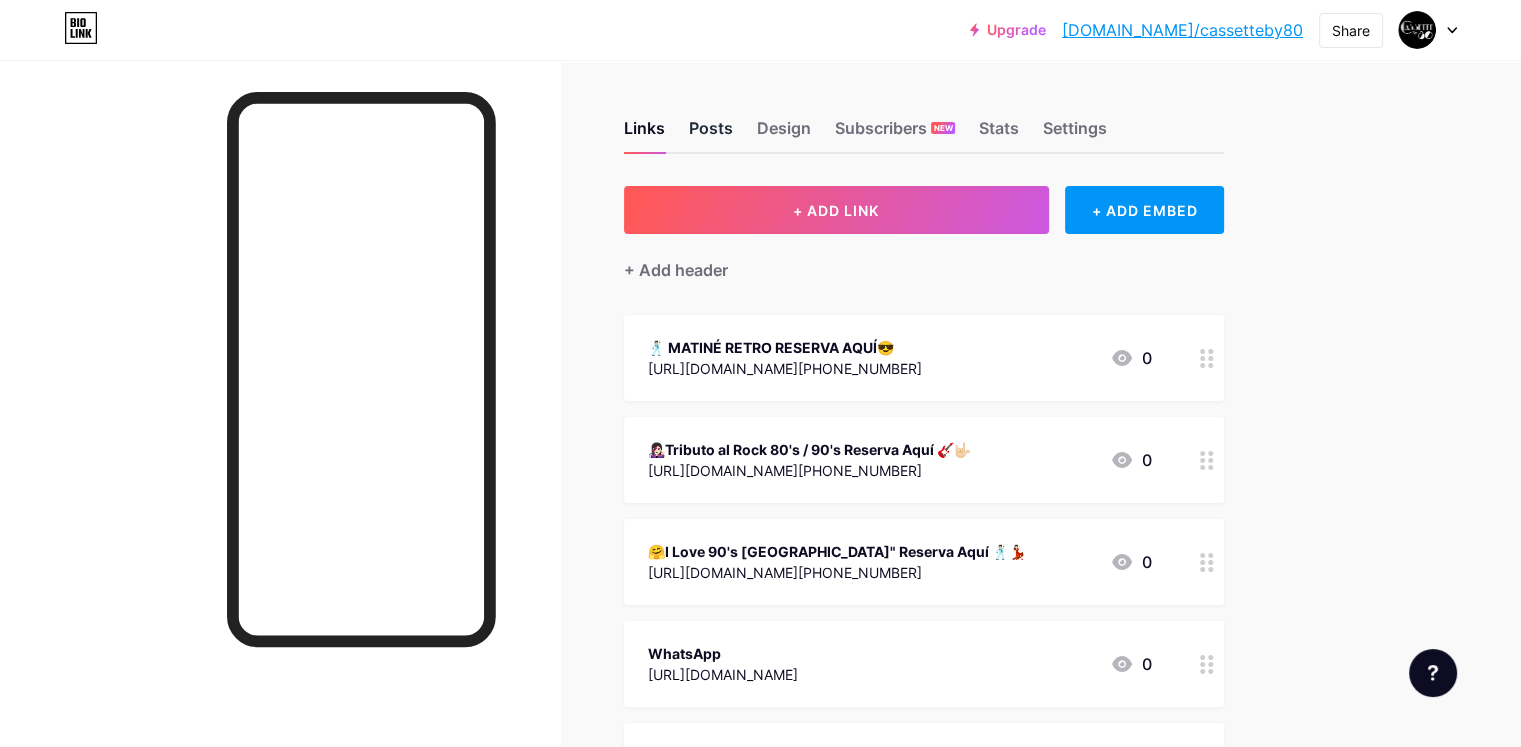click on "Posts" at bounding box center (711, 134) 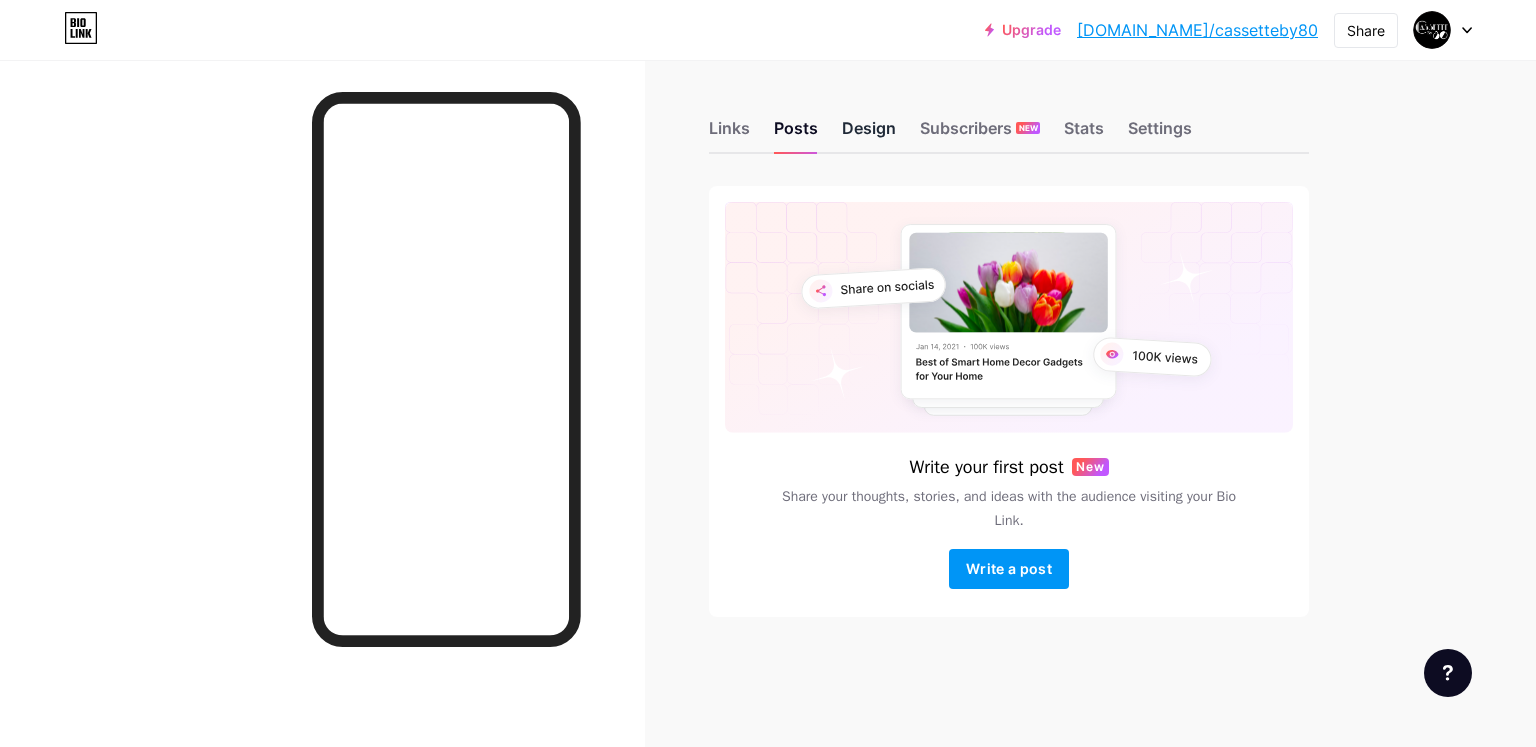 click on "Design" at bounding box center [869, 134] 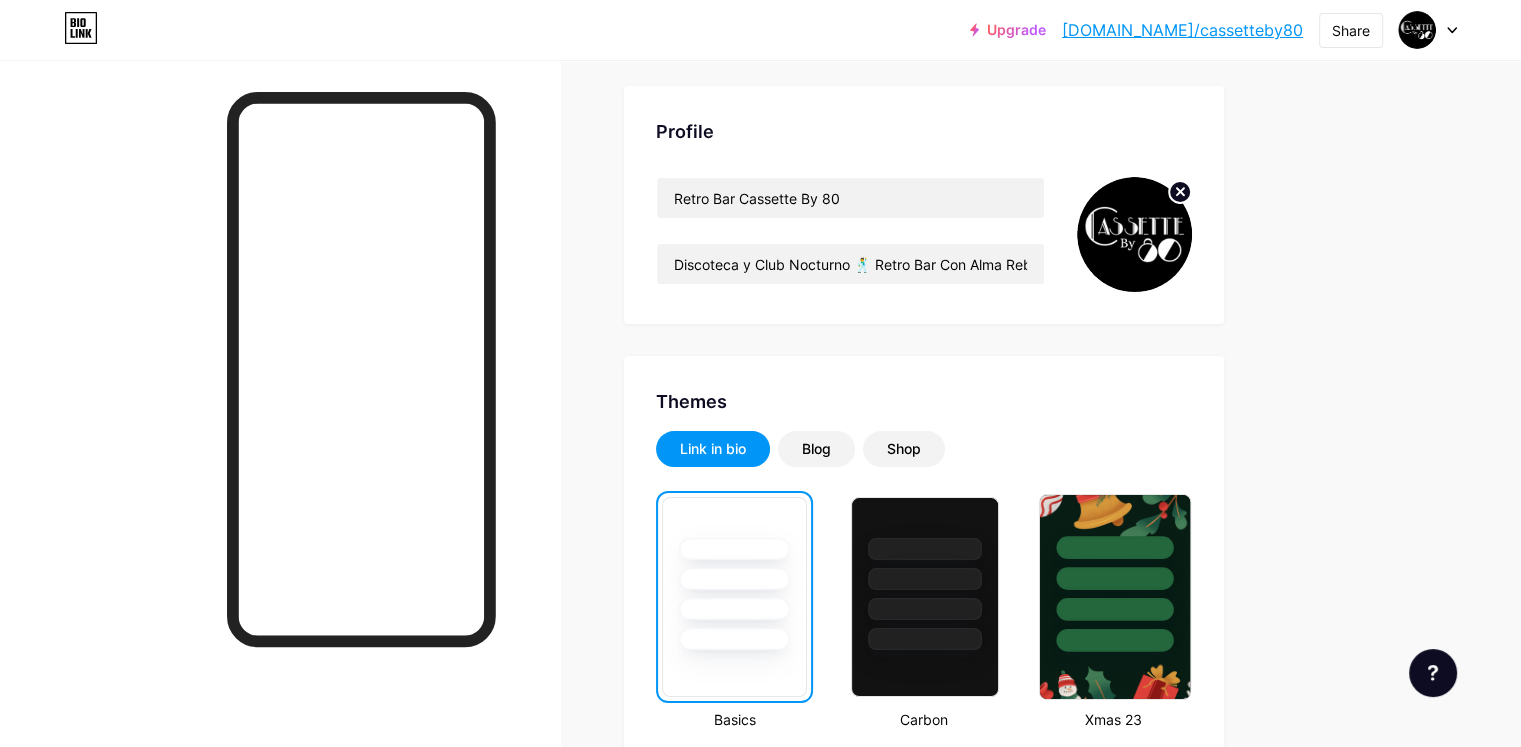 scroll, scrollTop: 300, scrollLeft: 0, axis: vertical 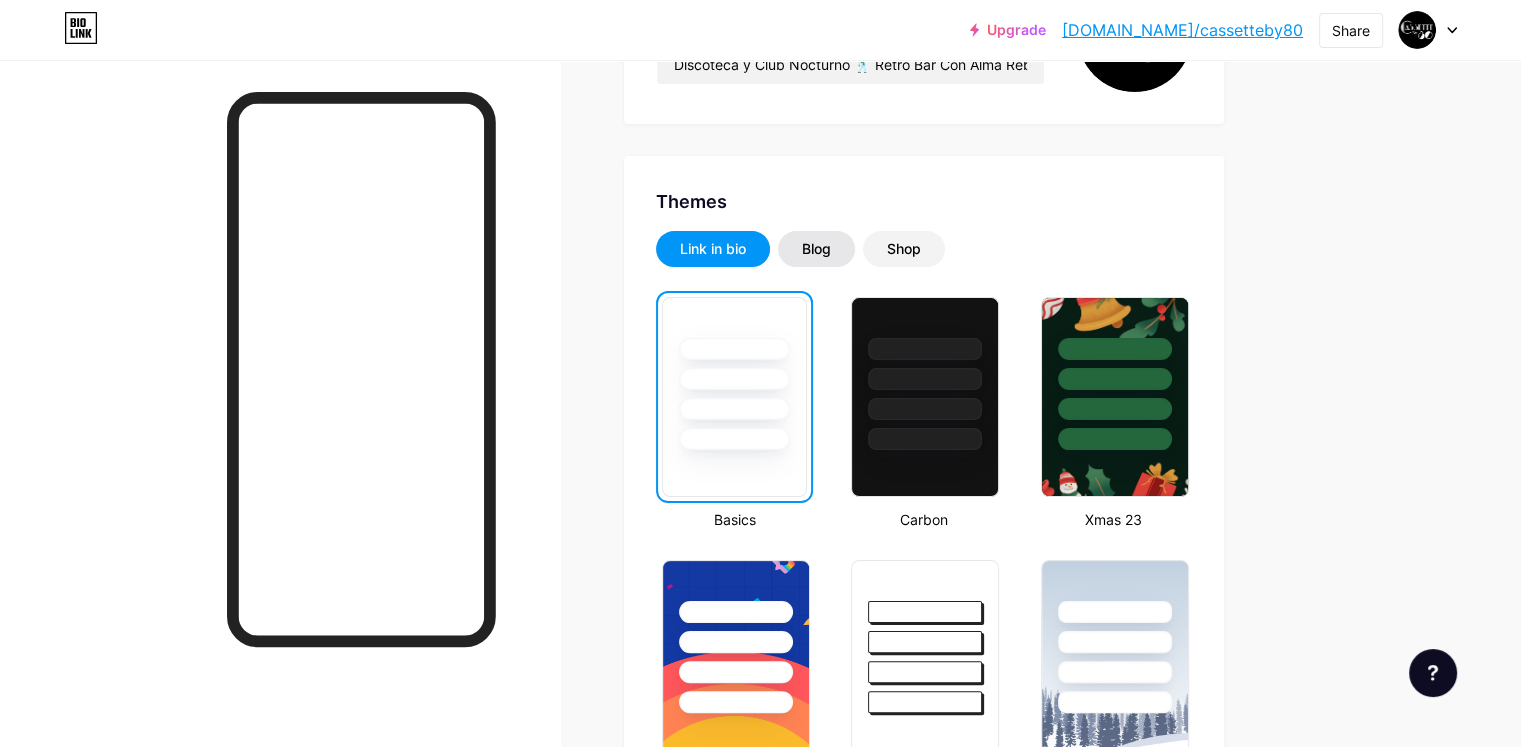 click on "Blog" at bounding box center [816, 249] 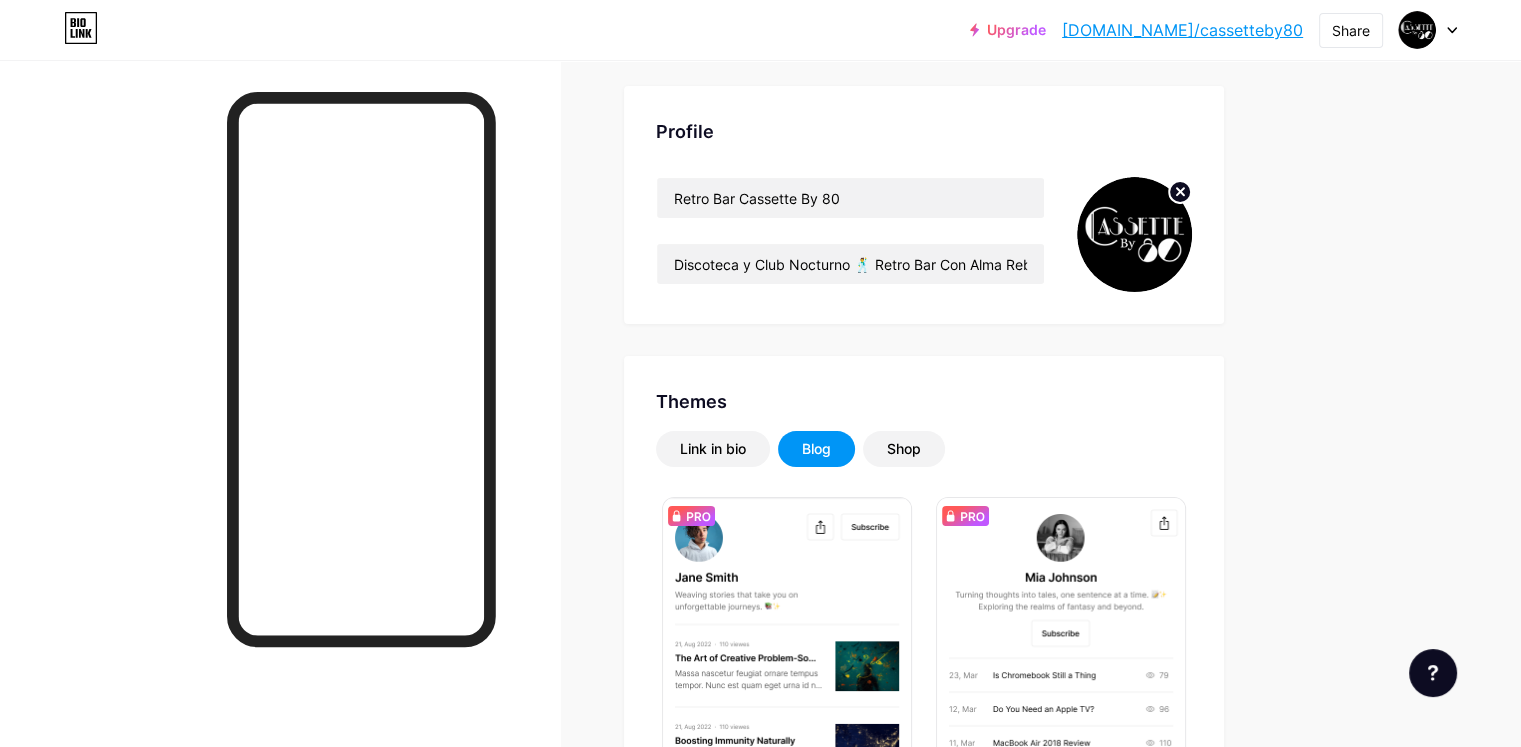 scroll, scrollTop: 200, scrollLeft: 0, axis: vertical 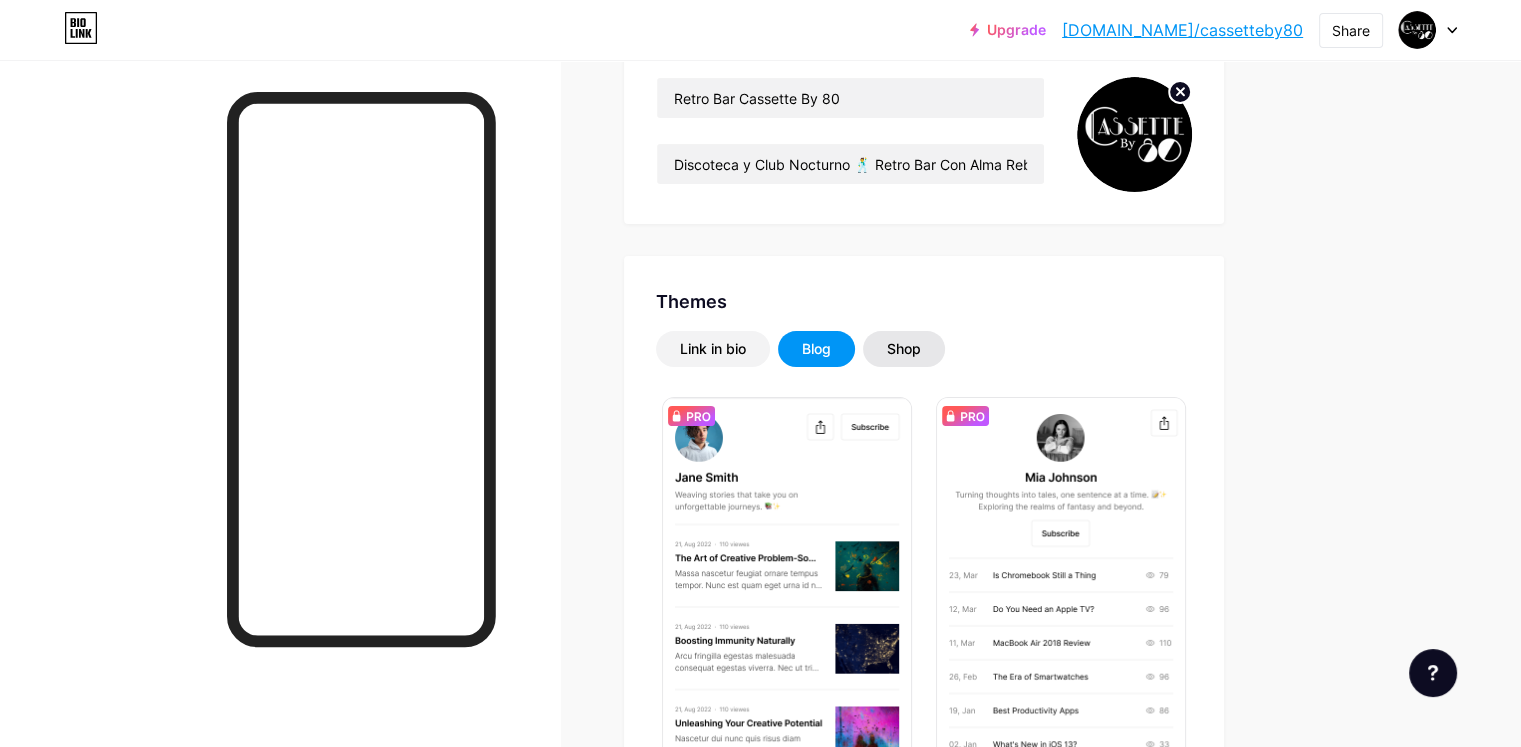 click on "Shop" at bounding box center (904, 349) 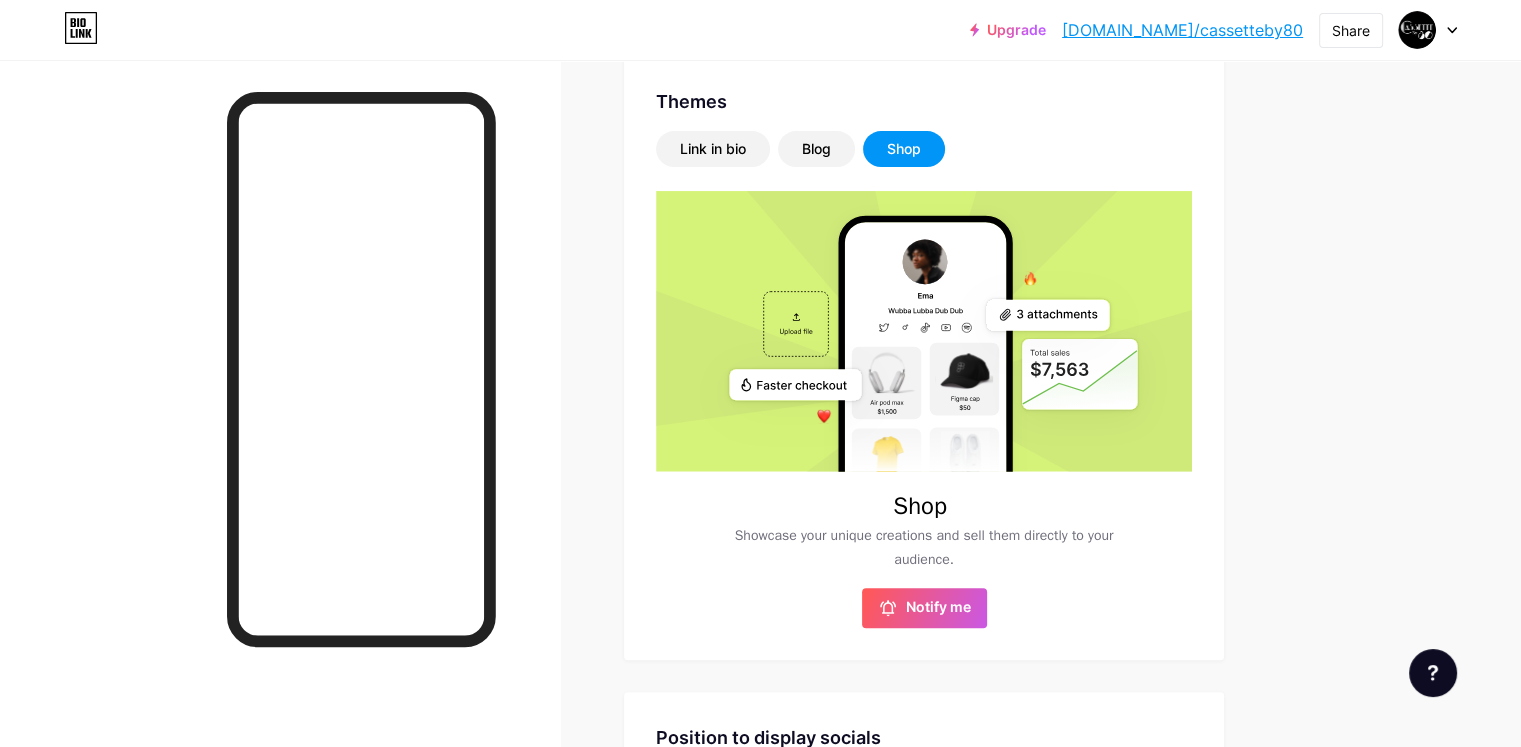 scroll, scrollTop: 100, scrollLeft: 0, axis: vertical 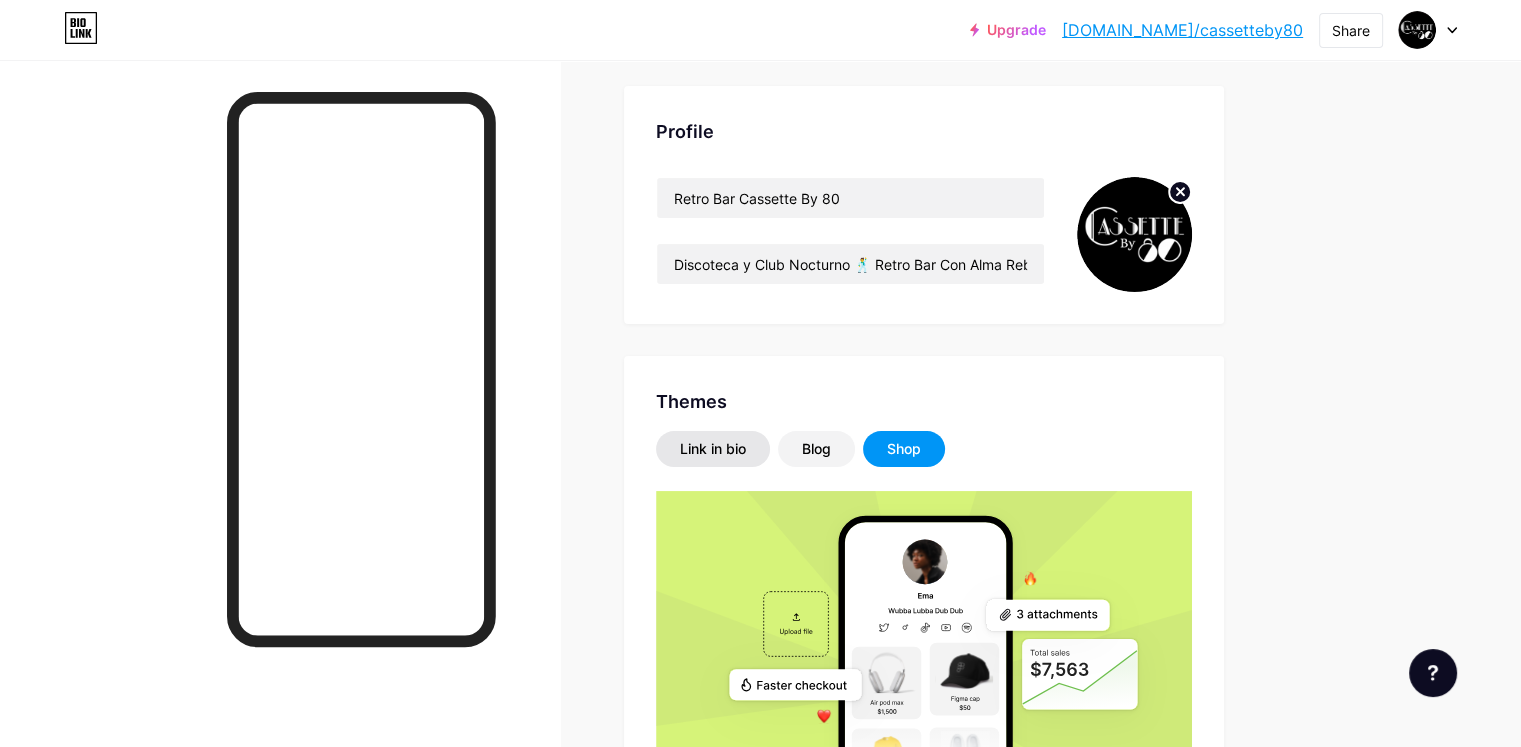 click on "Link in bio" at bounding box center [713, 449] 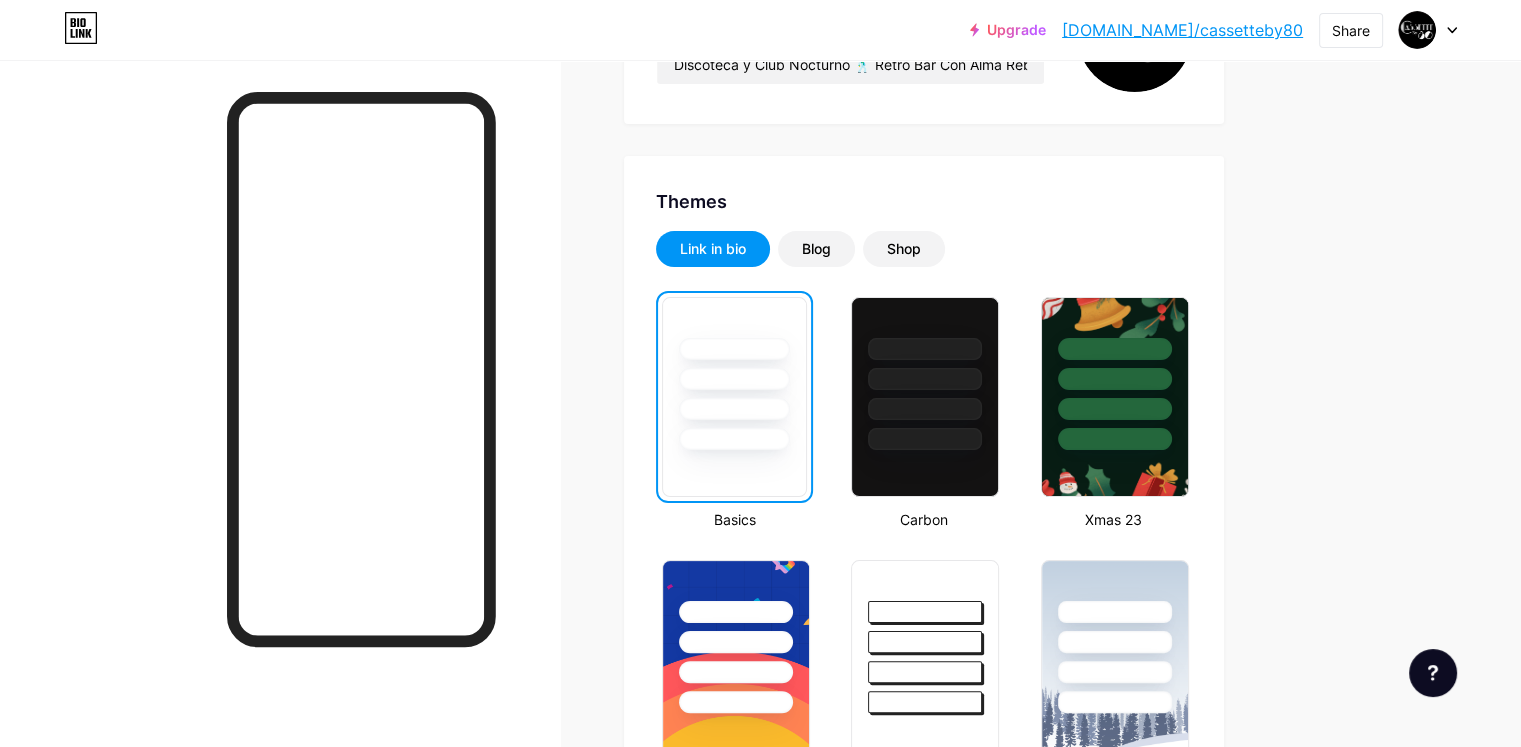 scroll, scrollTop: 700, scrollLeft: 0, axis: vertical 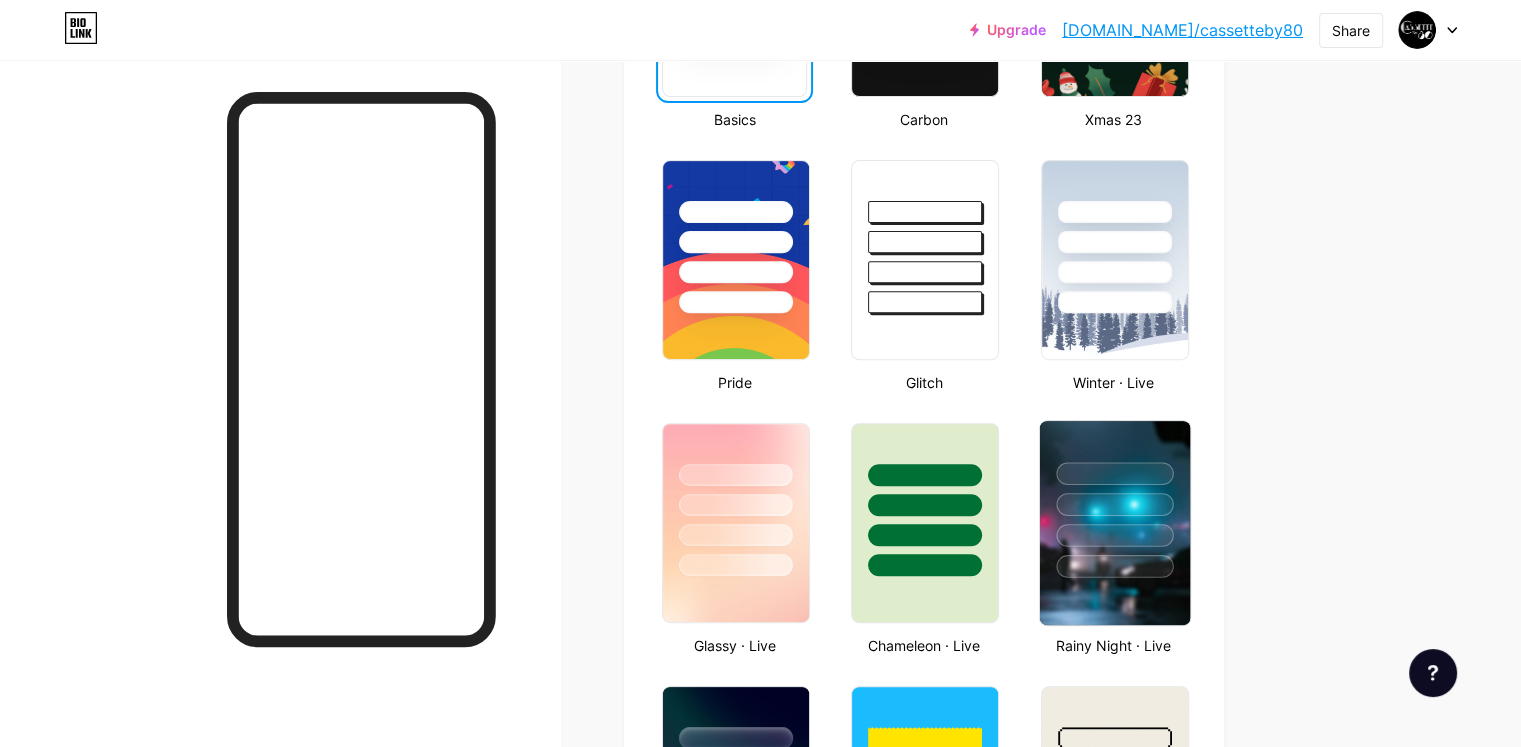 click at bounding box center [1114, 499] 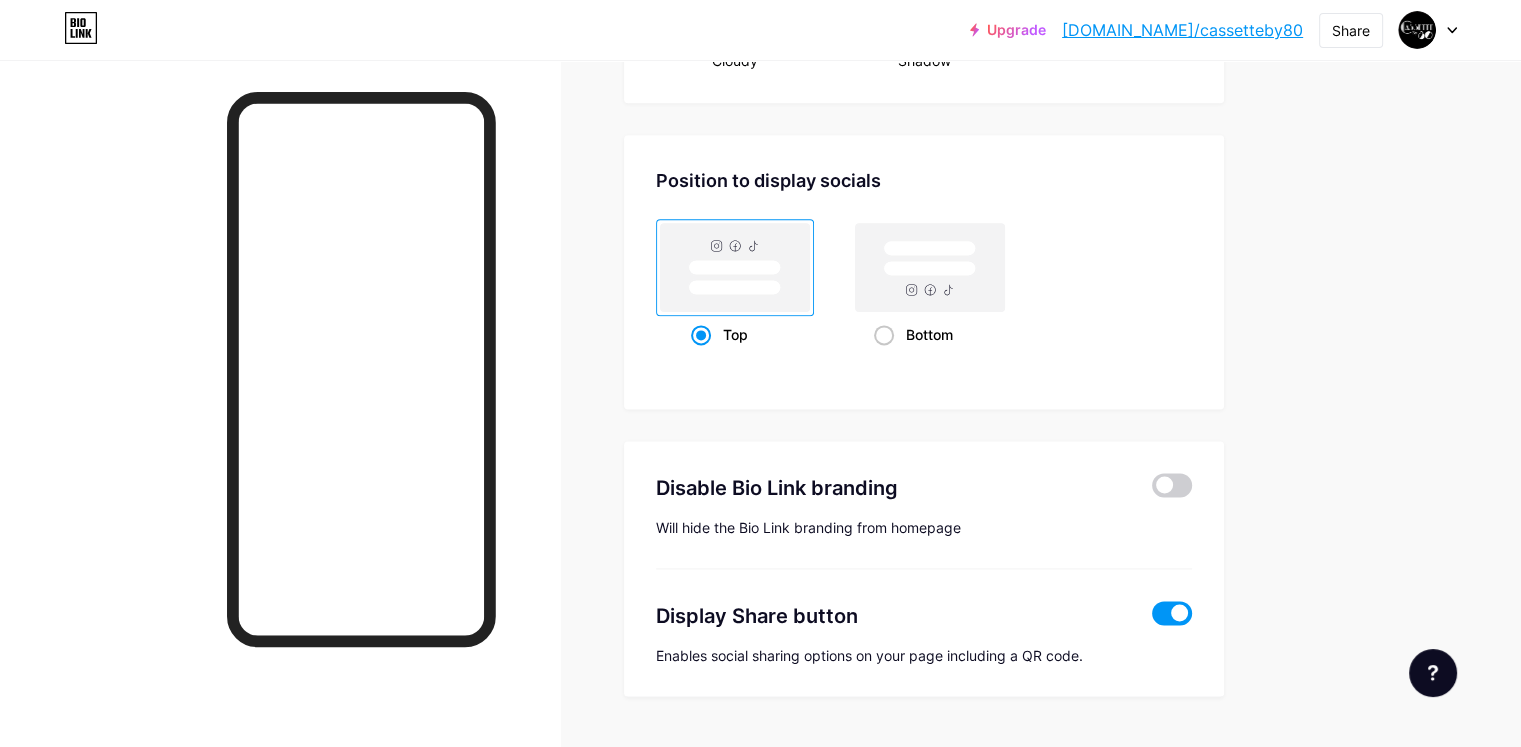scroll, scrollTop: 2500, scrollLeft: 0, axis: vertical 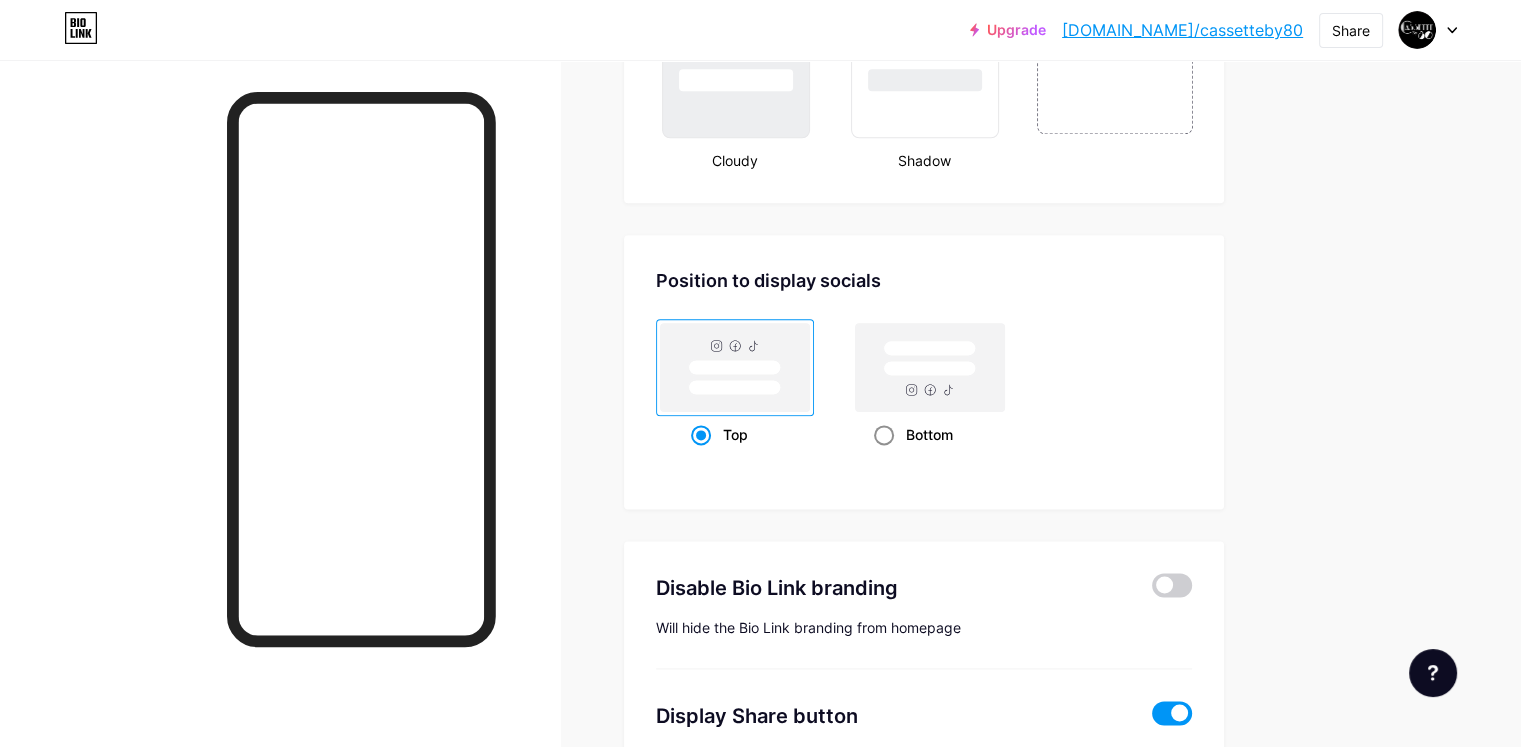 click at bounding box center (884, 435) 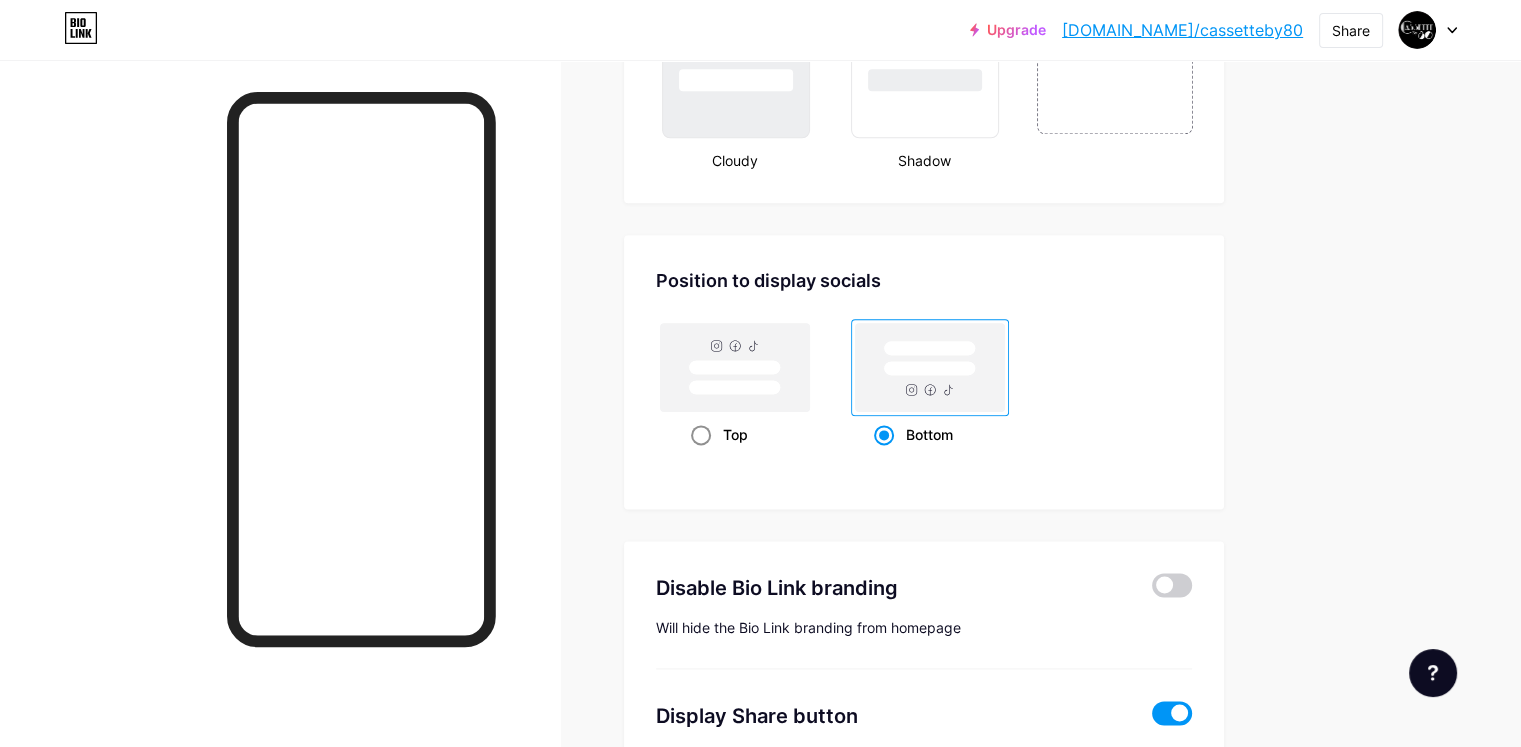 click at bounding box center (701, 435) 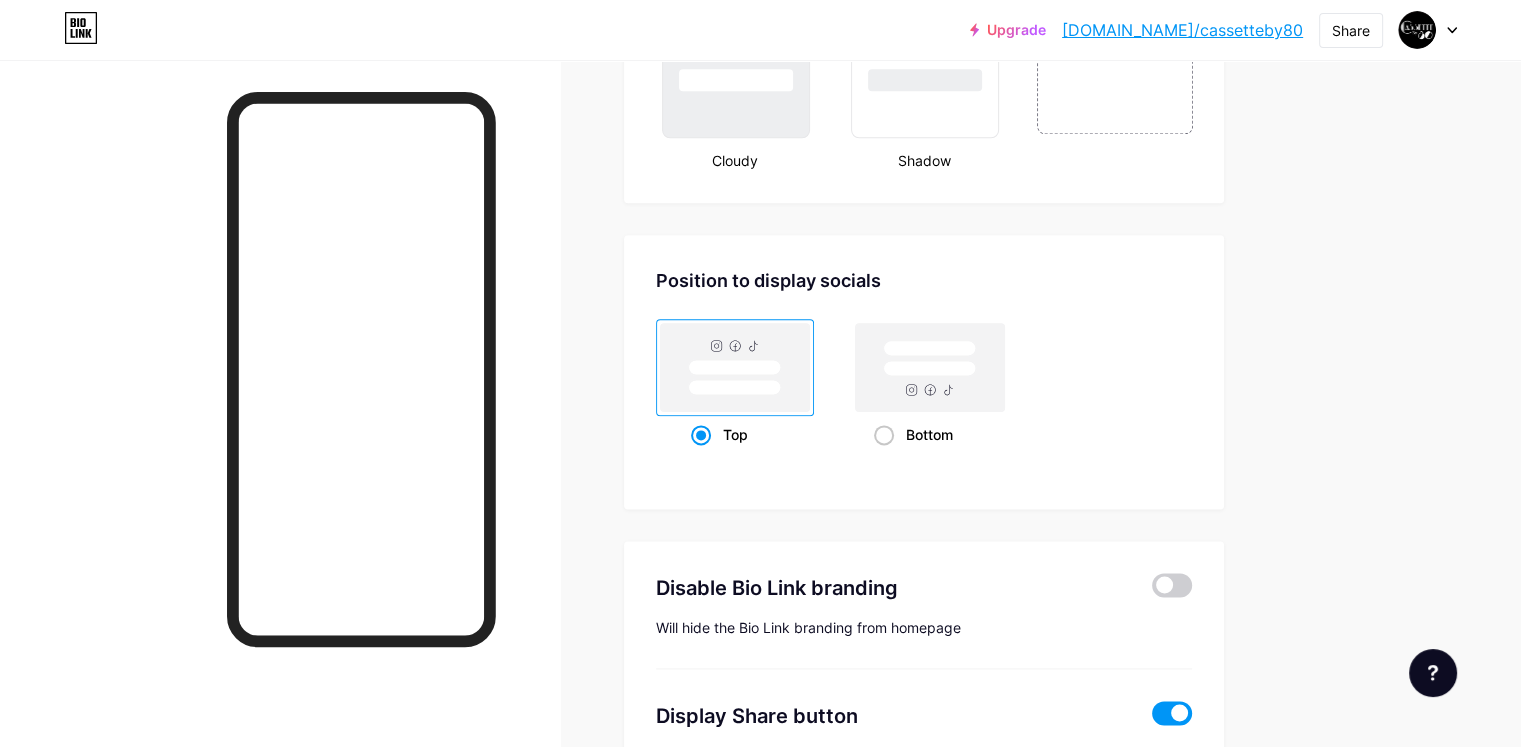 scroll, scrollTop: 2642, scrollLeft: 0, axis: vertical 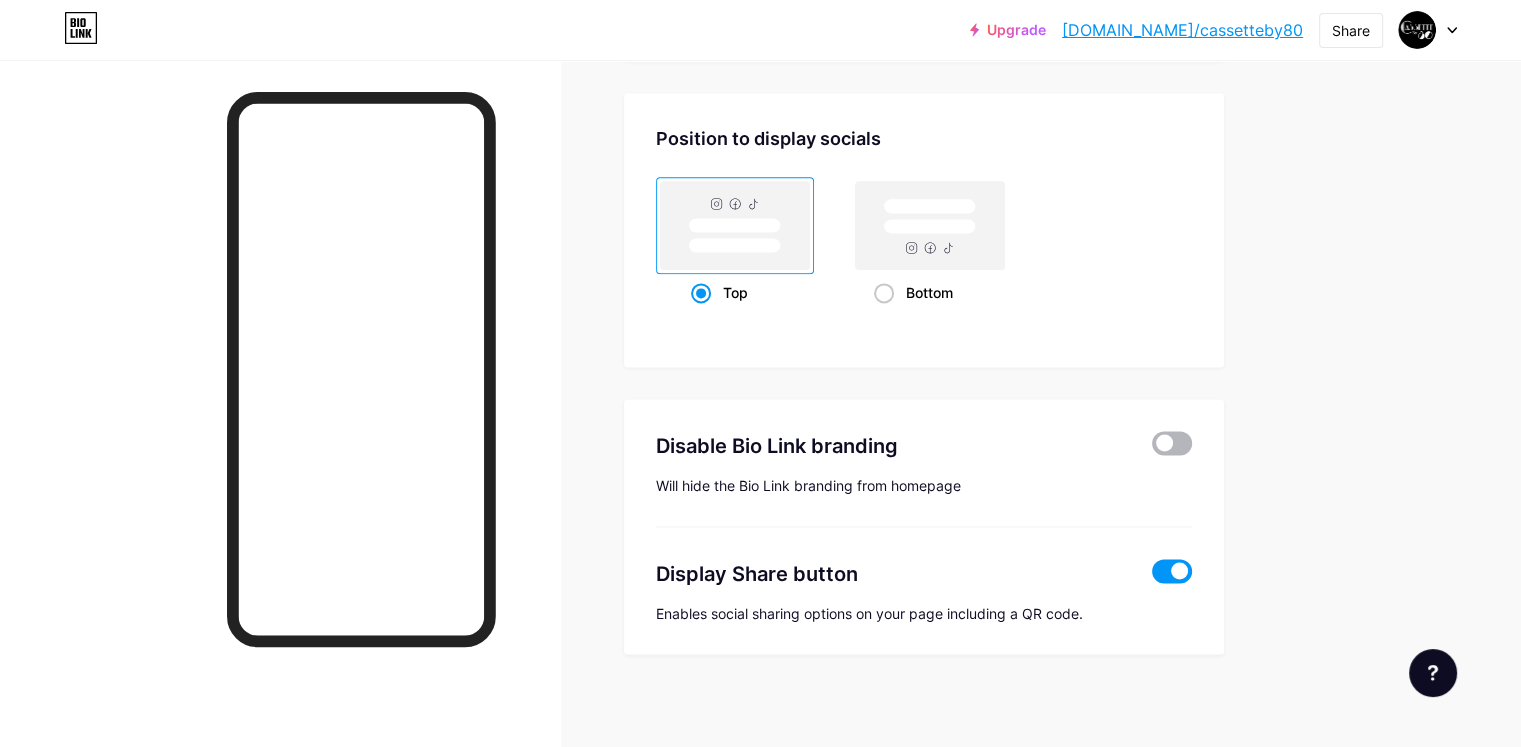 click at bounding box center [1172, 443] 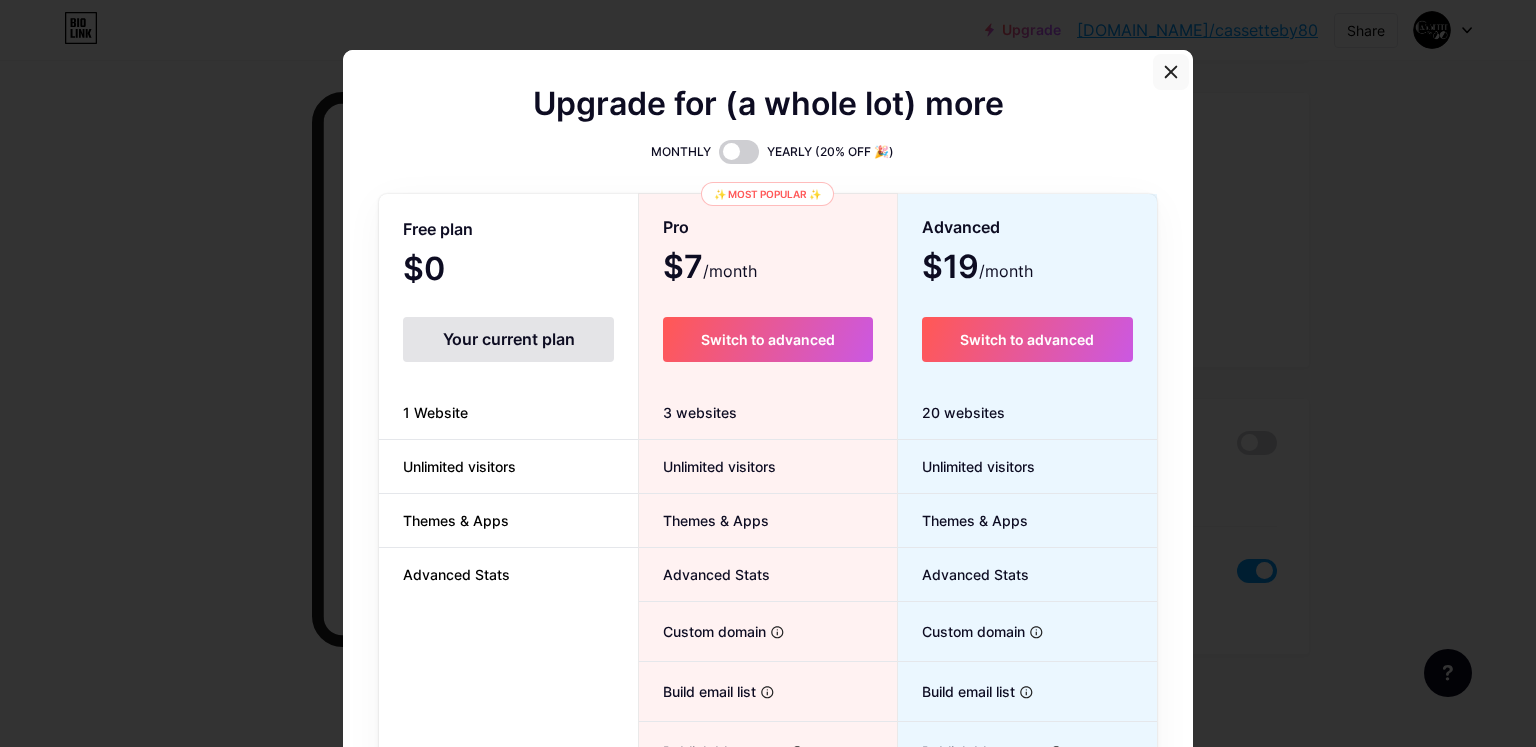 click 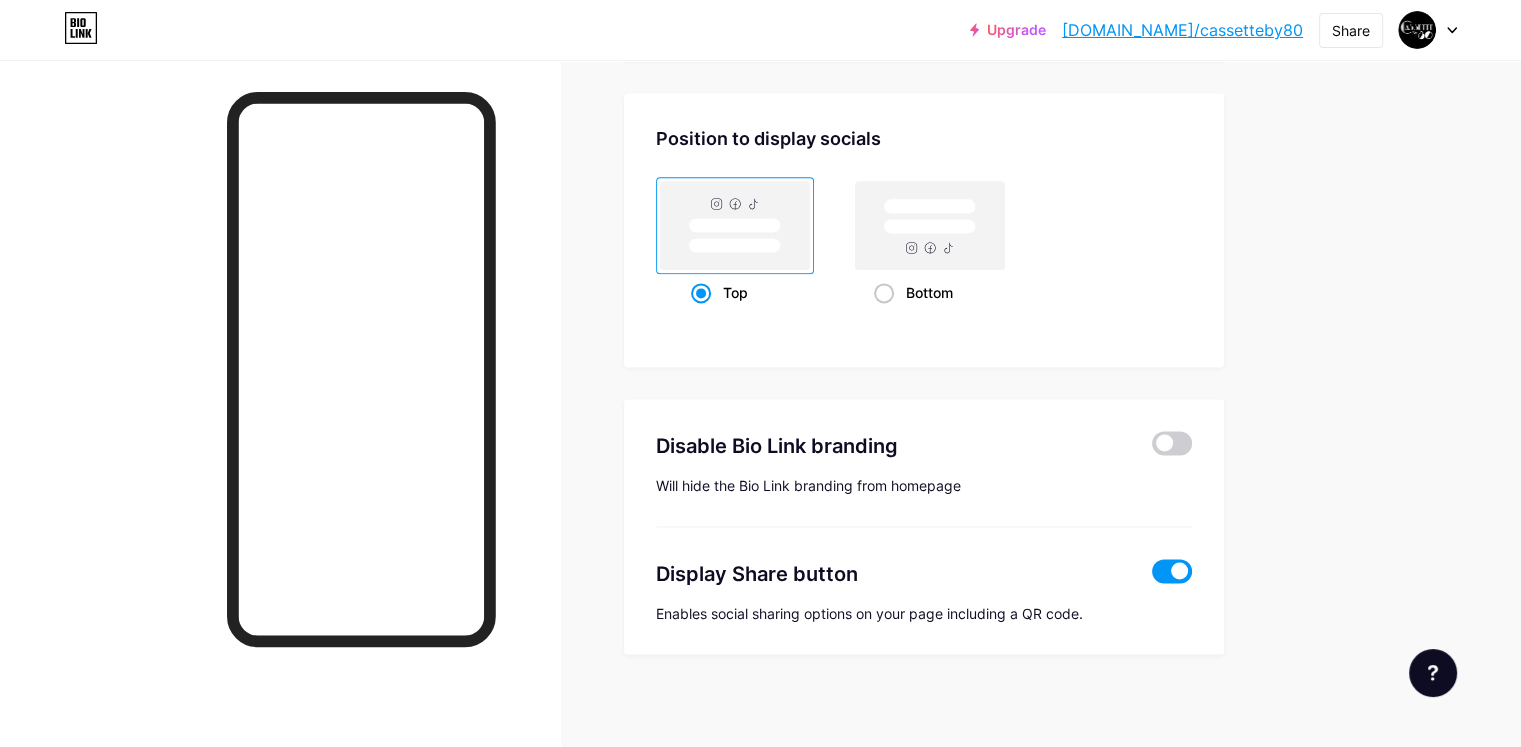 click at bounding box center [1172, 571] 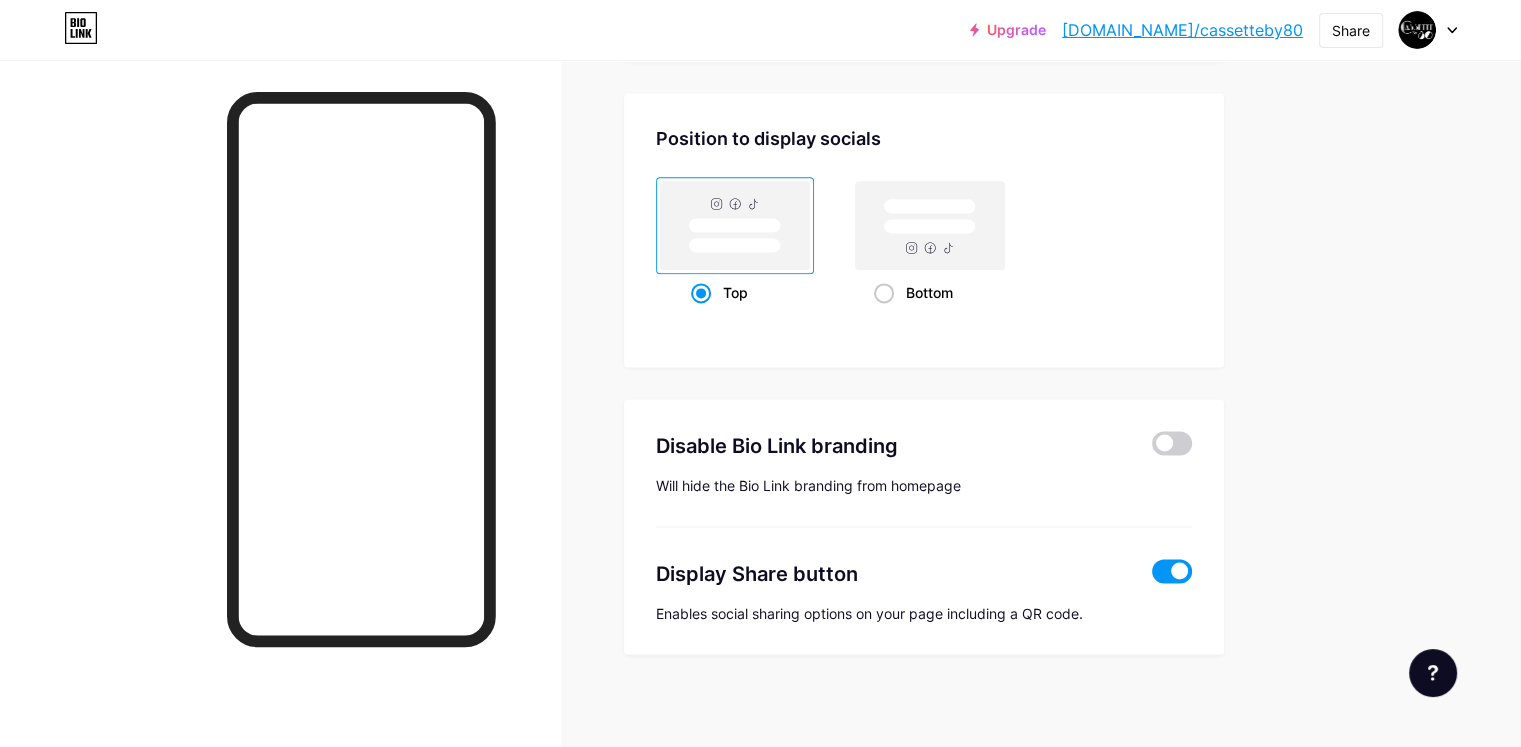 click at bounding box center [1152, 576] 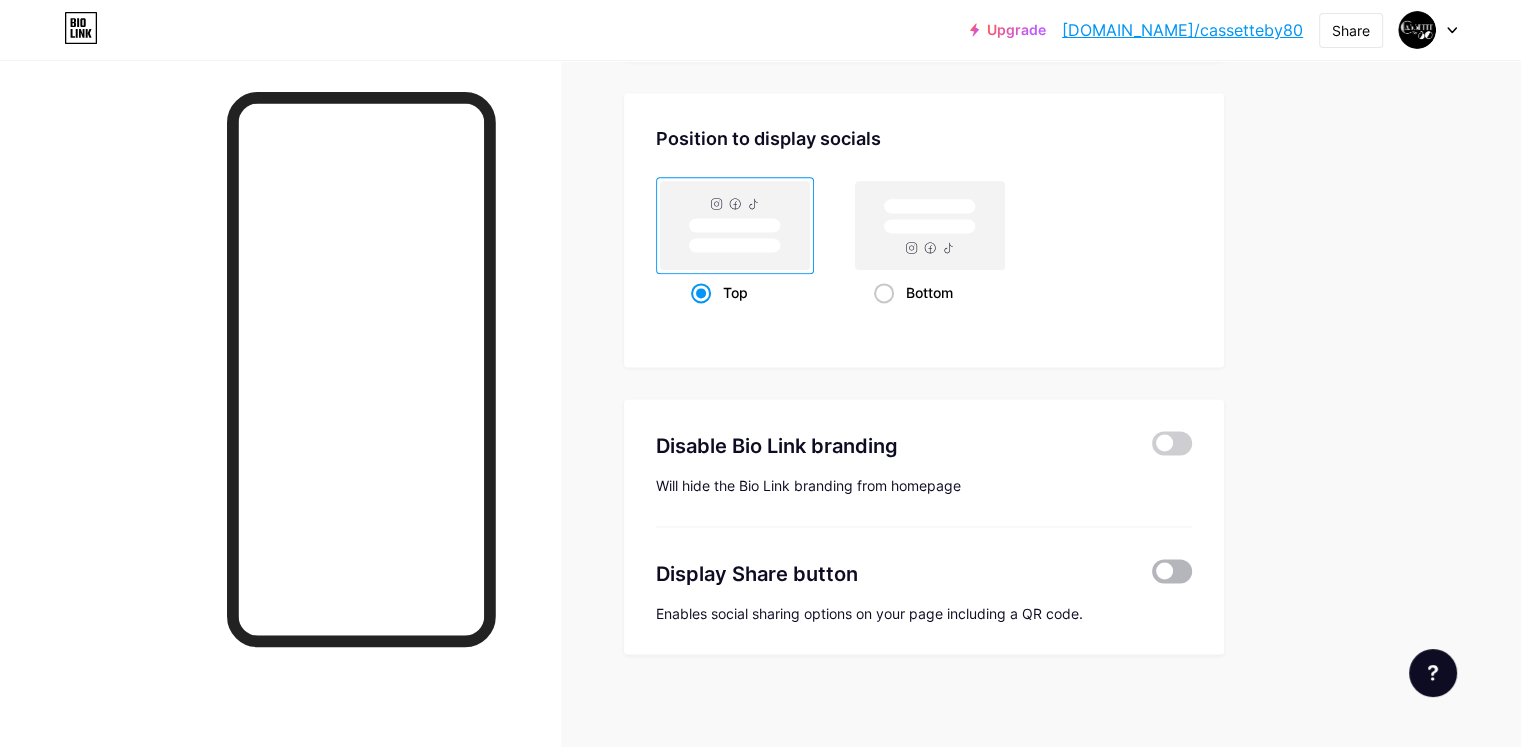 click at bounding box center (1172, 571) 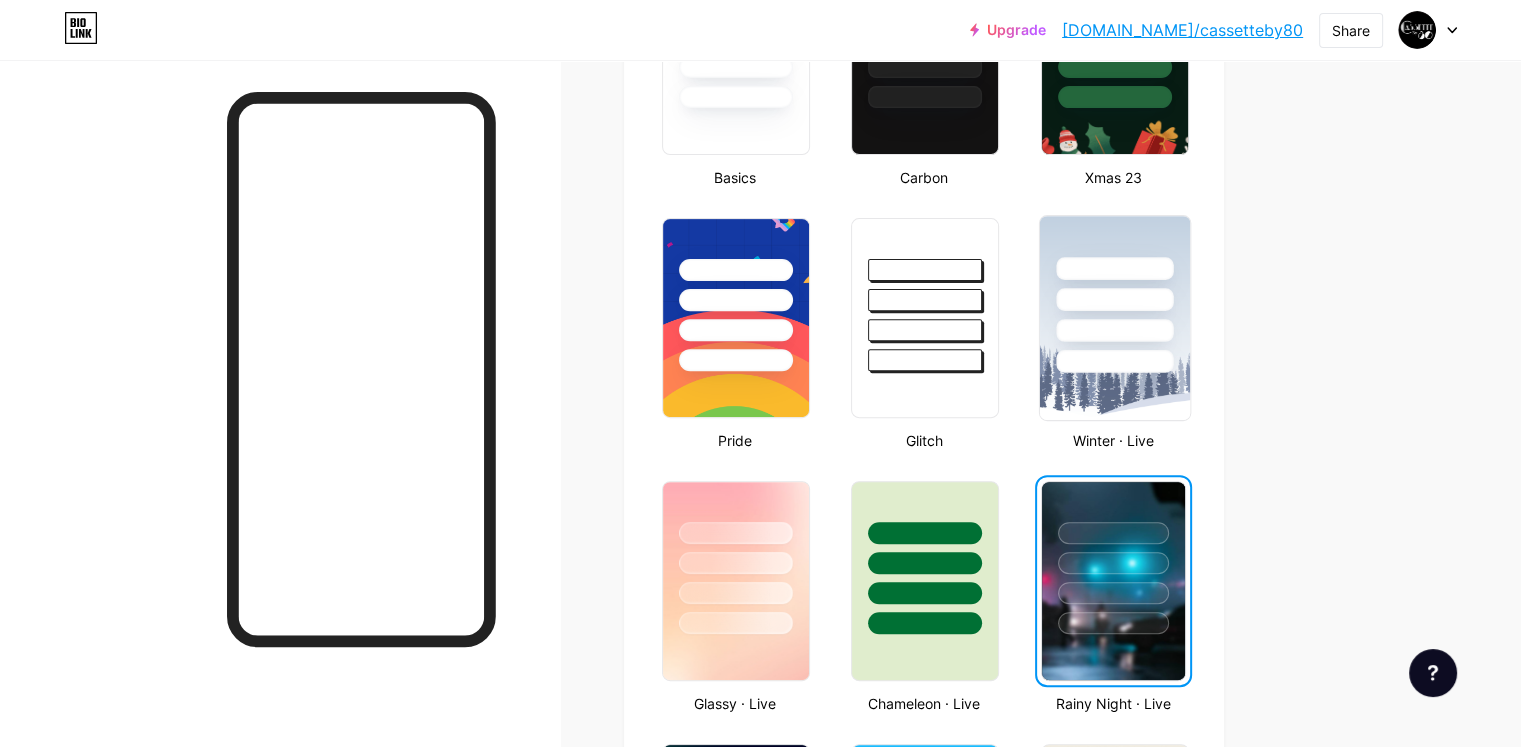 scroll, scrollTop: 442, scrollLeft: 0, axis: vertical 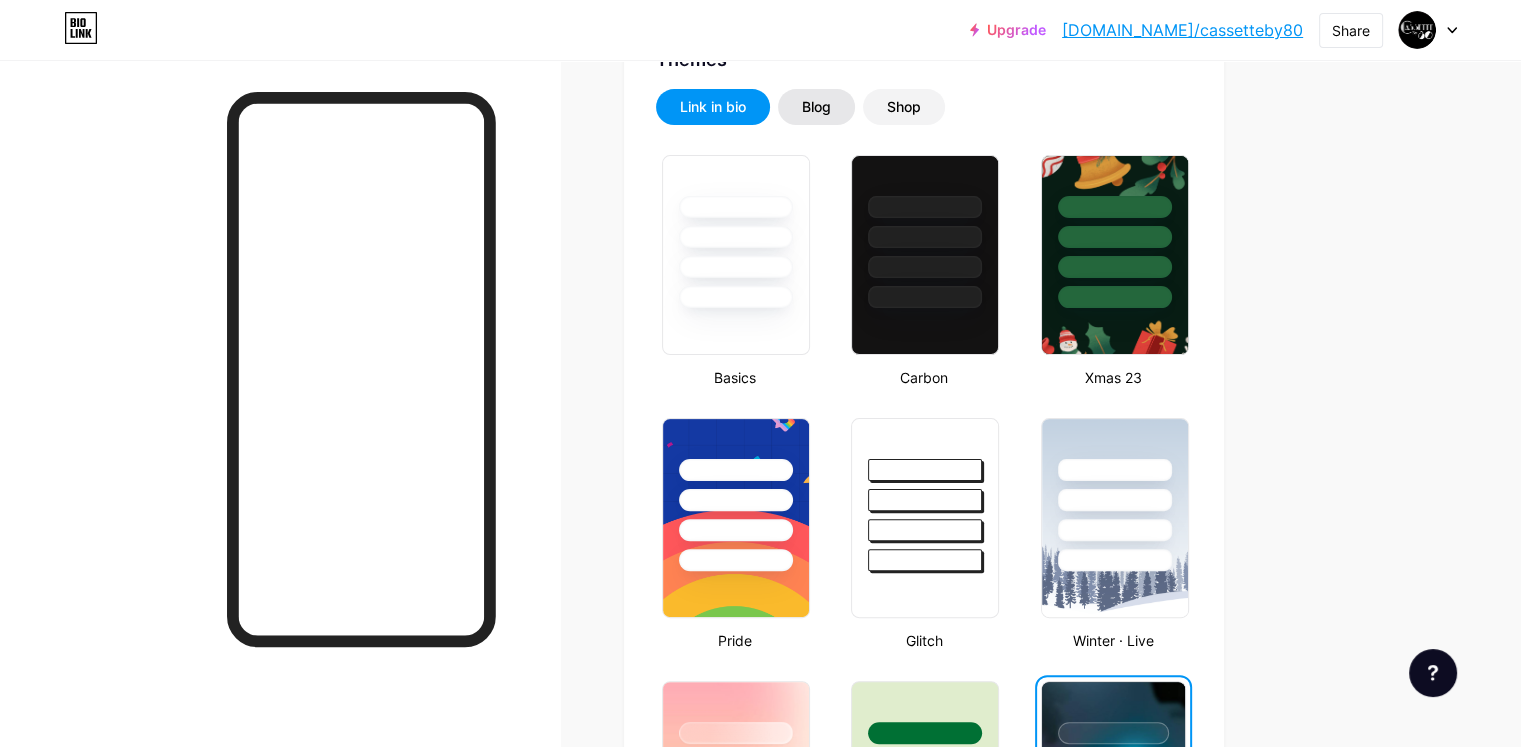 click on "Blog" at bounding box center (816, 107) 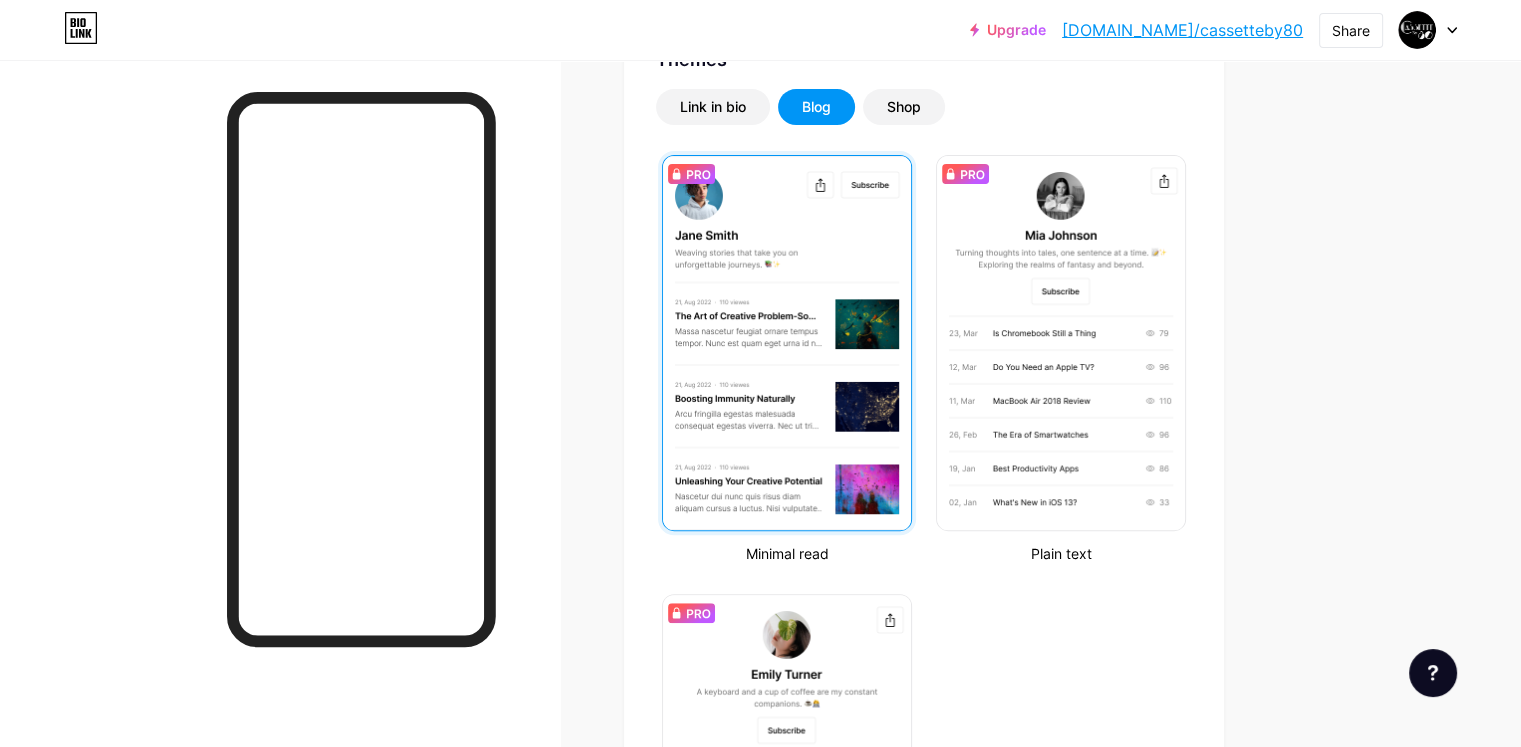 click at bounding box center [787, 343] 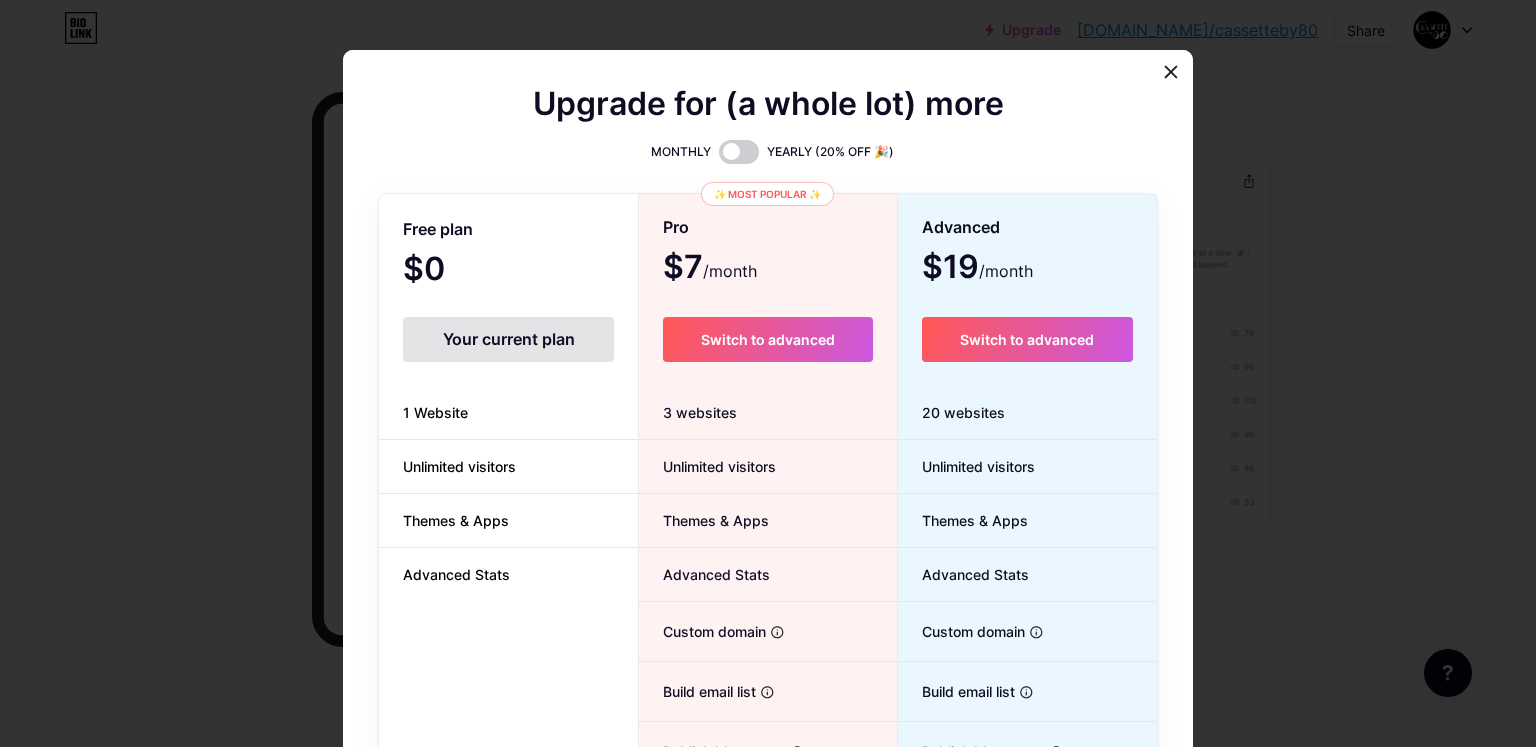 click on "Free plan   $0   /month
Your current plan   1 Website Unlimited visitors Themes & Apps Advanced Stats" at bounding box center (508, 549) 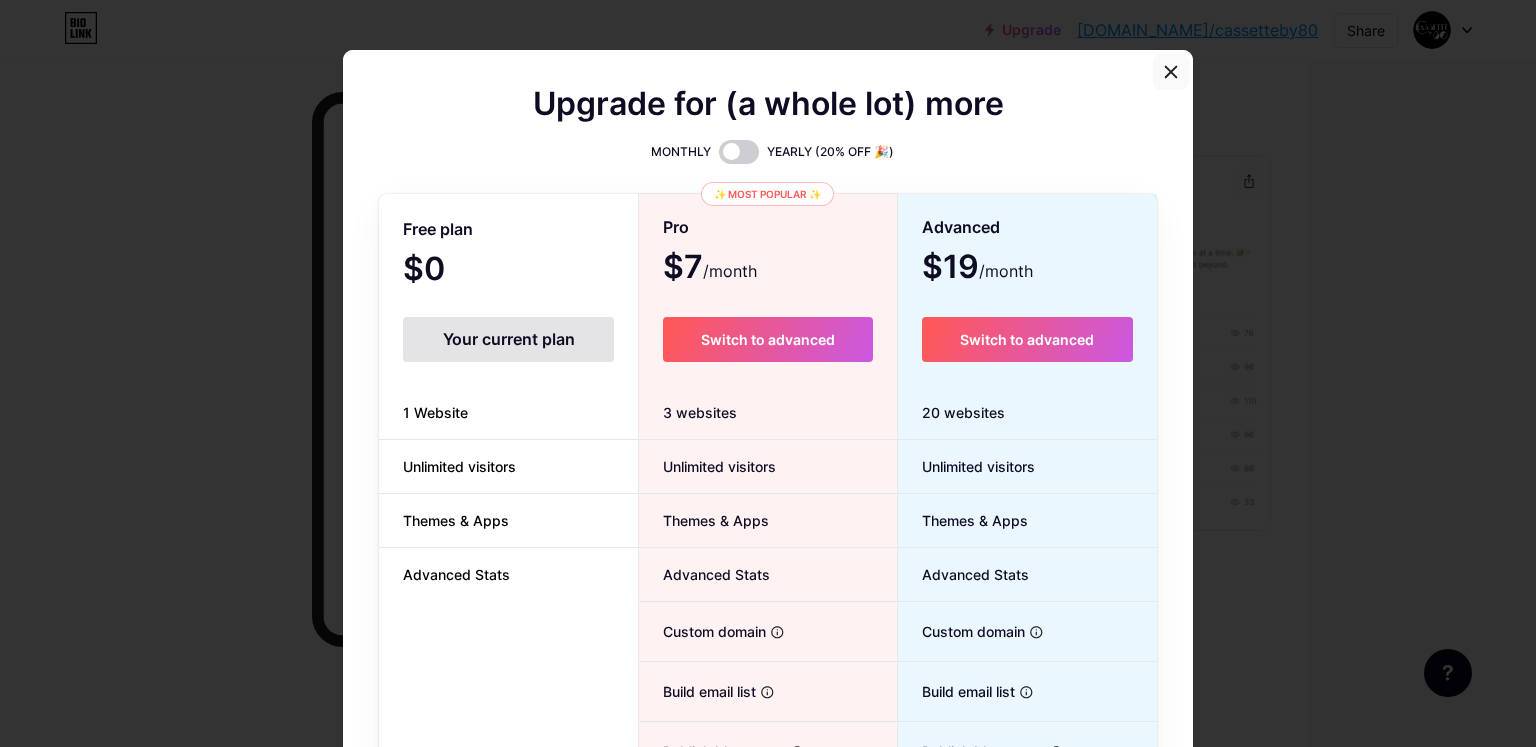 click 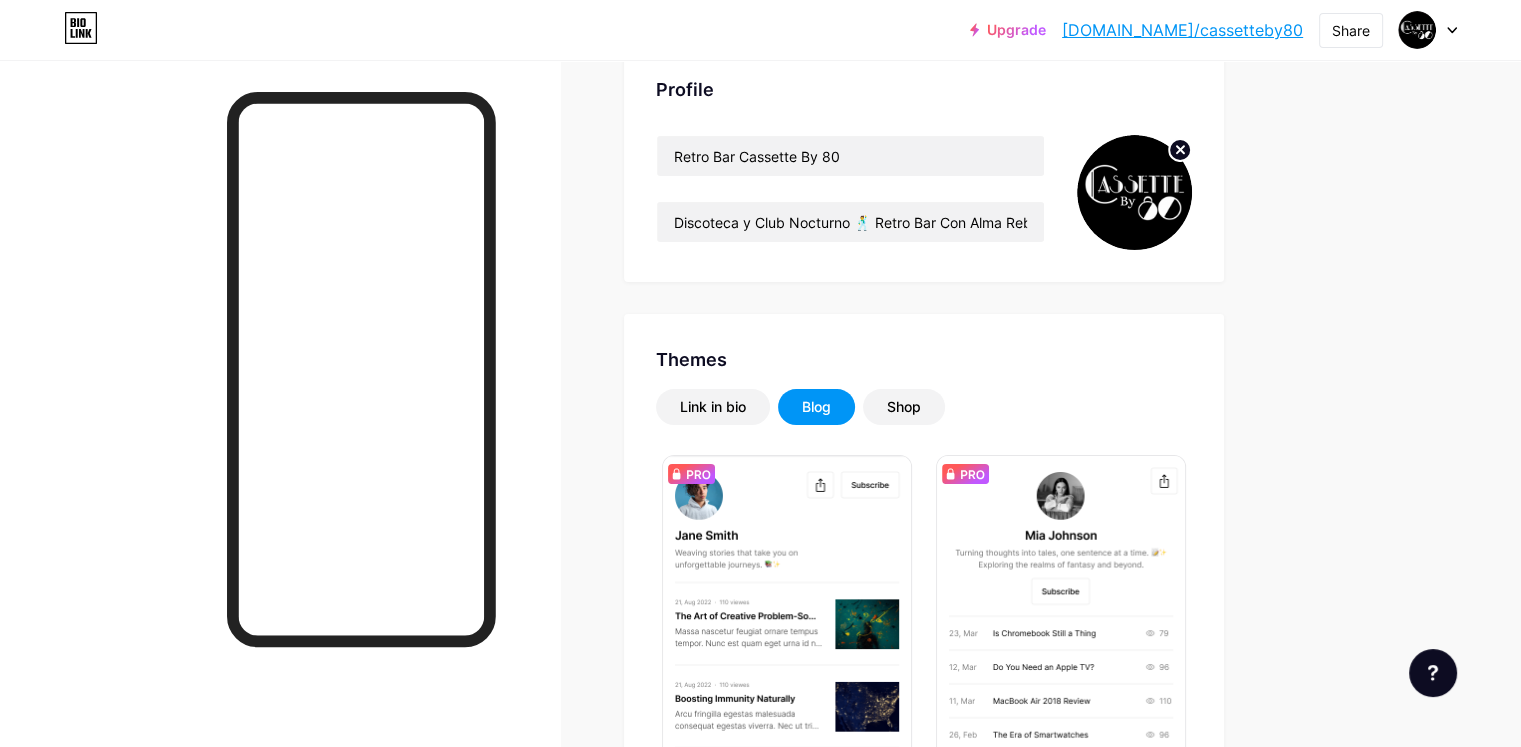scroll, scrollTop: 0, scrollLeft: 0, axis: both 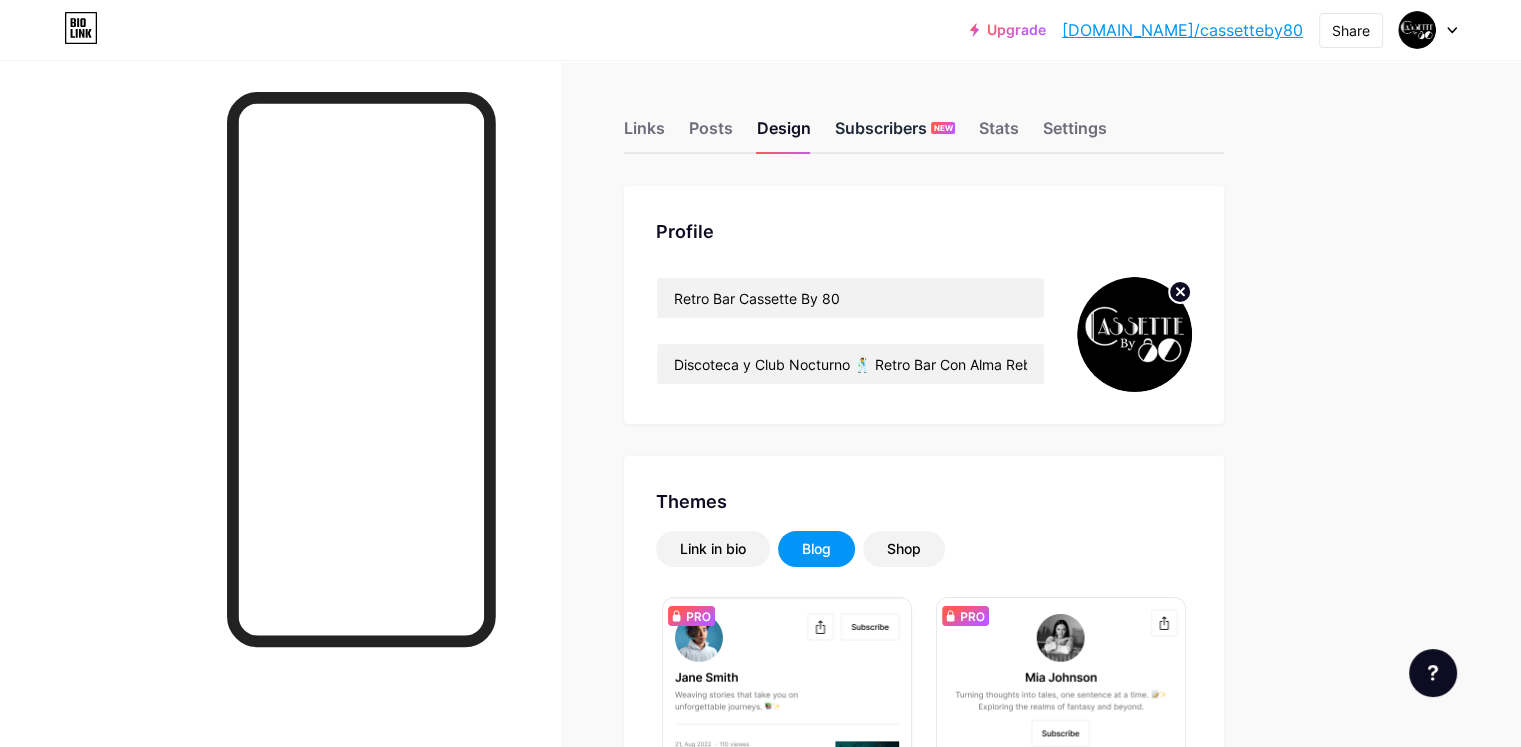 click on "Subscribers
NEW" at bounding box center [895, 134] 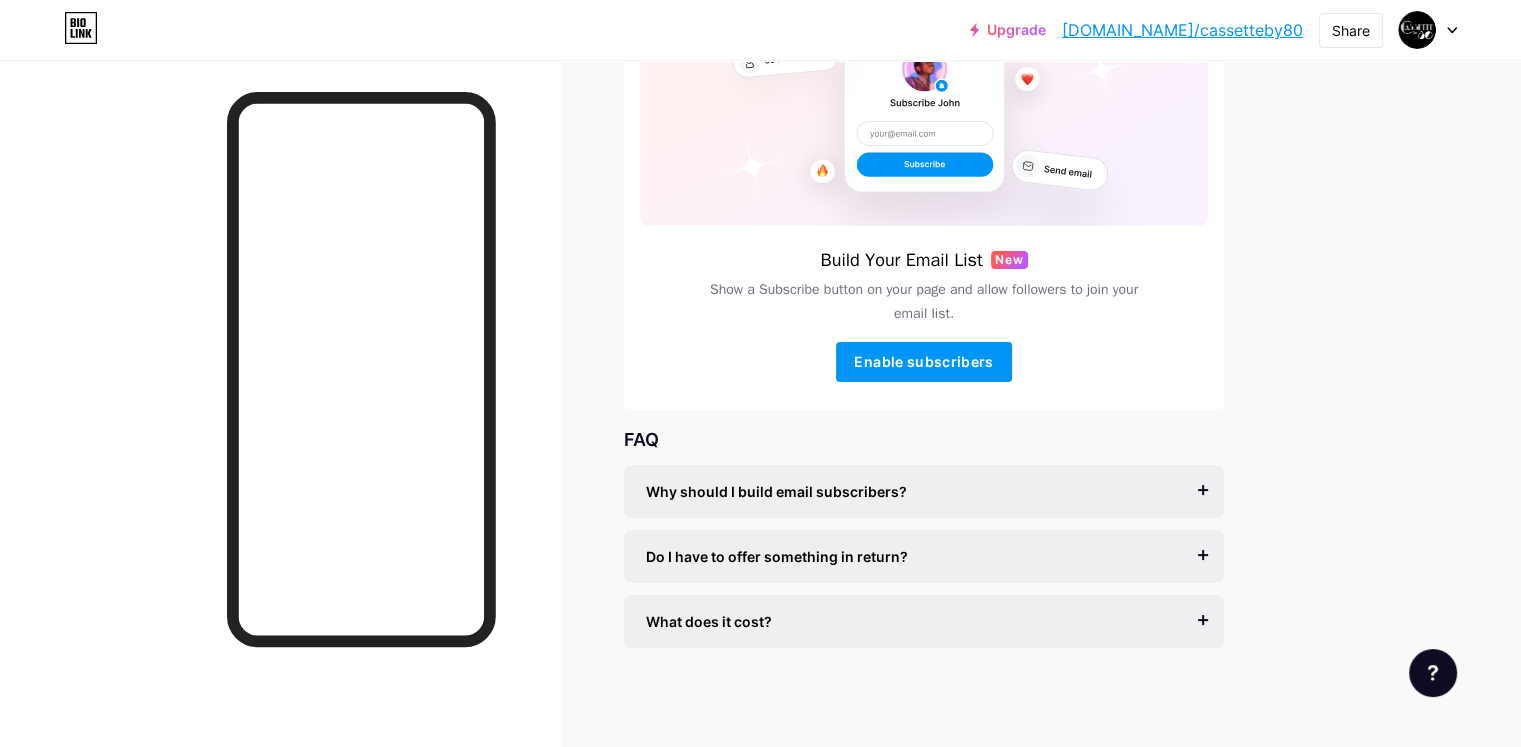 scroll, scrollTop: 0, scrollLeft: 0, axis: both 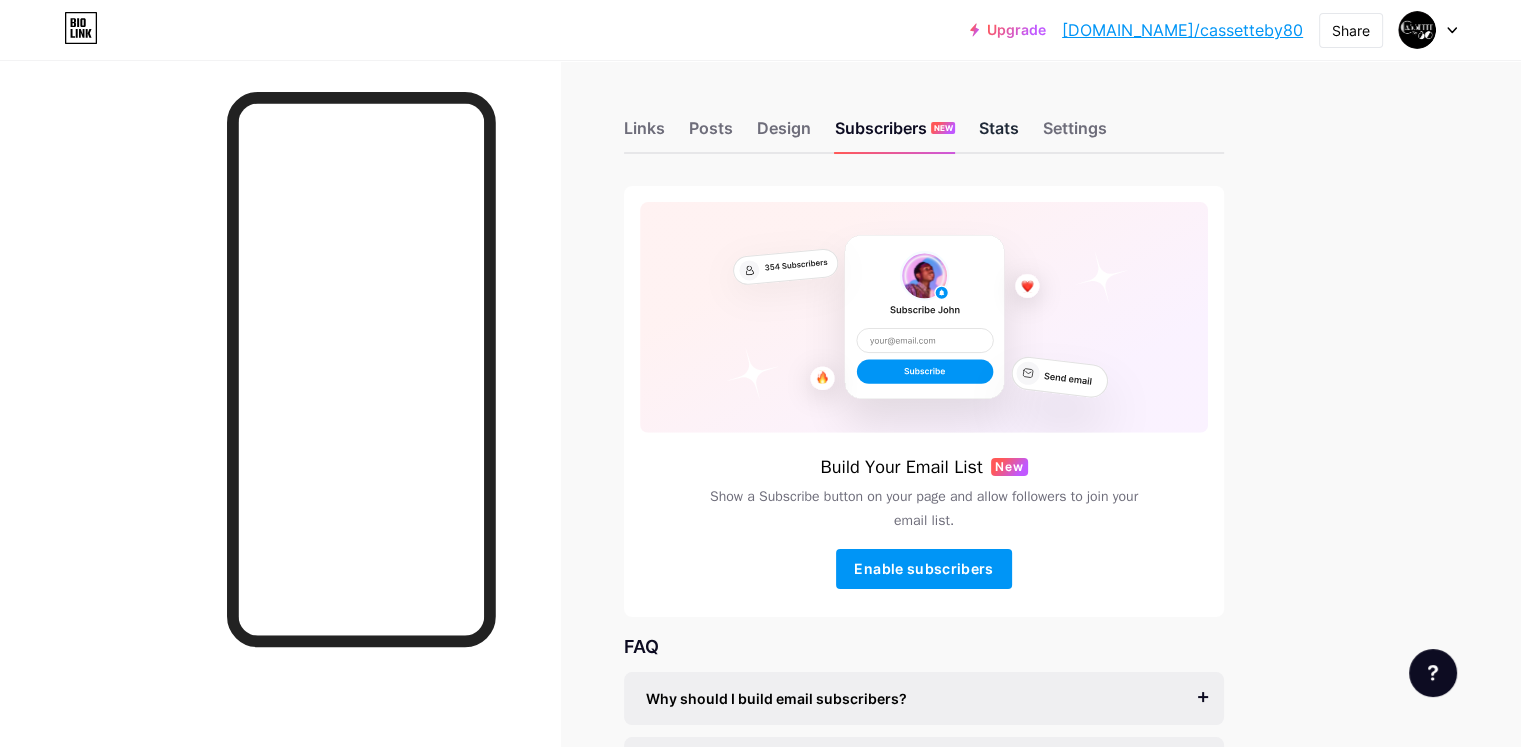 click on "Stats" at bounding box center [999, 134] 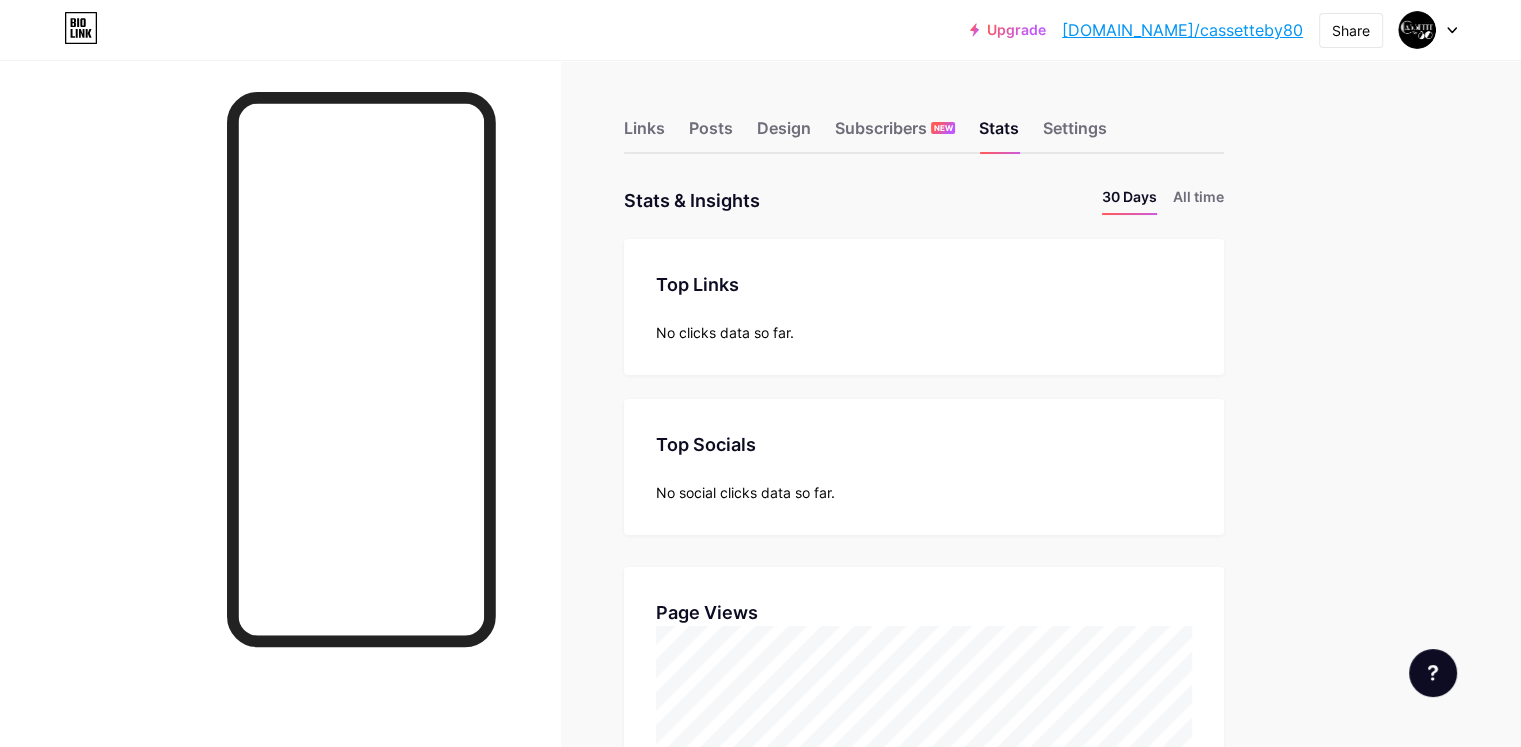 scroll, scrollTop: 999252, scrollLeft: 998479, axis: both 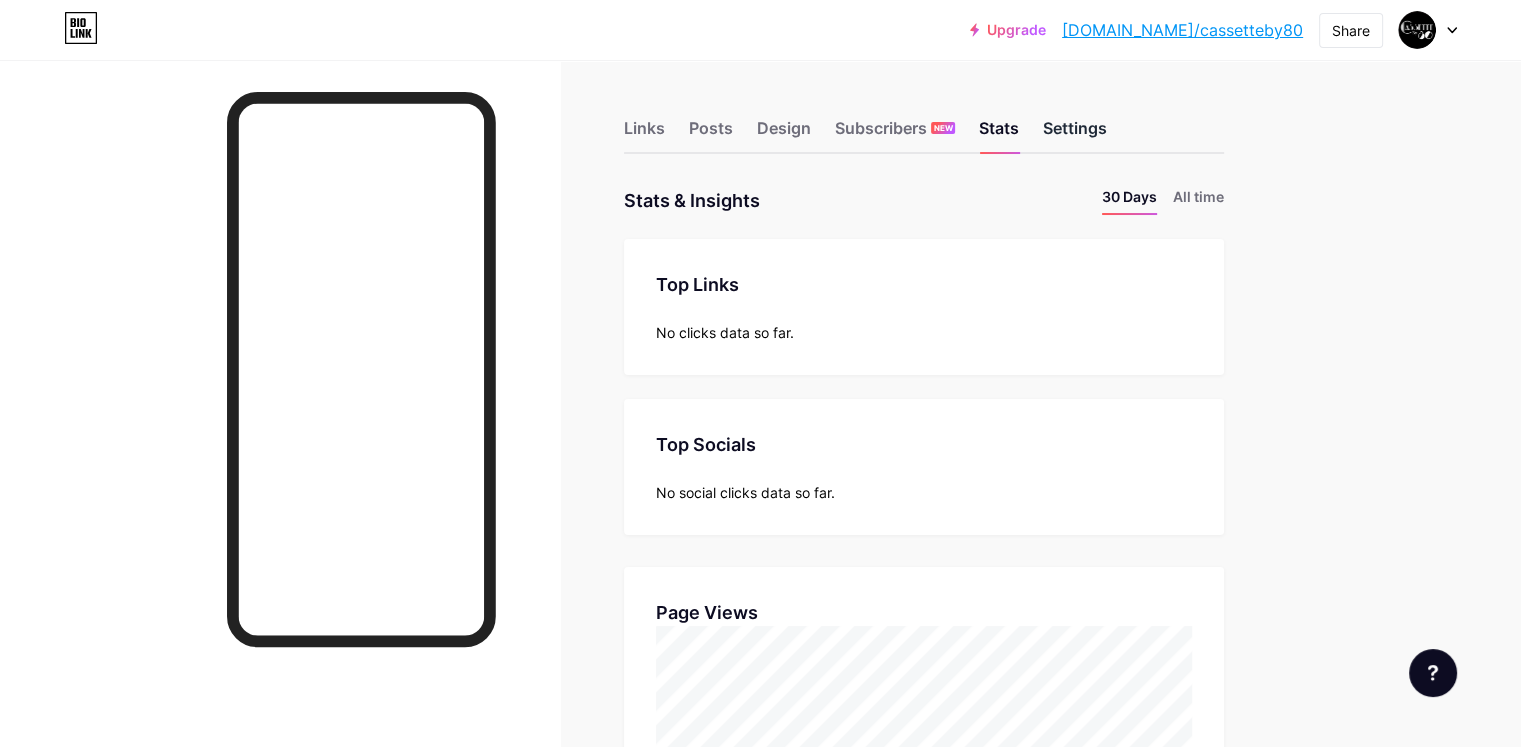 click on "Settings" at bounding box center (1075, 134) 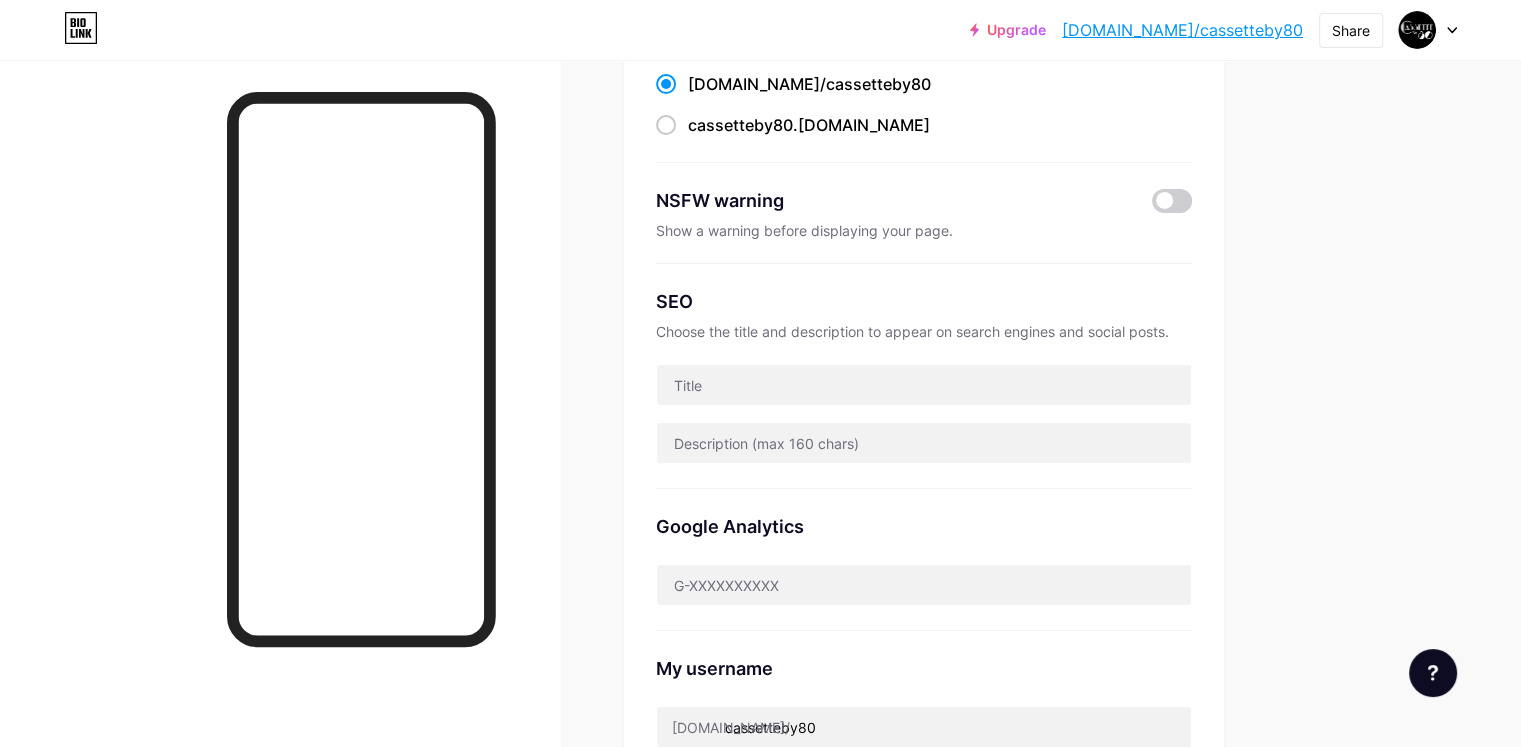 scroll, scrollTop: 0, scrollLeft: 0, axis: both 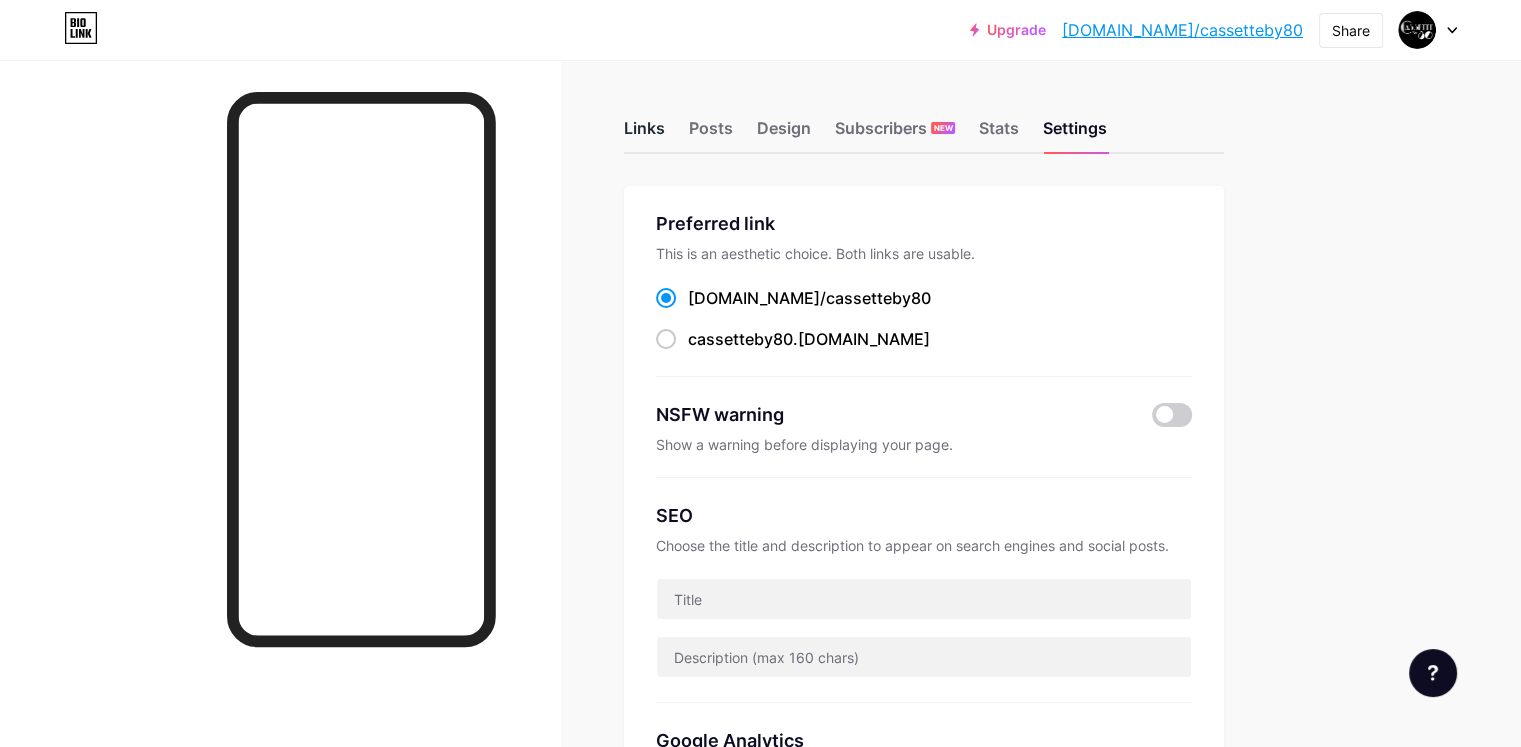 click on "Links" at bounding box center [644, 134] 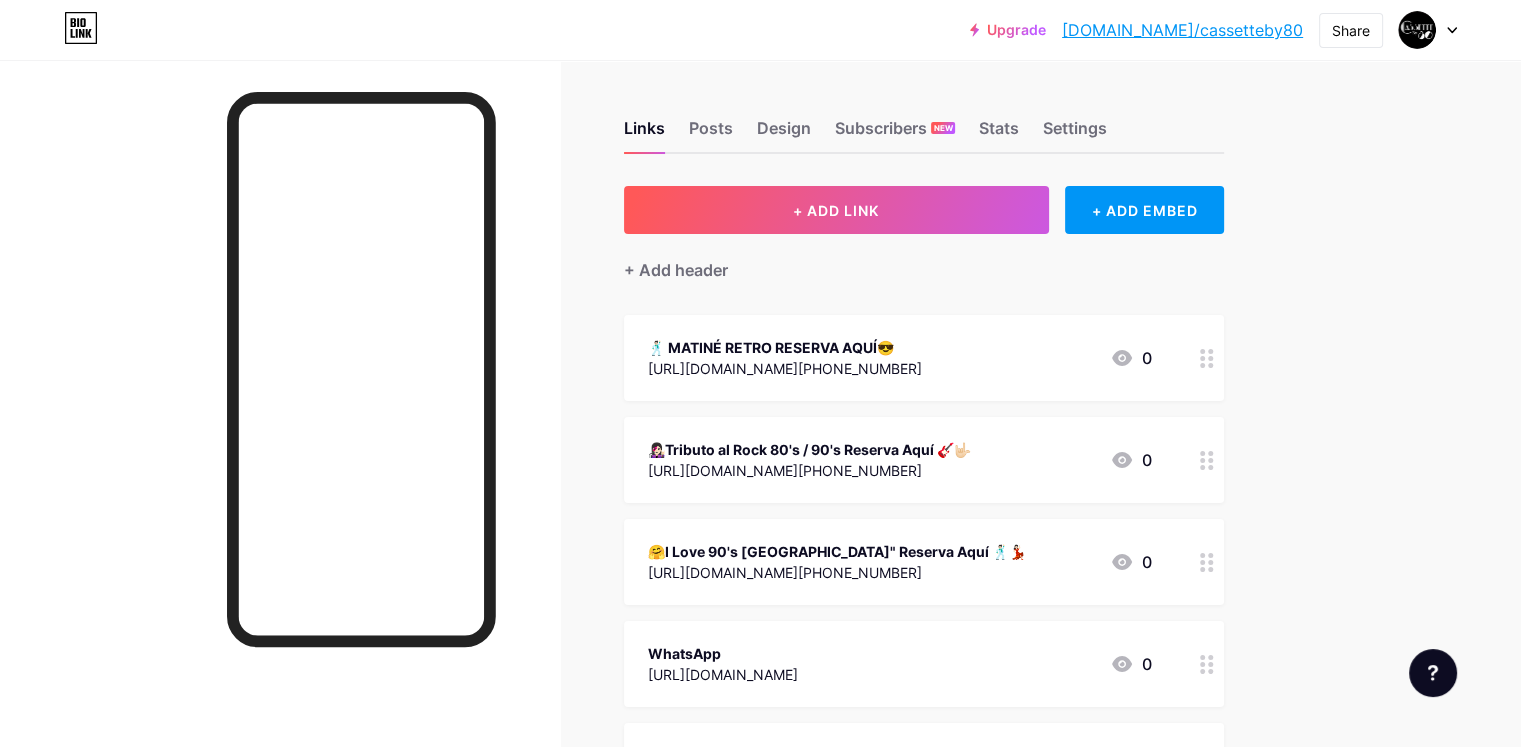 click on "🕺🏻 MATINÉ RETRO RESERVA AQUÍ😎
https://api.whatsapp.com/send?phone=+593994583494&text=%F0%9F%98%8E%20Hola%20Quiero%20Reservar%20para%20la%20%20%F0%9F%95%BA%F0%9F%8F%BBMatin%C3%A9%20Retro%20%F0%9F%AA%A9" at bounding box center (785, 358) 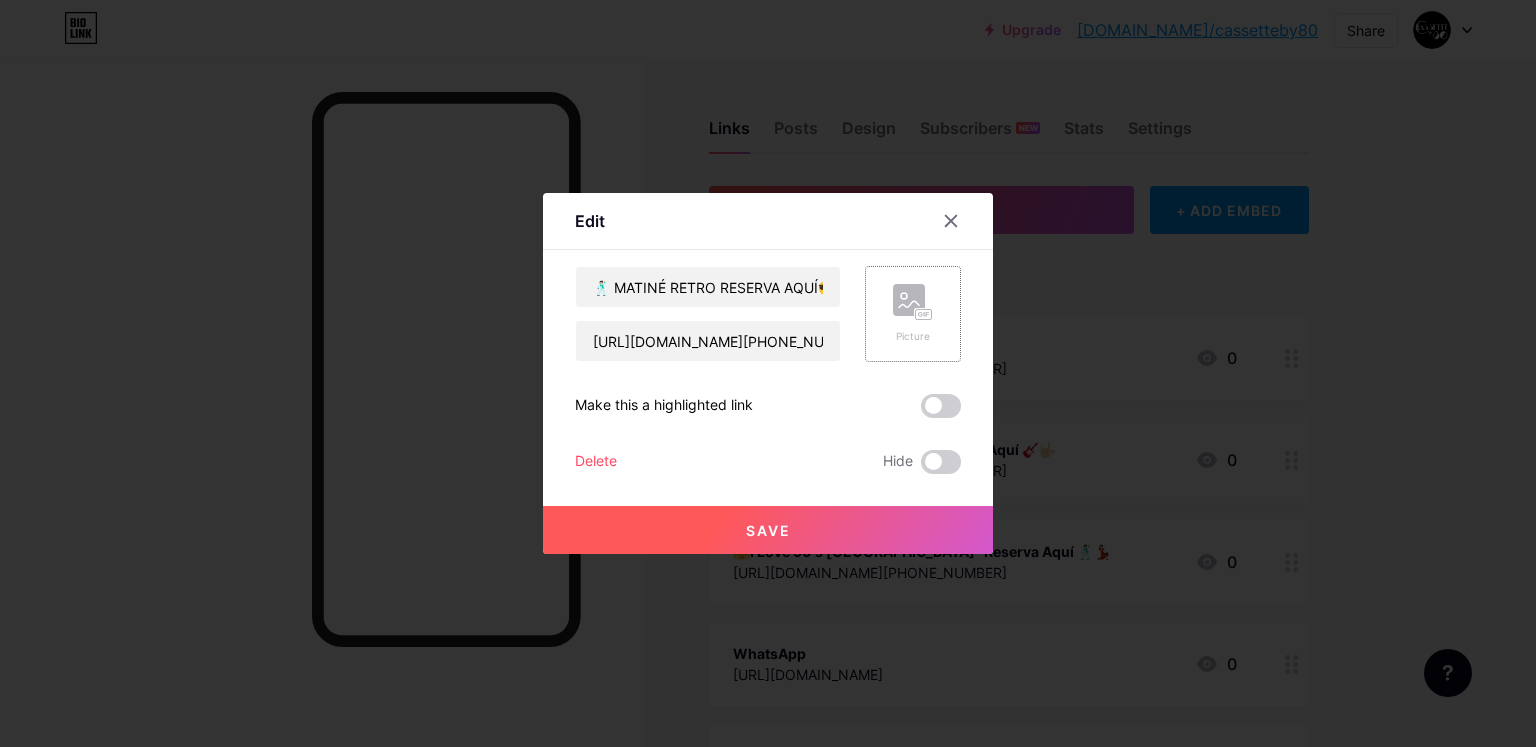 click on "Picture" at bounding box center [913, 314] 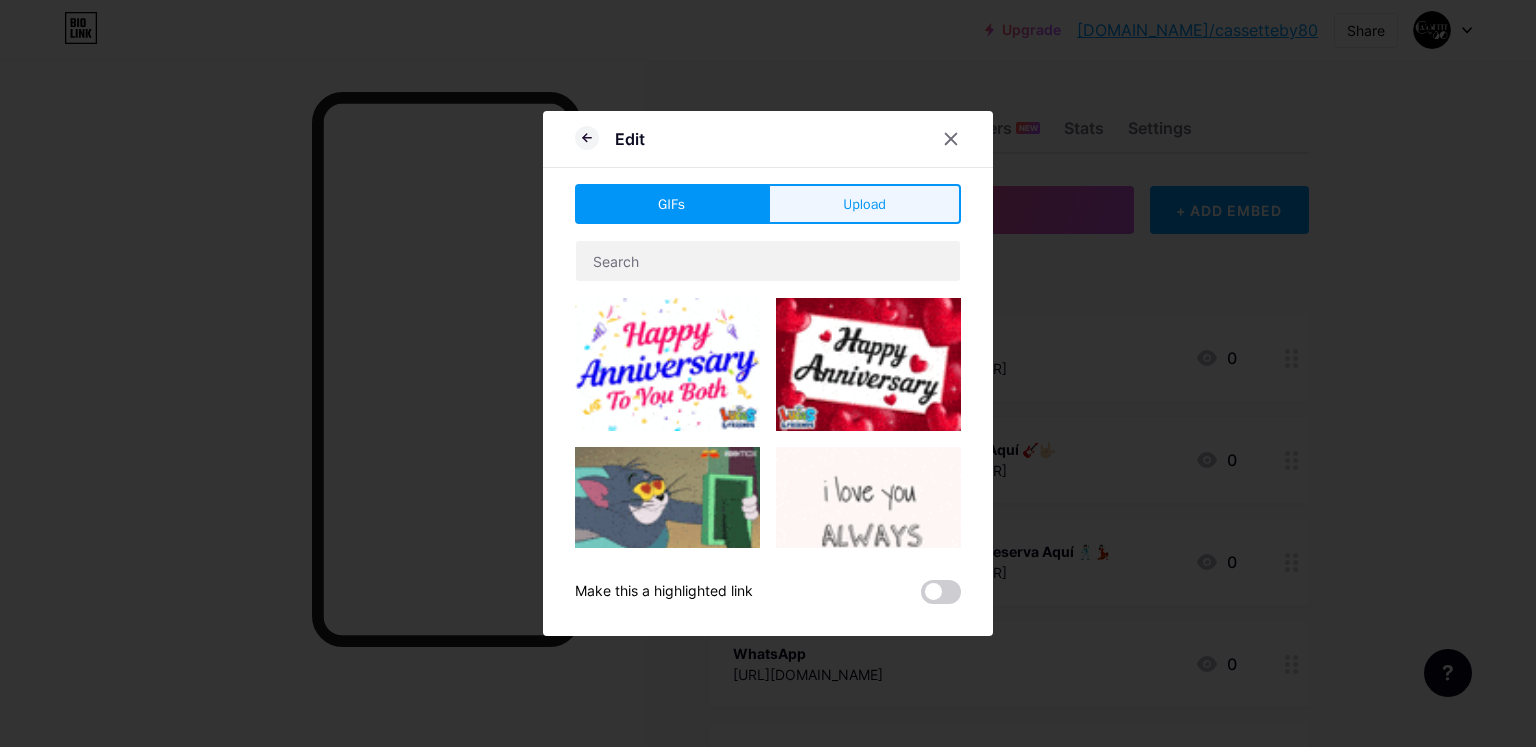 click on "Upload" at bounding box center [864, 204] 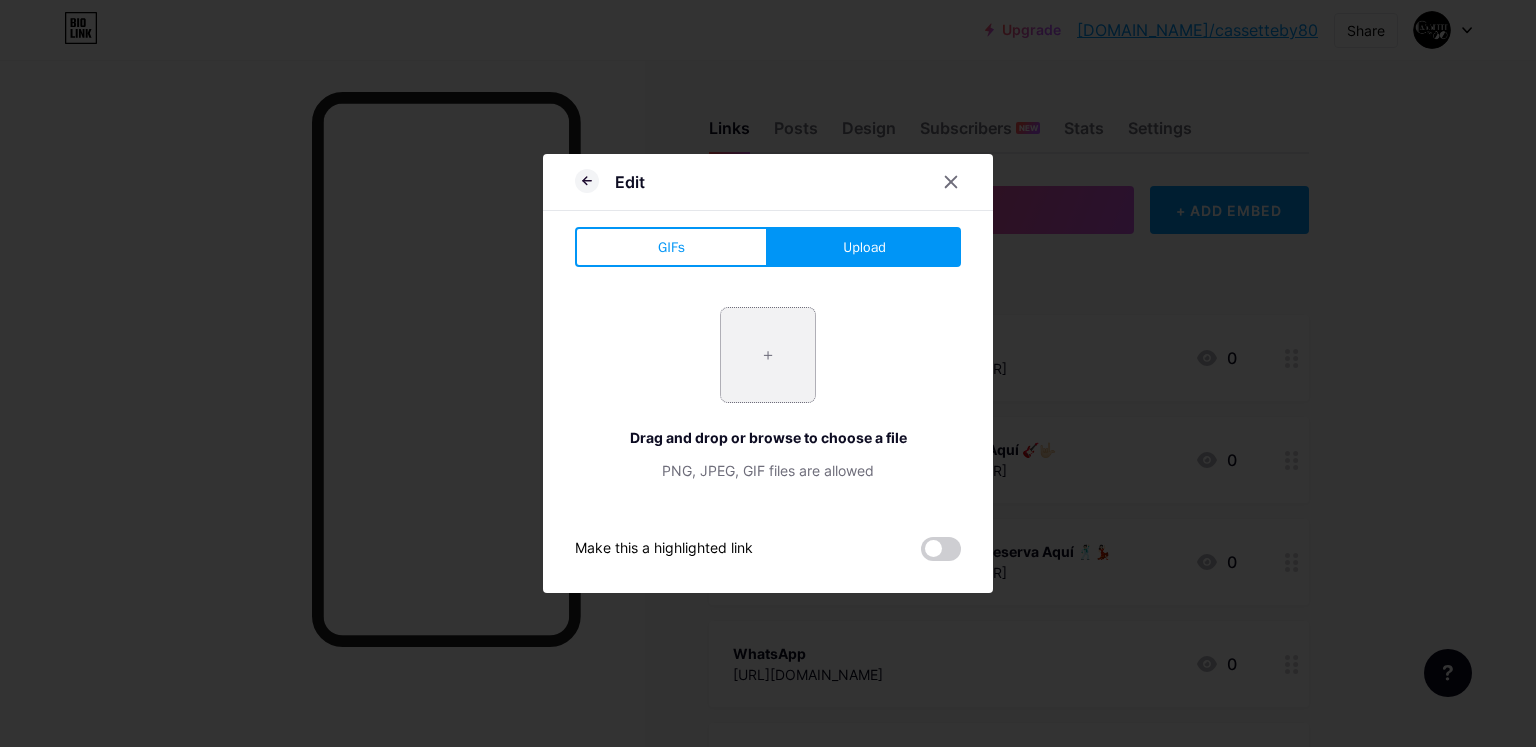 click at bounding box center [768, 355] 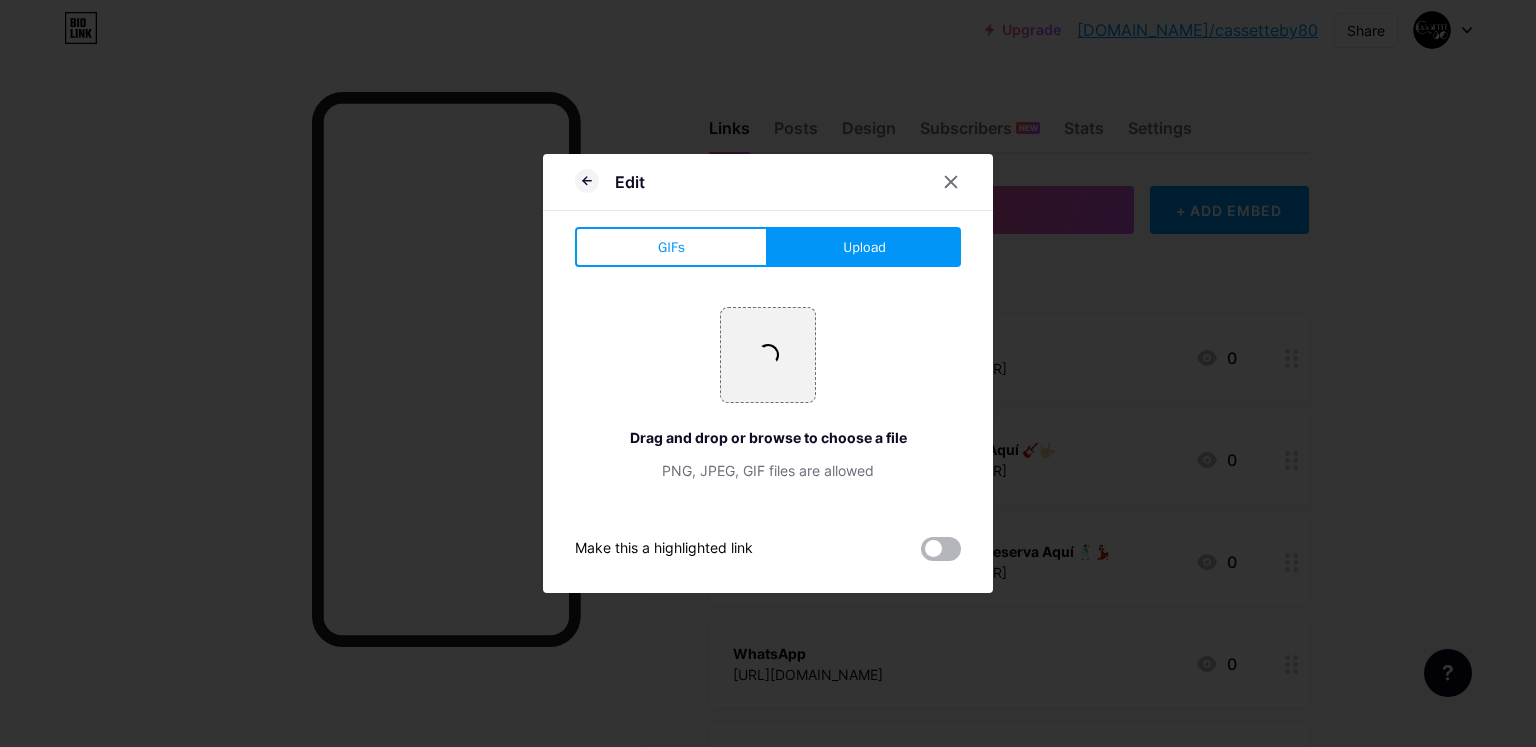 click at bounding box center (941, 549) 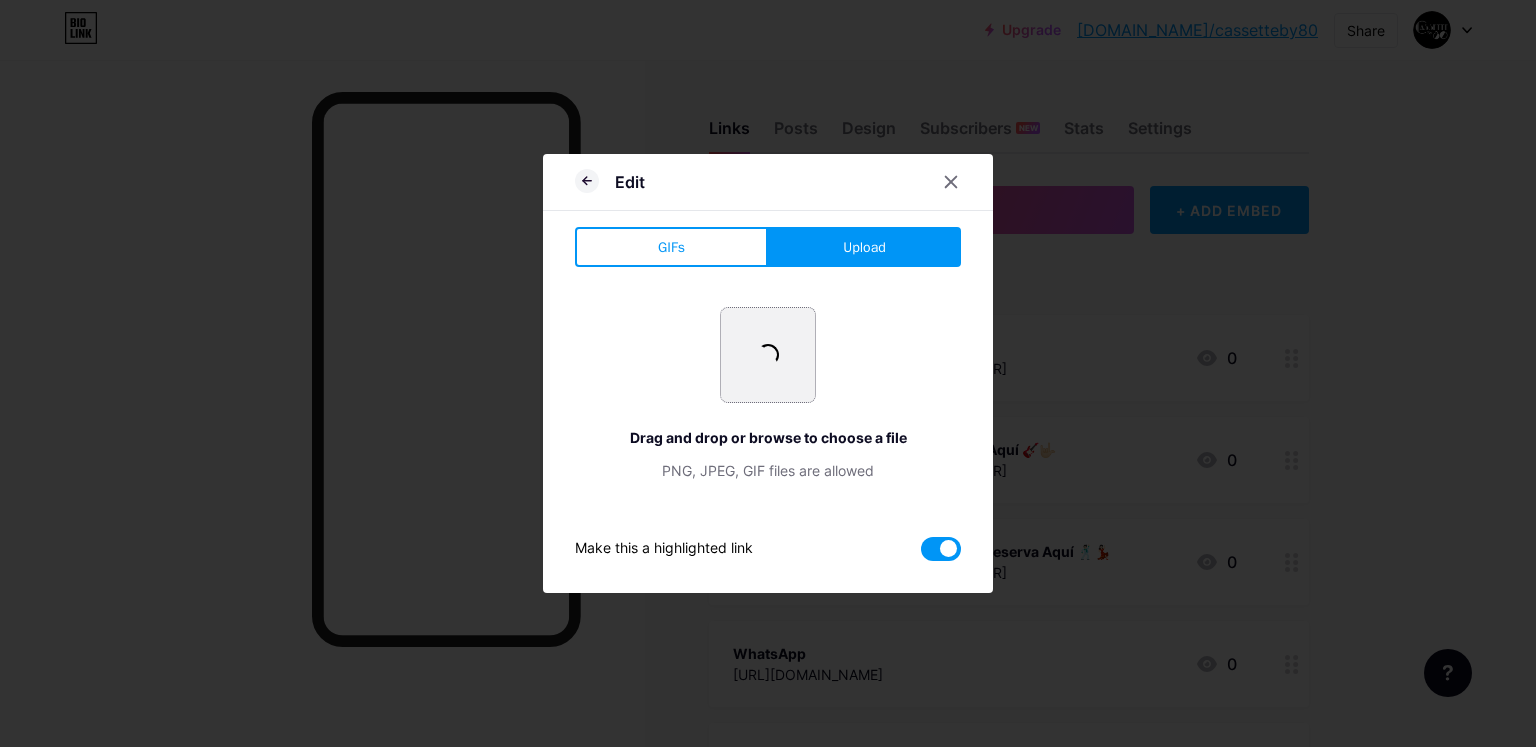 click at bounding box center (768, 355) 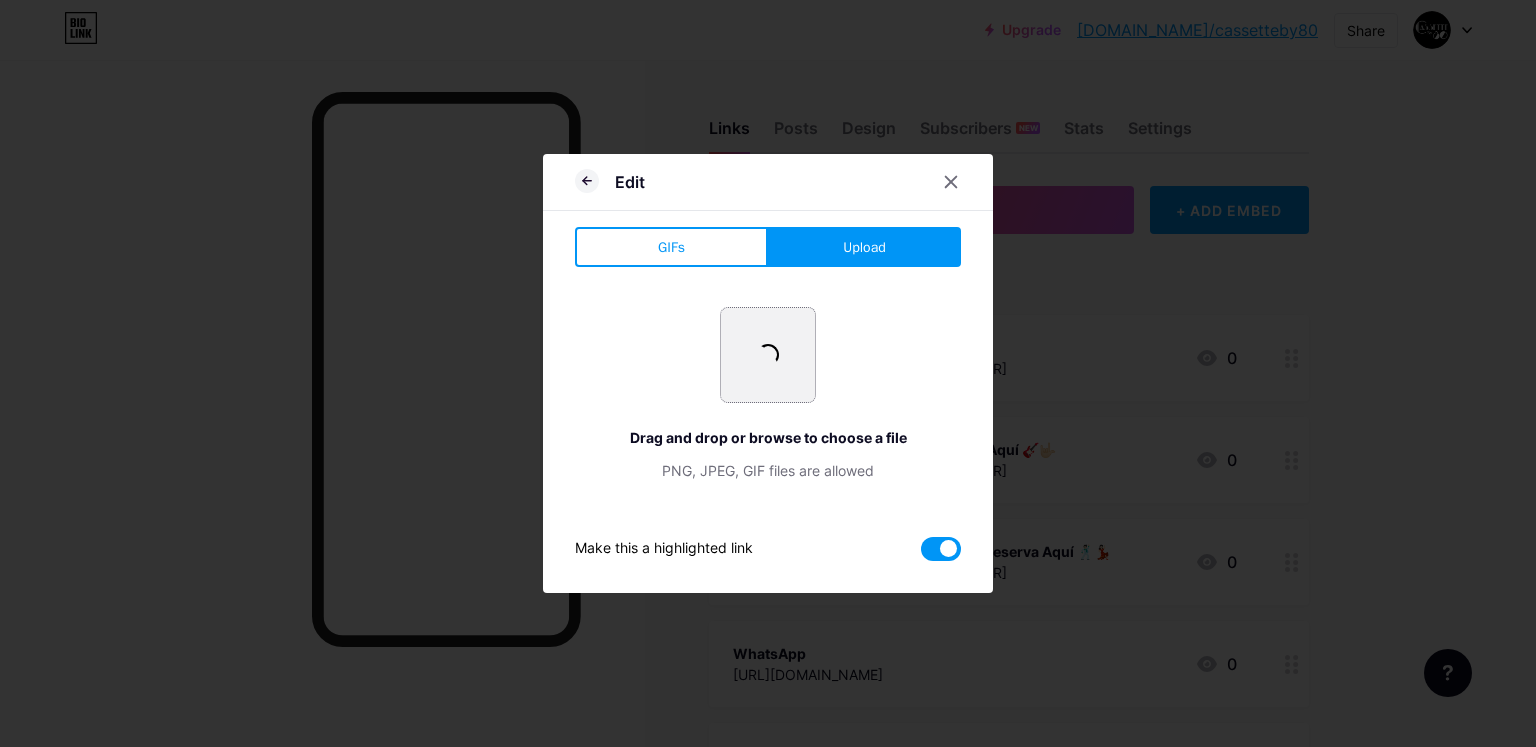 type on "C:\fakepath\12 JULIO MATINE RETRO.png" 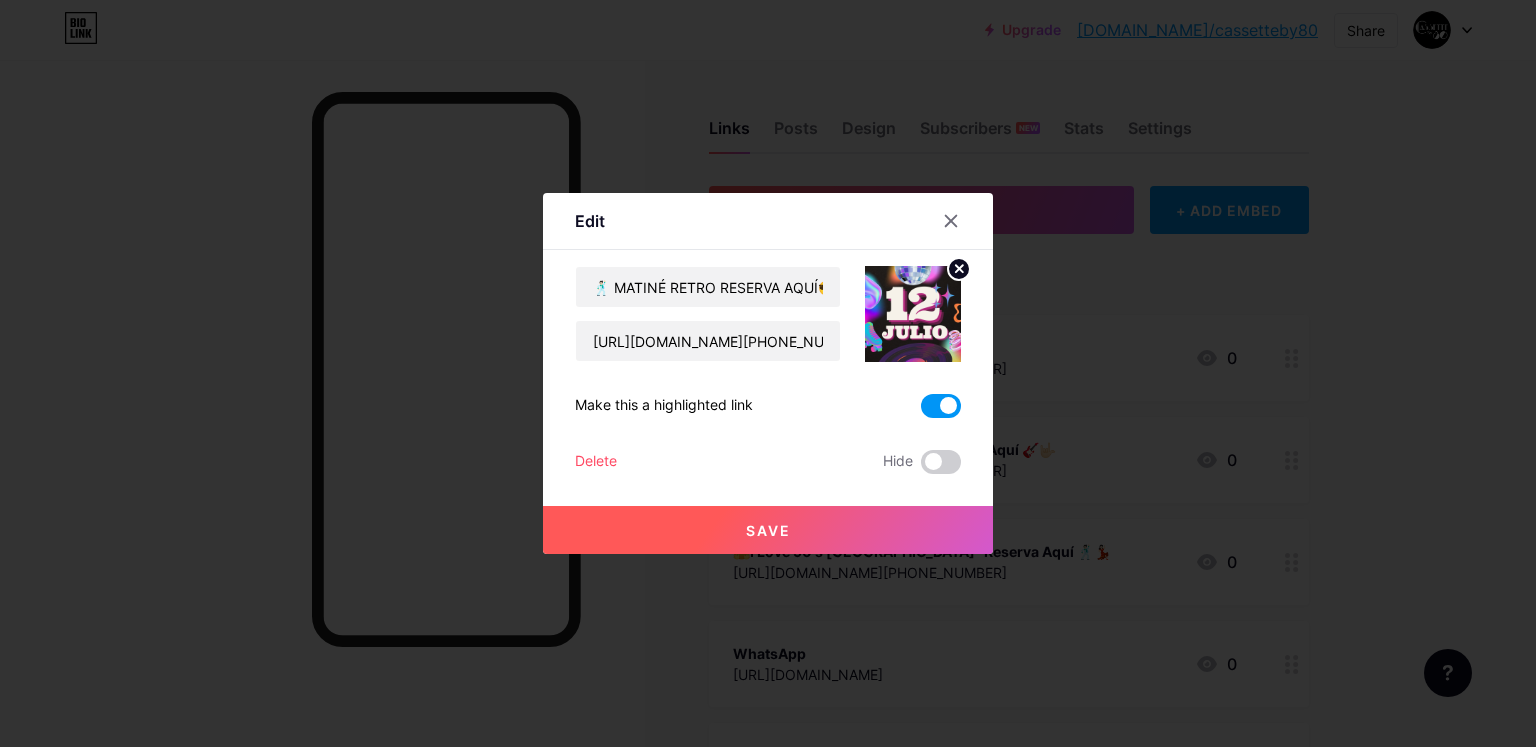 click 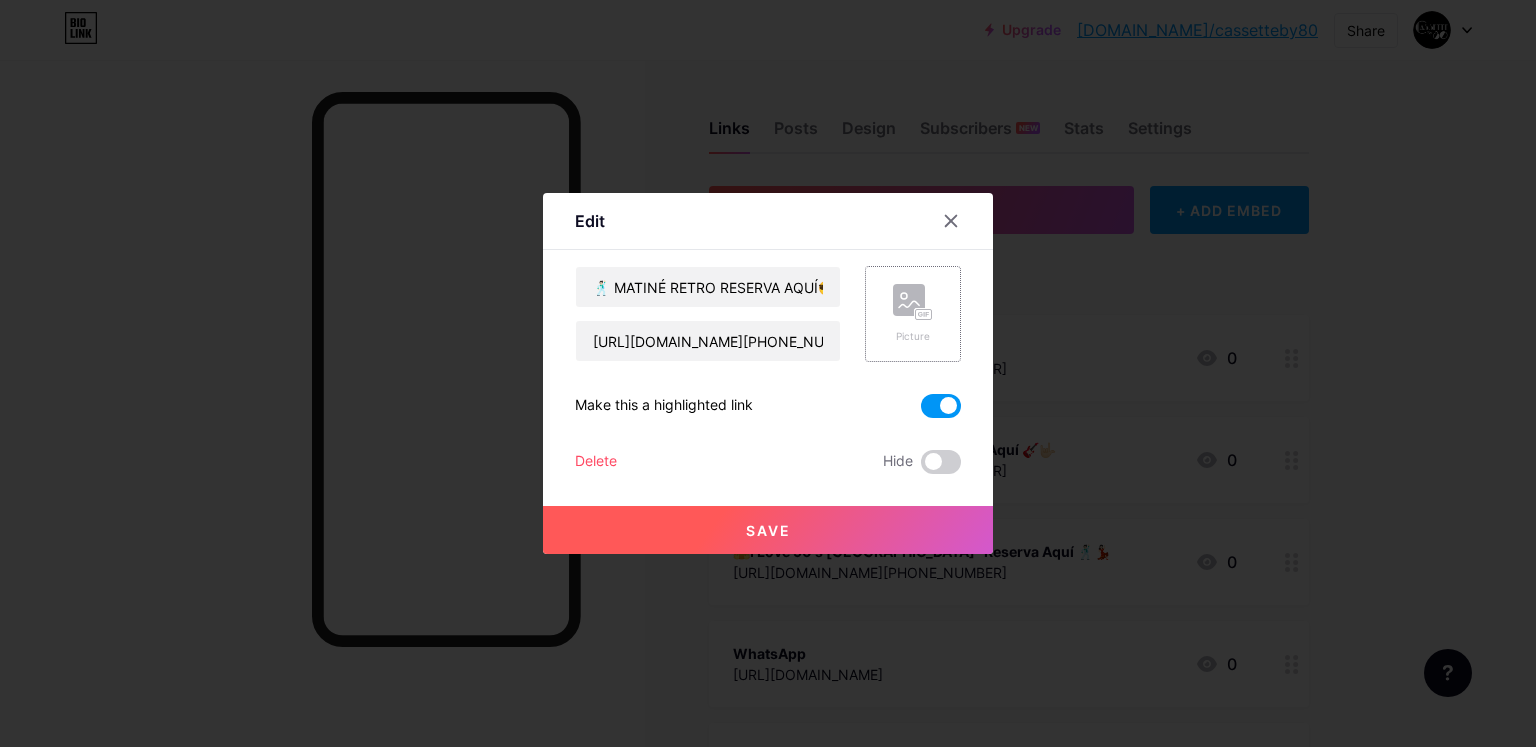 click 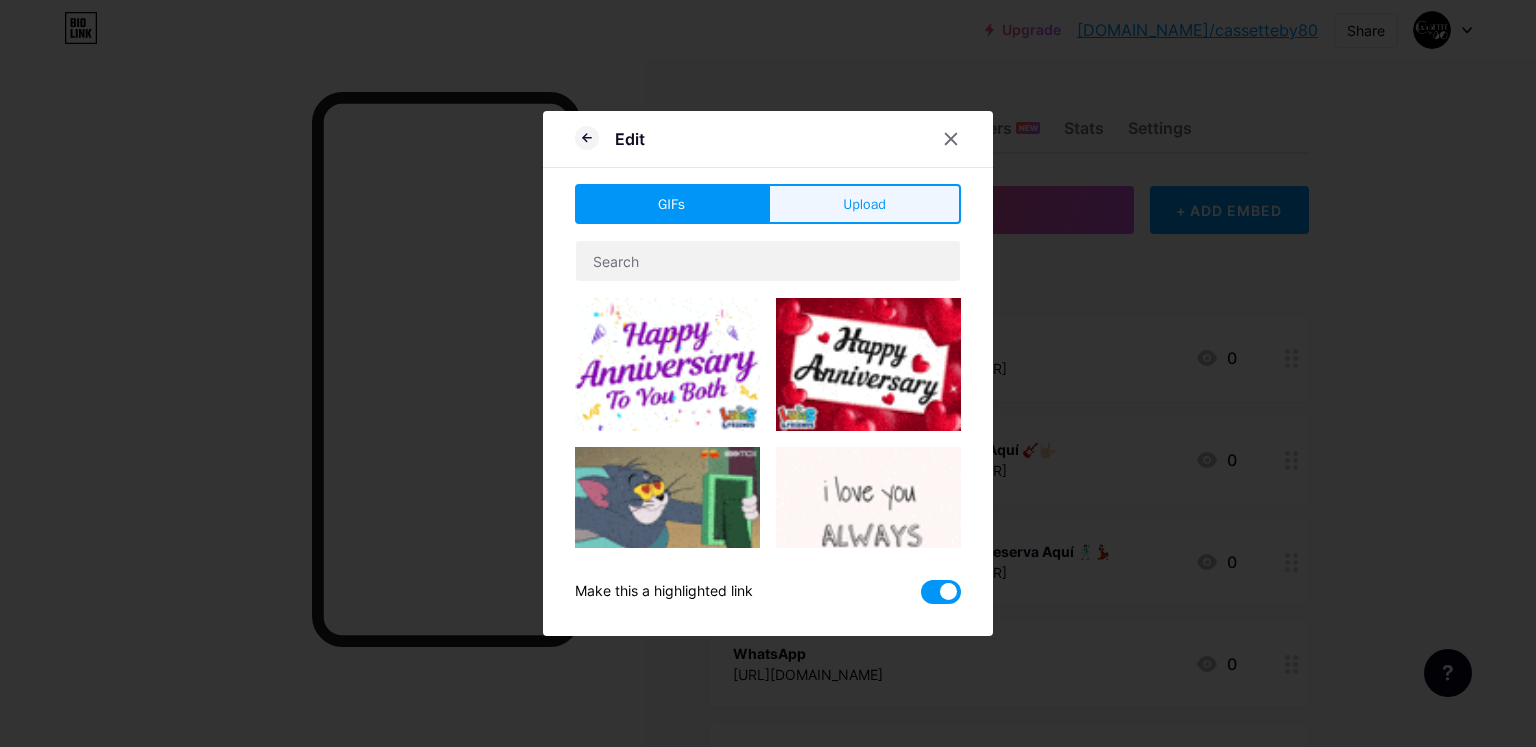 click on "Upload" at bounding box center (864, 204) 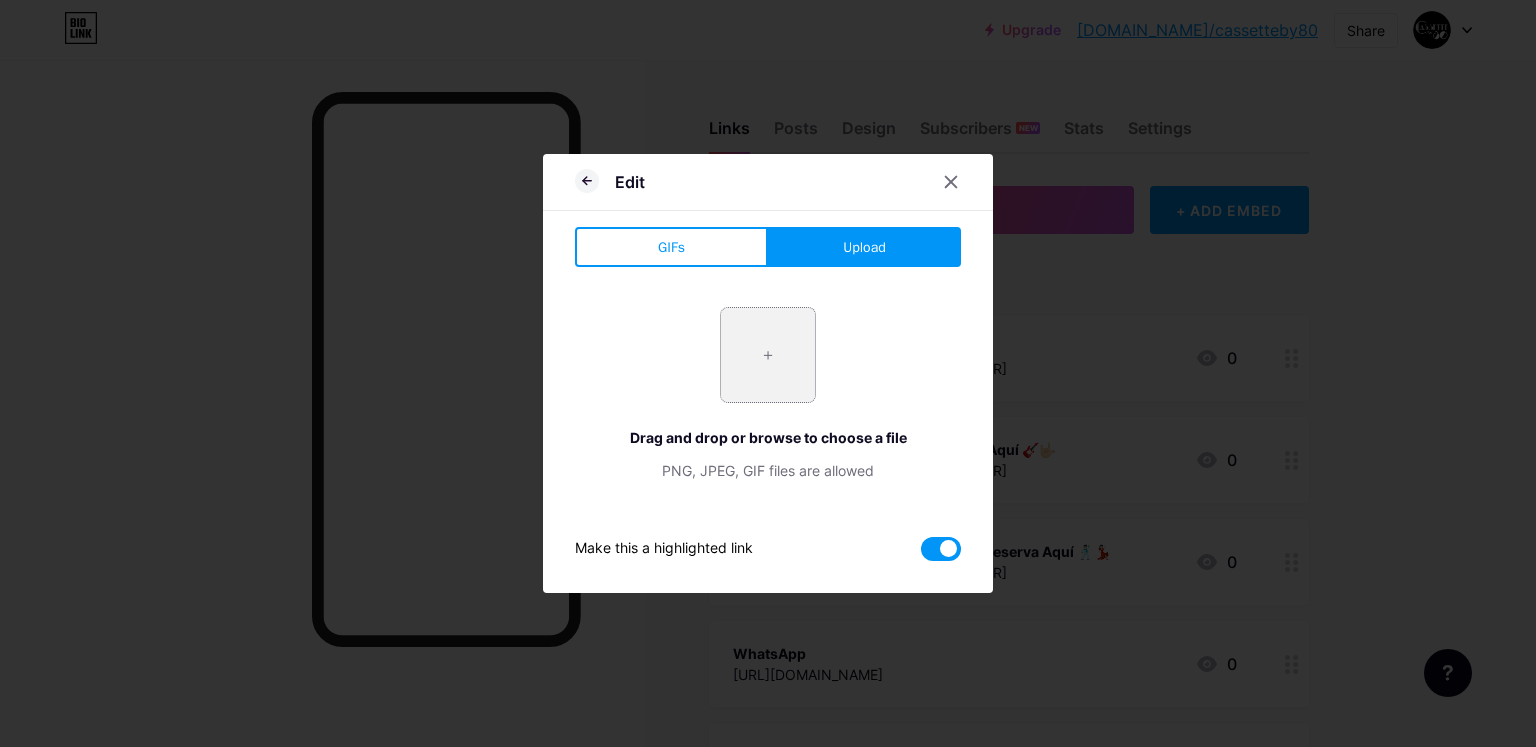 click at bounding box center [768, 355] 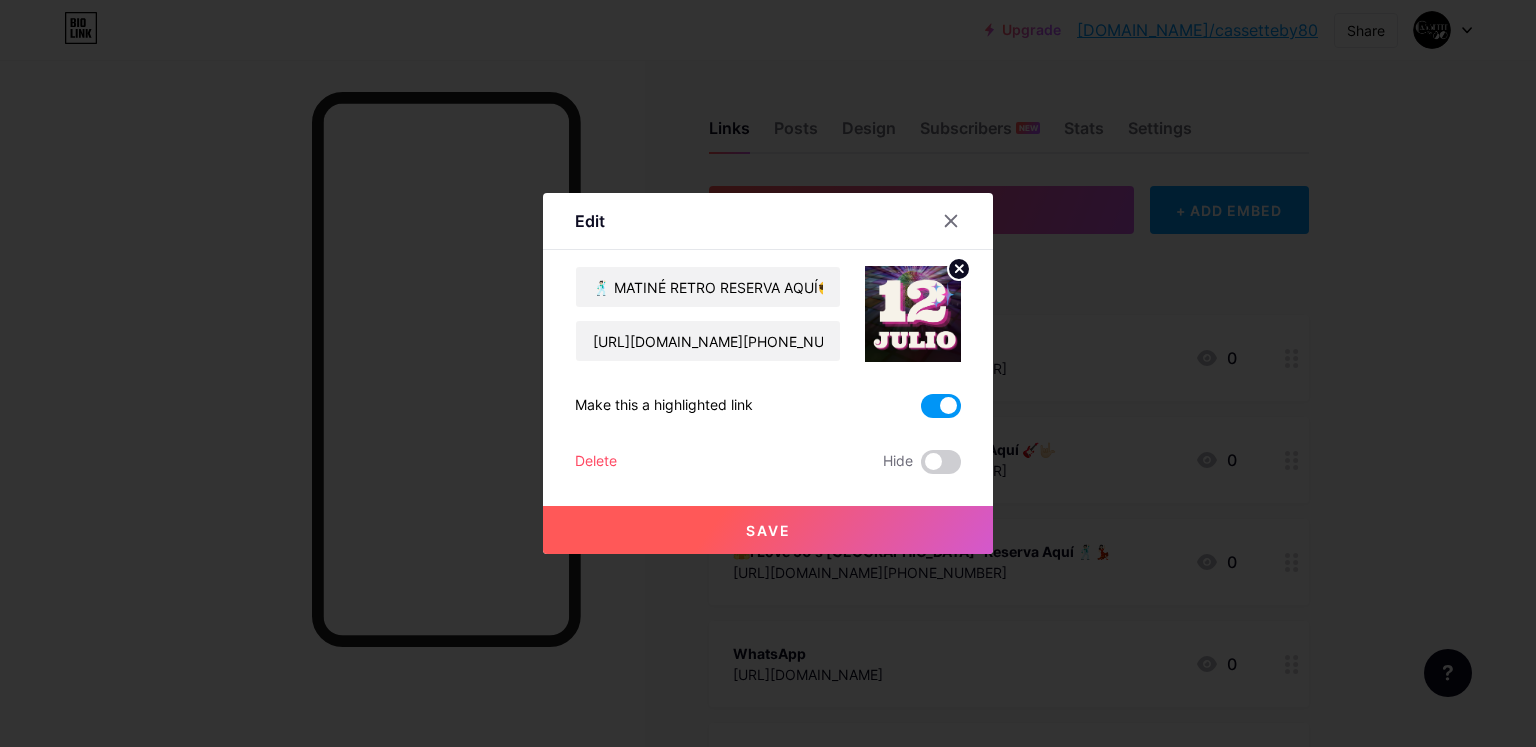 click on "Save" at bounding box center (768, 530) 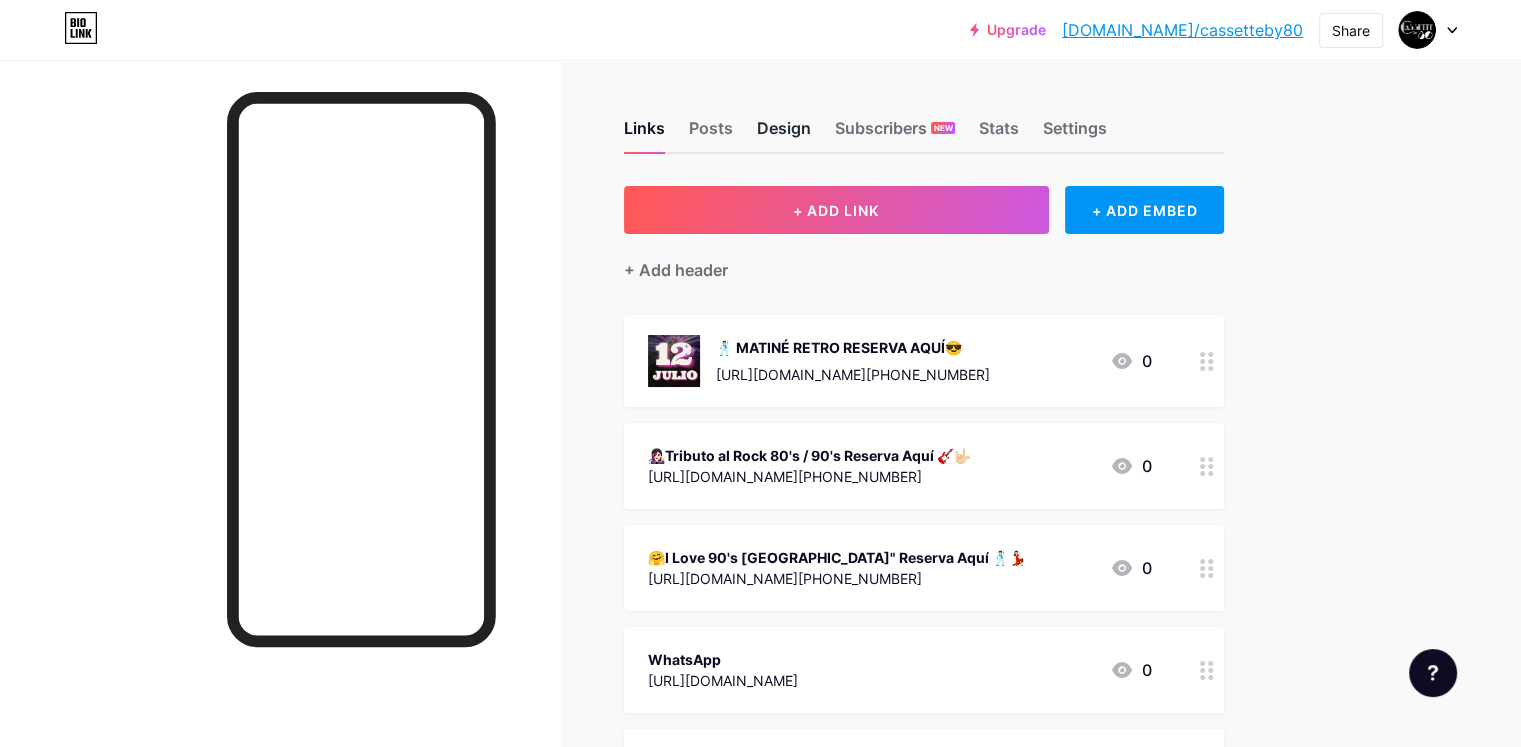 click on "Design" at bounding box center [784, 134] 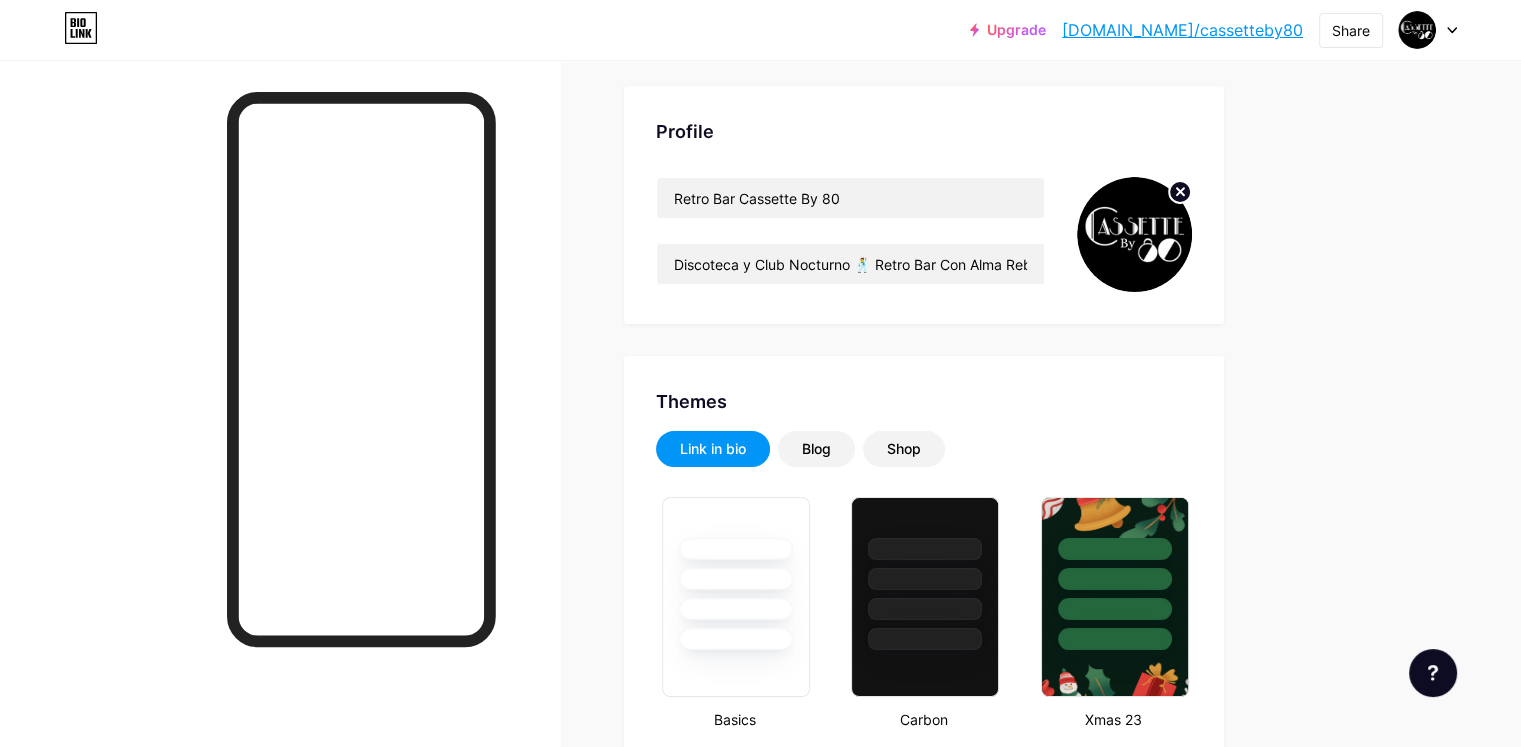 scroll, scrollTop: 200, scrollLeft: 0, axis: vertical 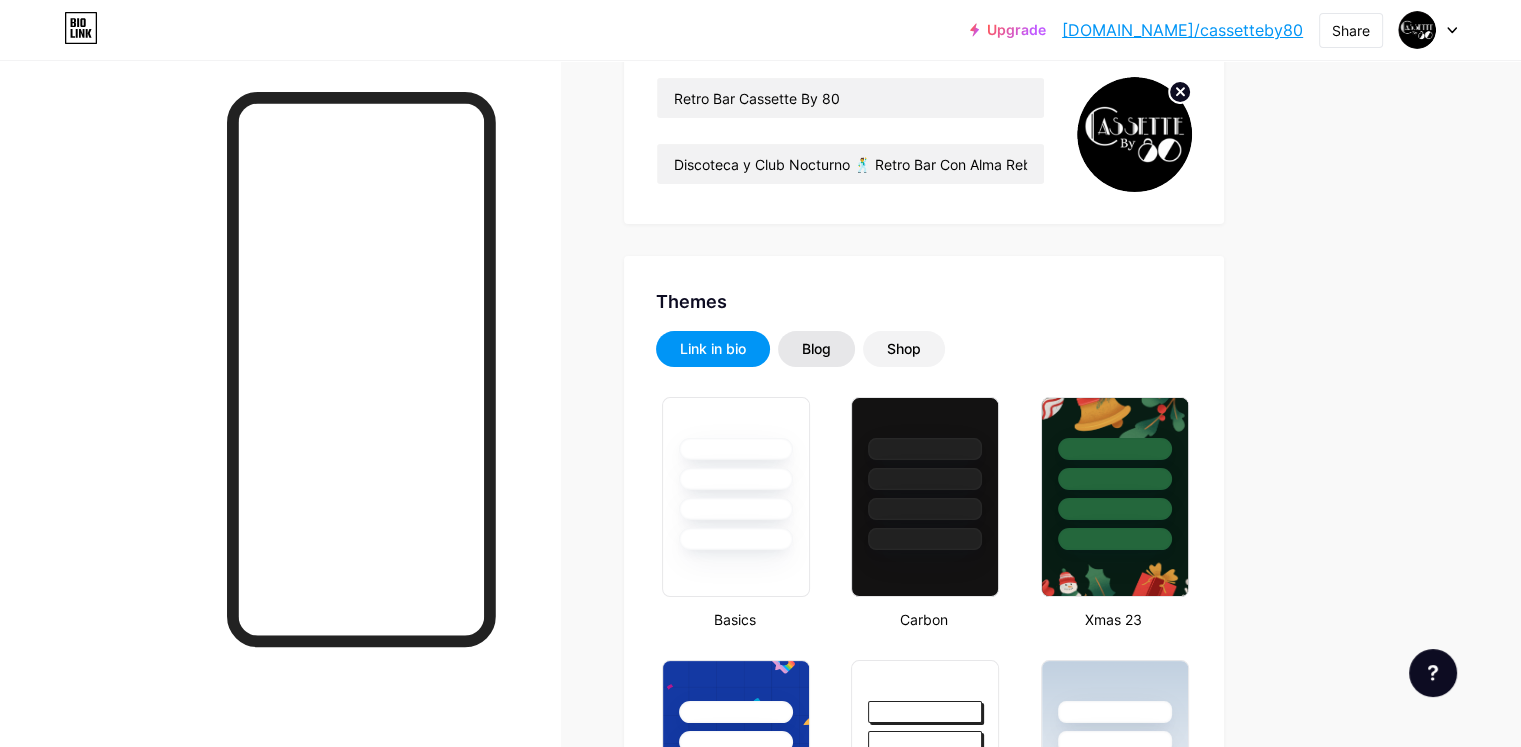 click on "Blog" at bounding box center [816, 349] 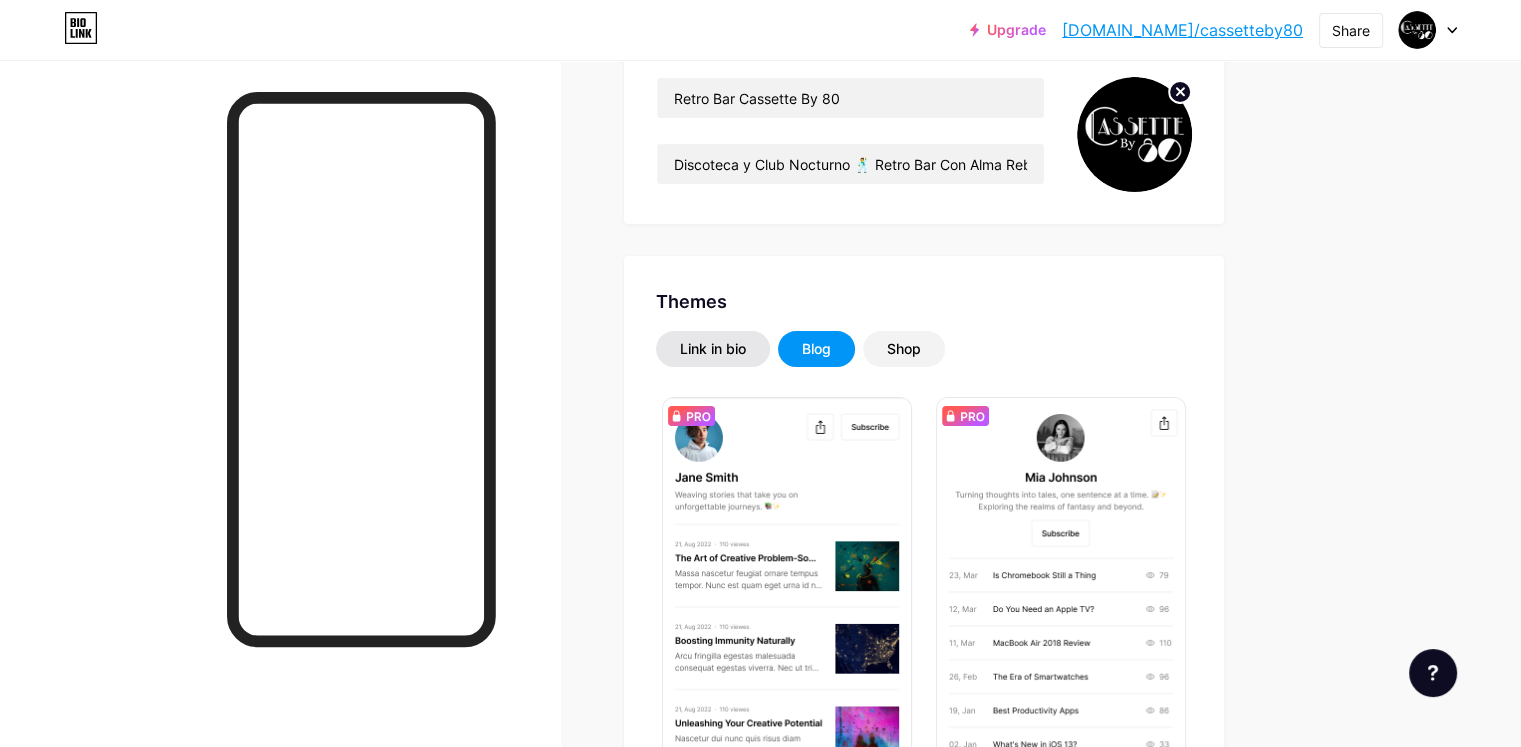 click on "Shop" at bounding box center [904, 349] 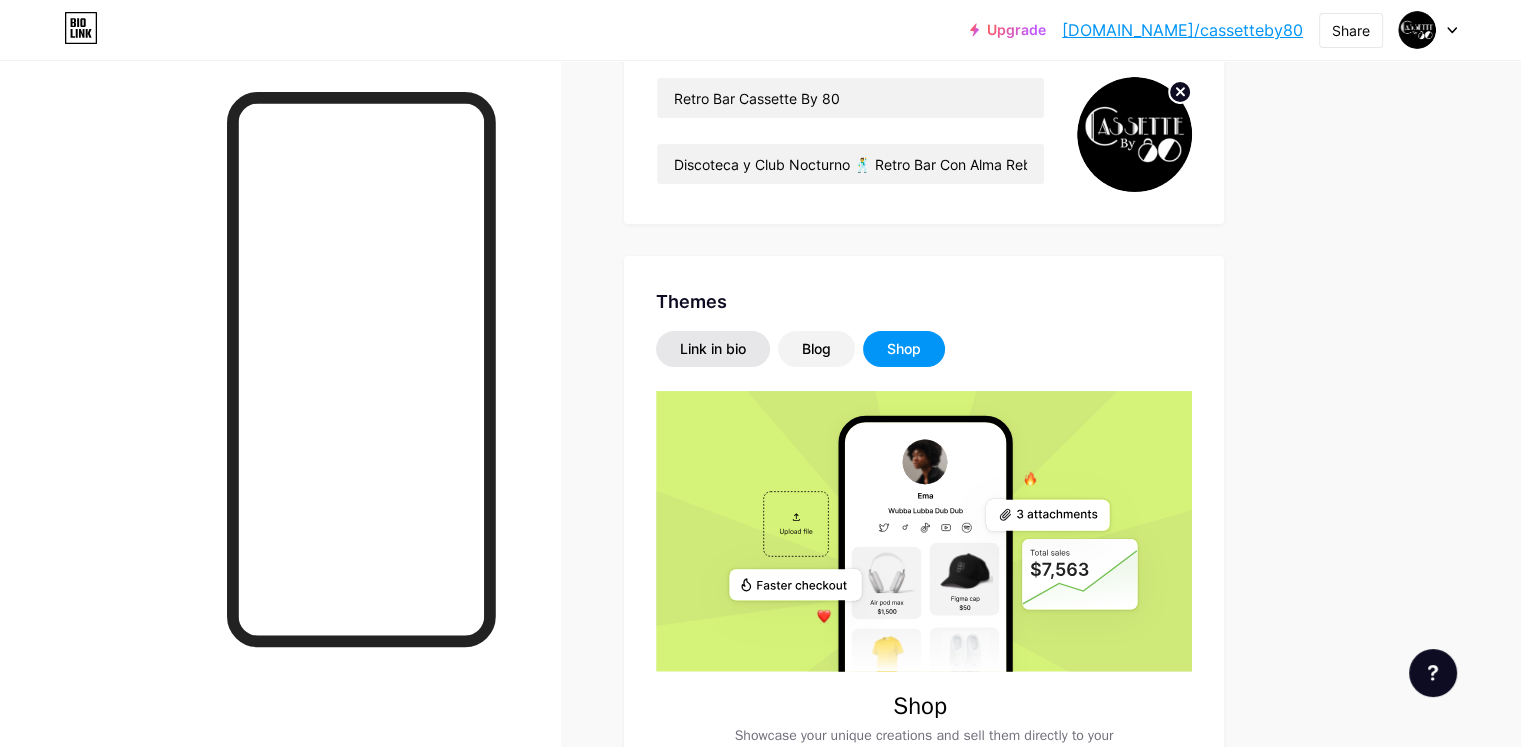 click on "Link in bio" at bounding box center [713, 349] 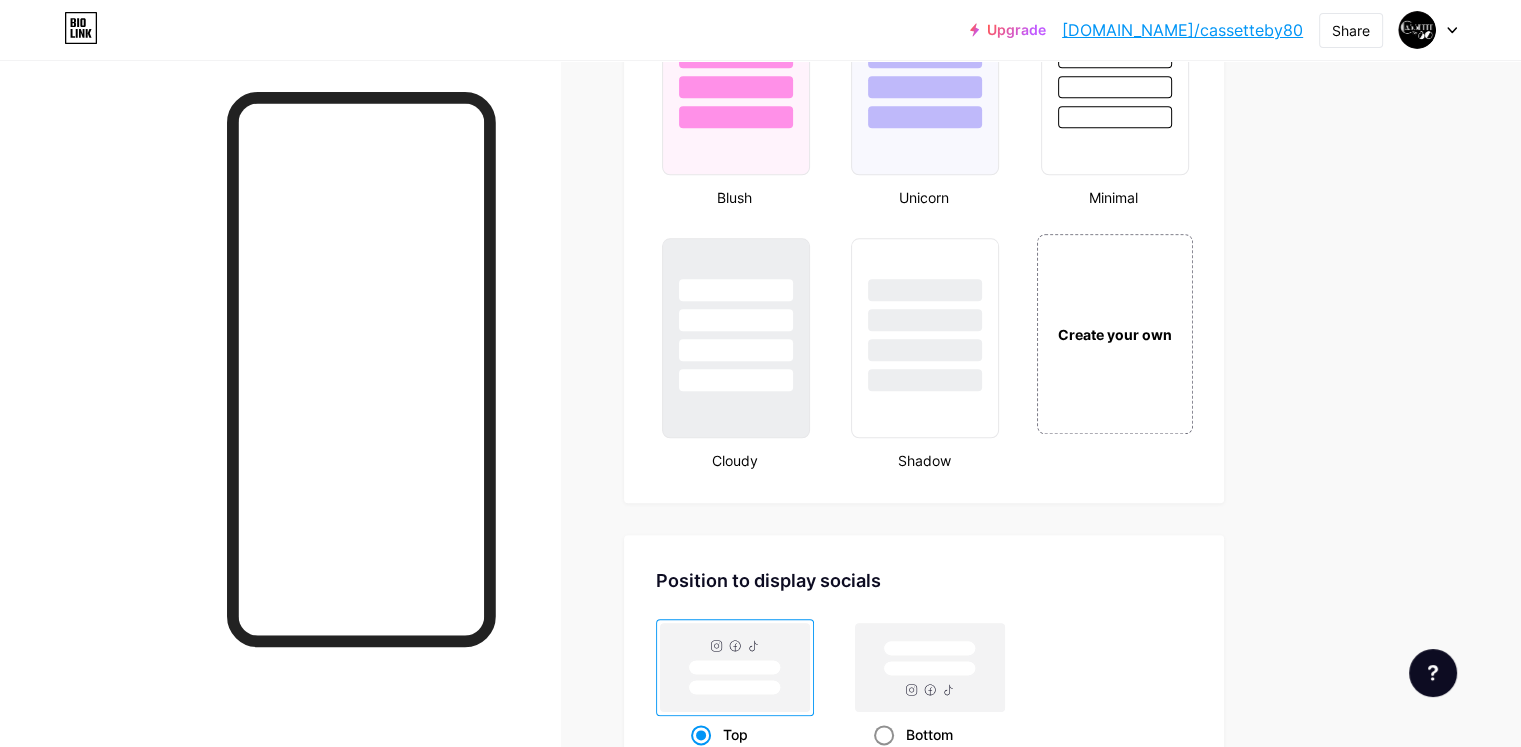 scroll, scrollTop: 2500, scrollLeft: 0, axis: vertical 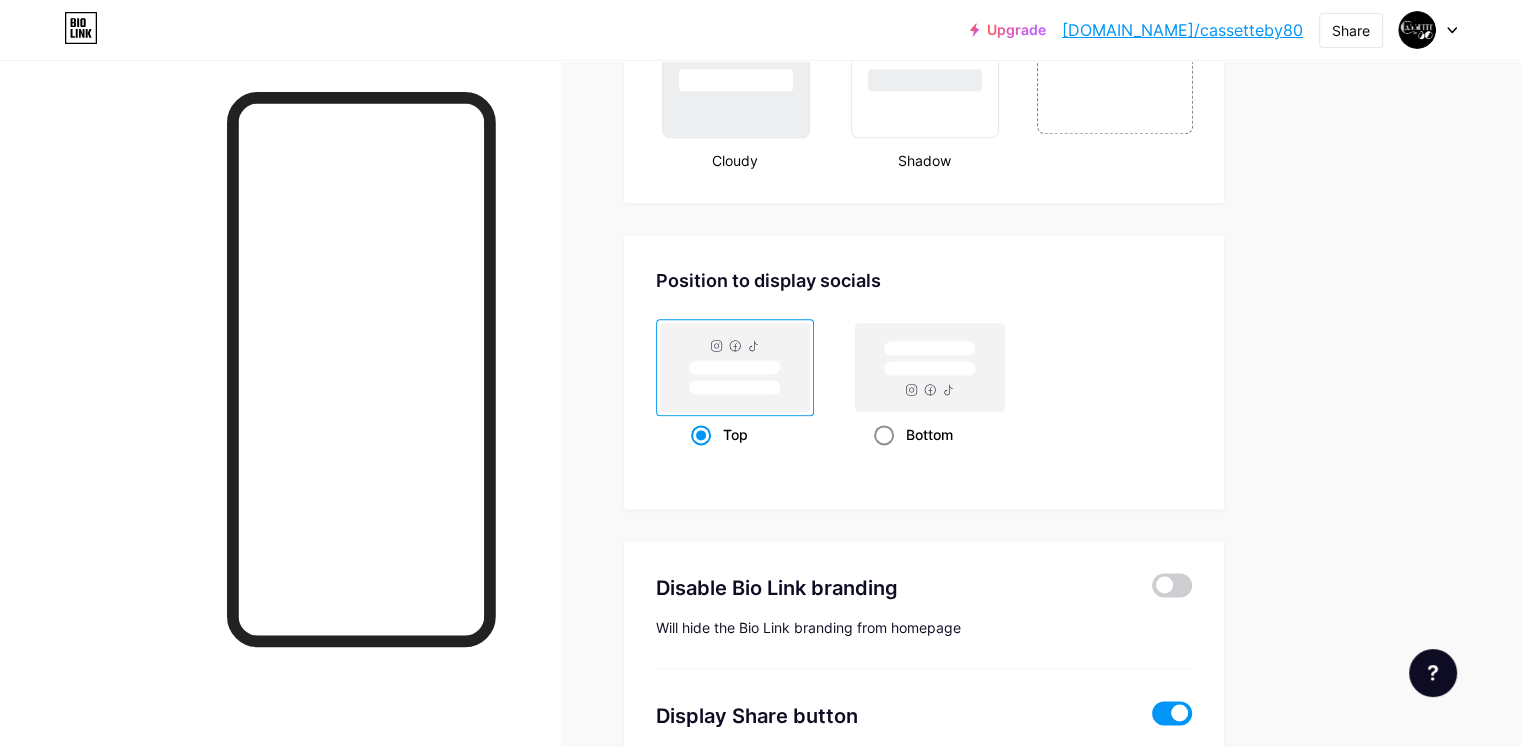 click at bounding box center (884, 435) 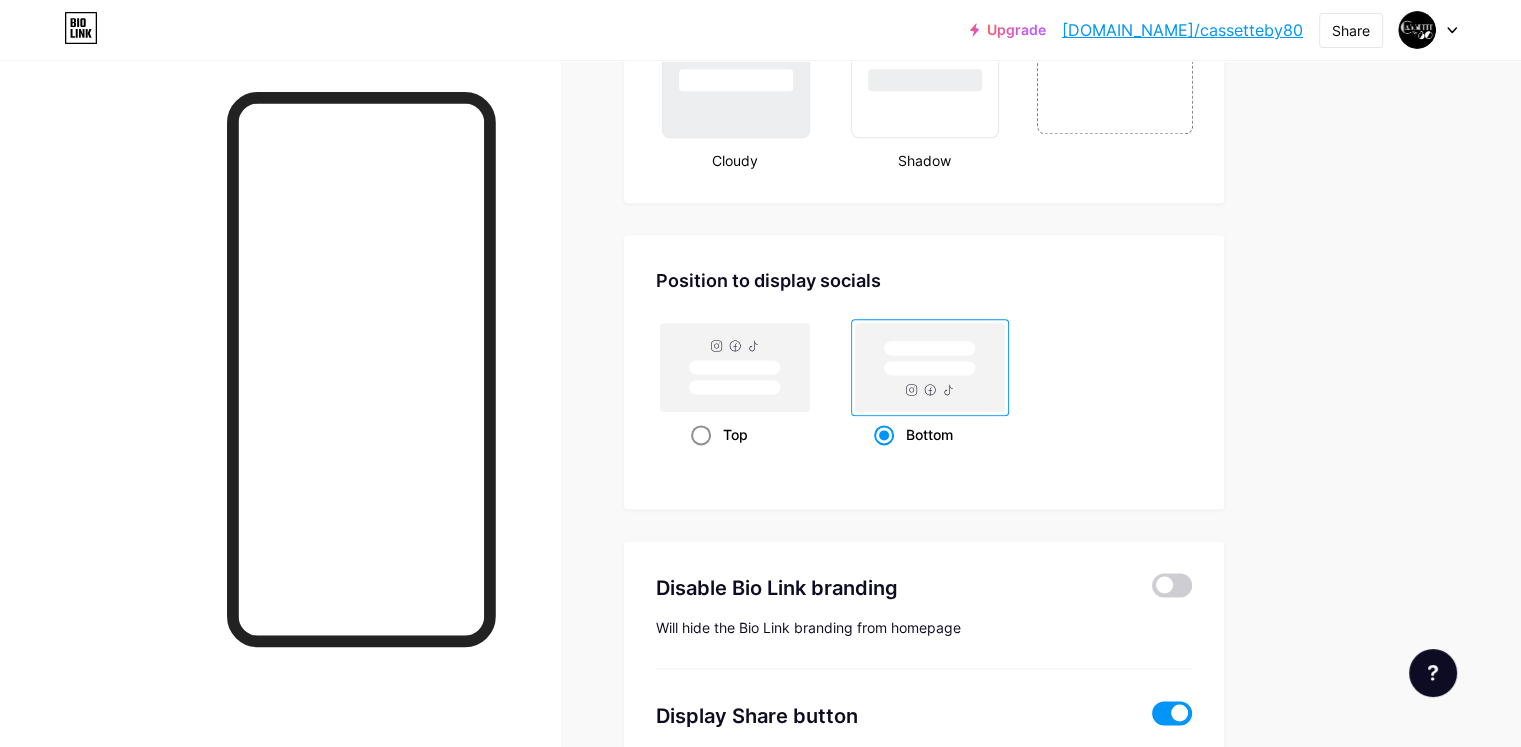 click at bounding box center (701, 435) 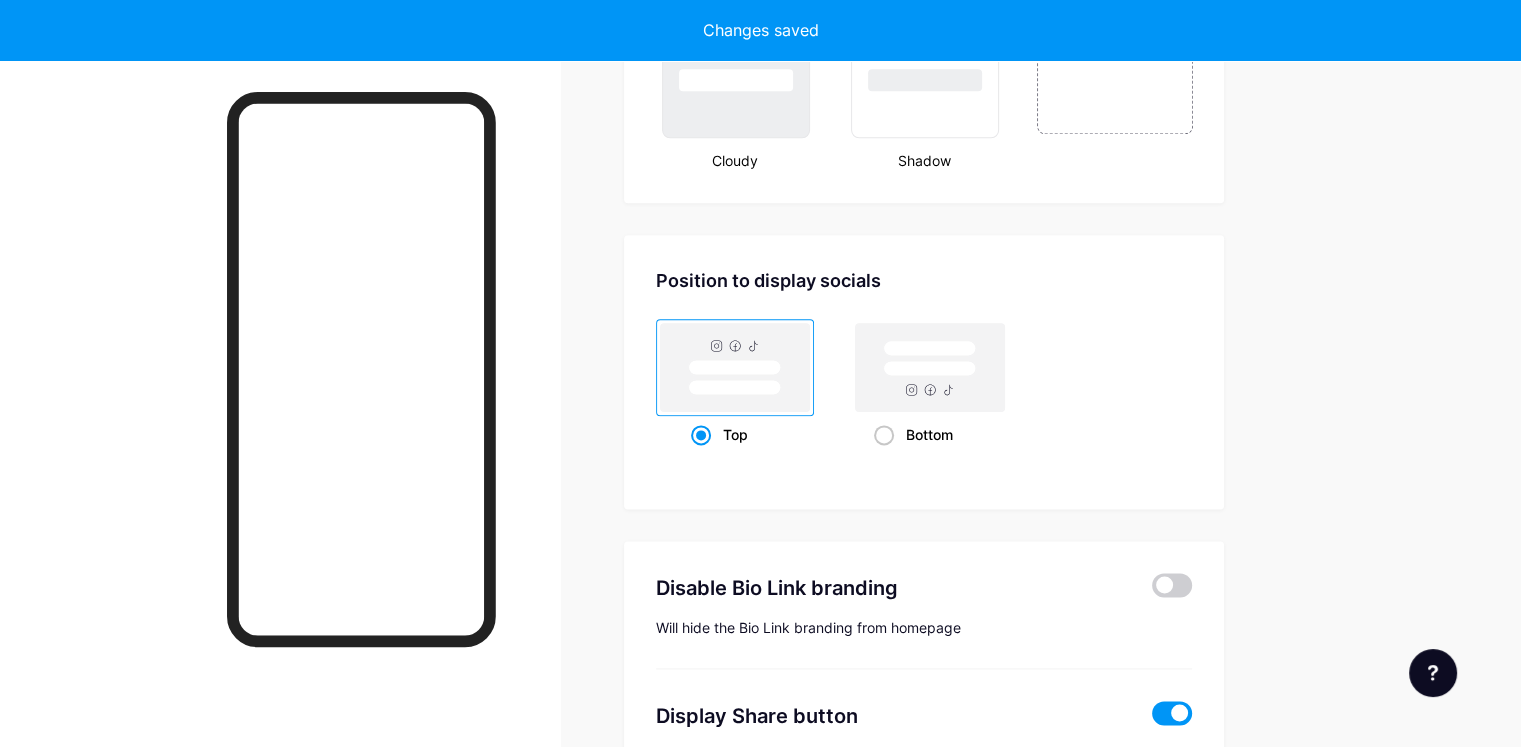 scroll, scrollTop: 2642, scrollLeft: 0, axis: vertical 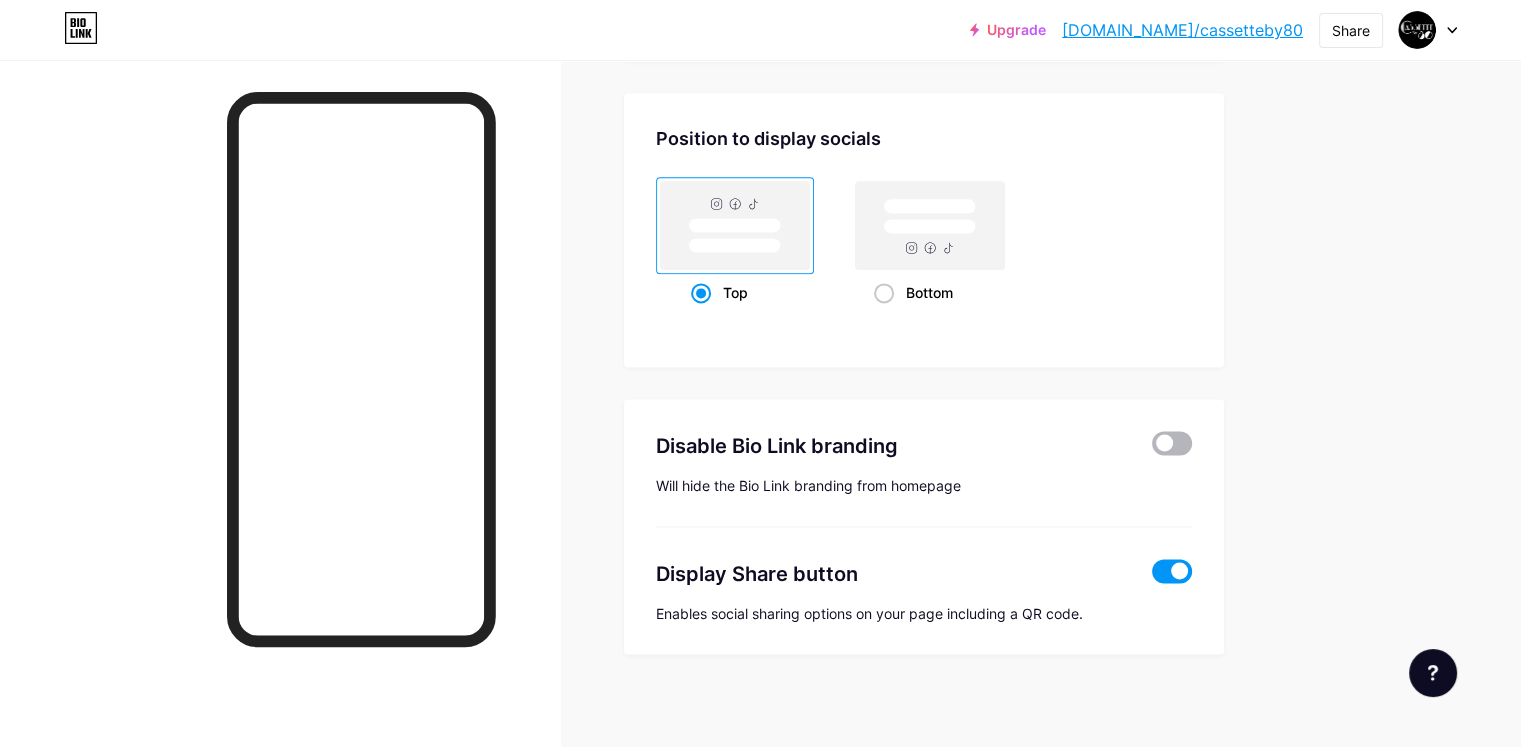 click at bounding box center (1172, 443) 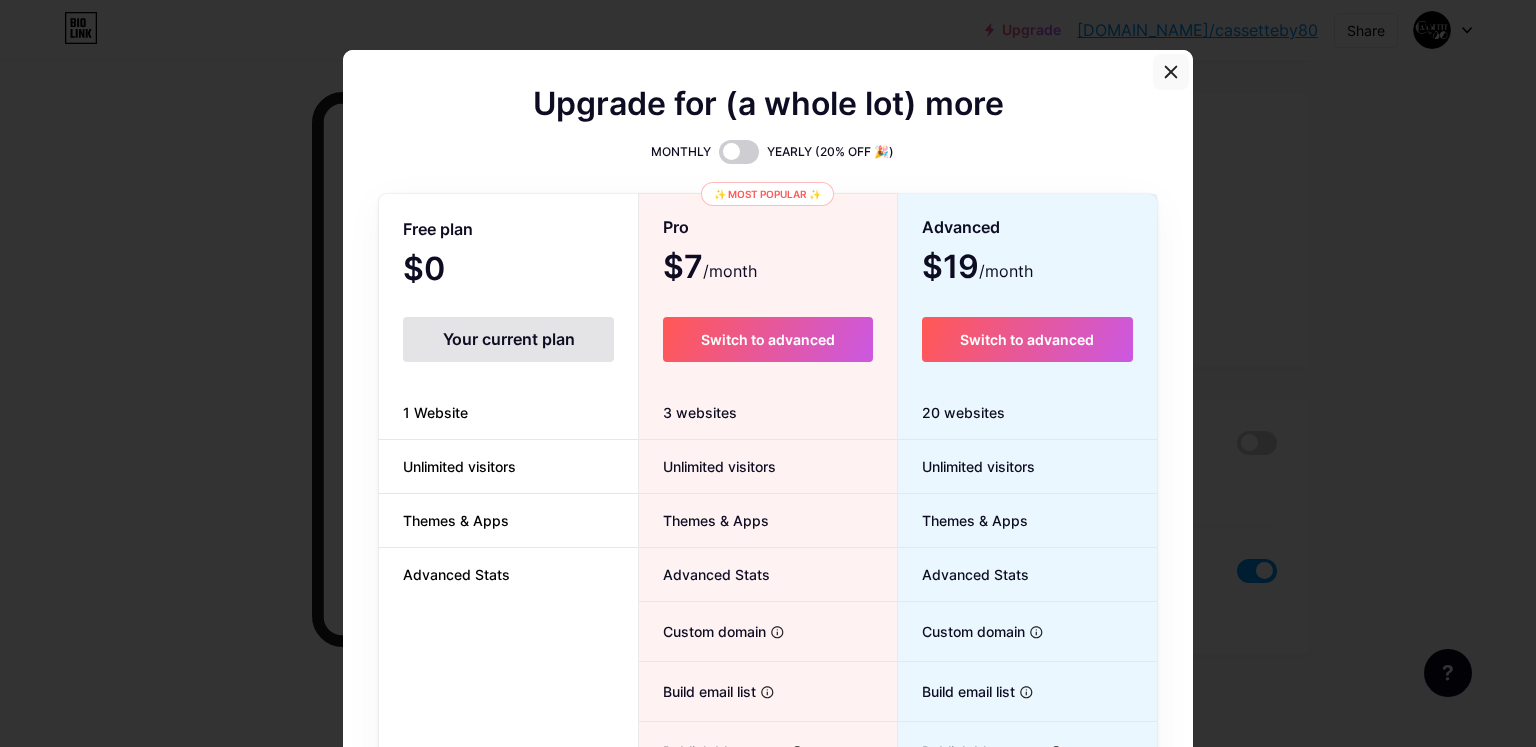 click at bounding box center [1171, 72] 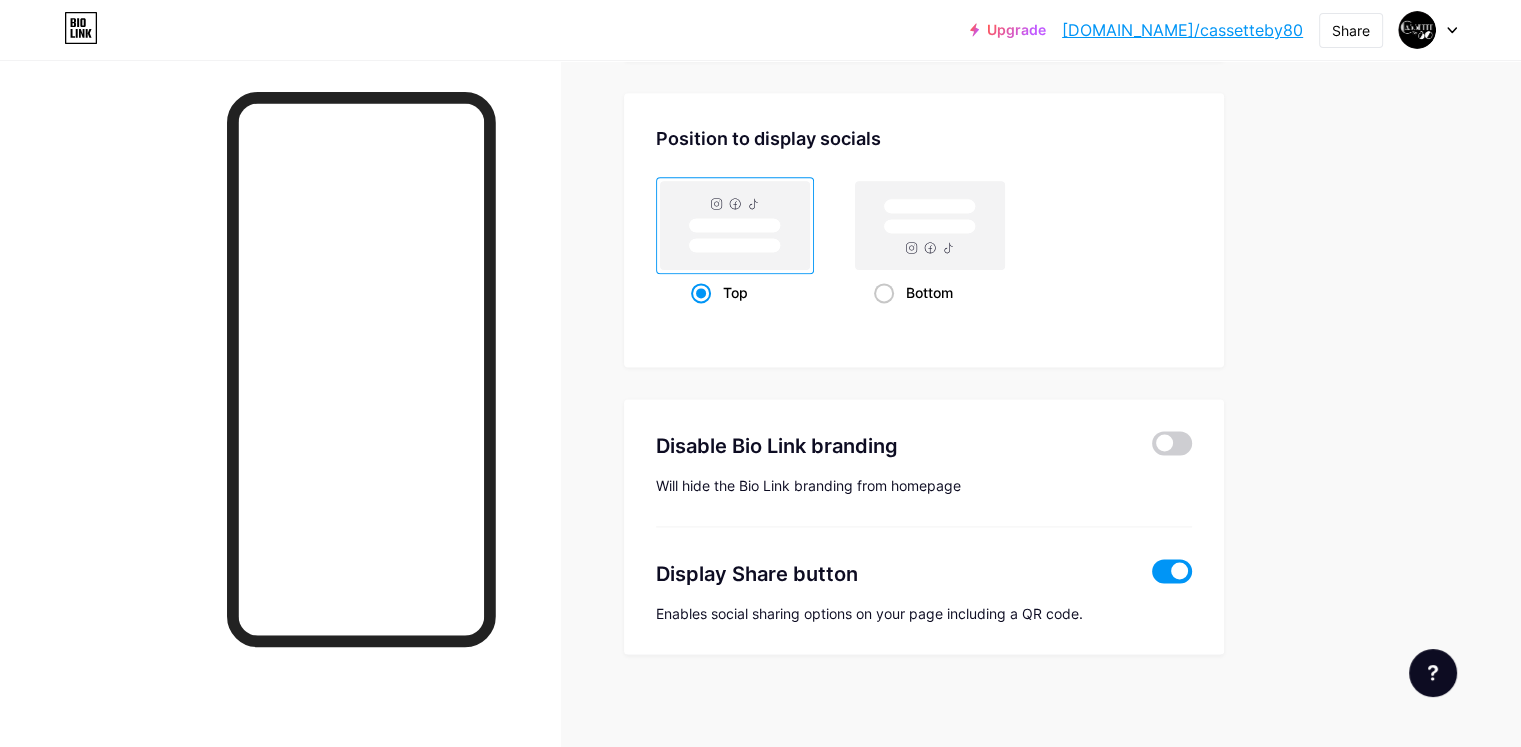 click at bounding box center (1172, 571) 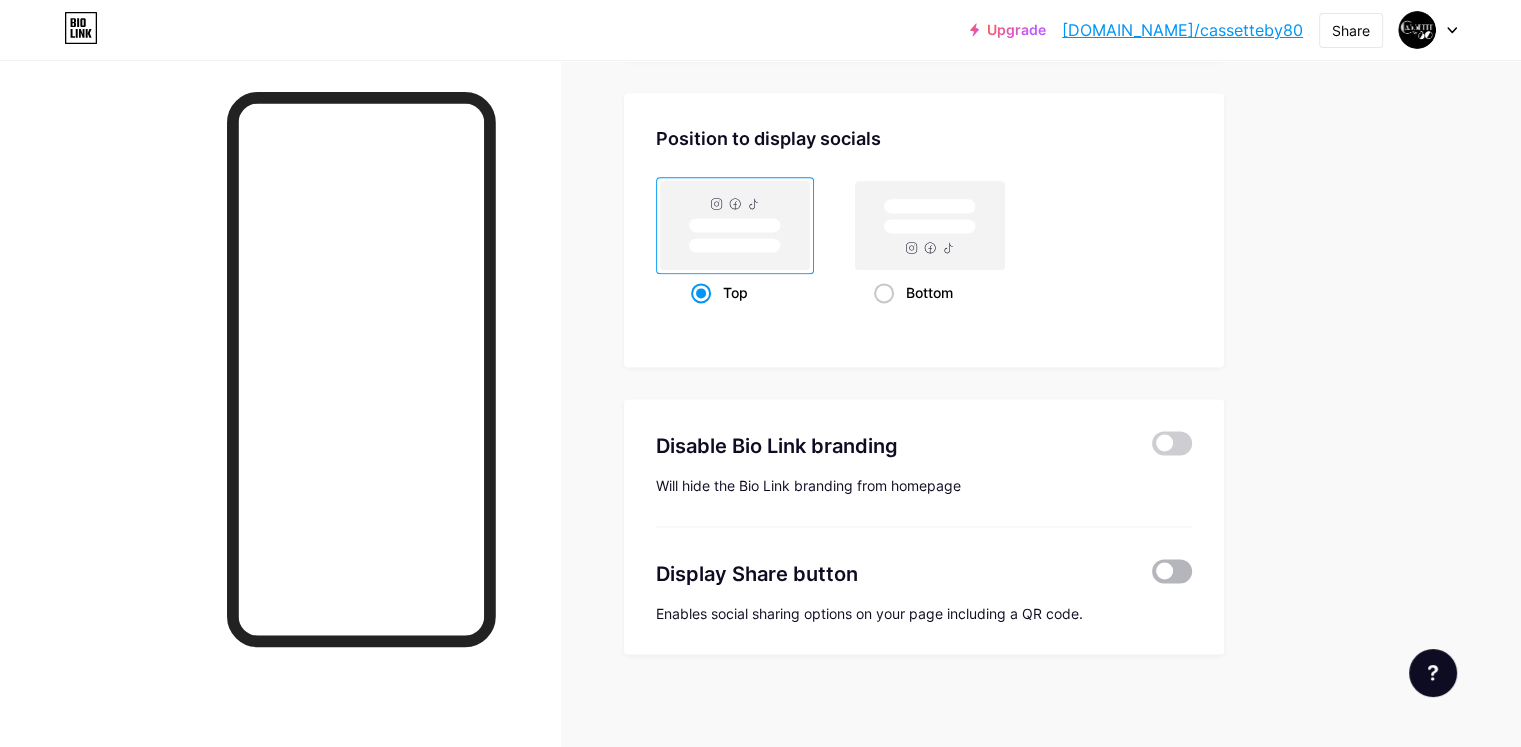 click at bounding box center (1172, 571) 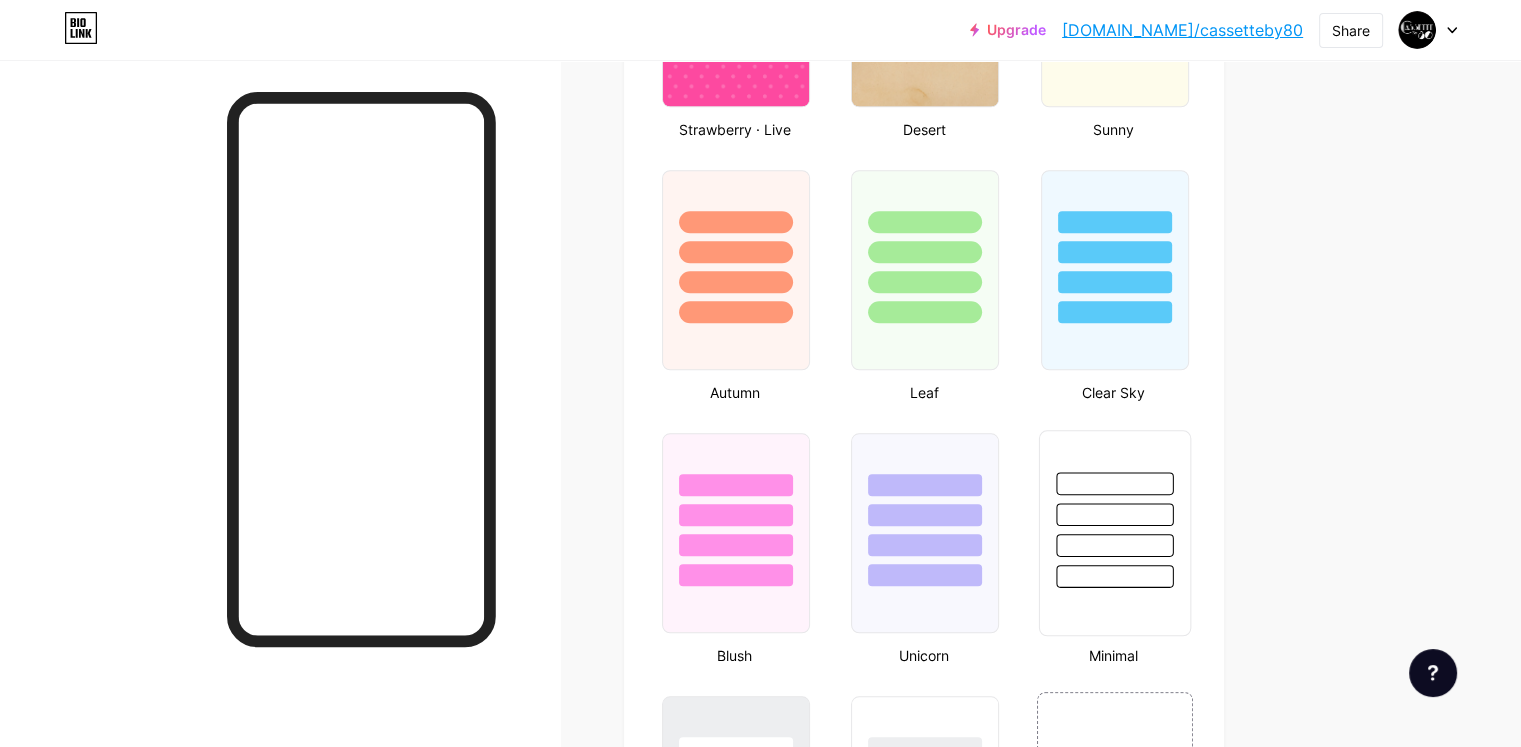 scroll, scrollTop: 2042, scrollLeft: 0, axis: vertical 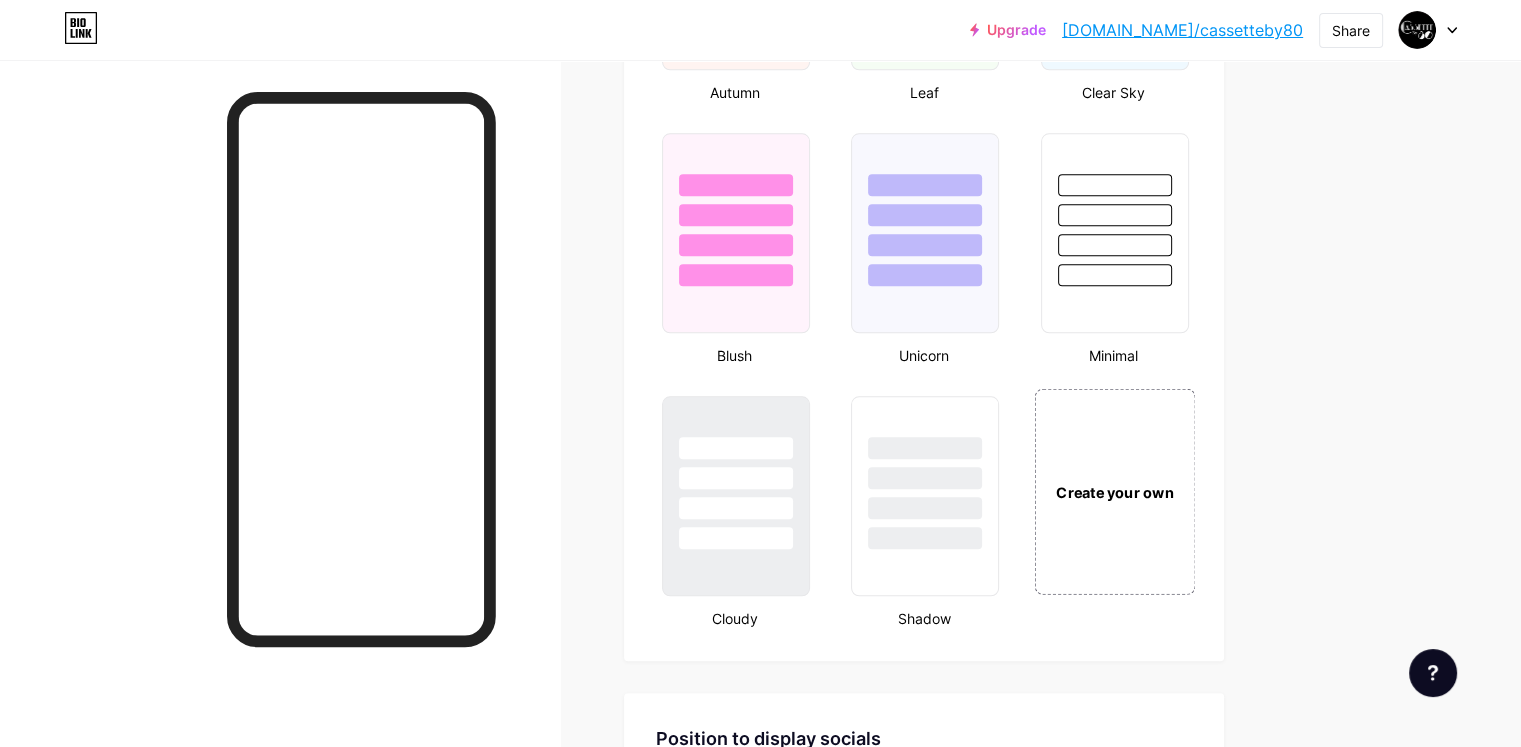 click on "Create your own" at bounding box center [1114, 491] 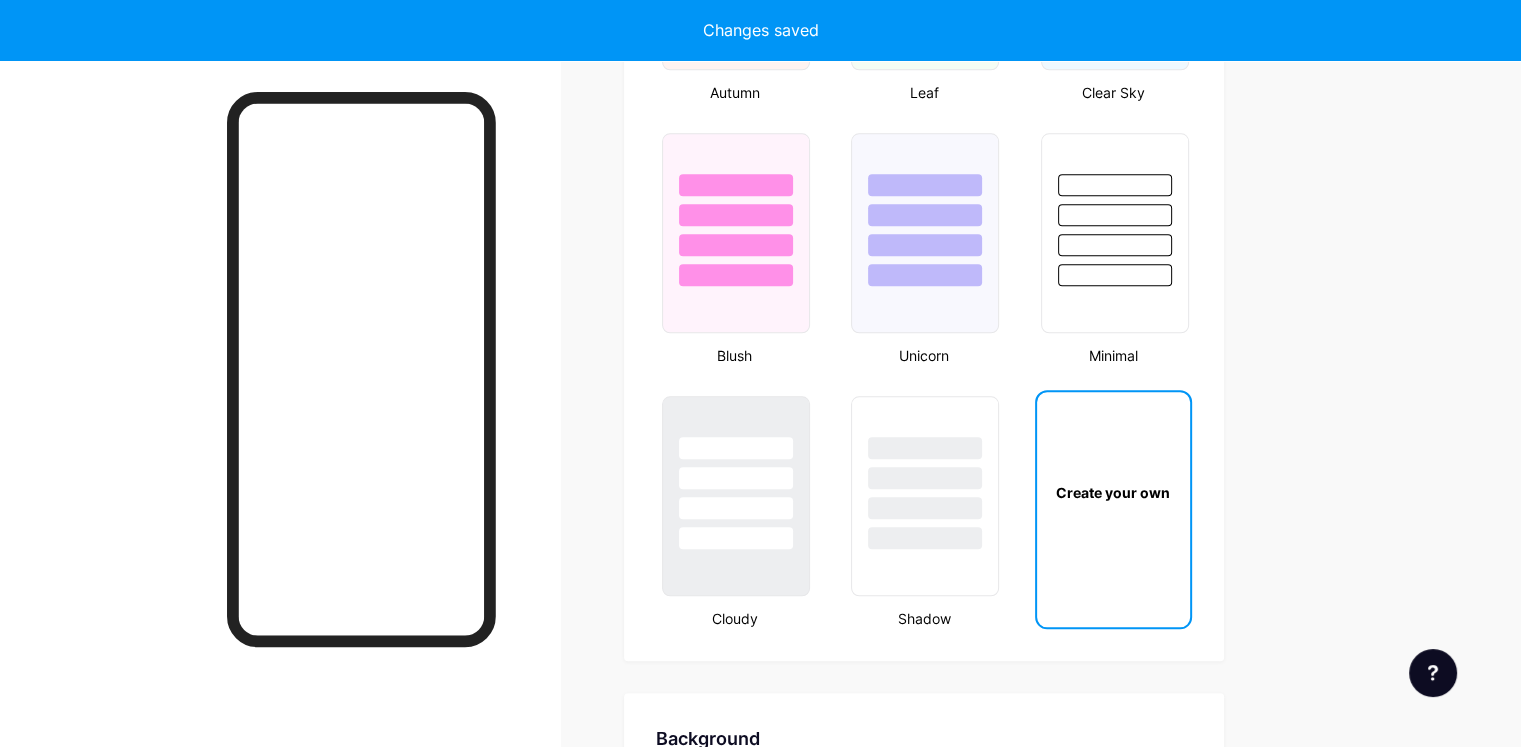 scroll, scrollTop: 2648, scrollLeft: 0, axis: vertical 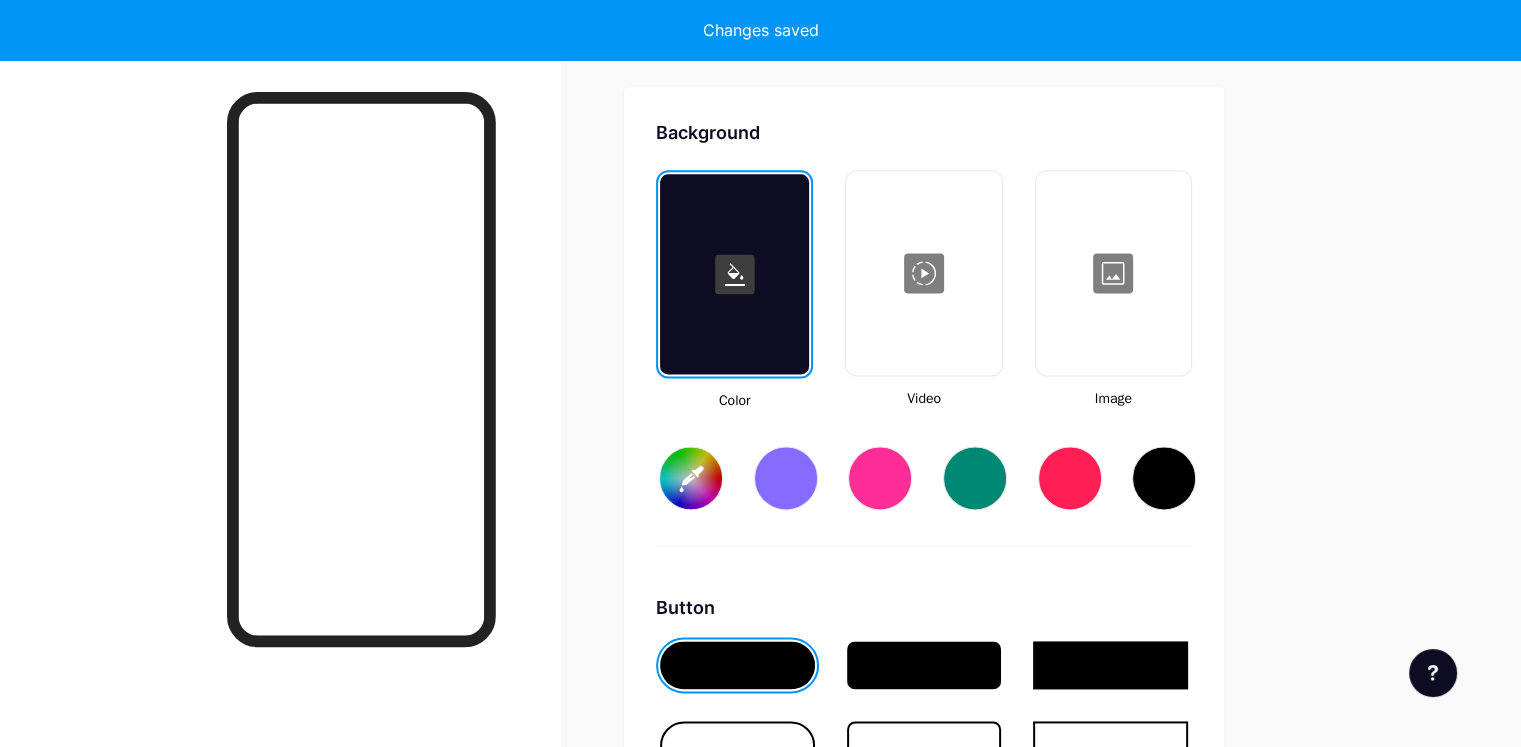 type on "#ffffff" 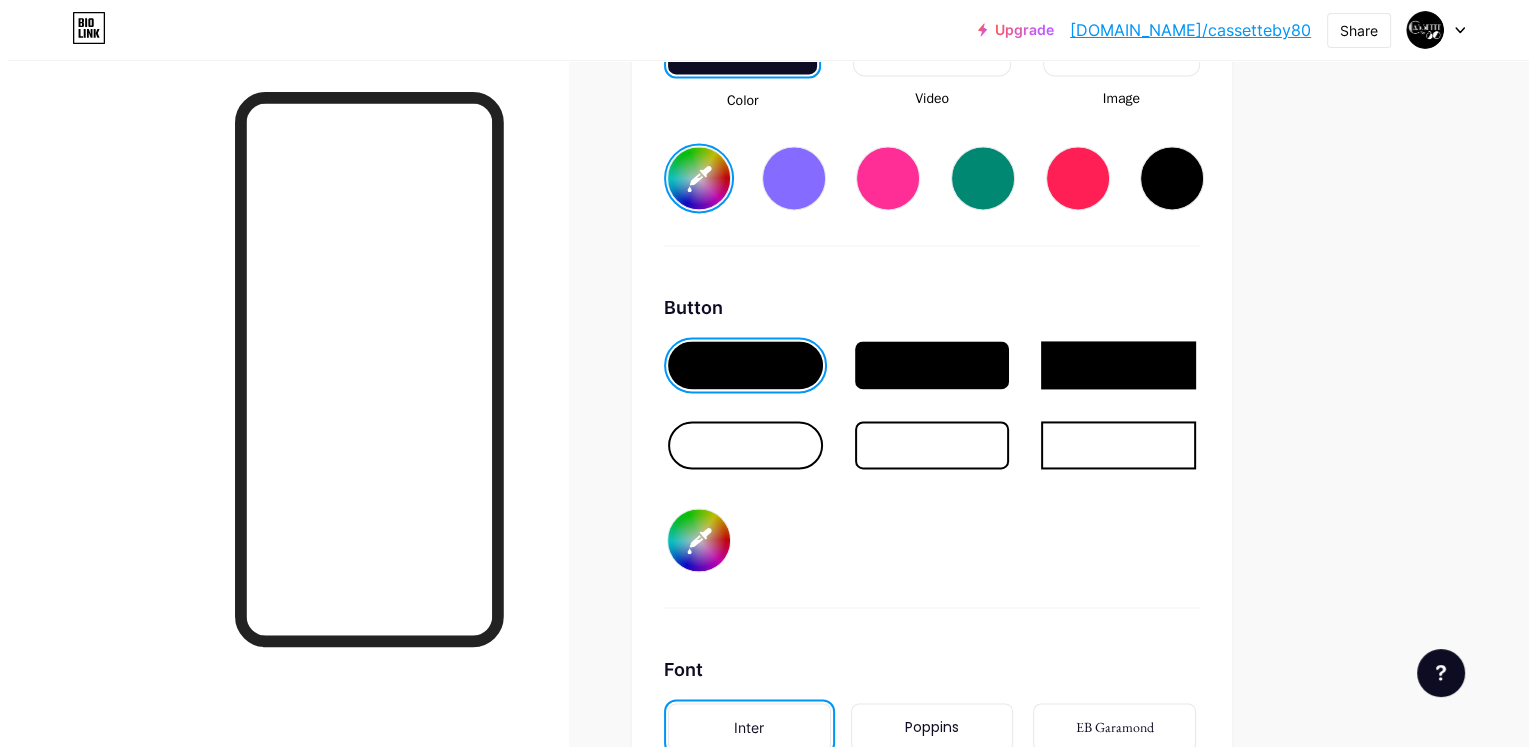 scroll, scrollTop: 2648, scrollLeft: 0, axis: vertical 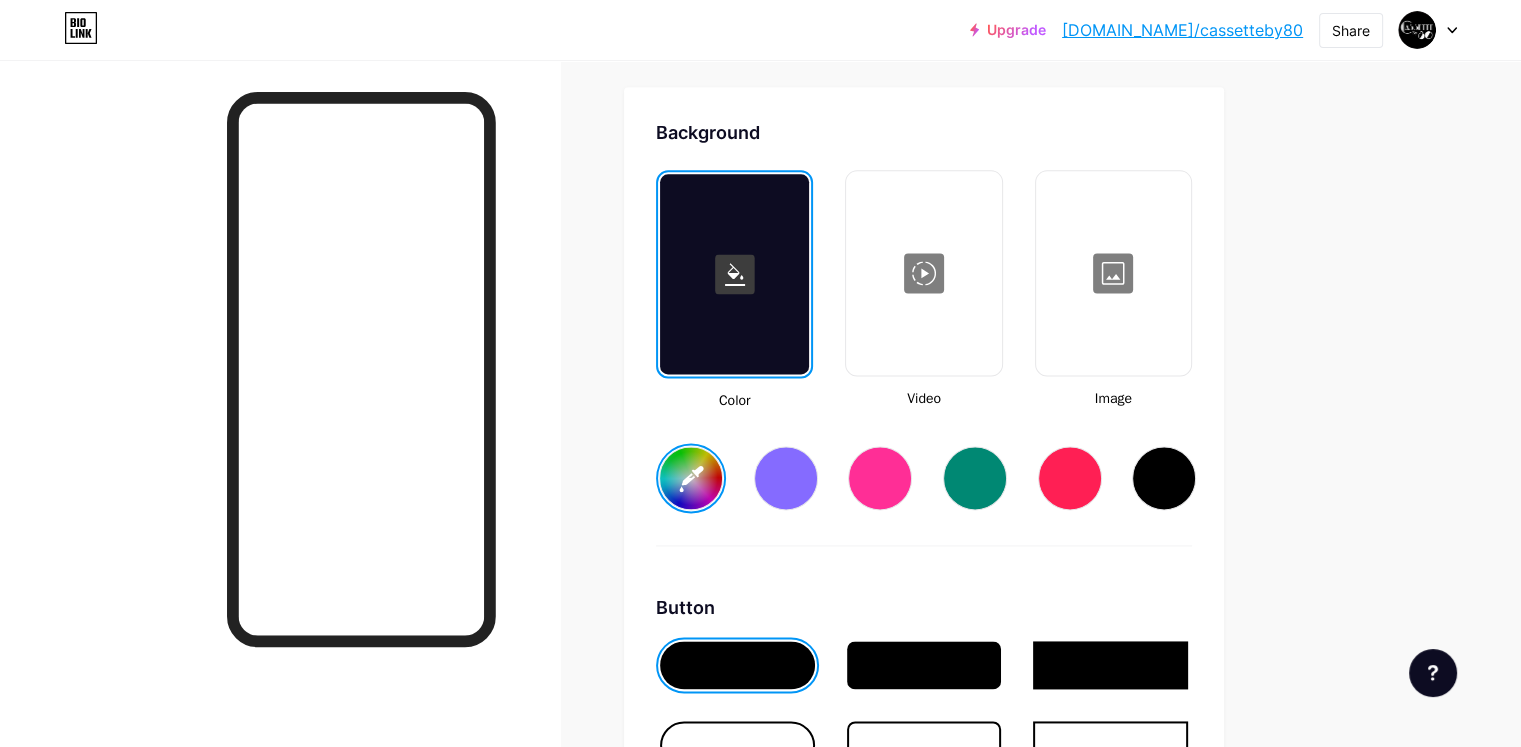 click at bounding box center [923, 273] 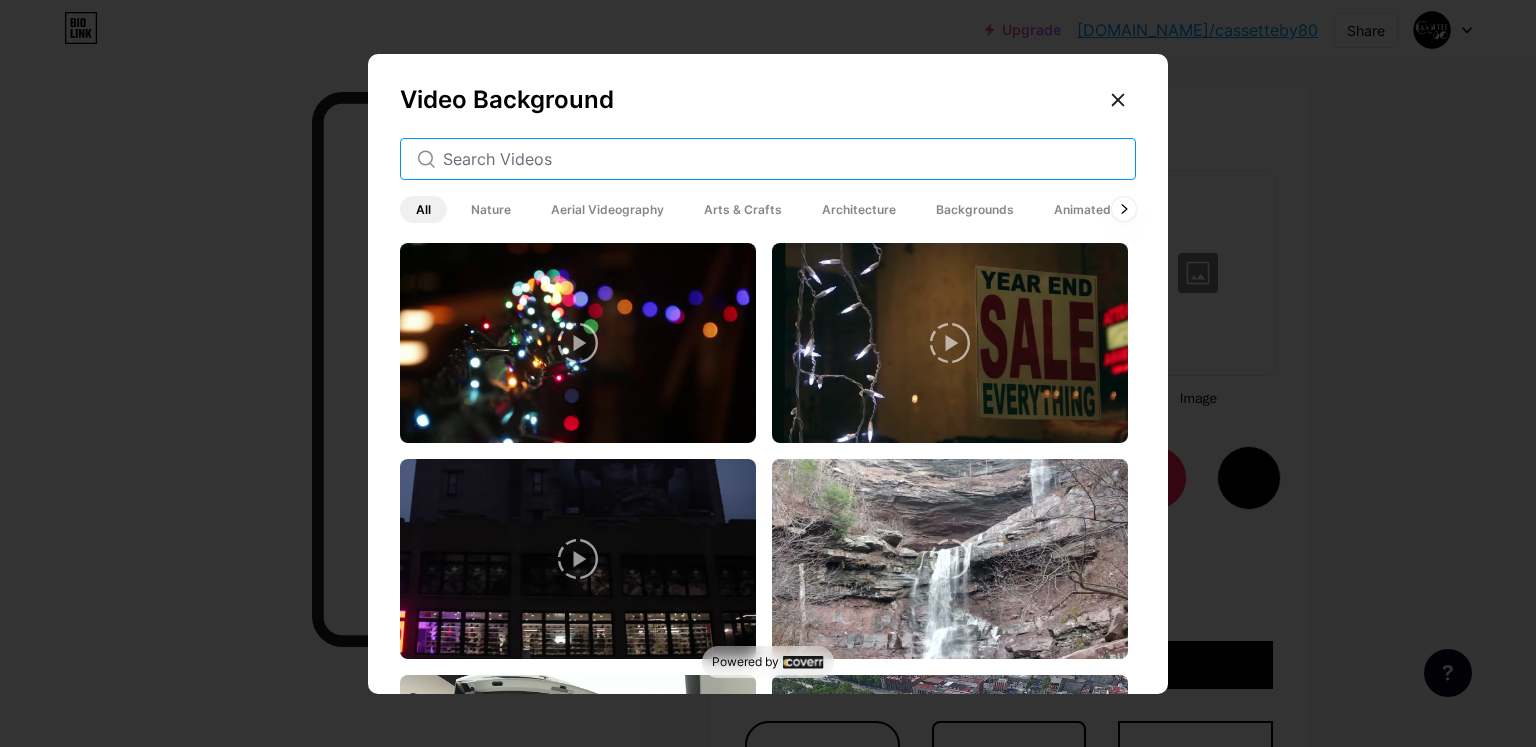 click at bounding box center [781, 159] 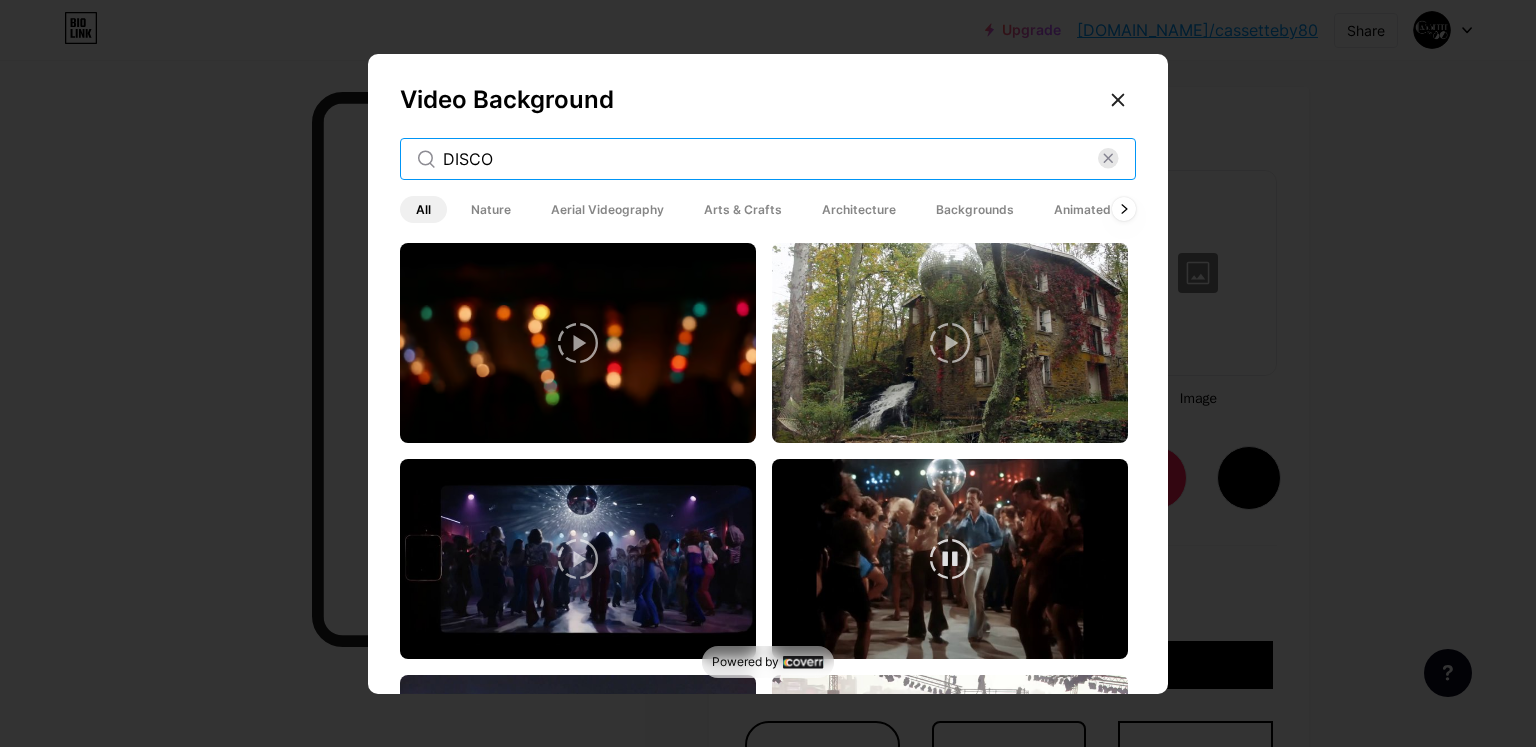 scroll, scrollTop: 100, scrollLeft: 0, axis: vertical 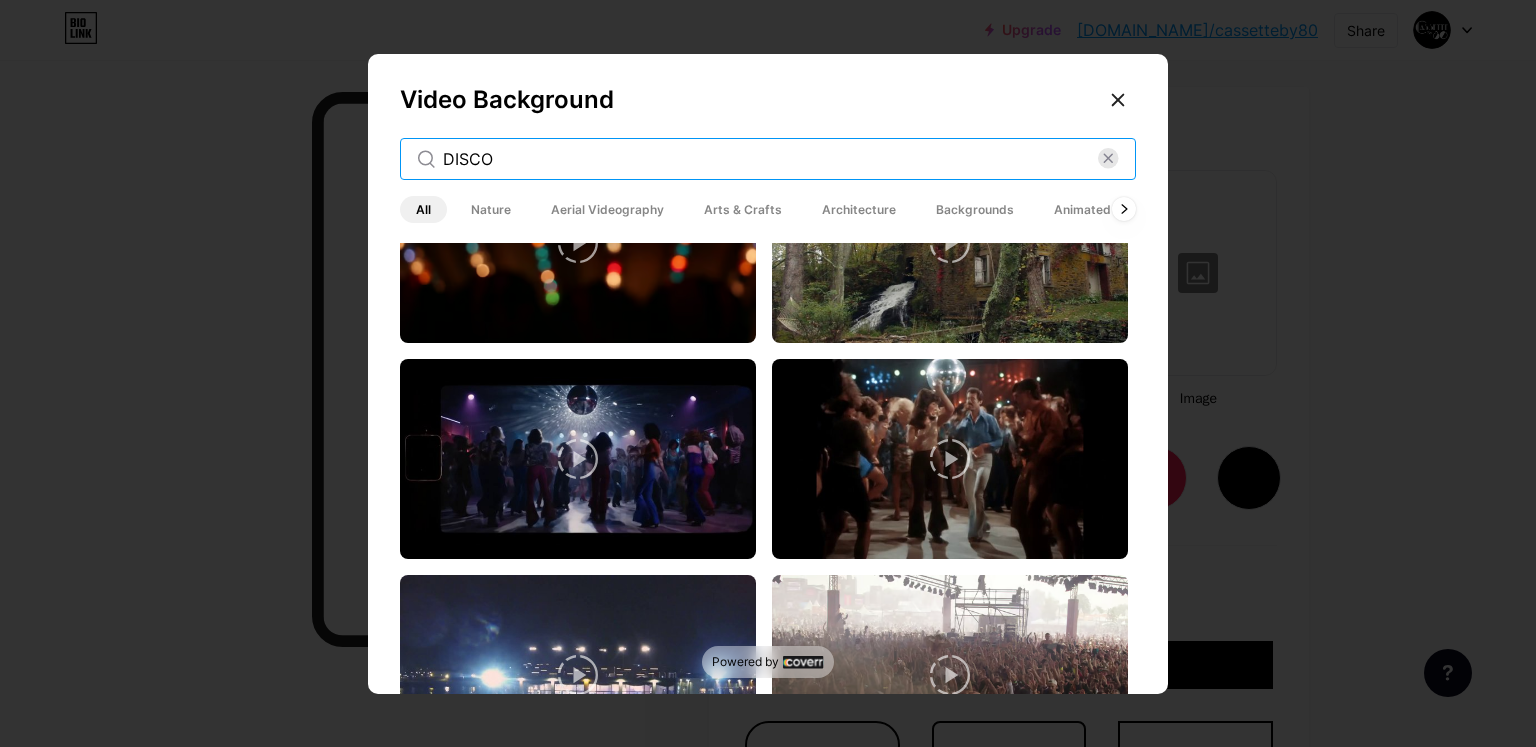 type on "DISCO" 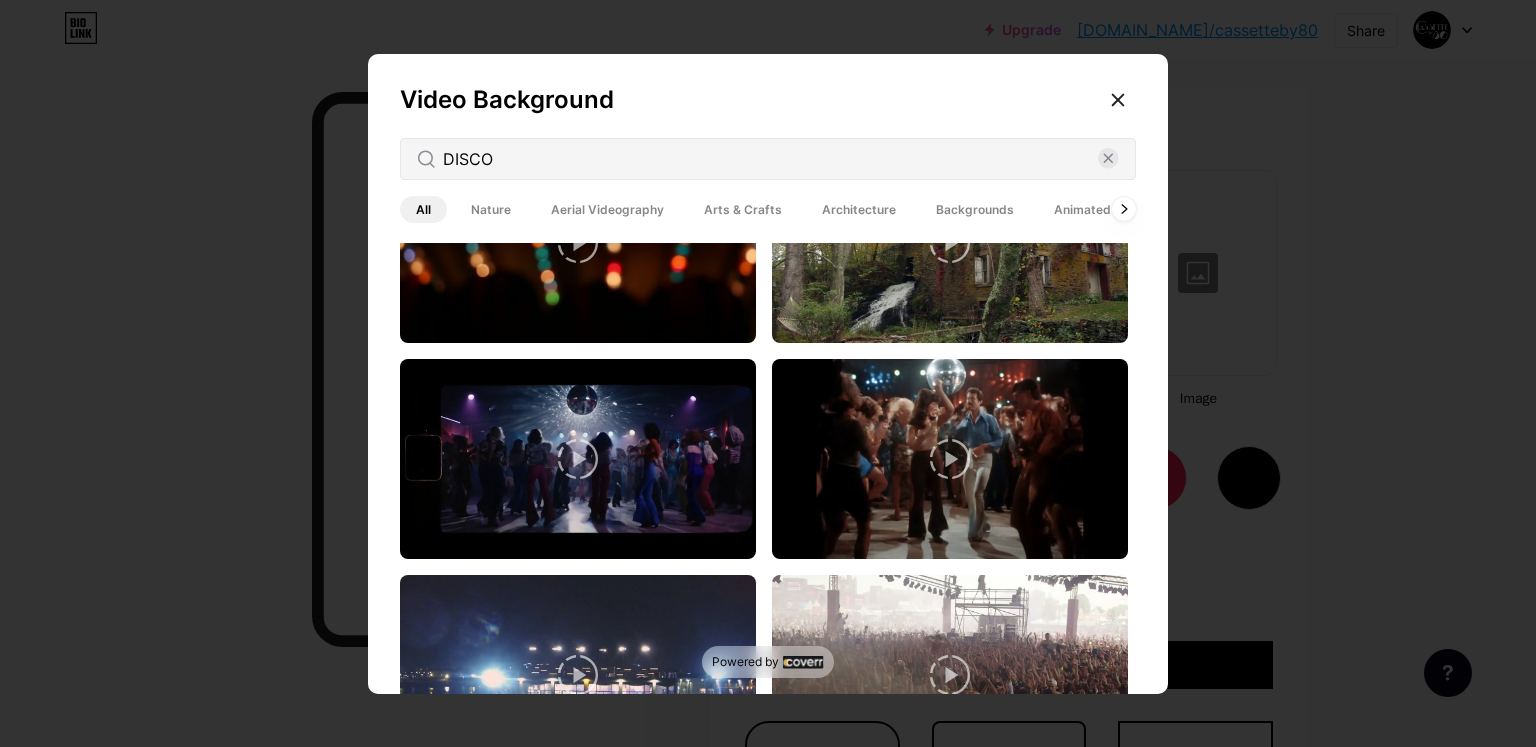 click 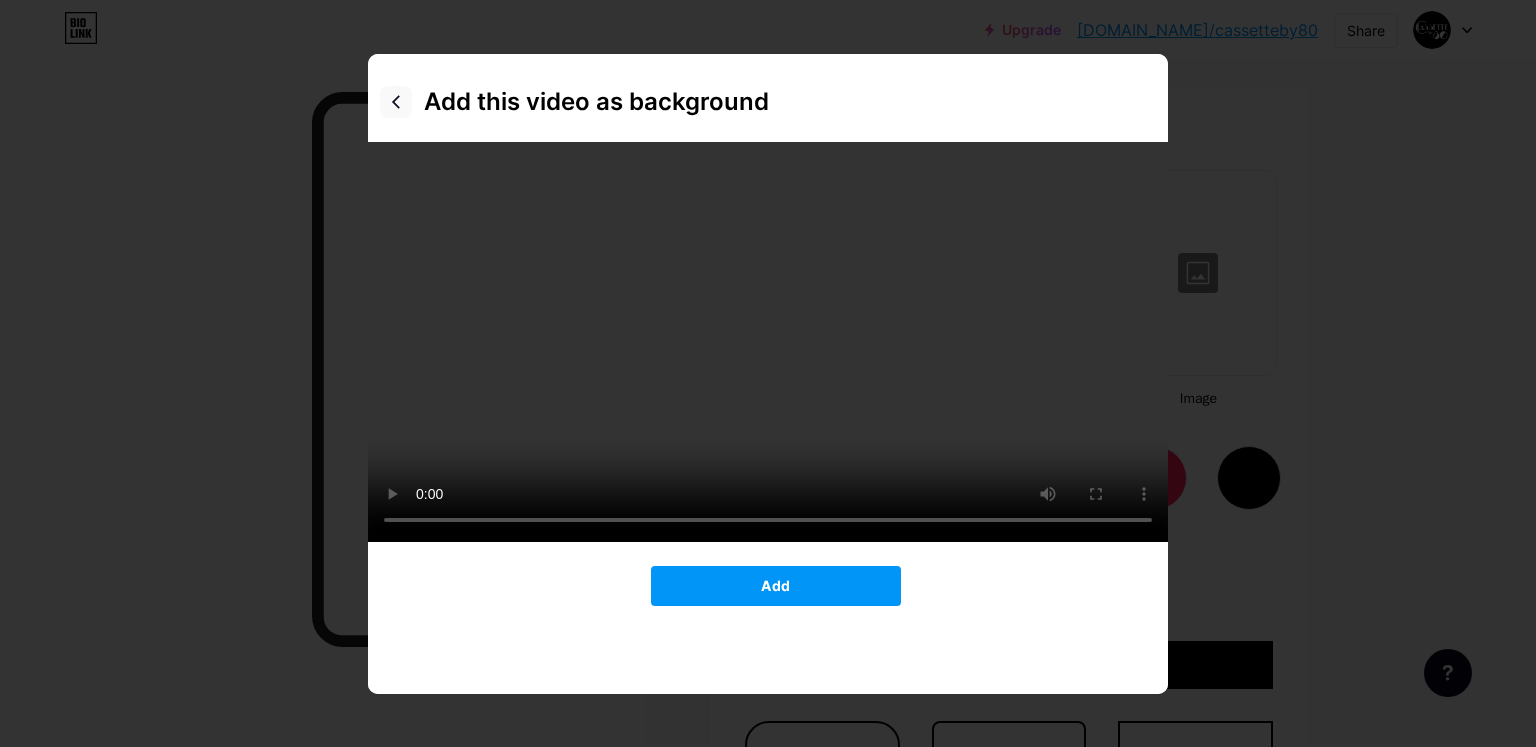 click 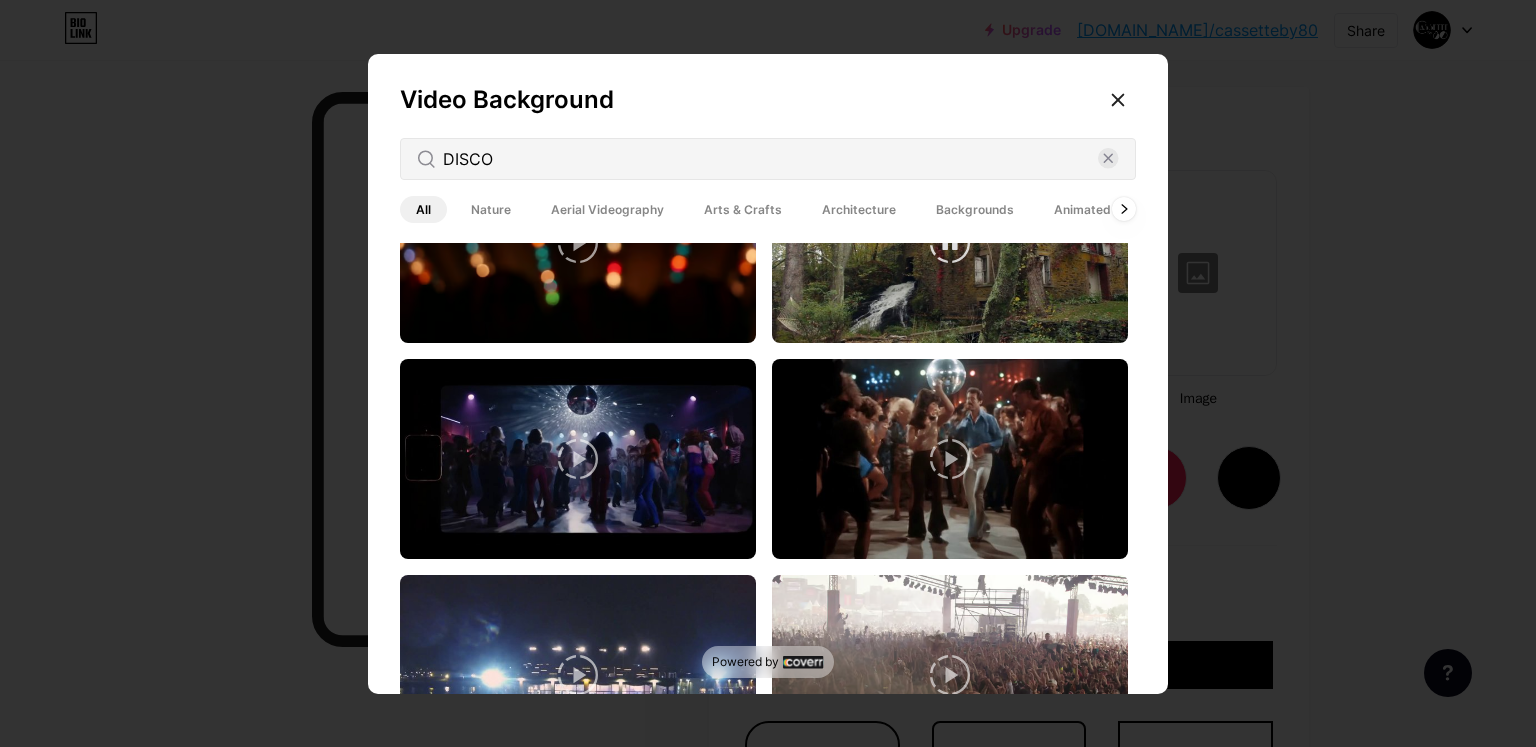 scroll, scrollTop: 0, scrollLeft: 0, axis: both 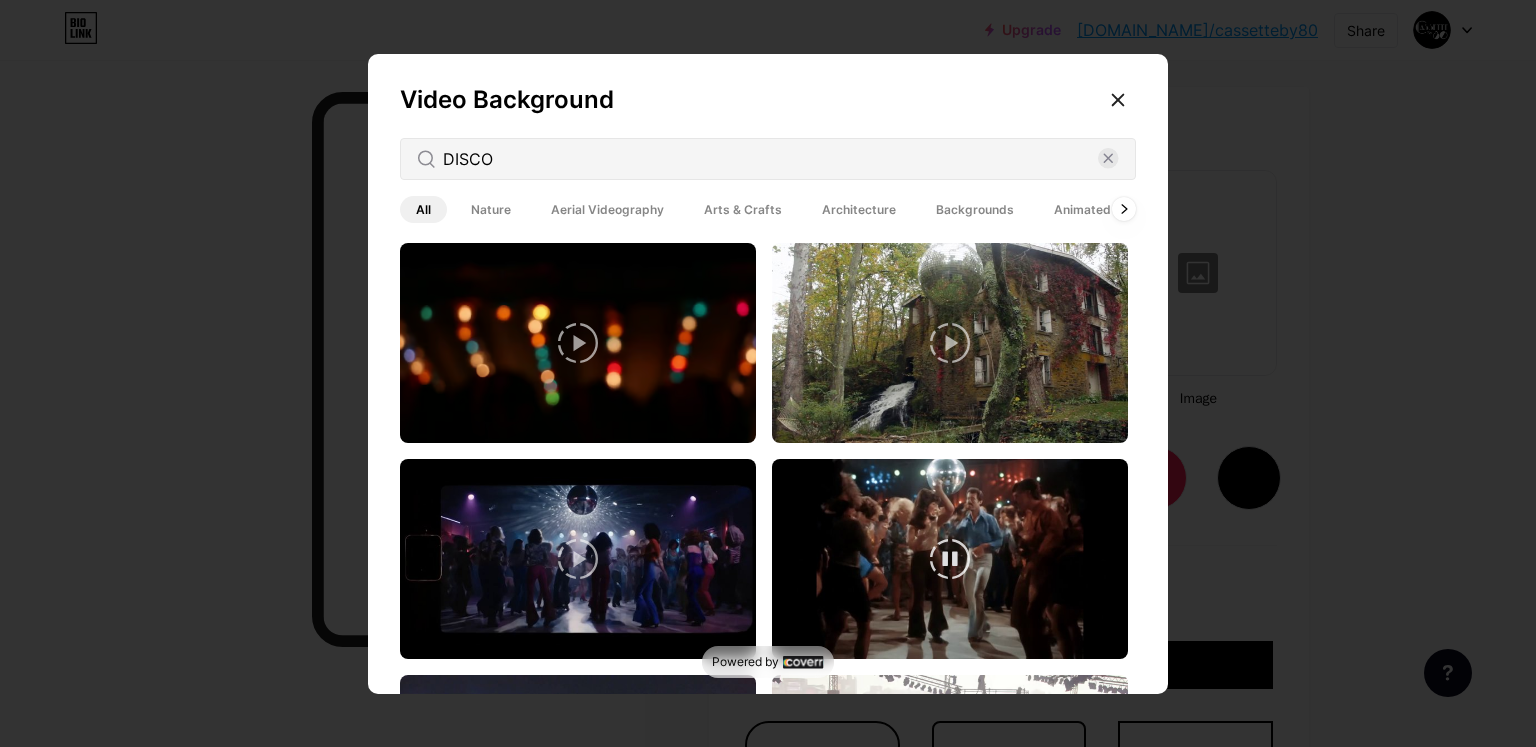 click at bounding box center (950, 559) 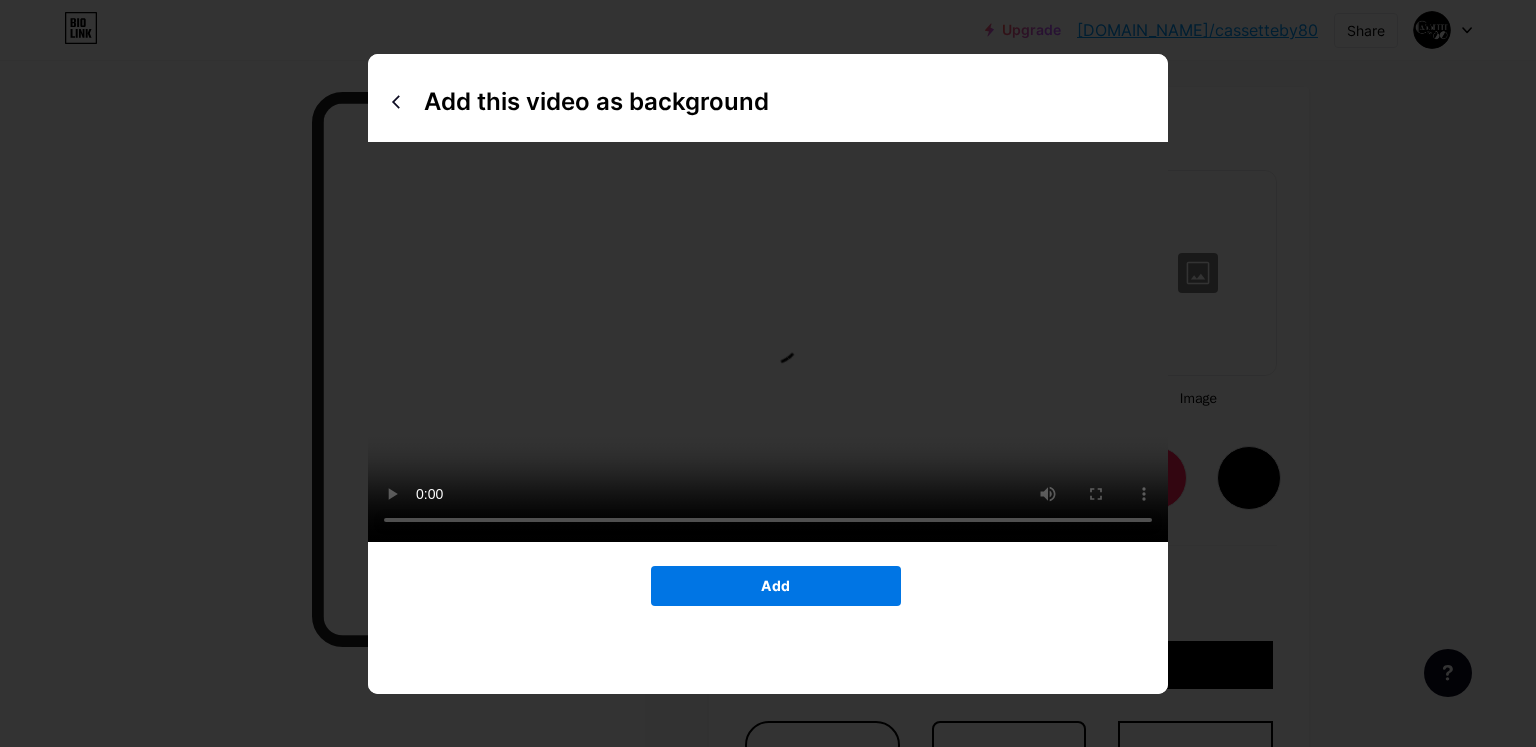 drag, startPoint x: 824, startPoint y: 621, endPoint x: 840, endPoint y: 623, distance: 16.124516 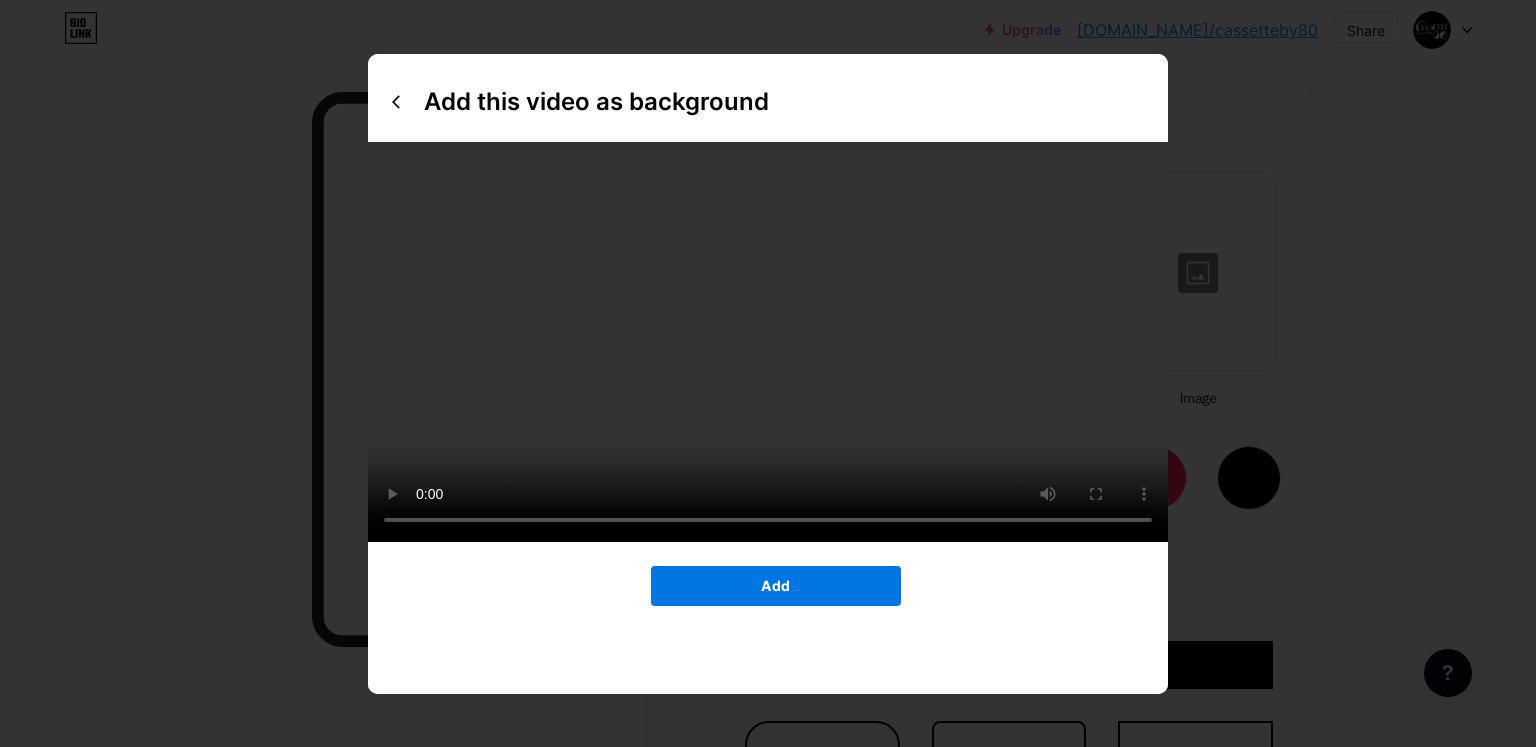 click on "Add" at bounding box center (776, 586) 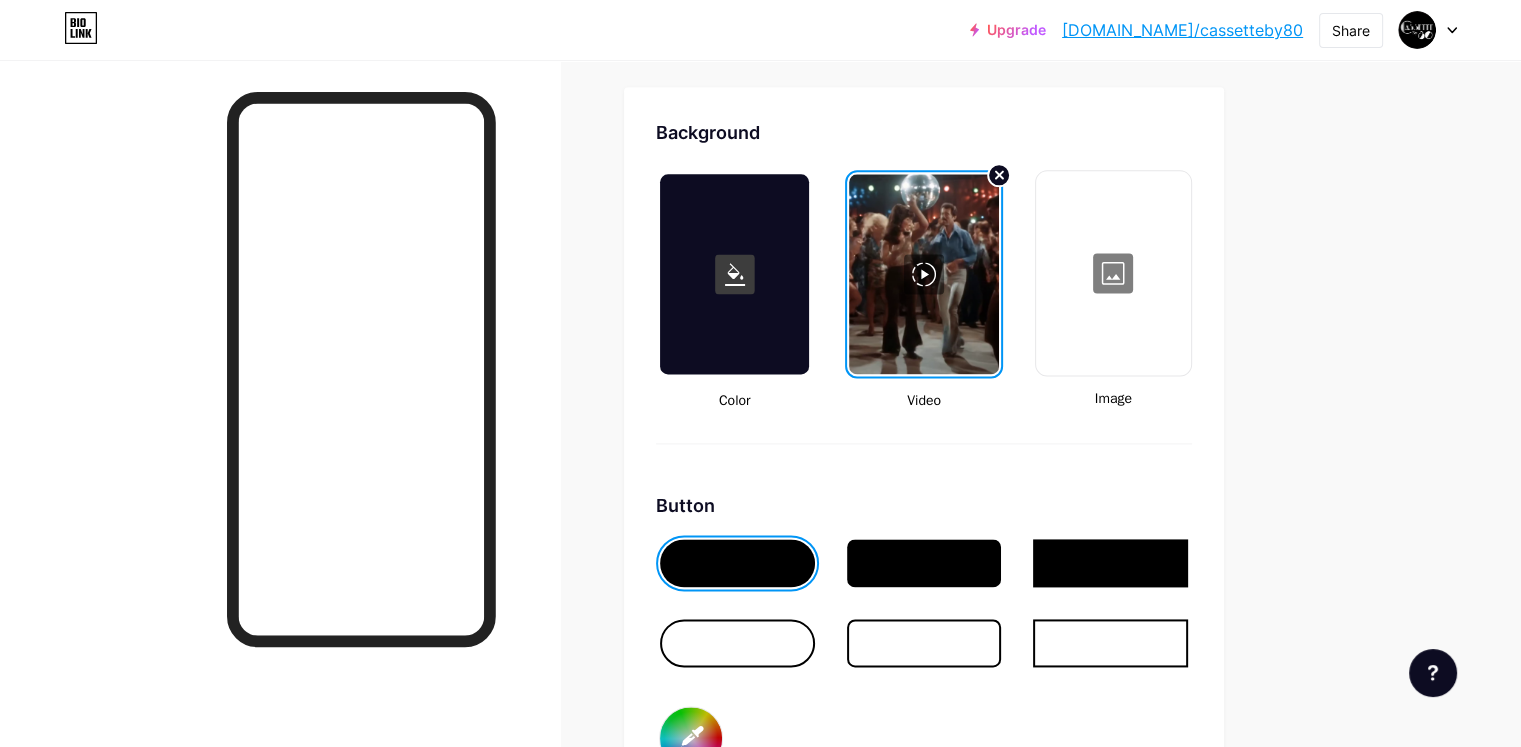 click at bounding box center (734, 274) 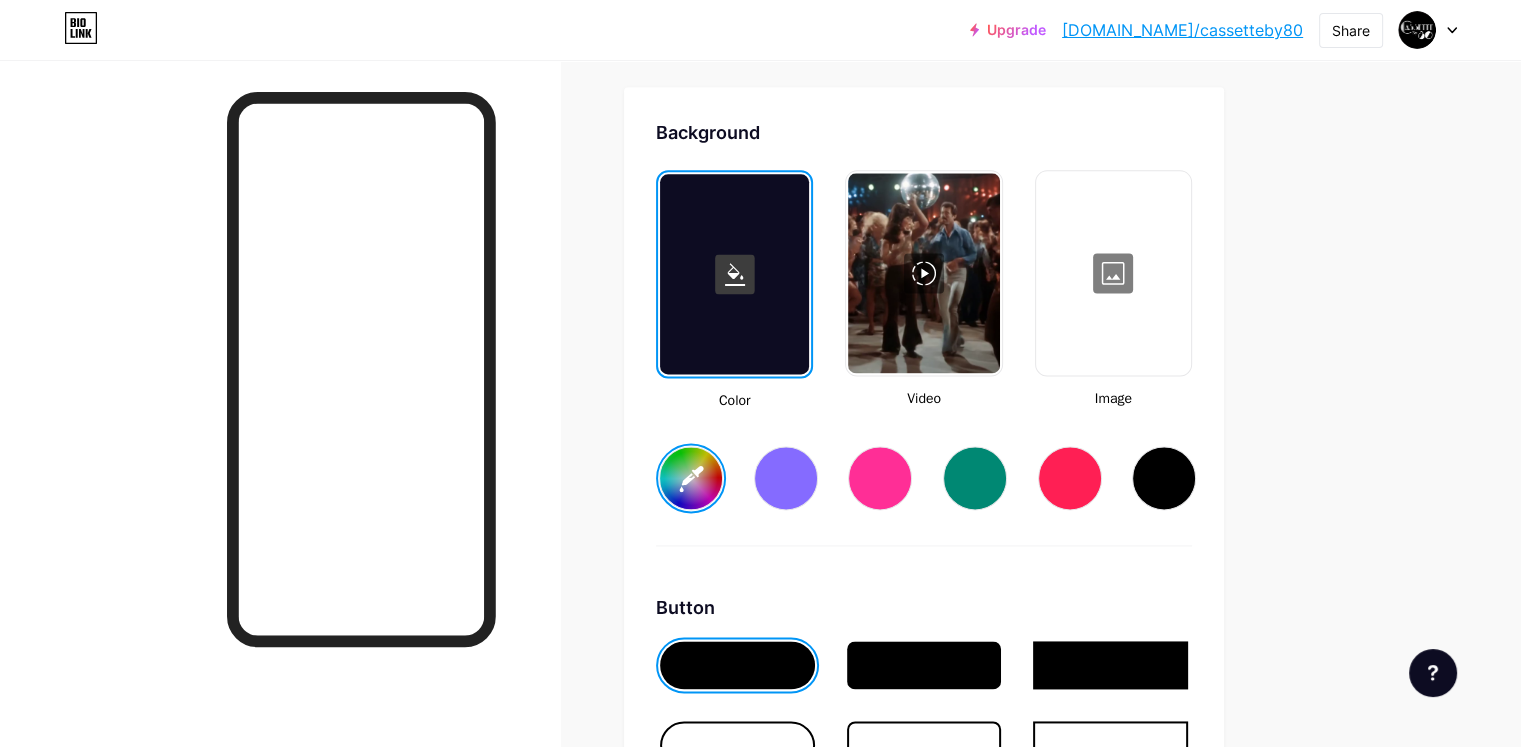 type on "#ffffff" 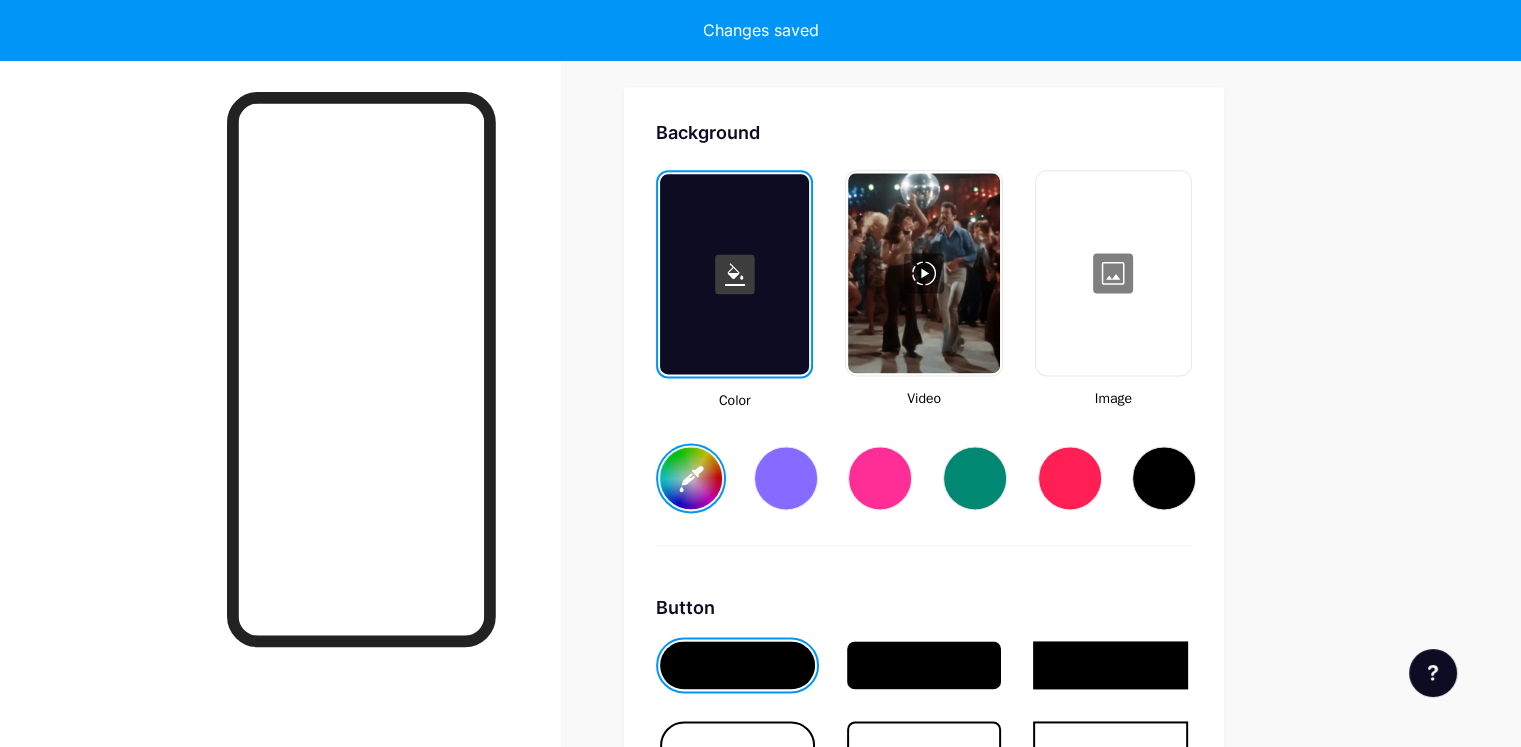 click at bounding box center [923, 273] 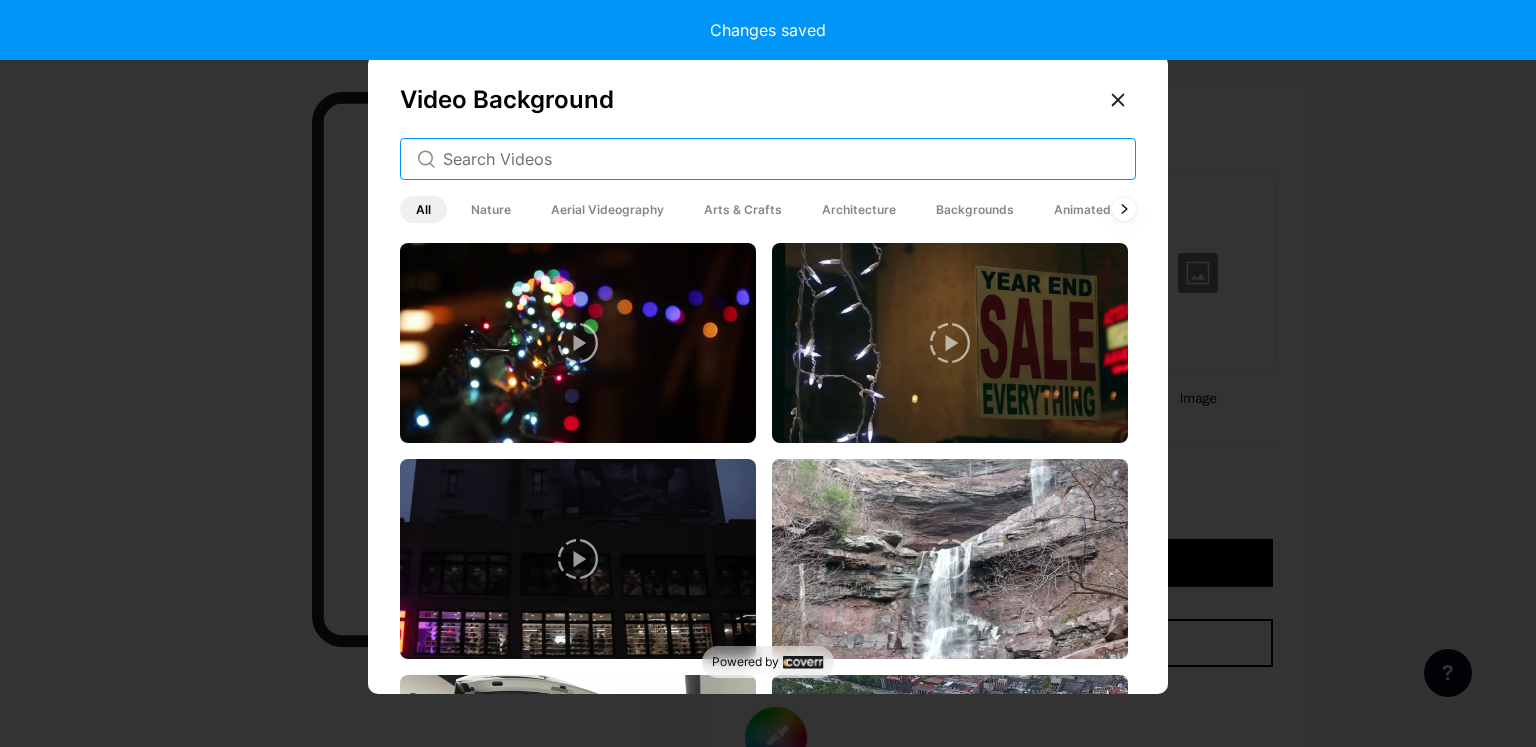 click at bounding box center (781, 159) 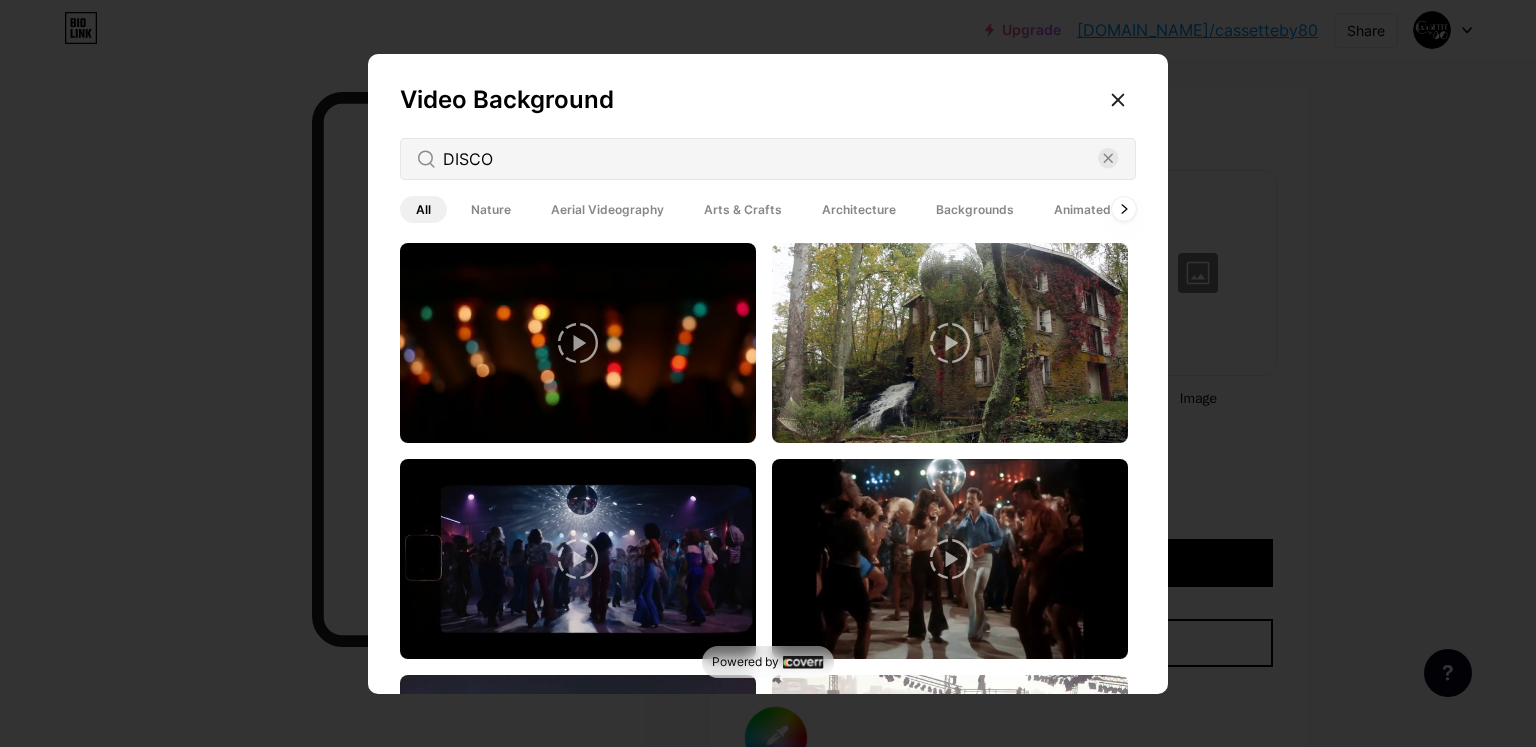 drag, startPoint x: 412, startPoint y: 166, endPoint x: 388, endPoint y: 165, distance: 24.020824 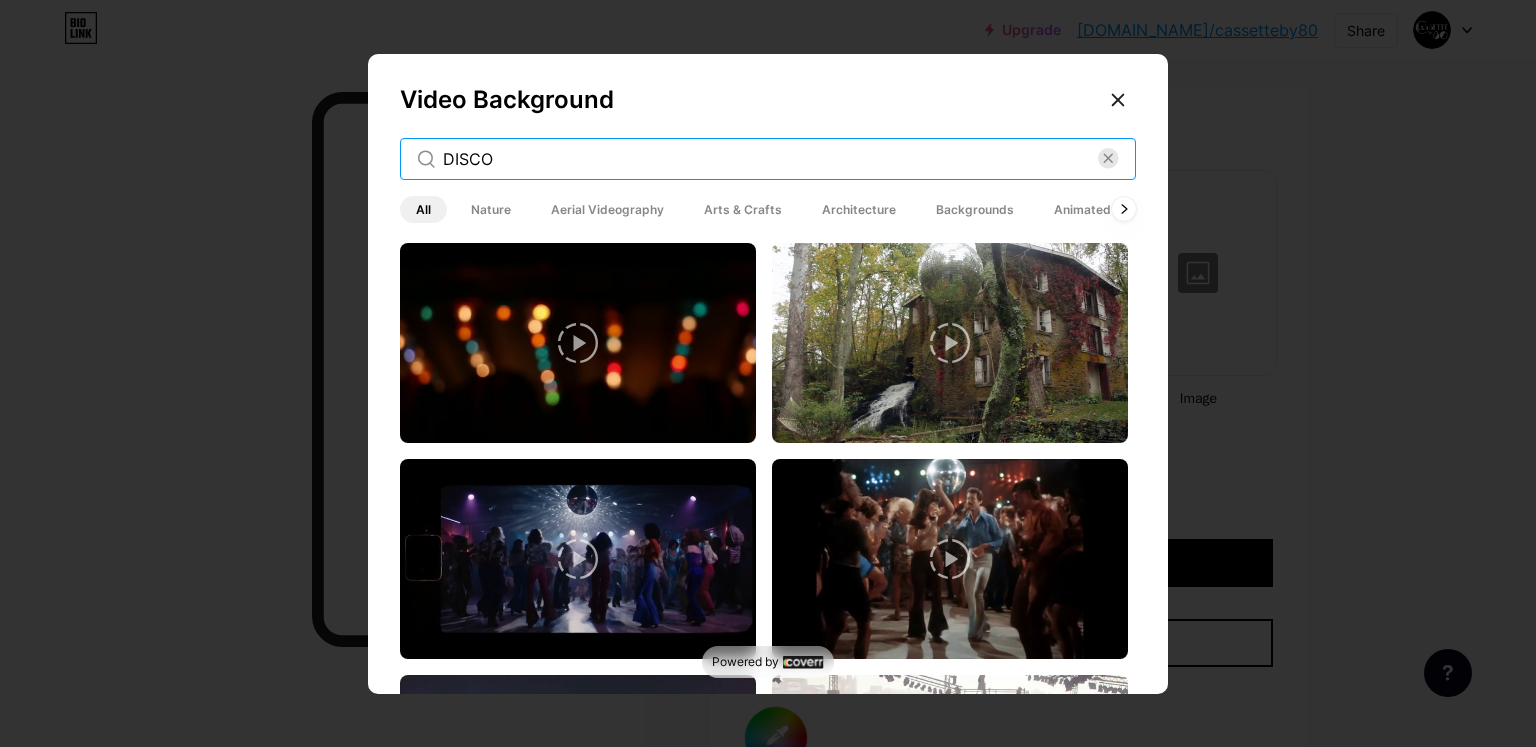 click on "DISCO" at bounding box center (770, 159) 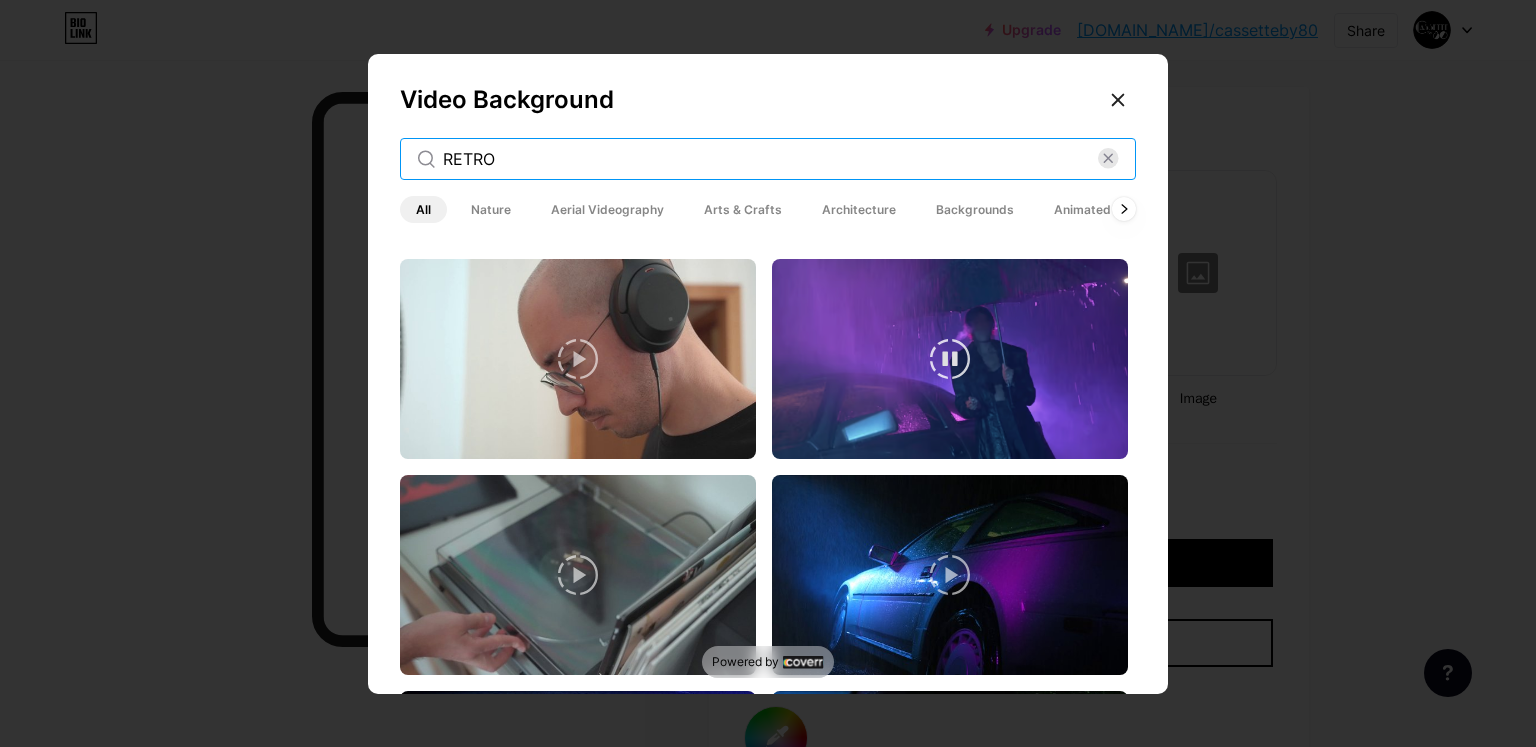scroll, scrollTop: 0, scrollLeft: 0, axis: both 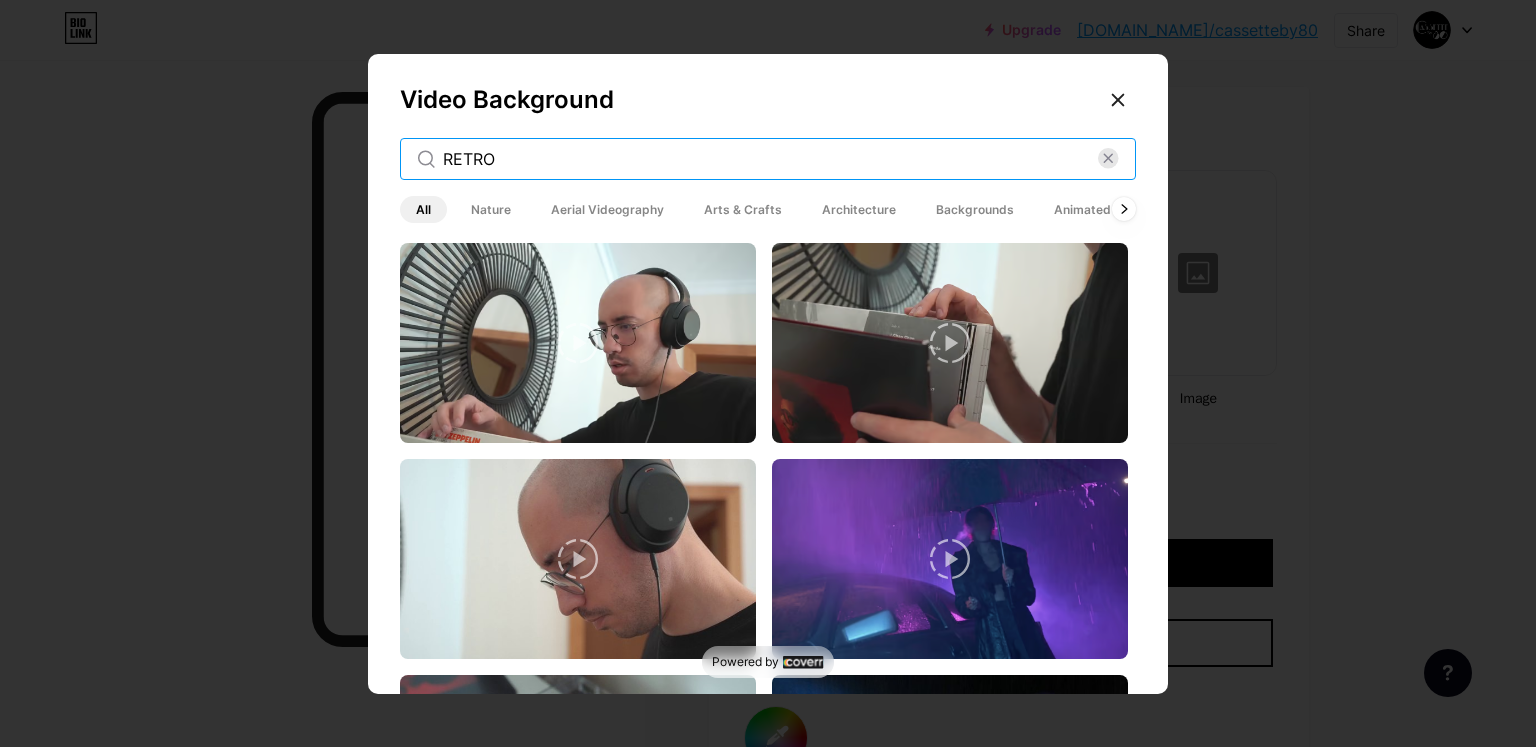 drag, startPoint x: 544, startPoint y: 166, endPoint x: 200, endPoint y: 137, distance: 345.2202 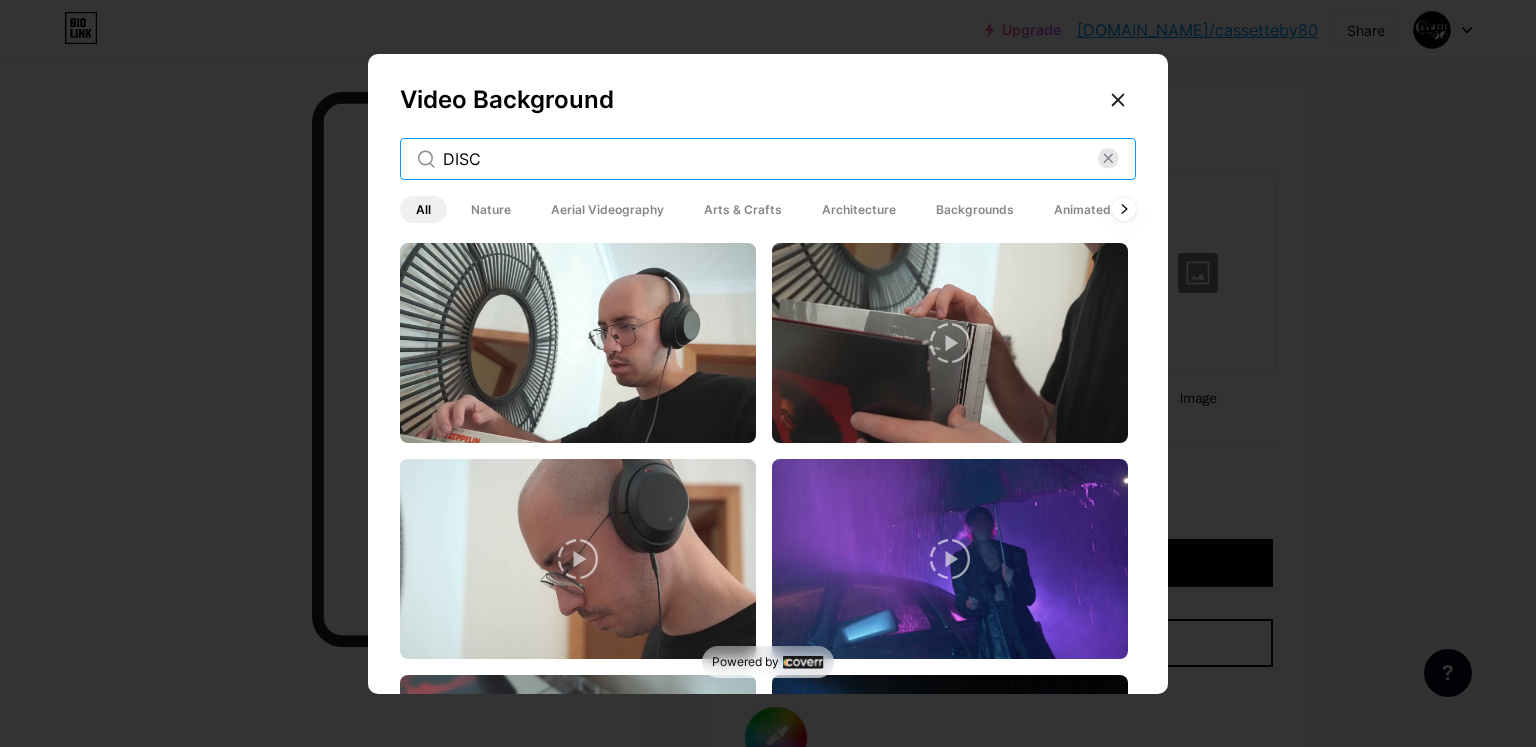 type on "DISCO" 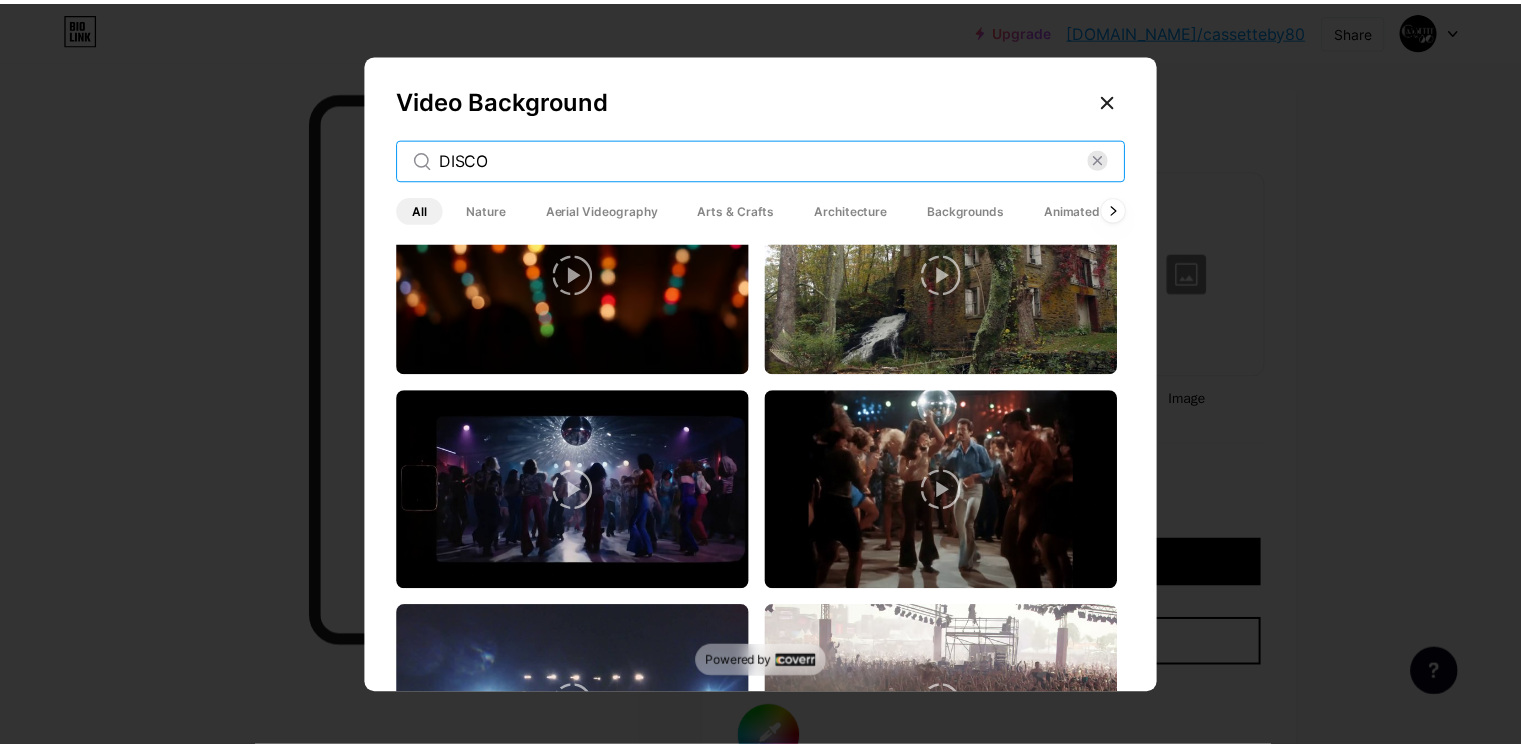 scroll, scrollTop: 0, scrollLeft: 0, axis: both 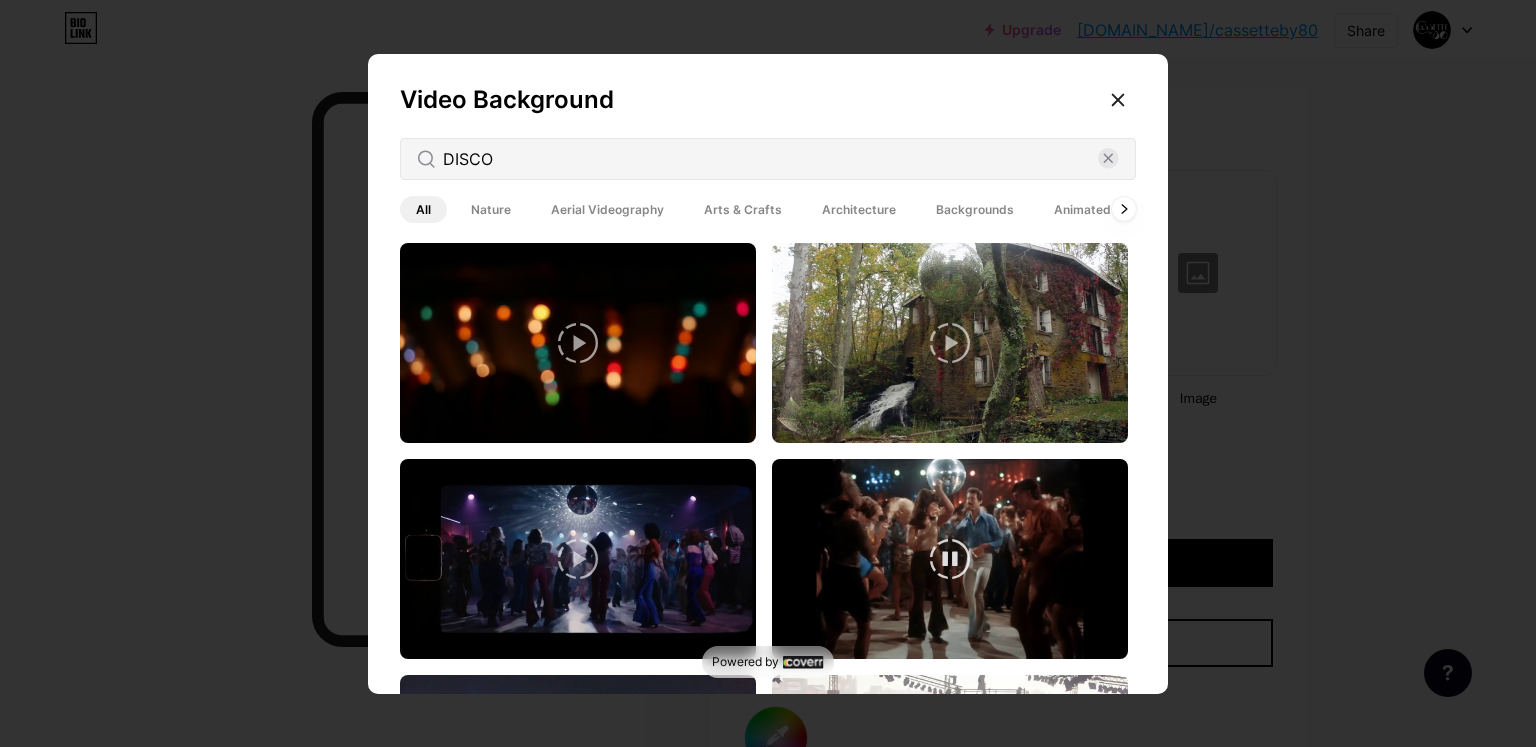 click at bounding box center (950, 559) 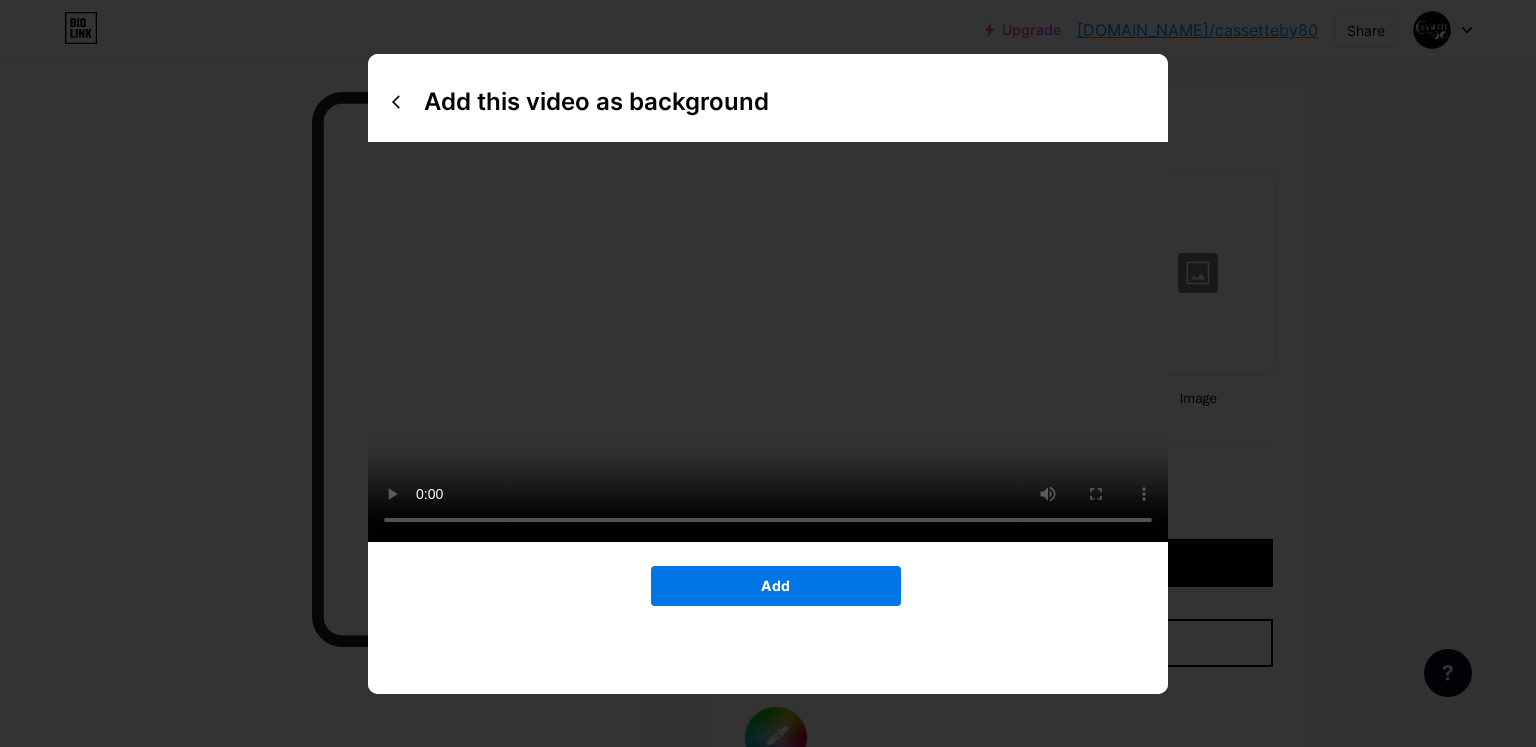 click on "Add" at bounding box center (776, 586) 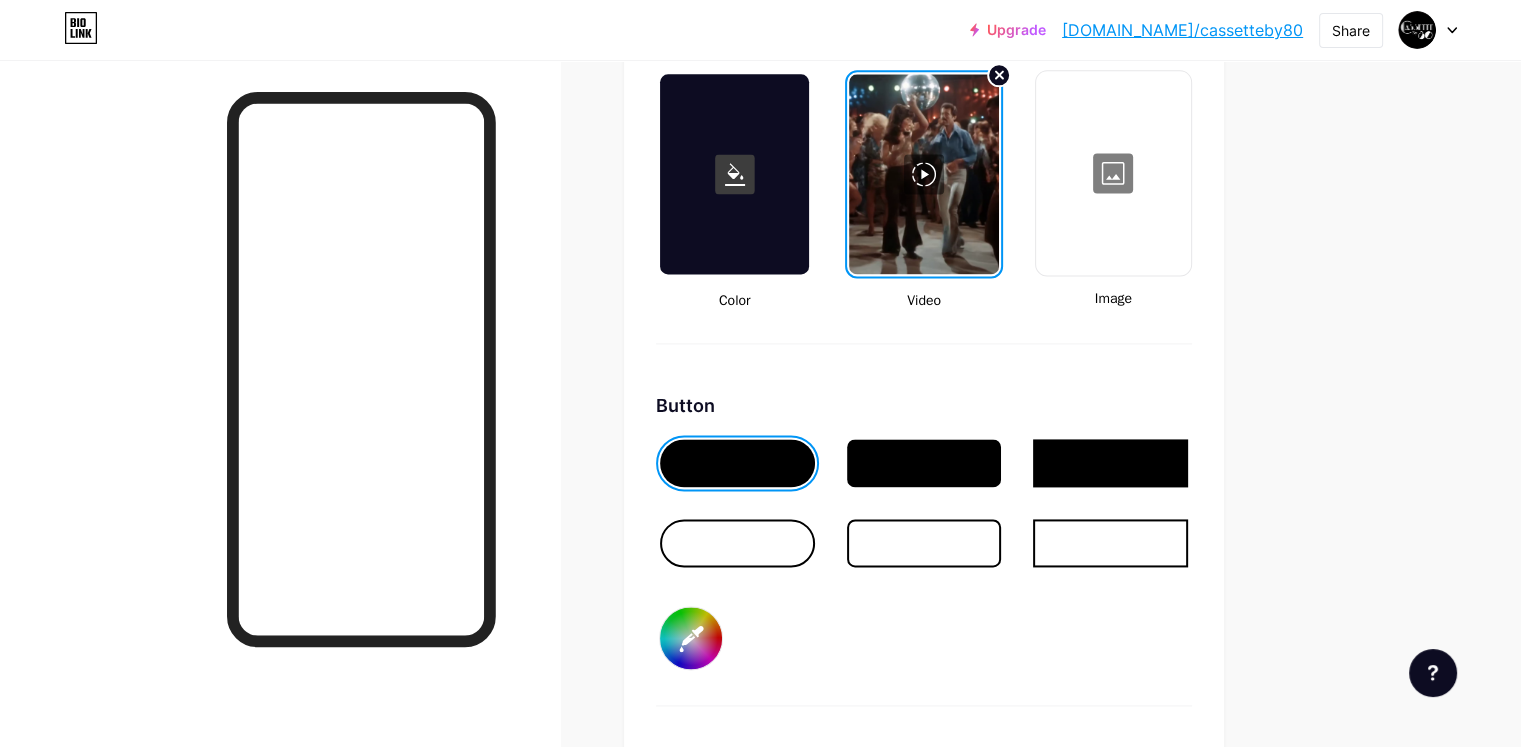 scroll, scrollTop: 2848, scrollLeft: 0, axis: vertical 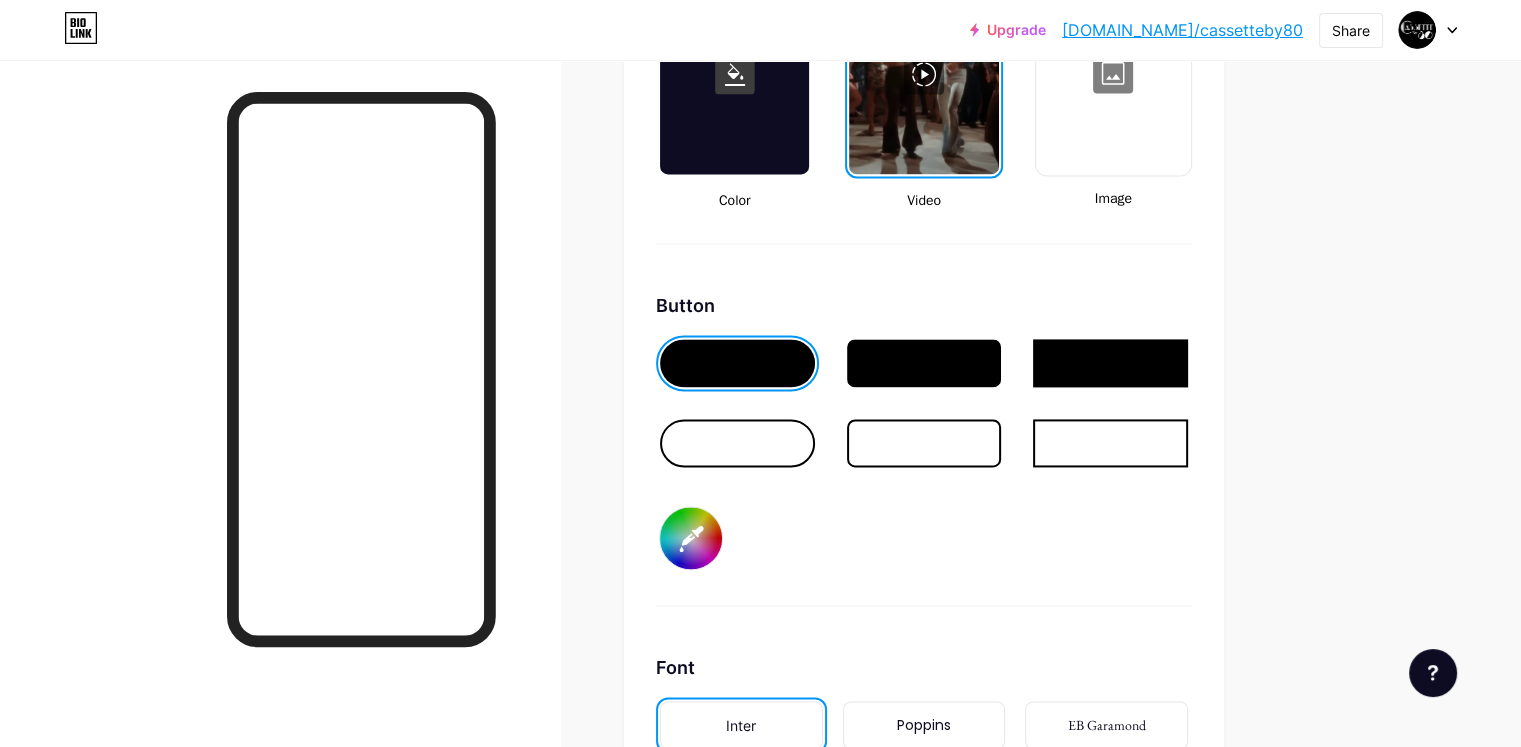 click at bounding box center [924, 363] 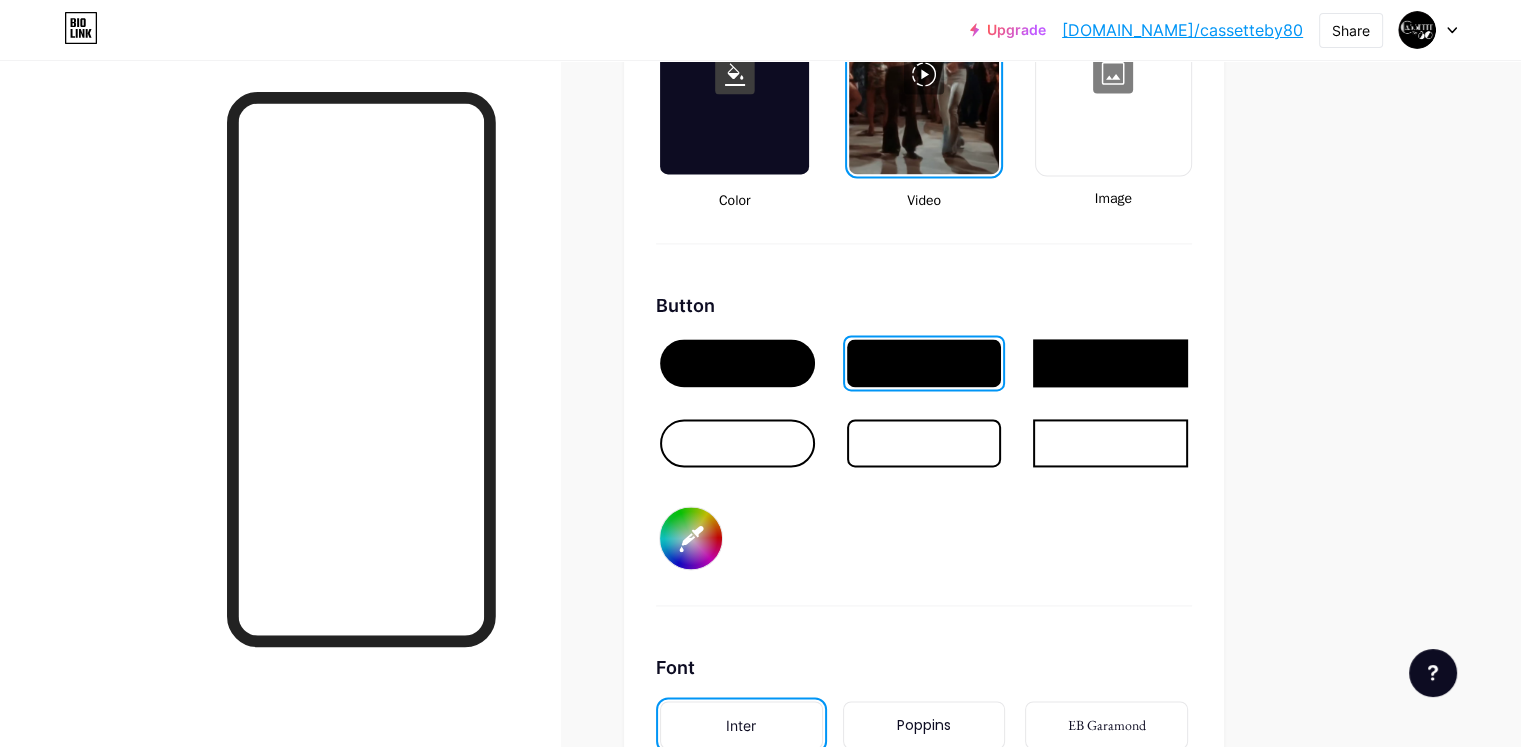 click at bounding box center (737, 443) 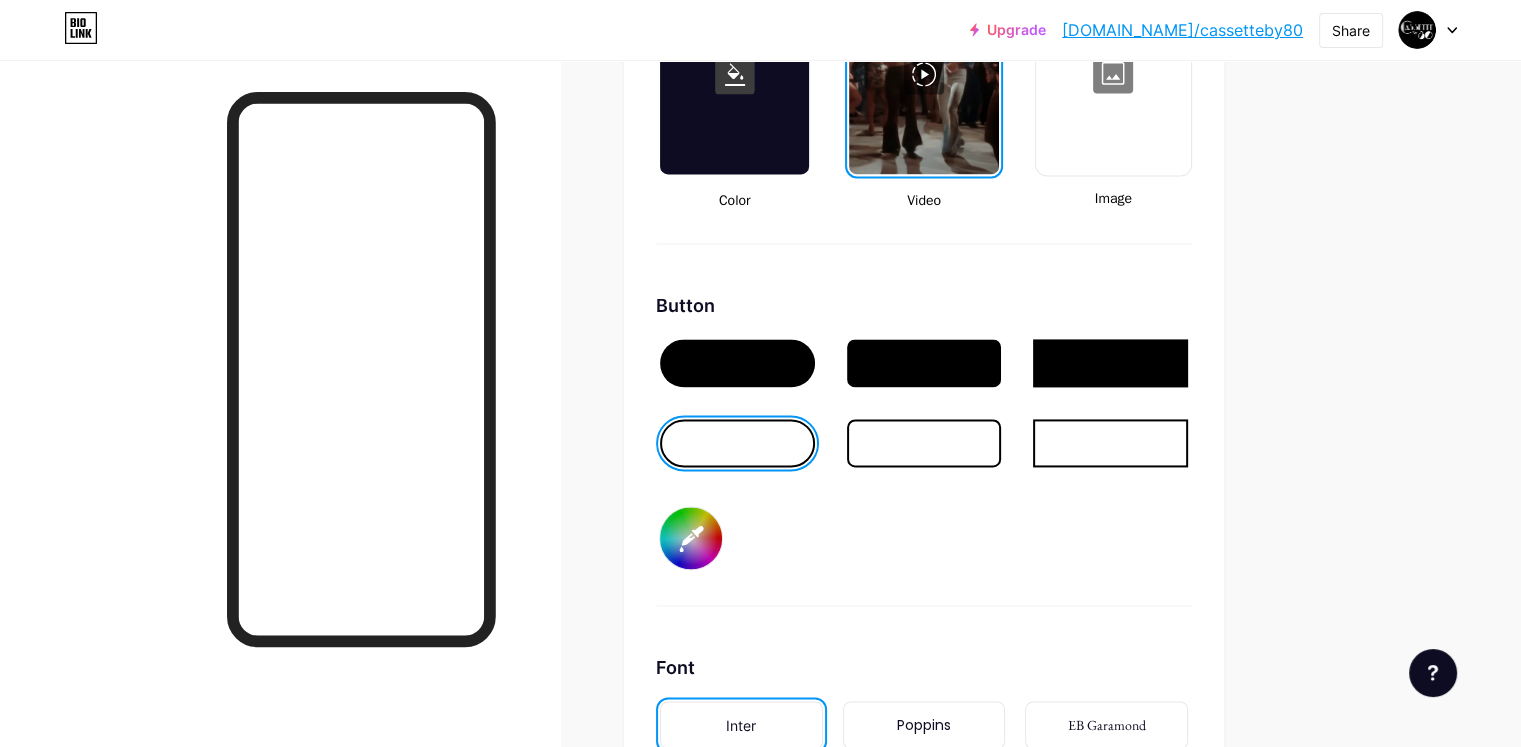 click at bounding box center (924, 363) 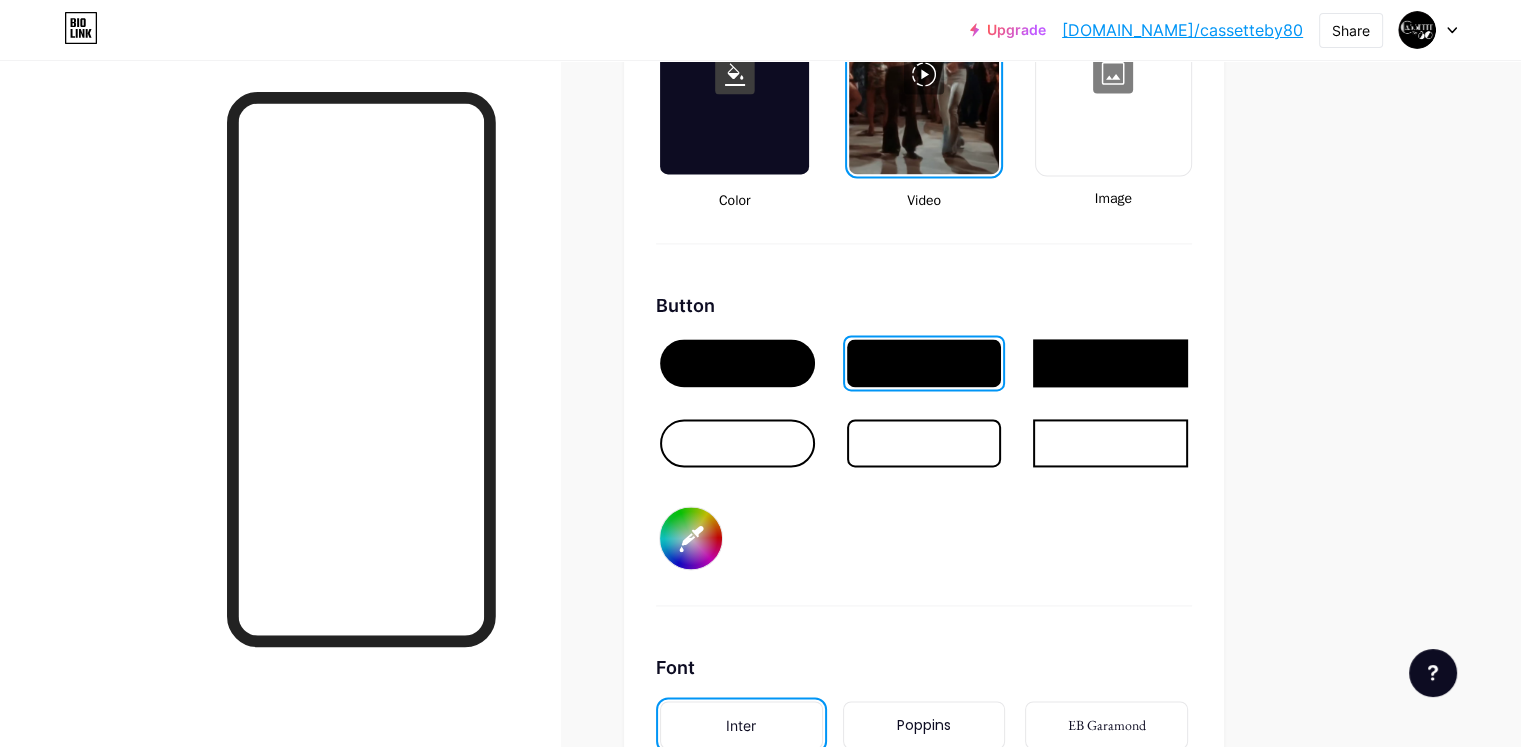 click on "#000000" at bounding box center [691, 538] 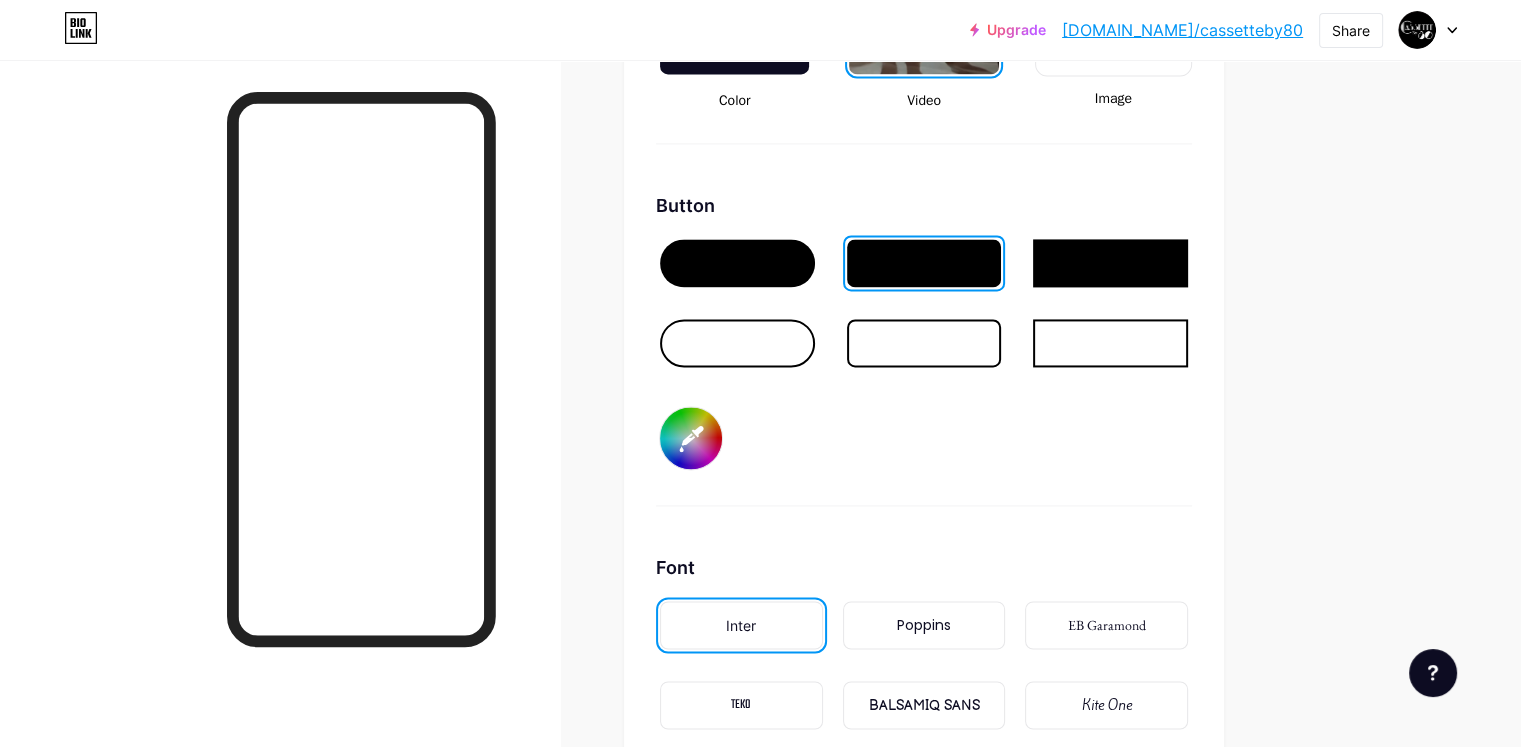 scroll, scrollTop: 3148, scrollLeft: 0, axis: vertical 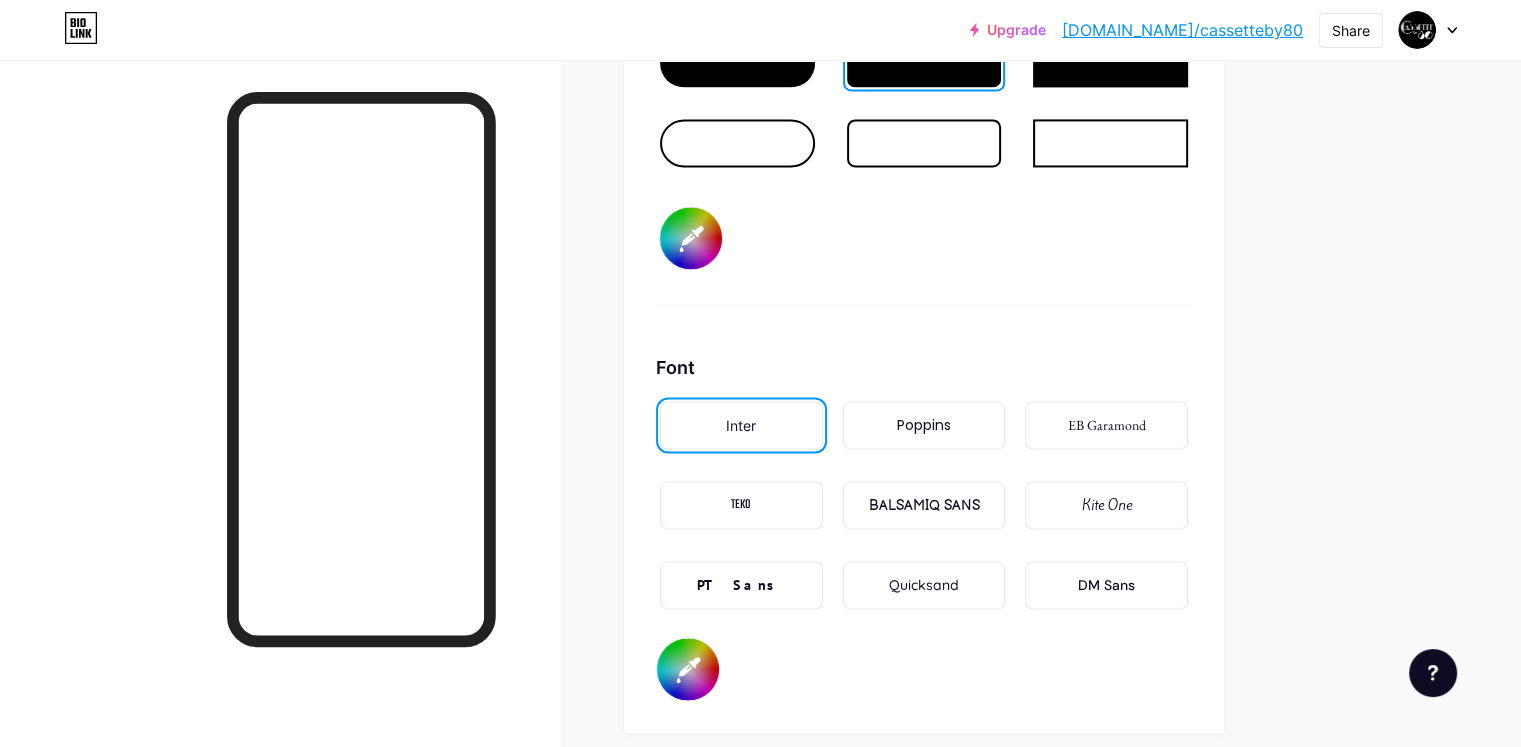 click on "Poppins" at bounding box center (924, 425) 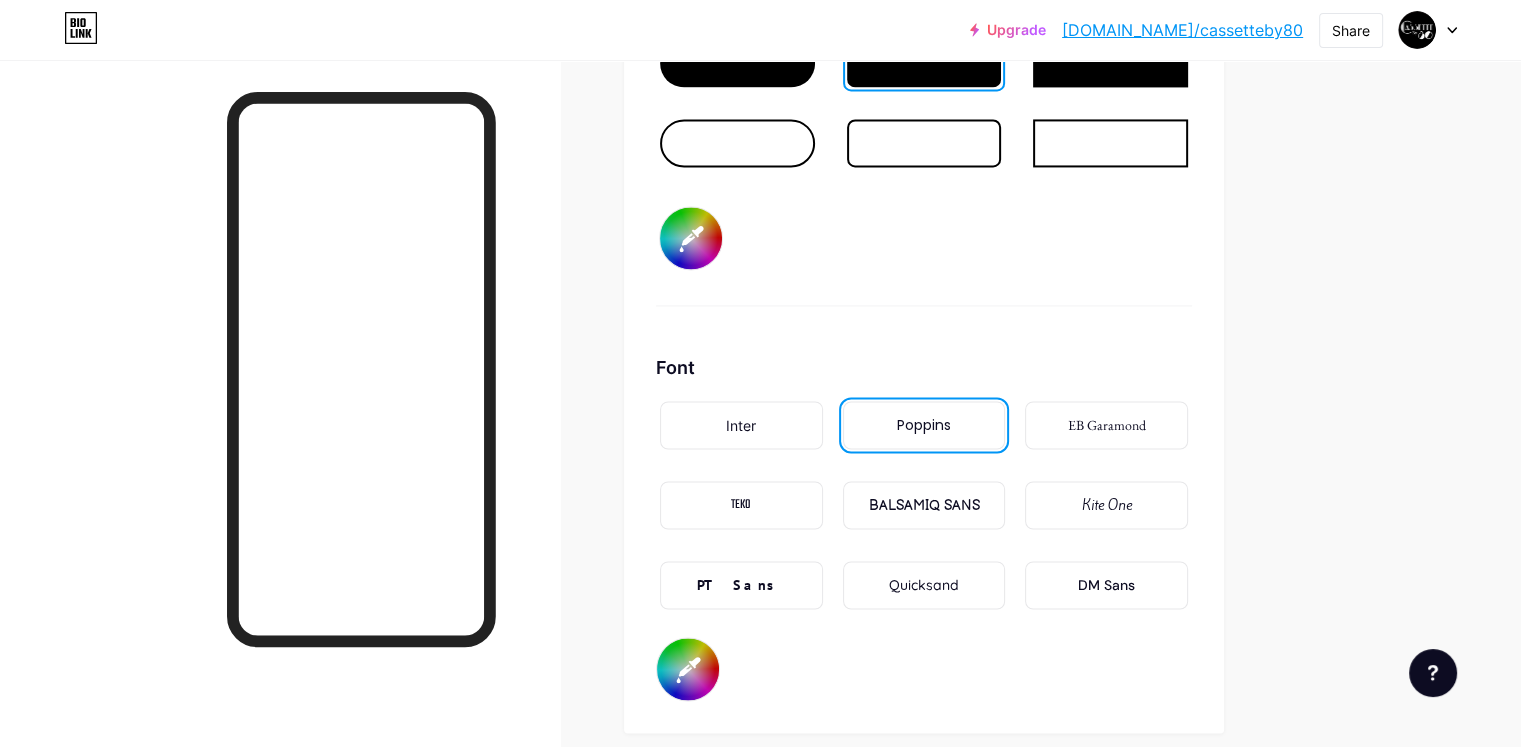 scroll, scrollTop: 3248, scrollLeft: 0, axis: vertical 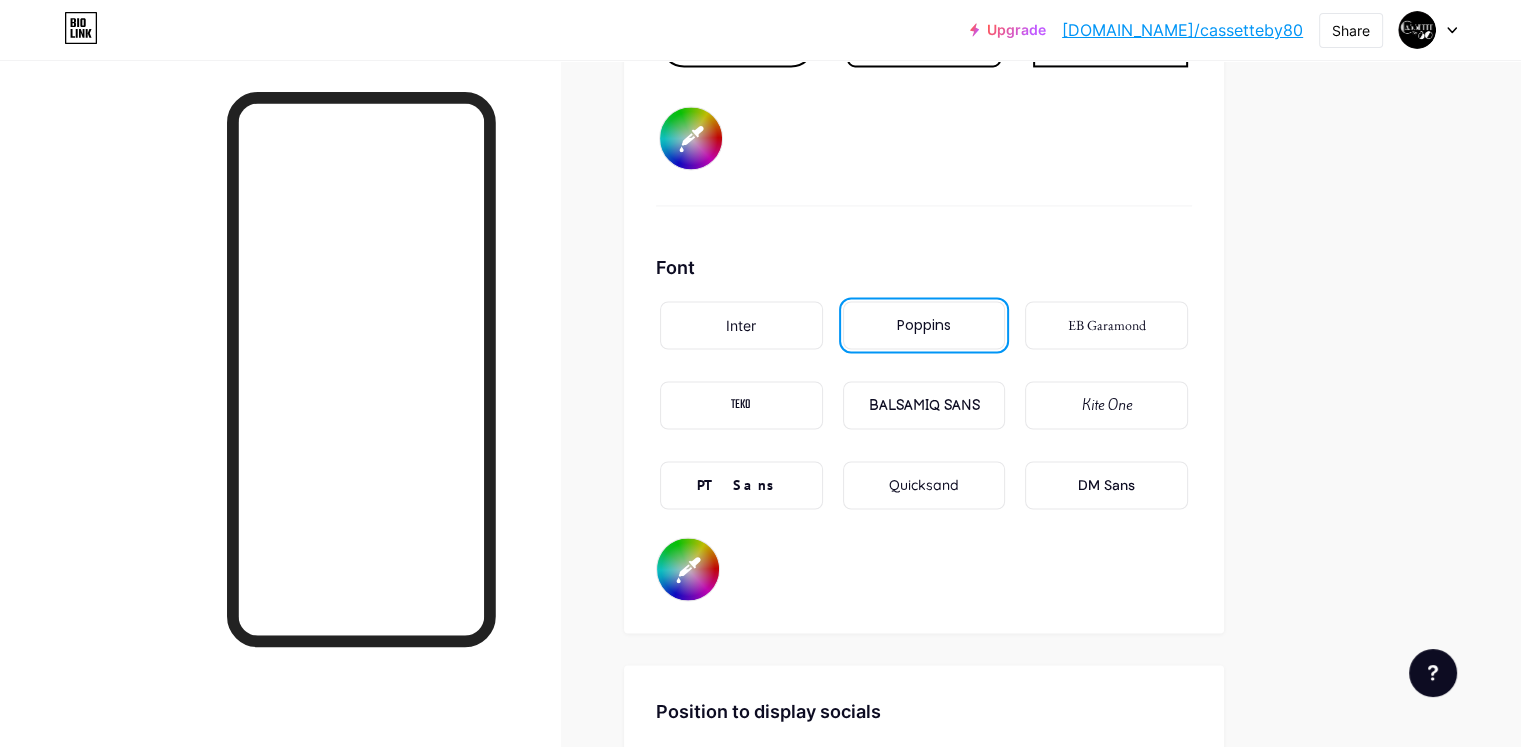 click on "BALSAMIQ SANS" at bounding box center [924, 405] 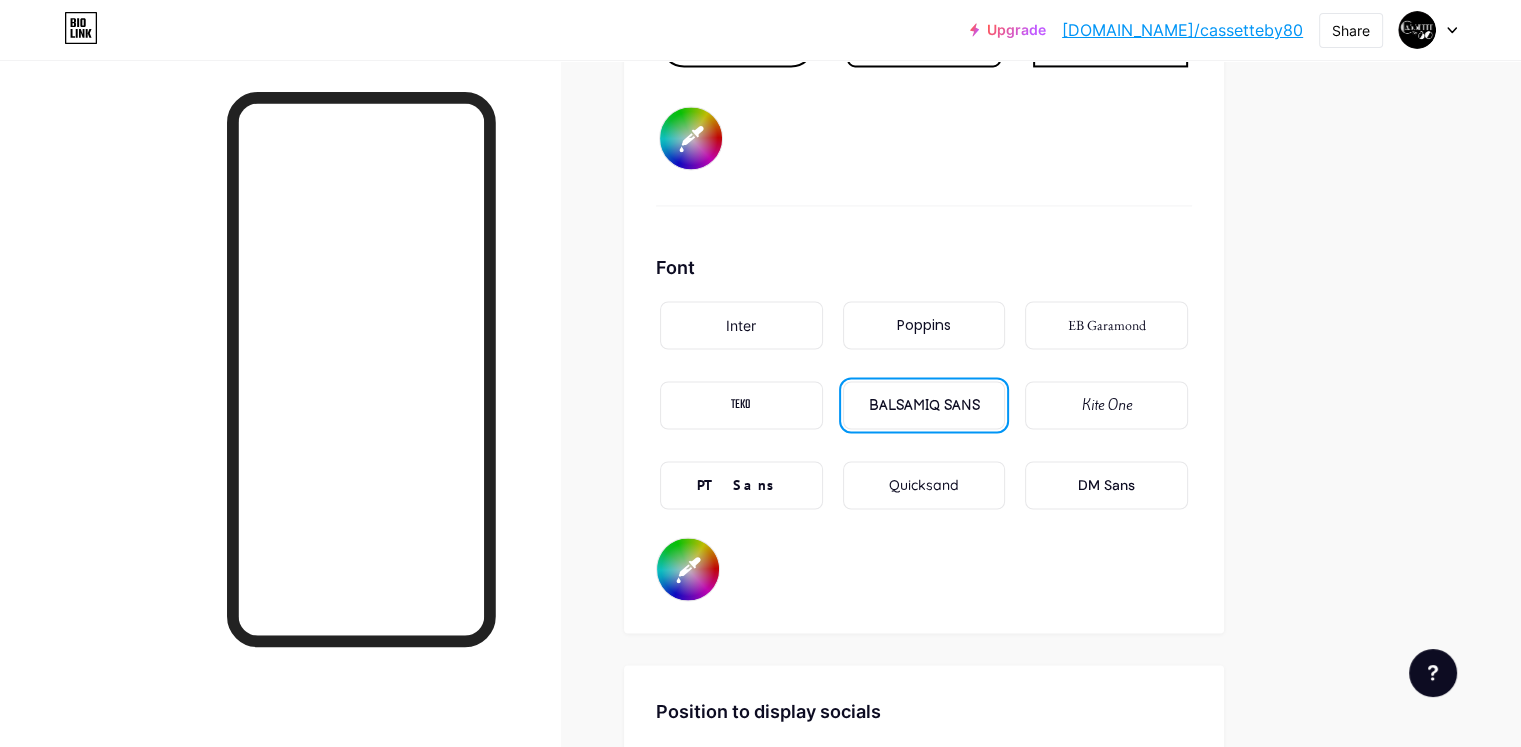 click on "Poppins" at bounding box center (924, 325) 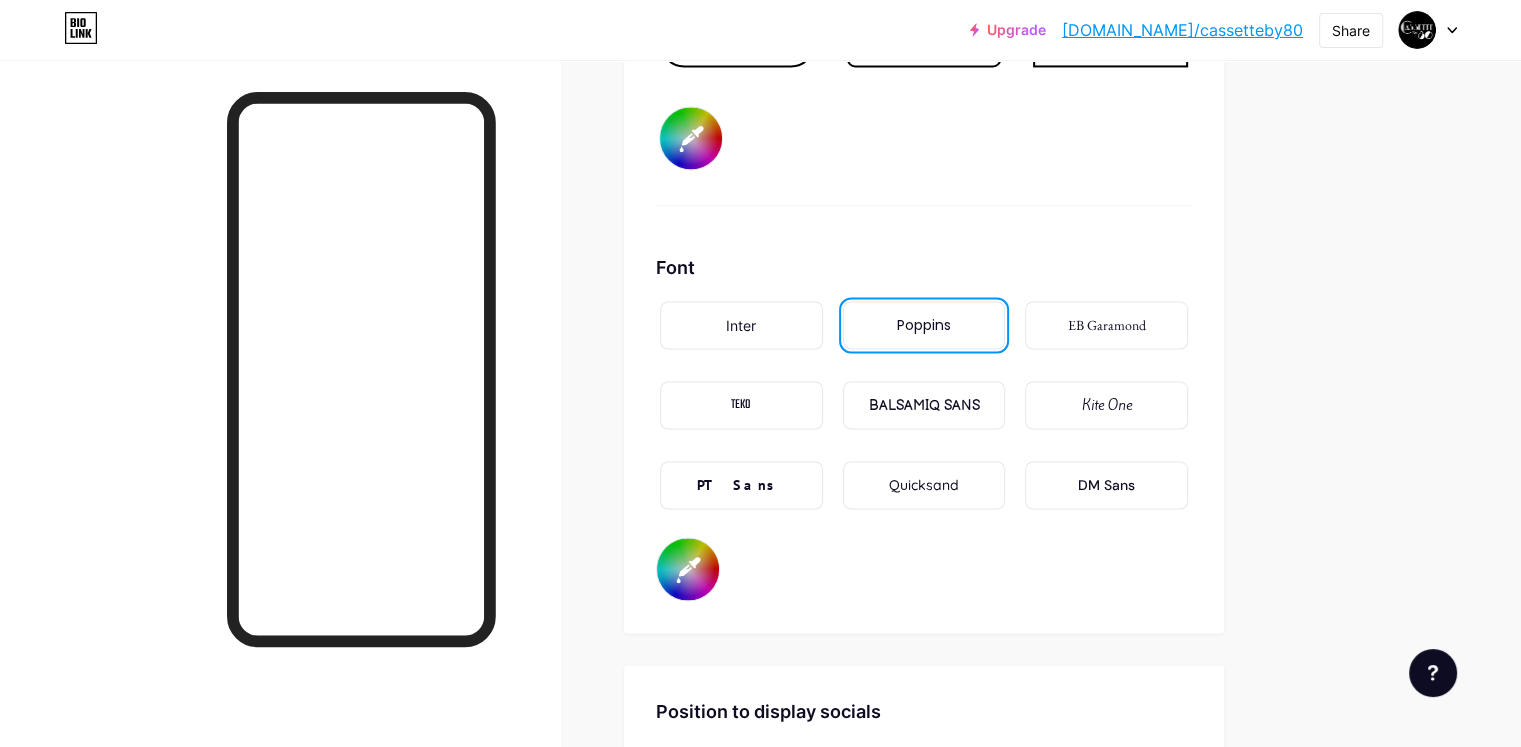 click on "#000000" at bounding box center (688, 569) 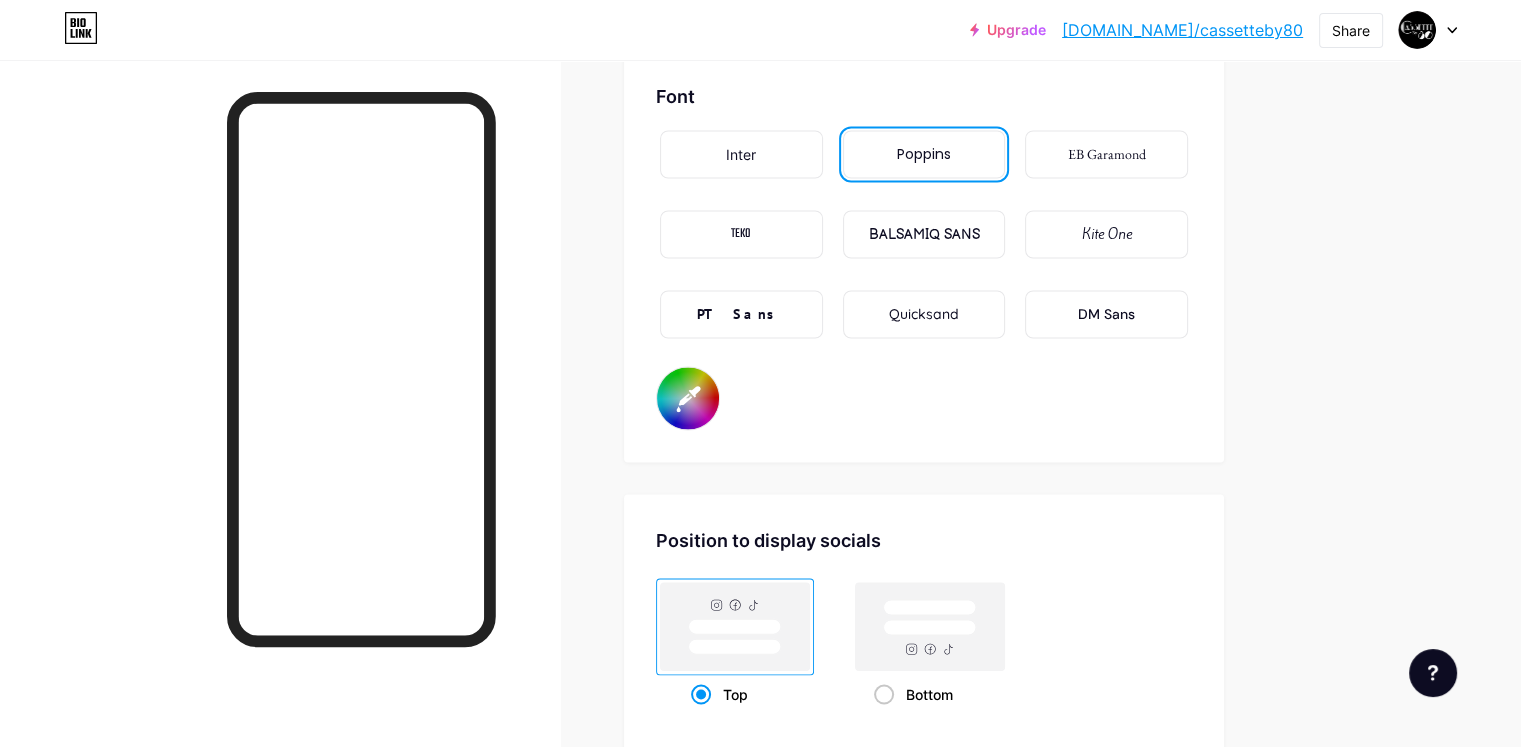 scroll, scrollTop: 3319, scrollLeft: 0, axis: vertical 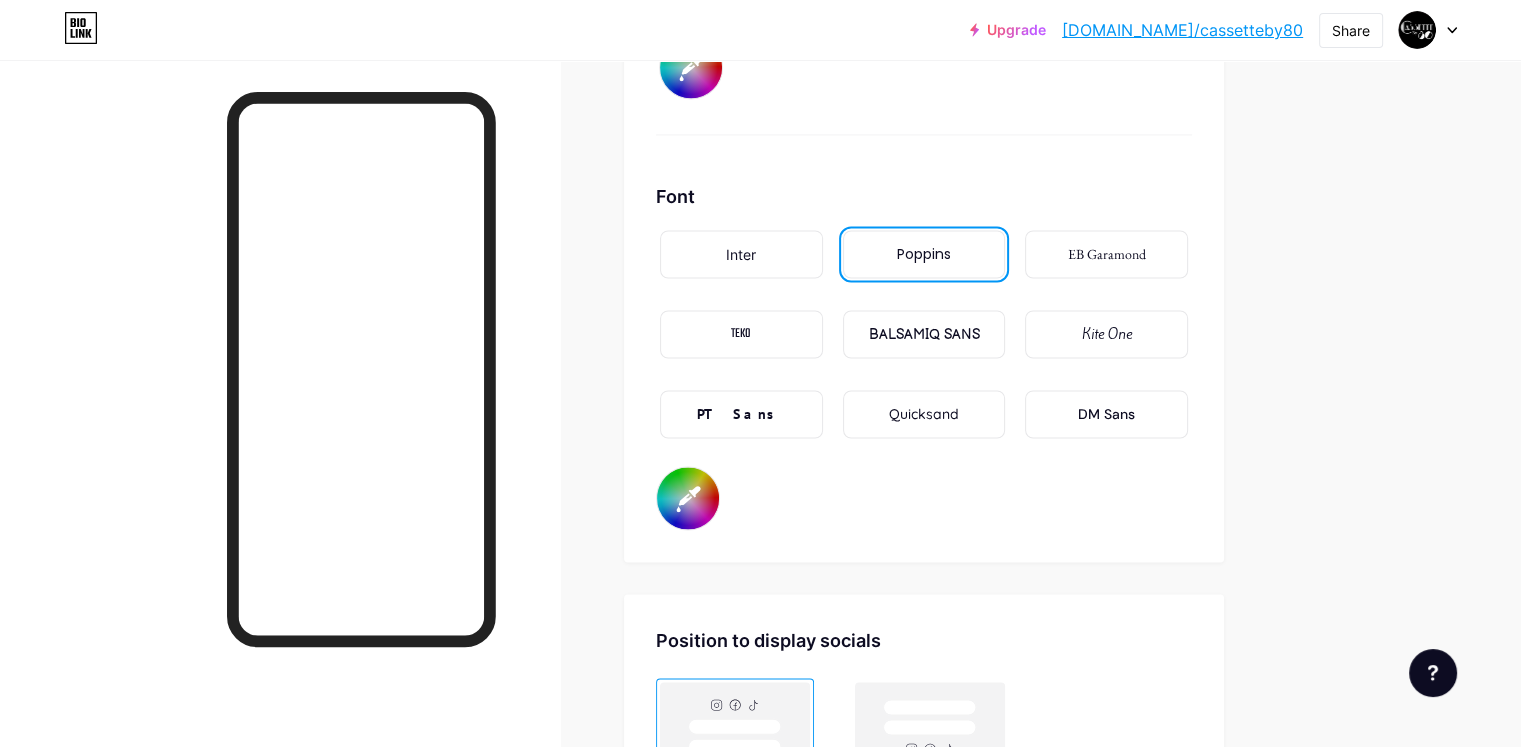 click on "#66007a" at bounding box center (688, 498) 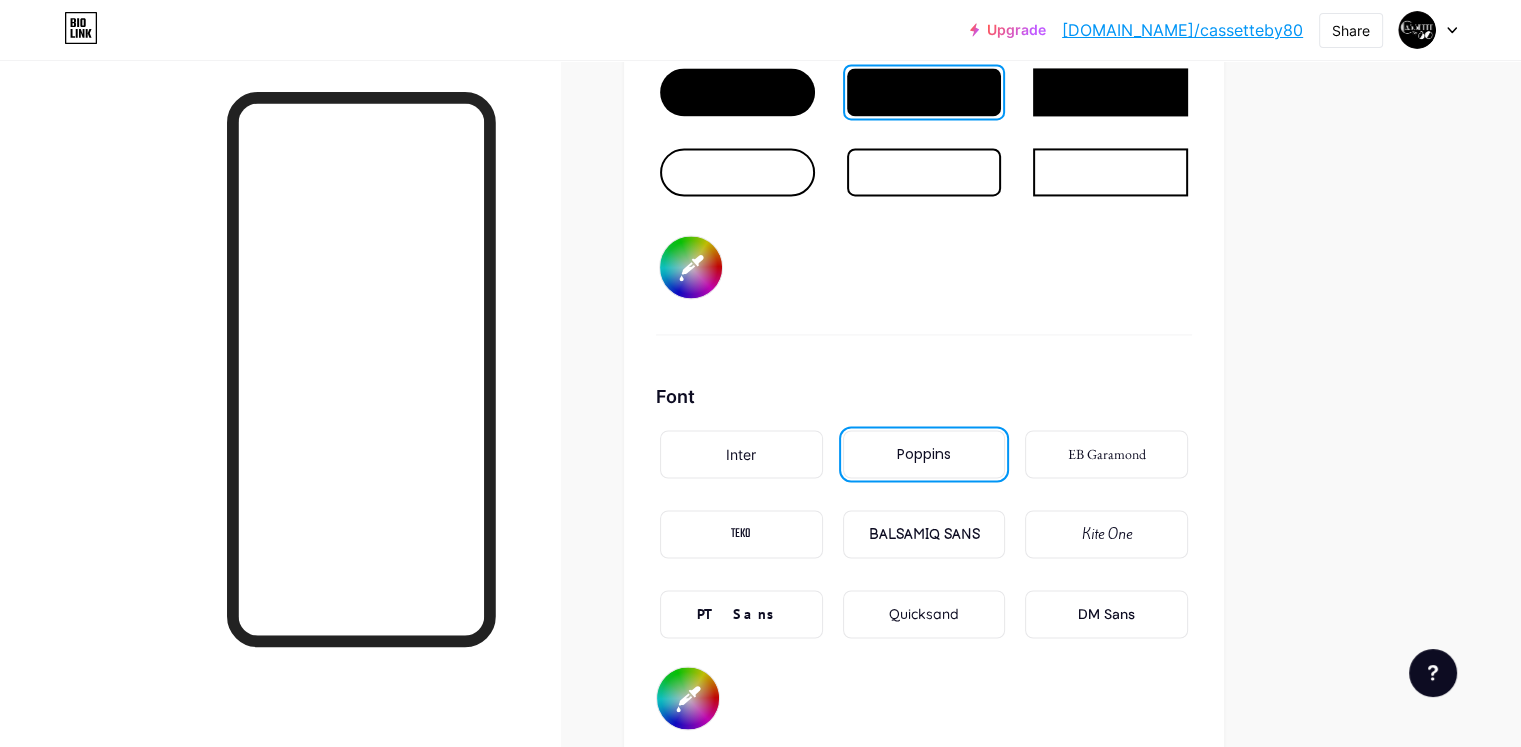 scroll, scrollTop: 3319, scrollLeft: 0, axis: vertical 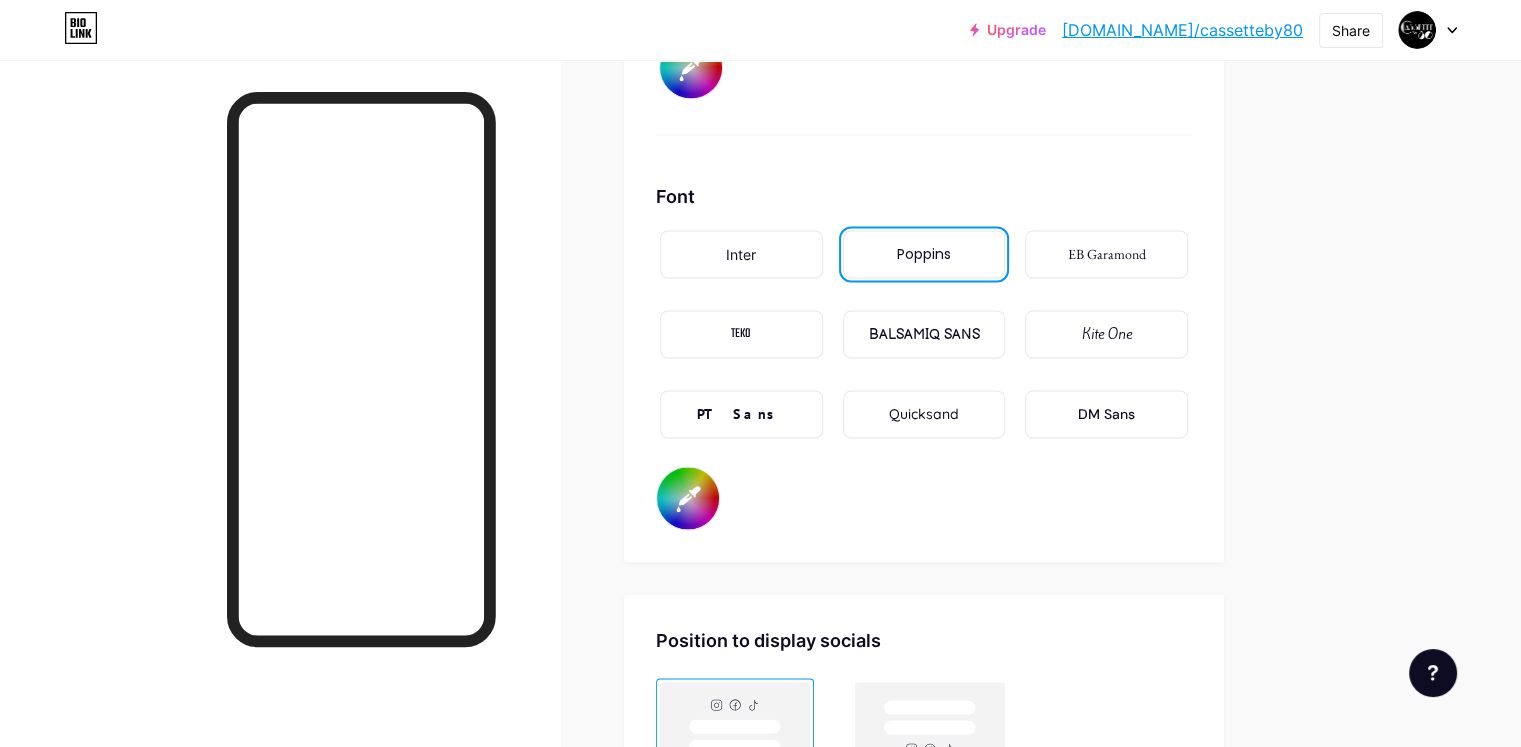 click on "#ffffff" at bounding box center [688, 498] 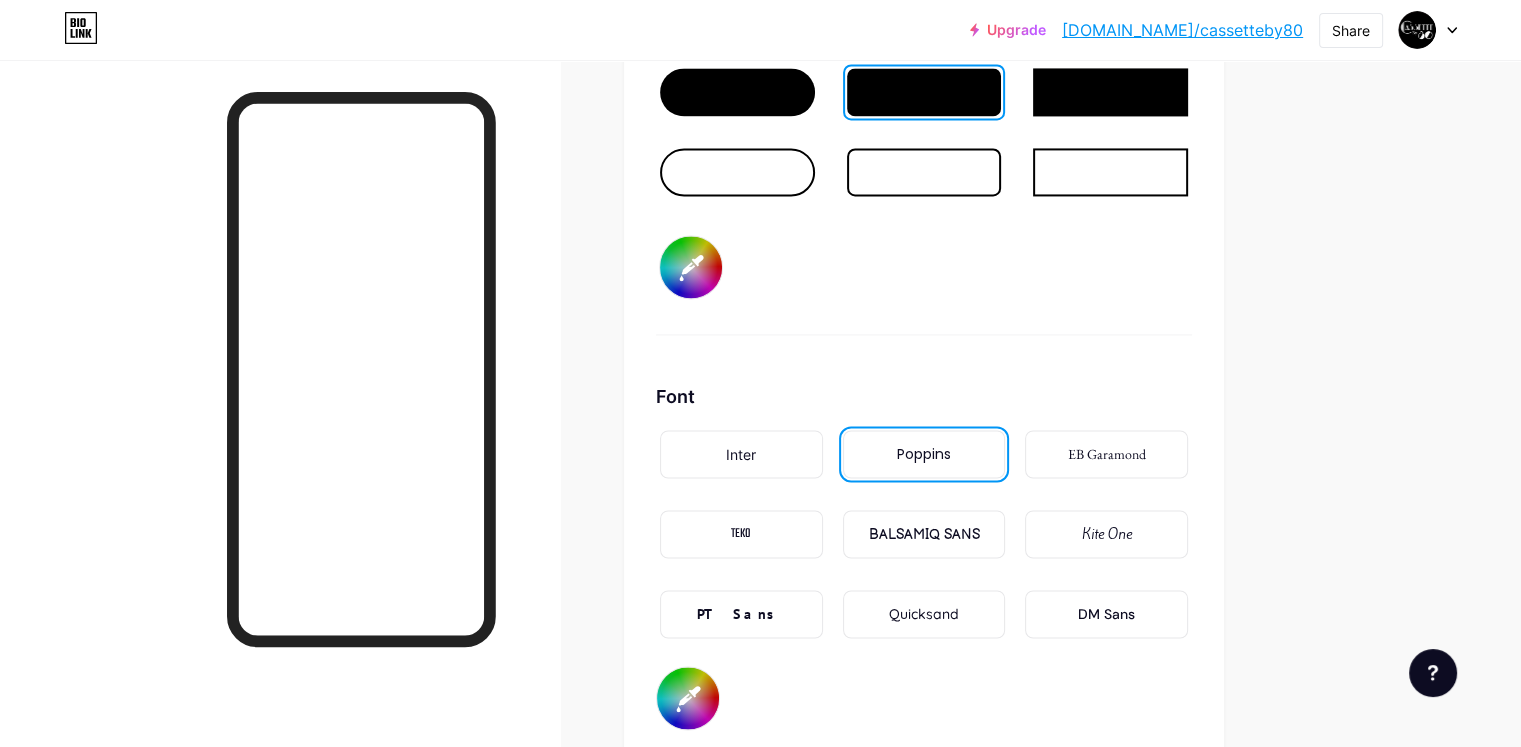 click on "#fbff00" at bounding box center (691, 267) 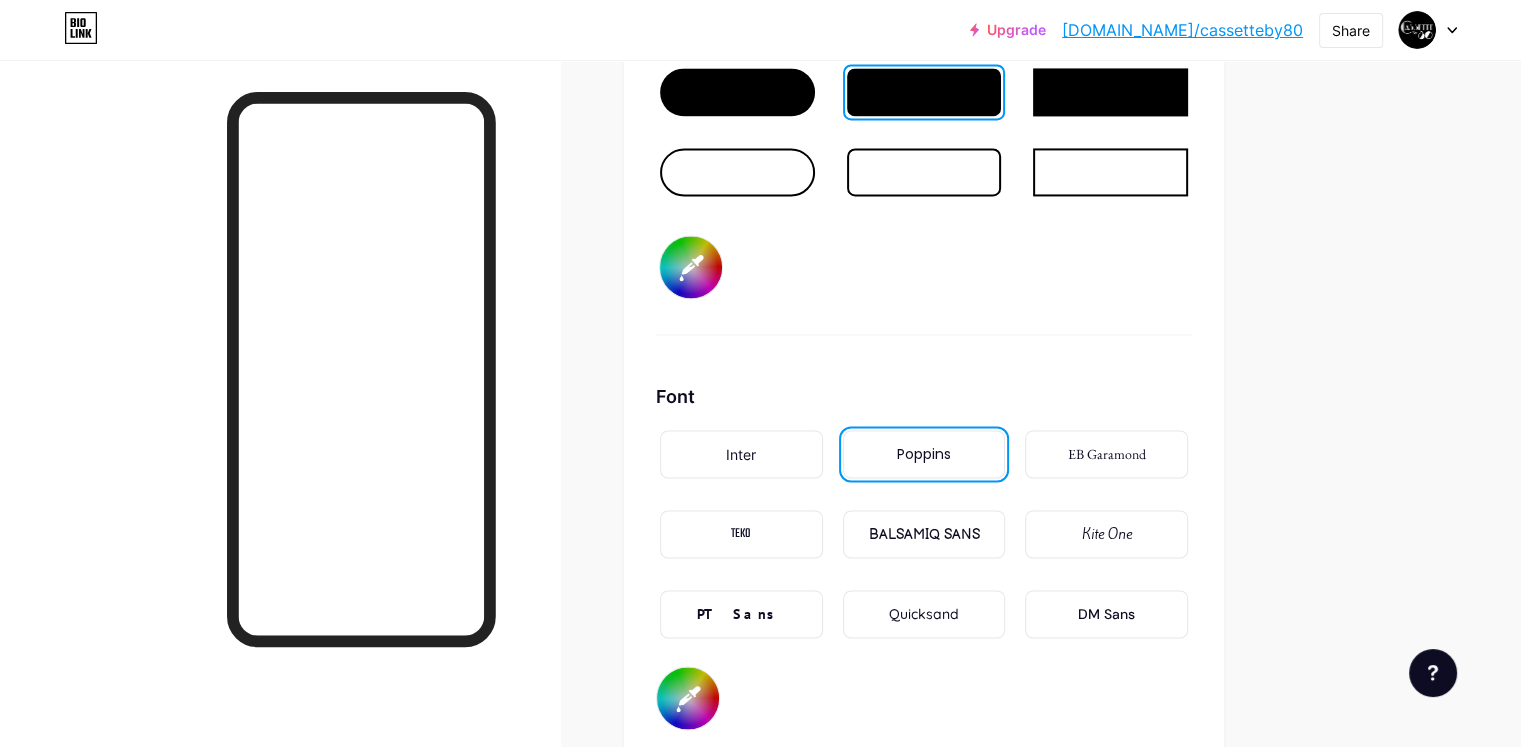 type on "#9900ff" 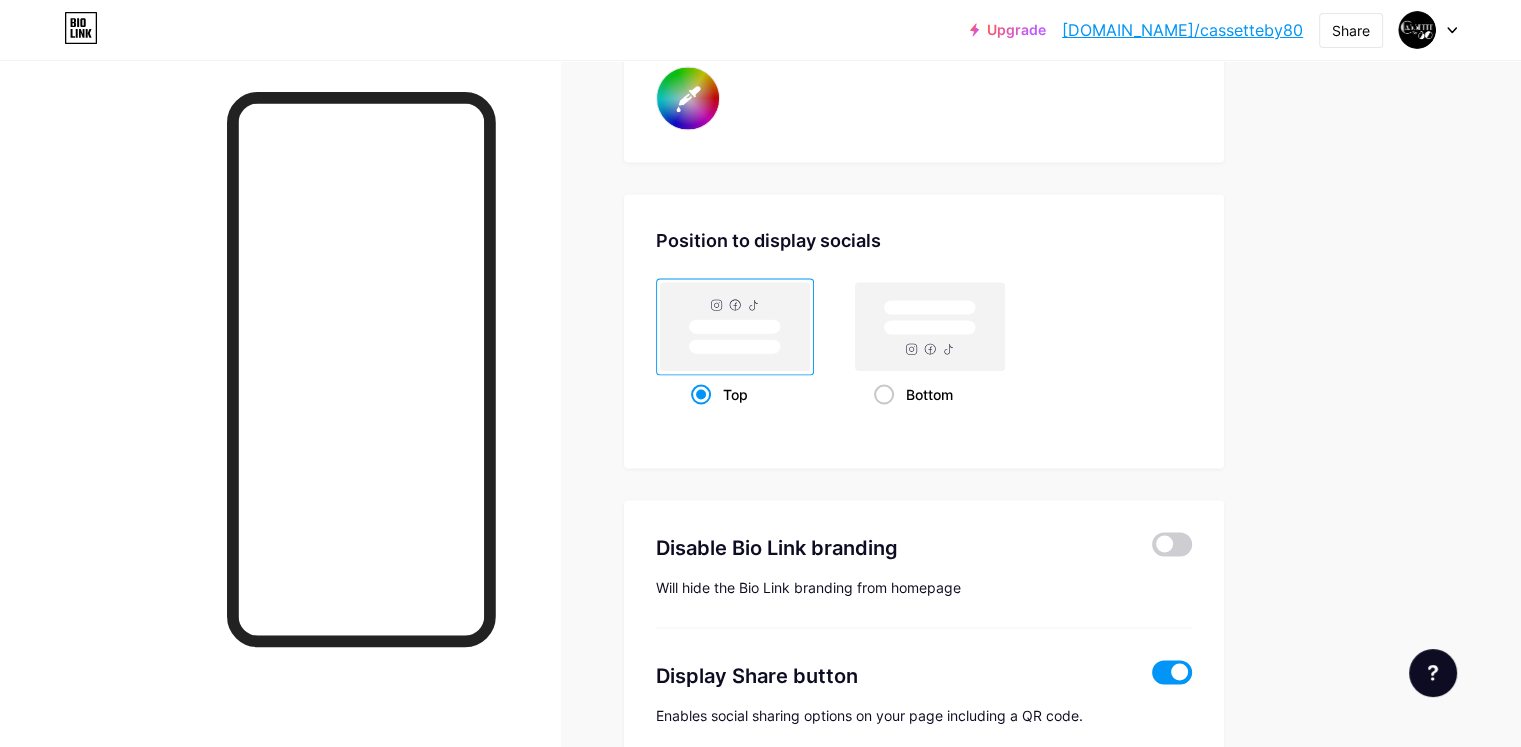 scroll, scrollTop: 3819, scrollLeft: 0, axis: vertical 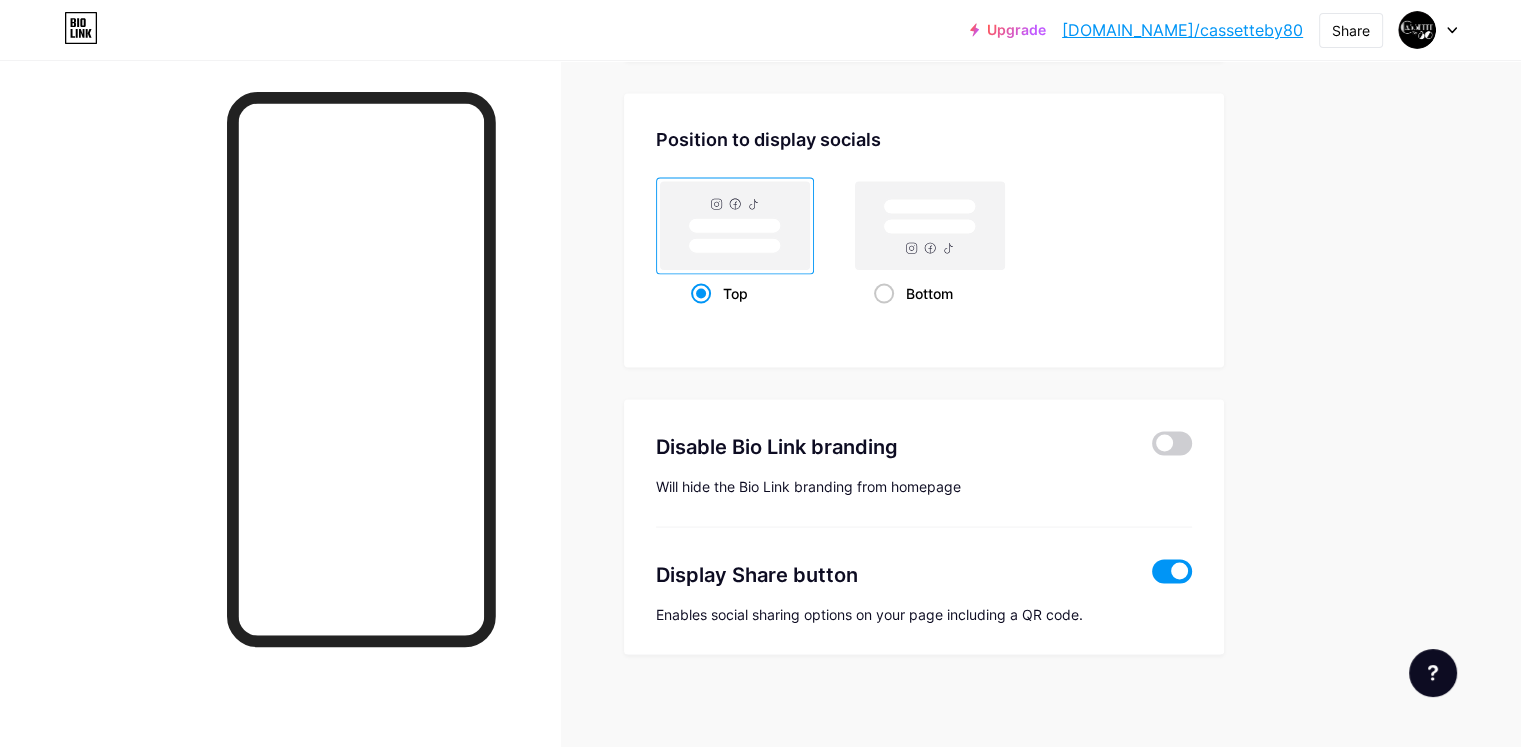 click at bounding box center (1172, 572) 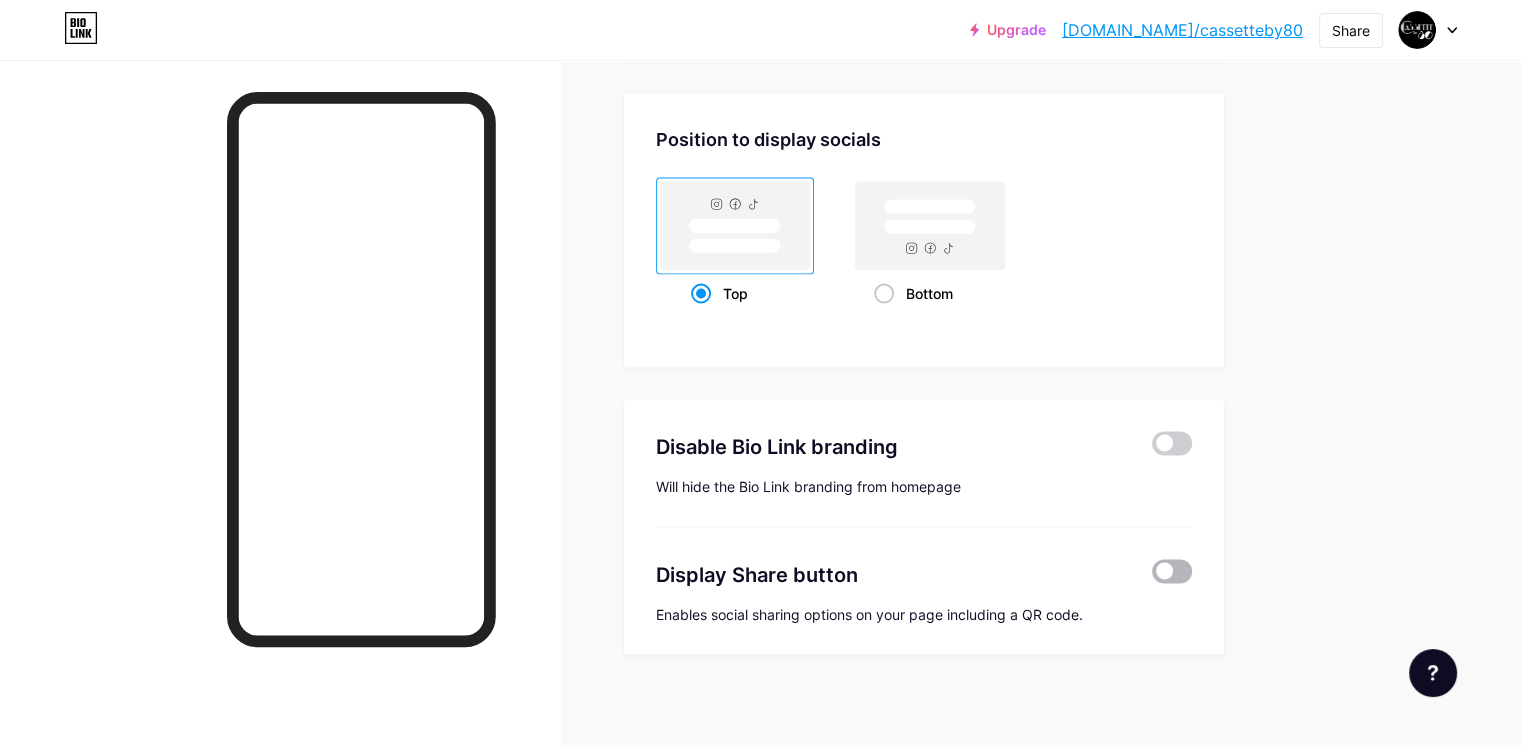 click at bounding box center (1172, 572) 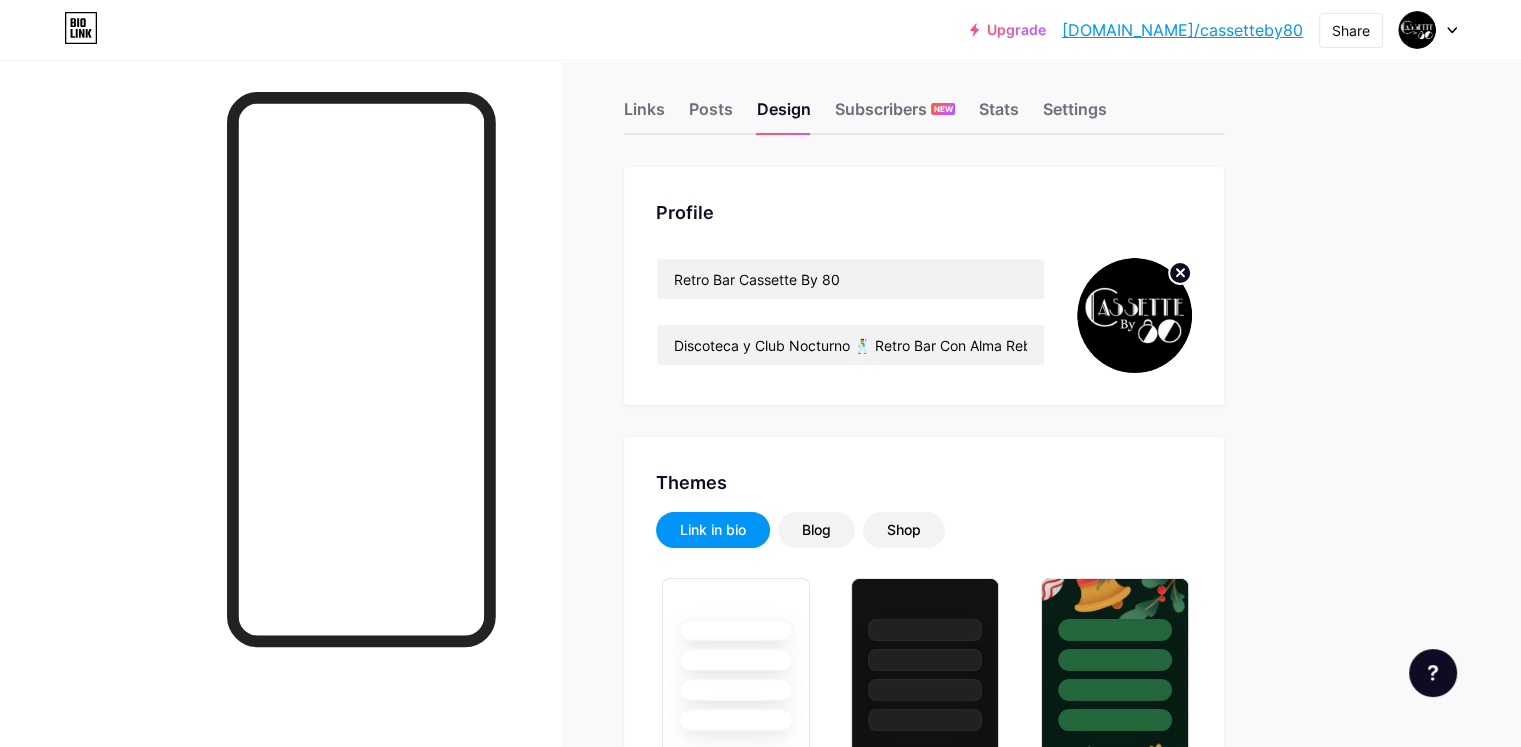 scroll, scrollTop: 0, scrollLeft: 0, axis: both 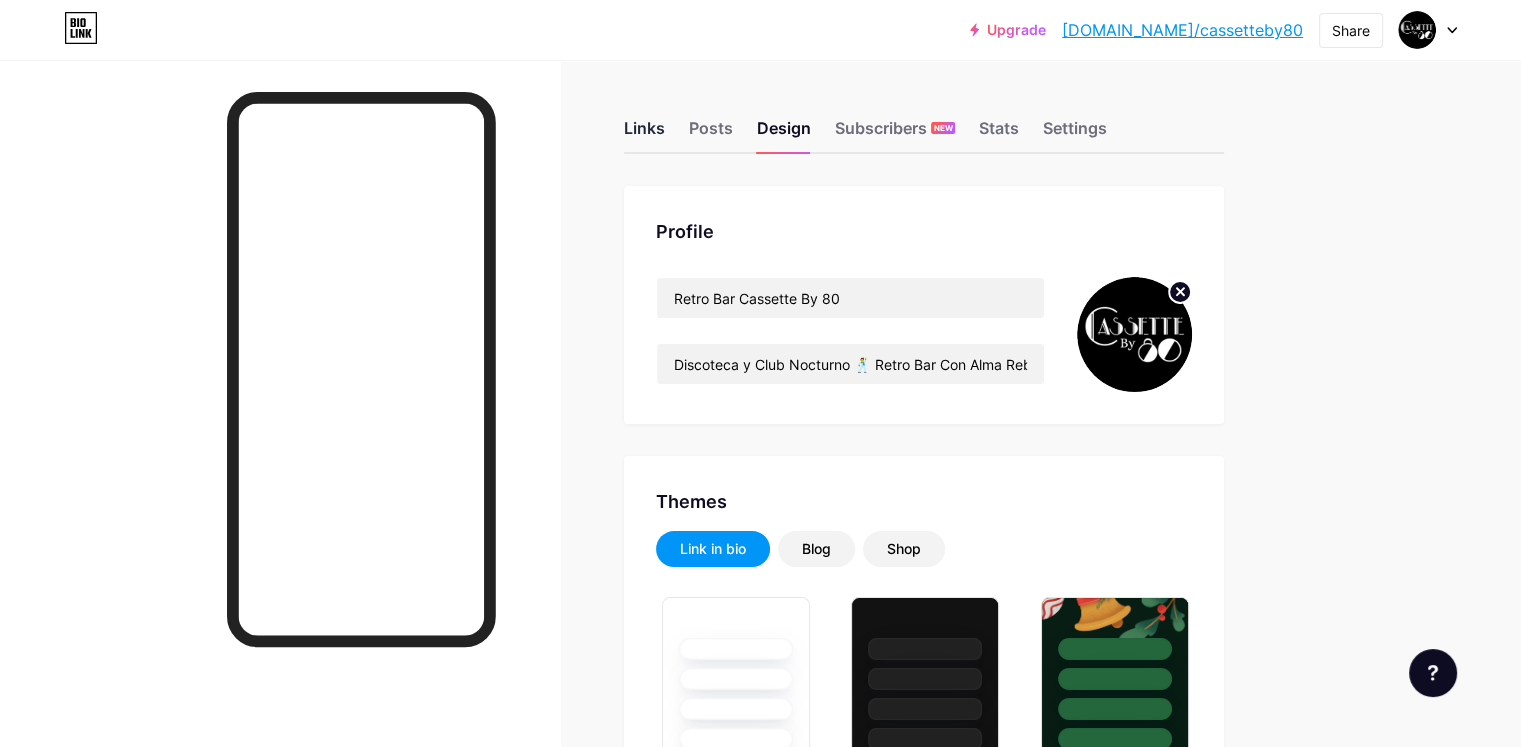 click on "Links" at bounding box center (644, 134) 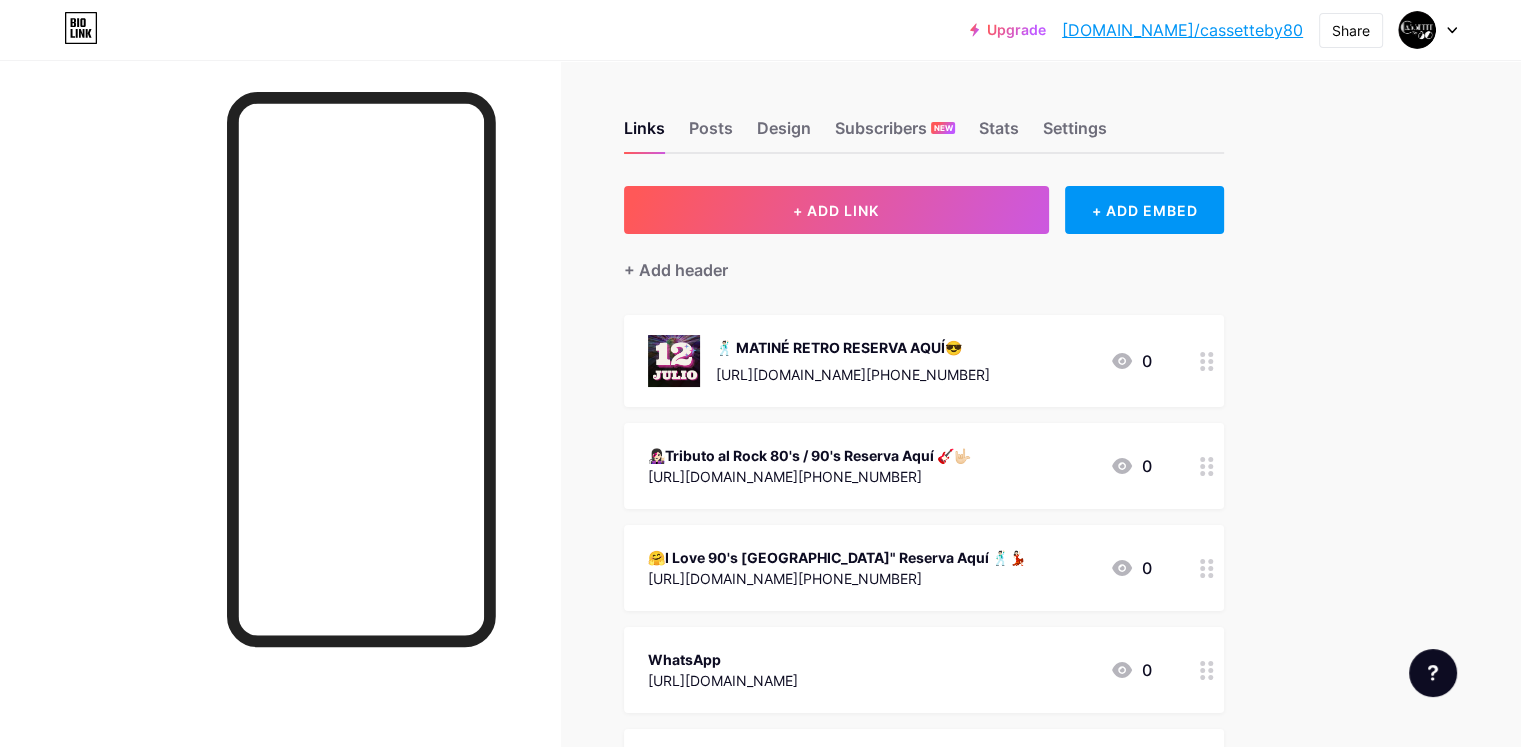 click at bounding box center (1207, 466) 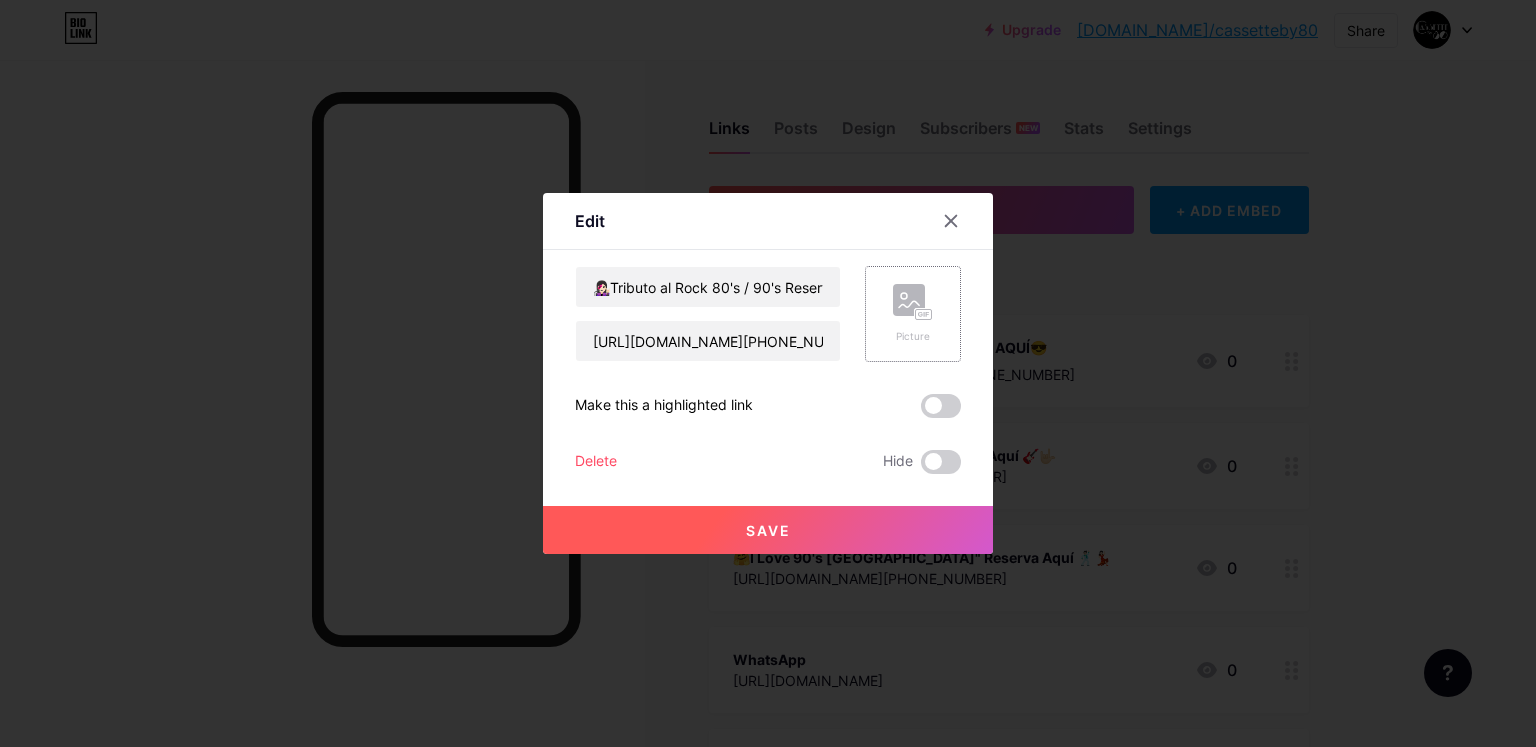 click on "Picture" at bounding box center (913, 314) 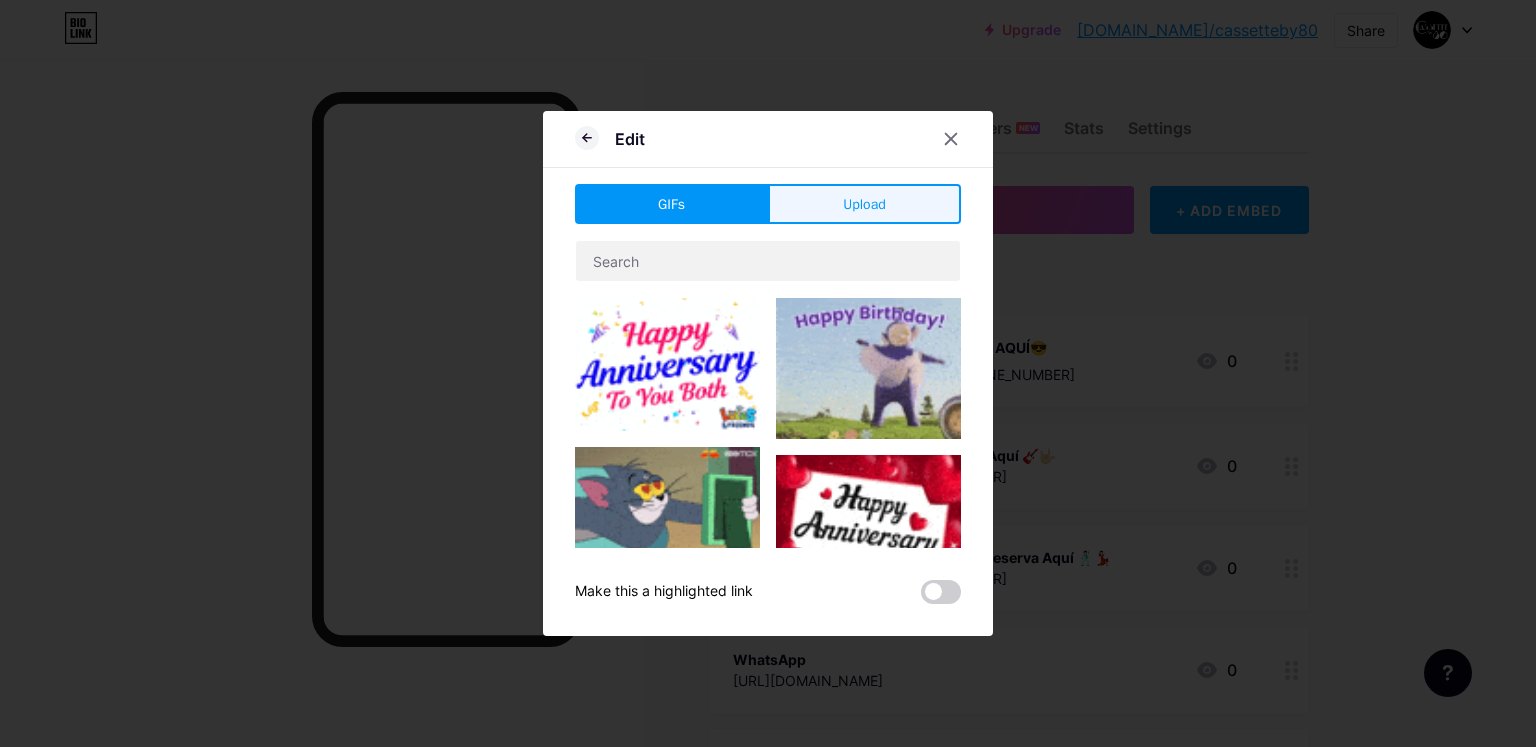 click on "Upload" at bounding box center [864, 204] 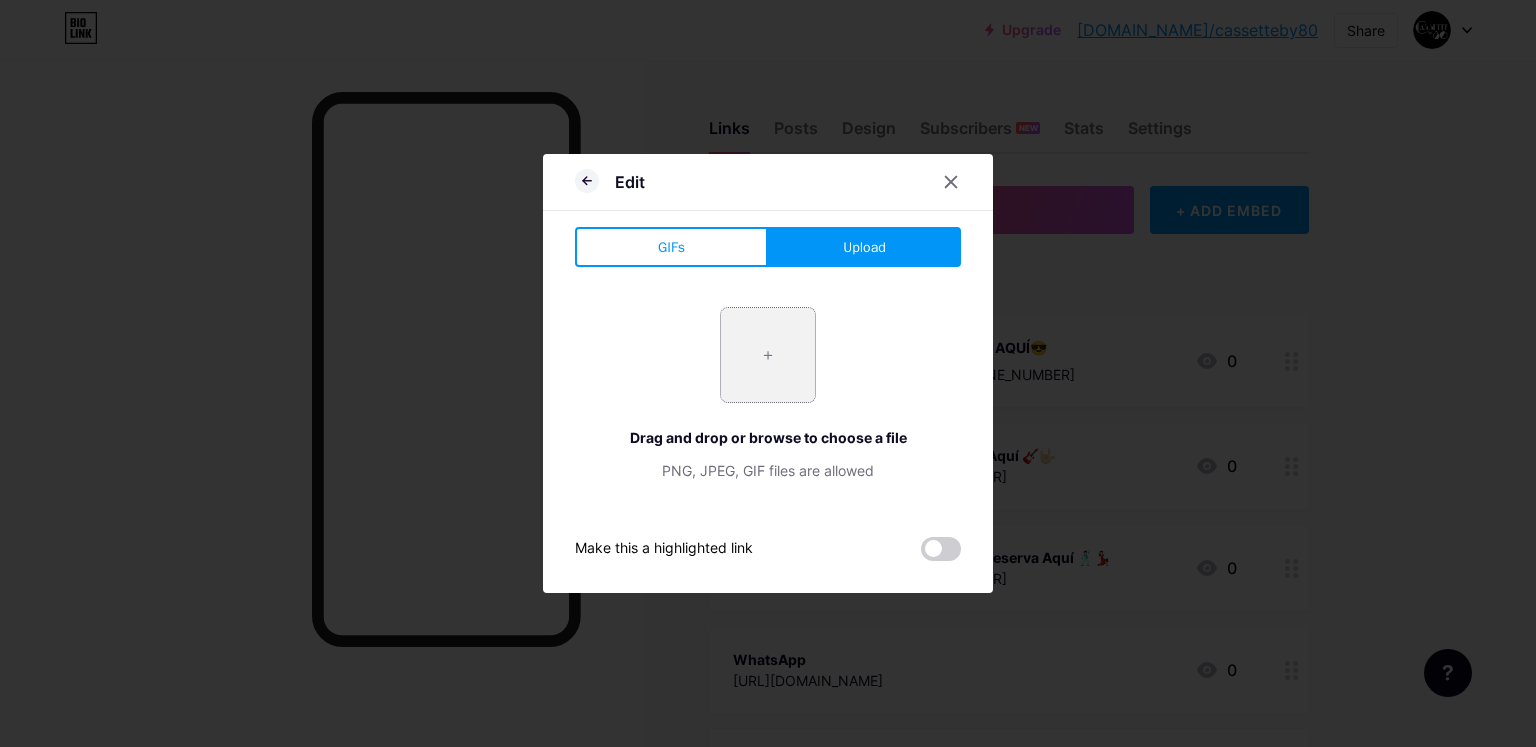 click at bounding box center (768, 355) 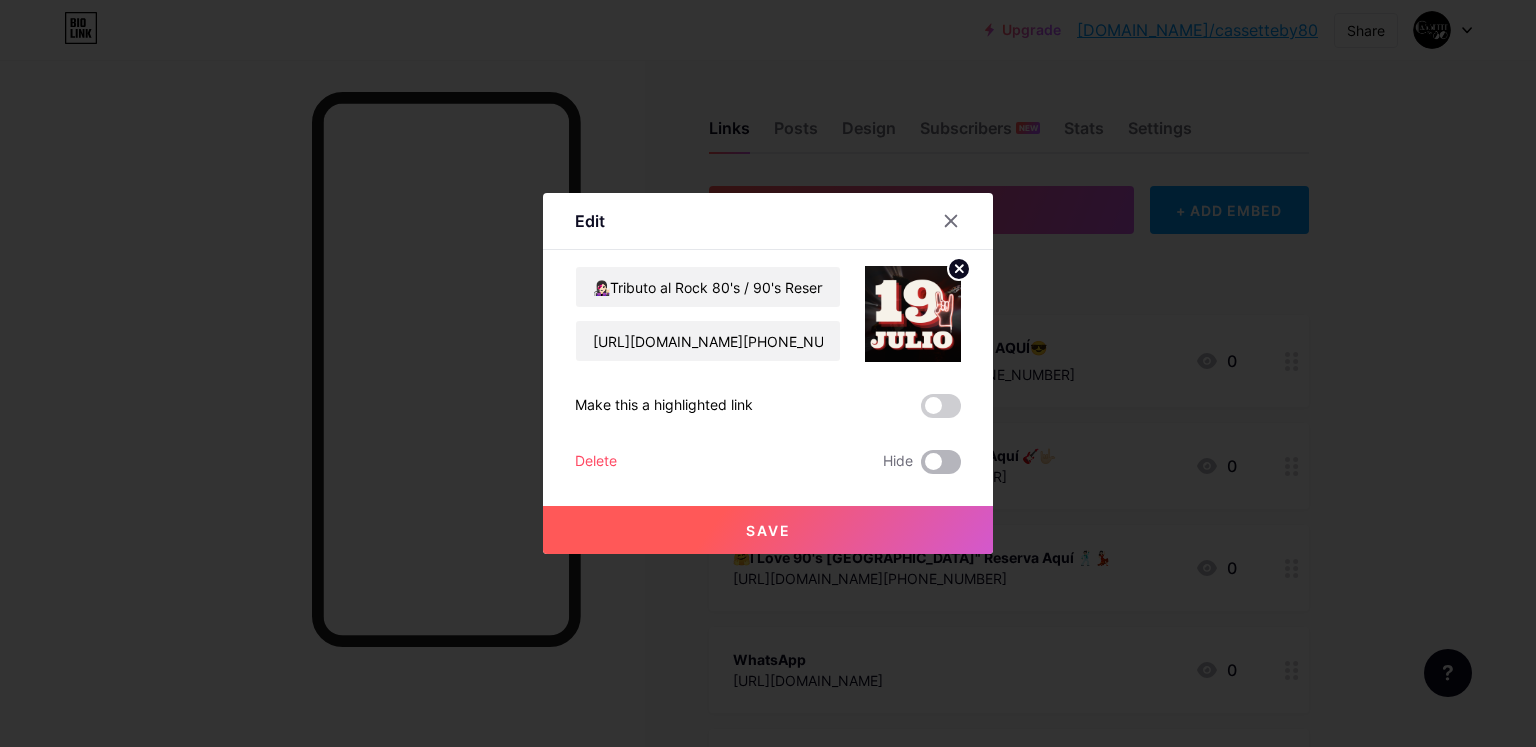 click at bounding box center (941, 462) 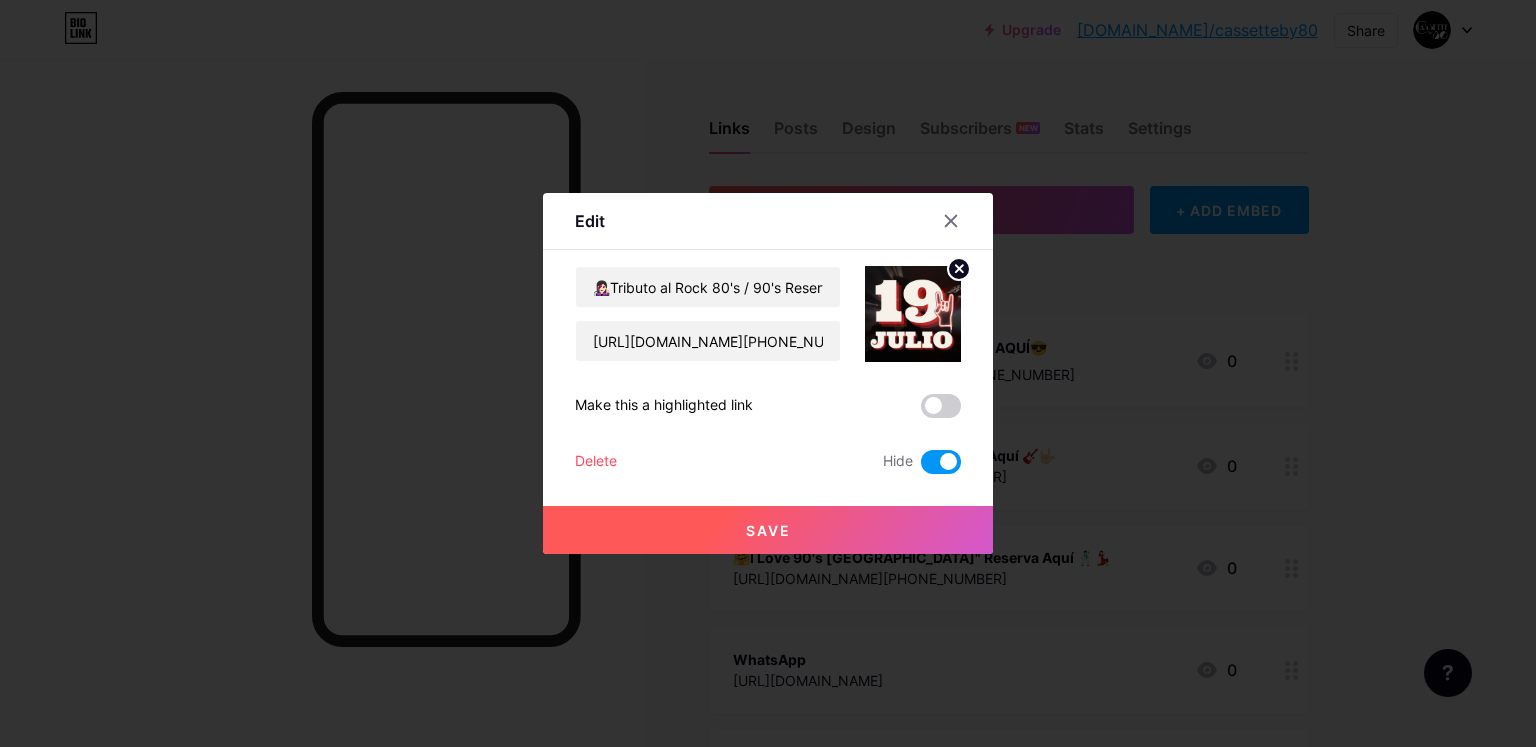 click at bounding box center (941, 462) 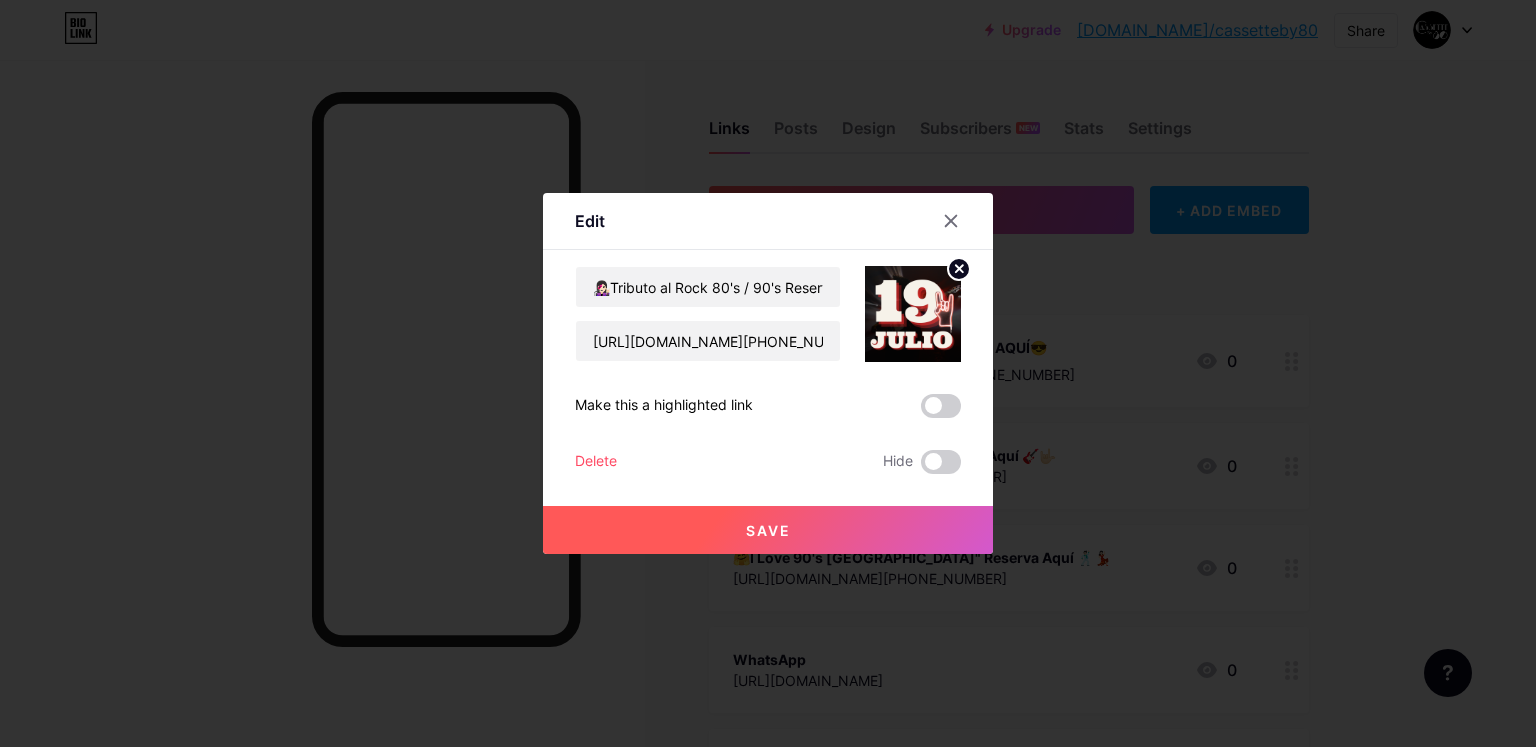 click on "Save" at bounding box center [768, 530] 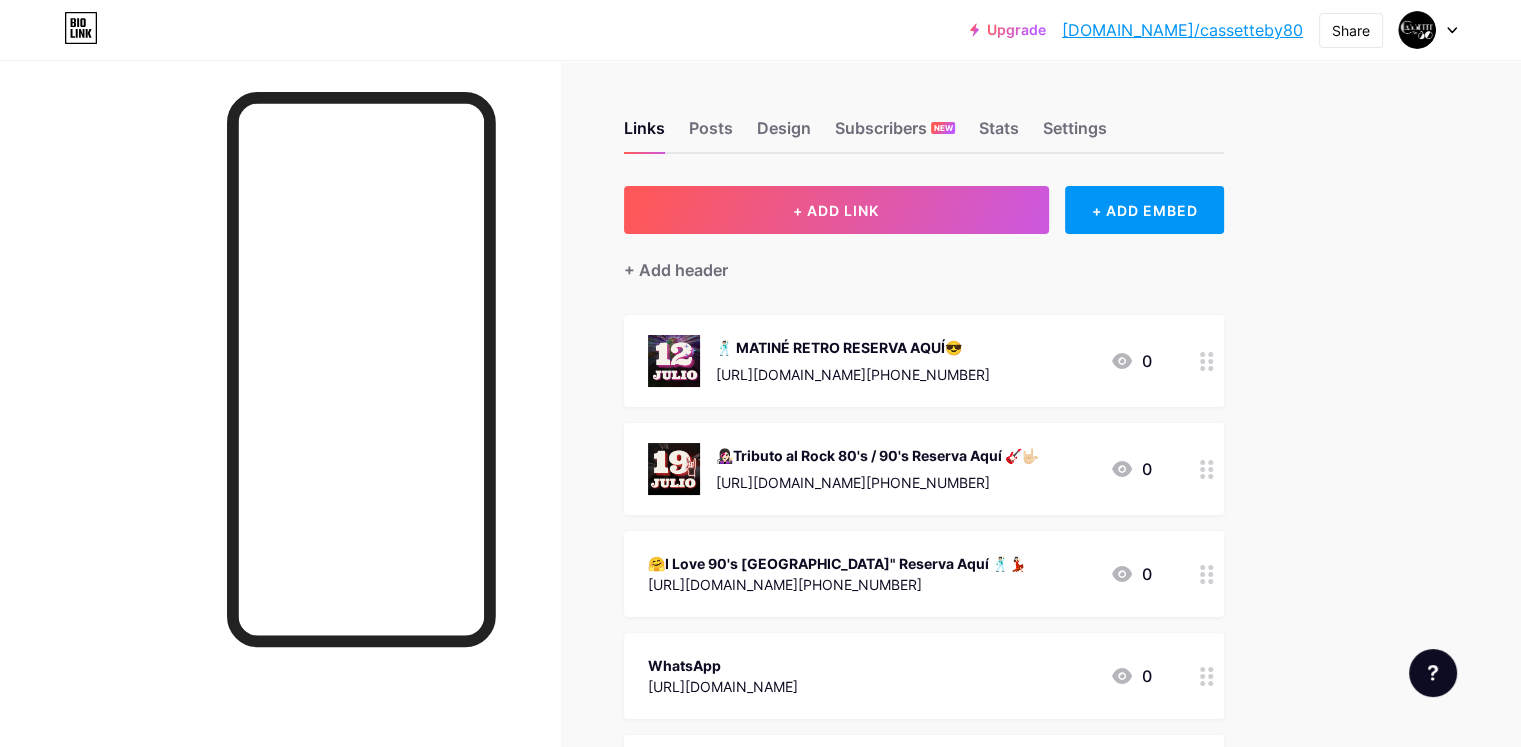 scroll, scrollTop: 100, scrollLeft: 0, axis: vertical 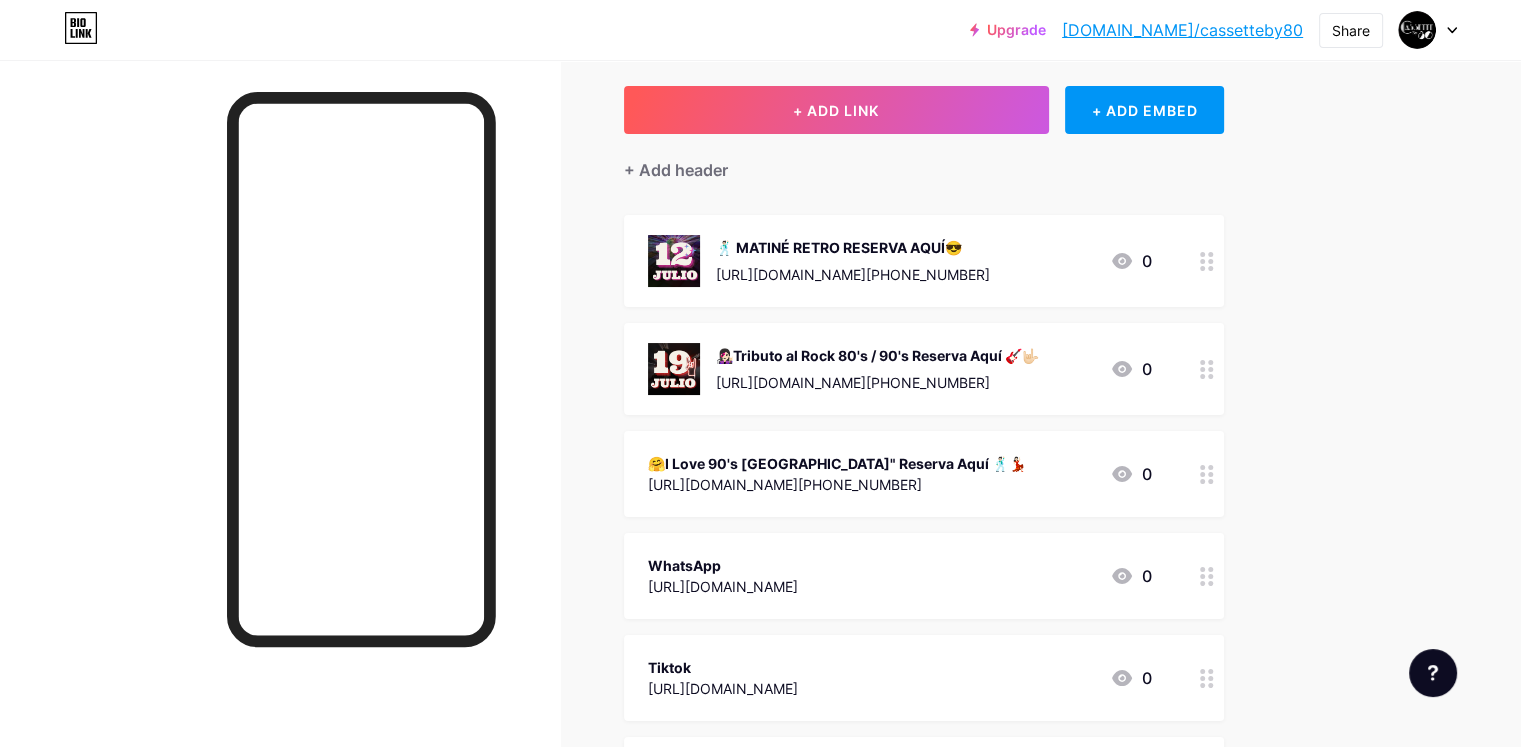 click 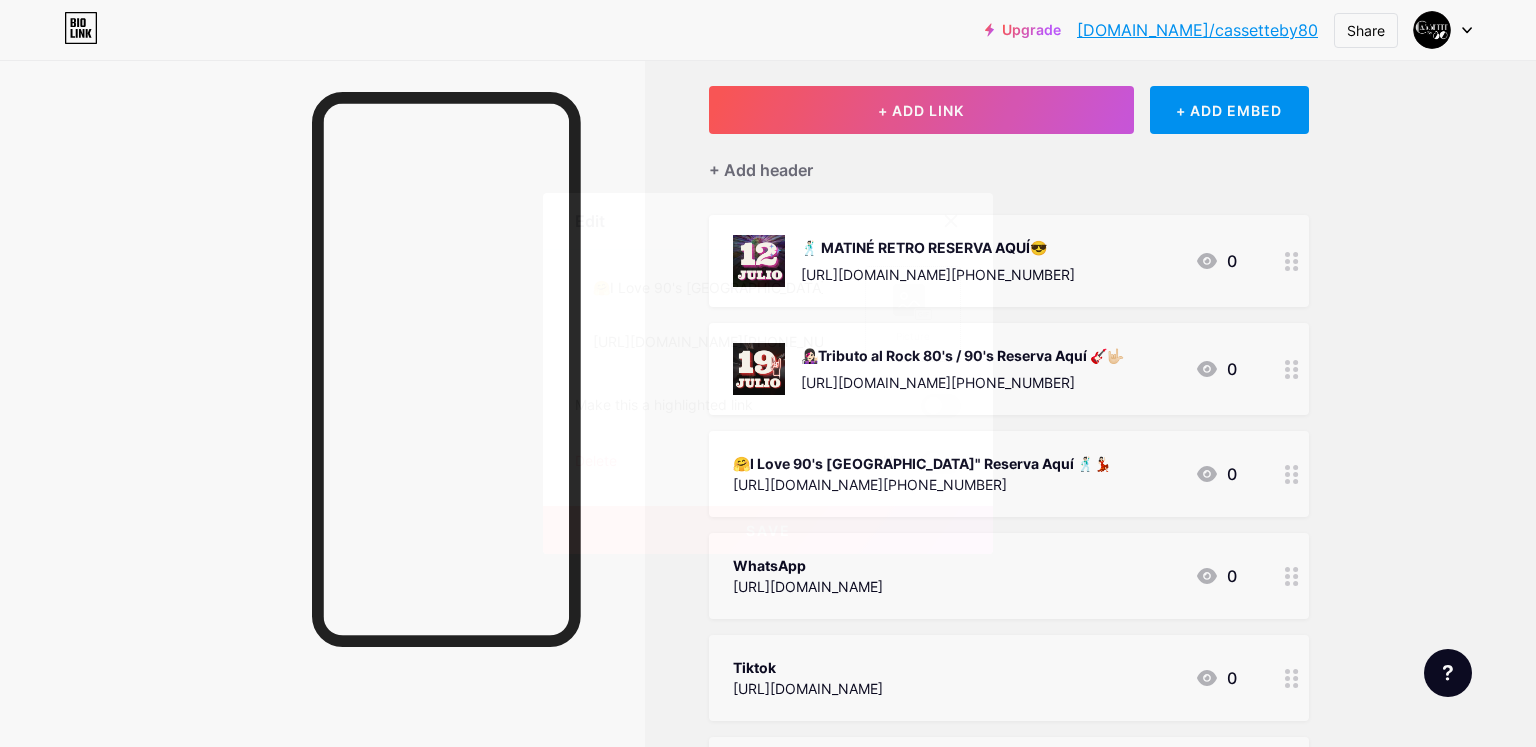 click 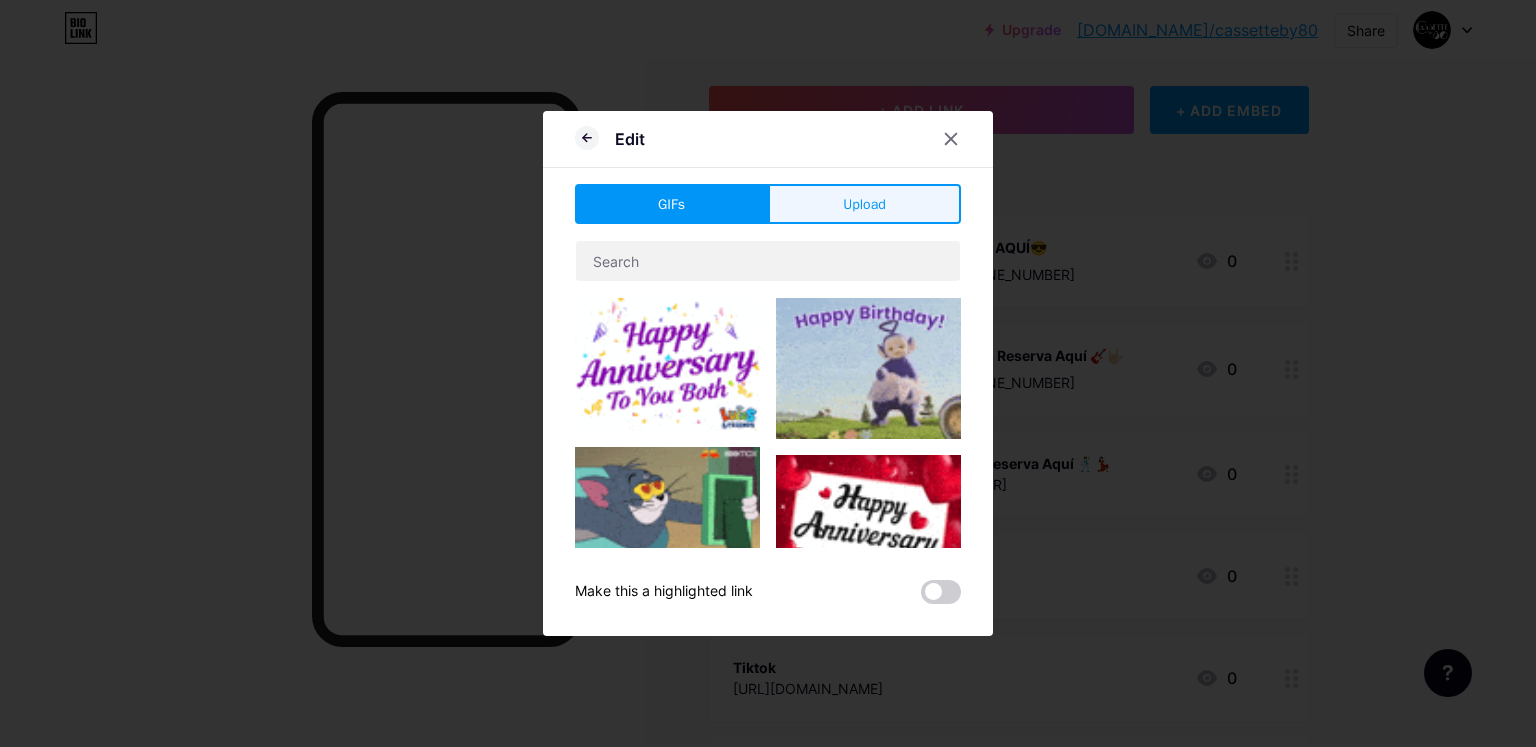 click on "Upload" at bounding box center (864, 204) 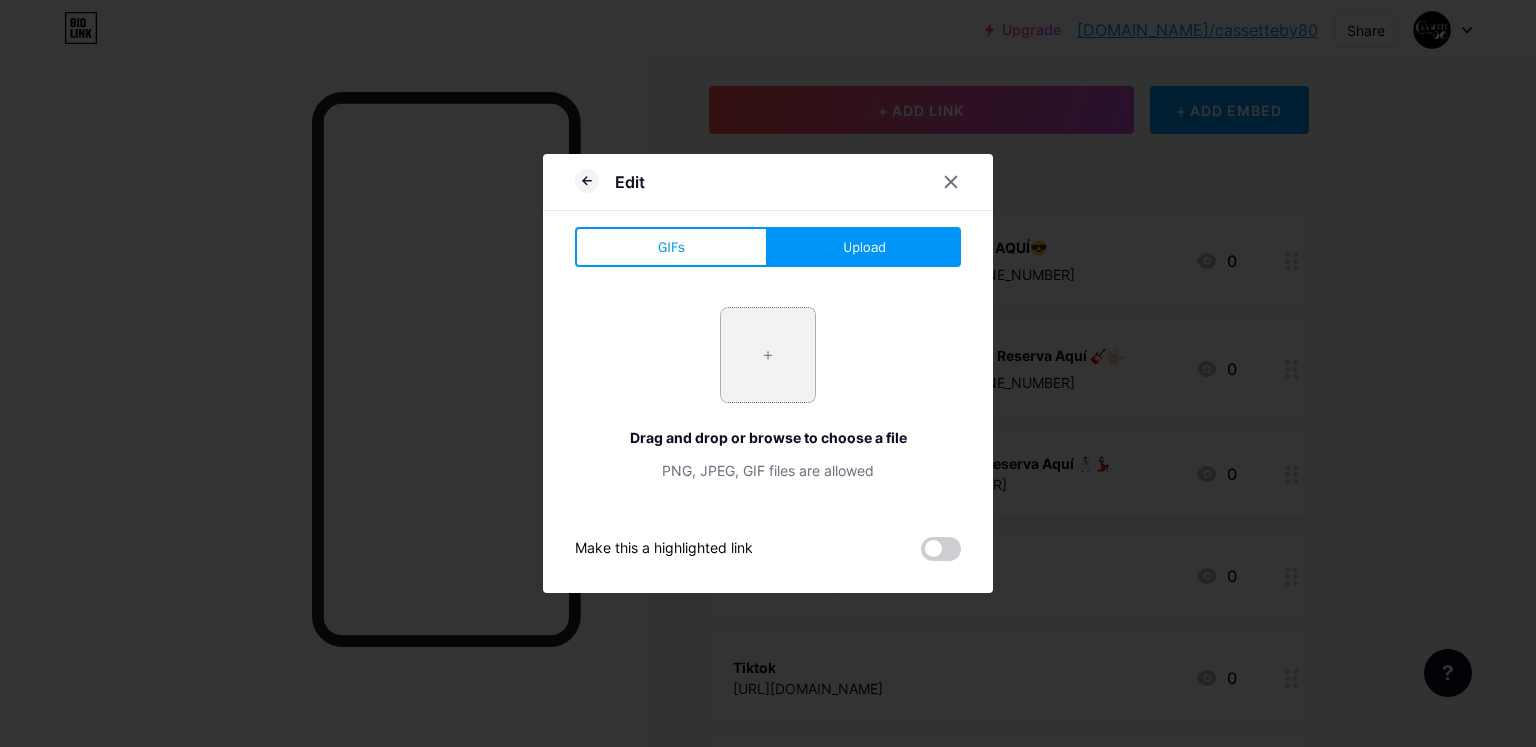click at bounding box center [768, 355] 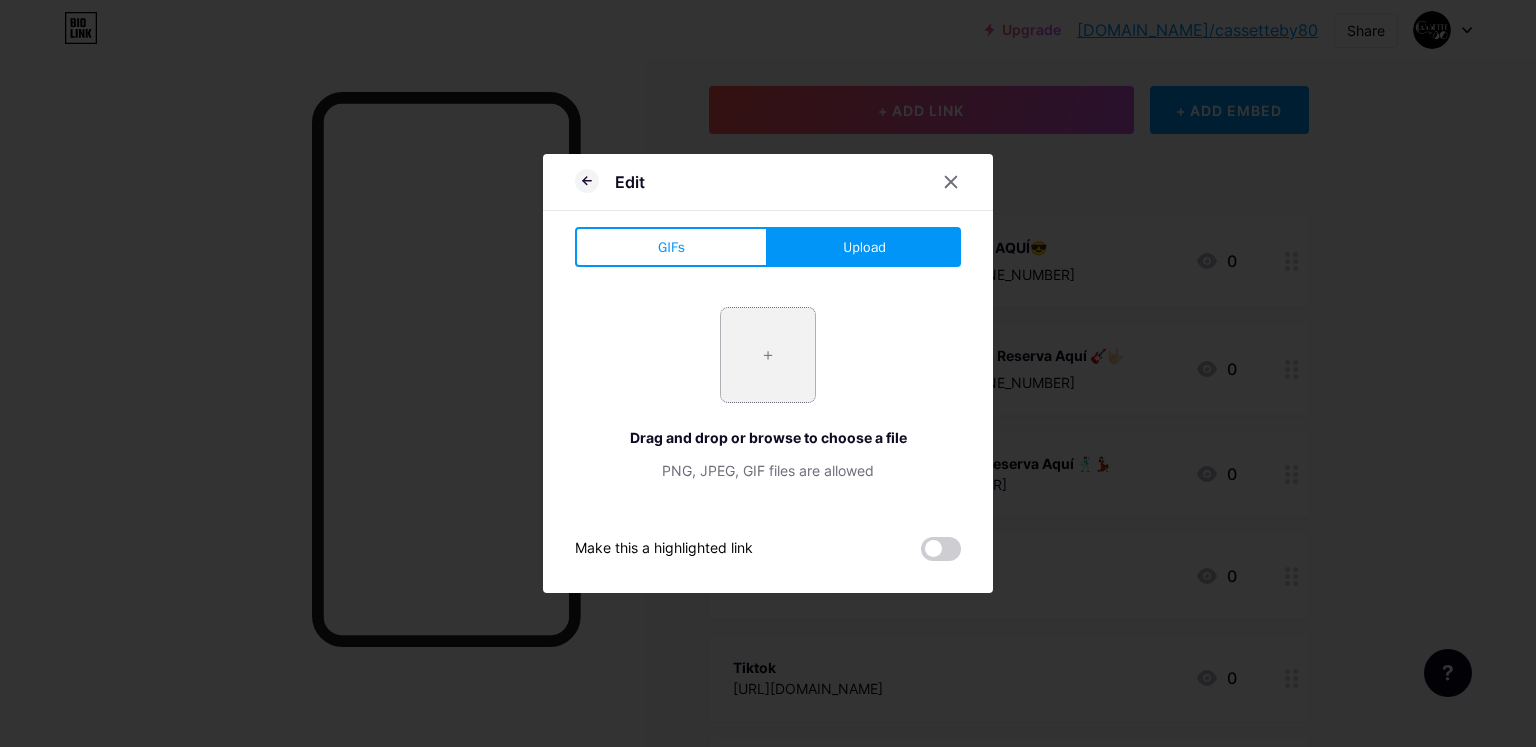 type on "C:\fakepath\12 JULIO MATINE RETRO (3).png" 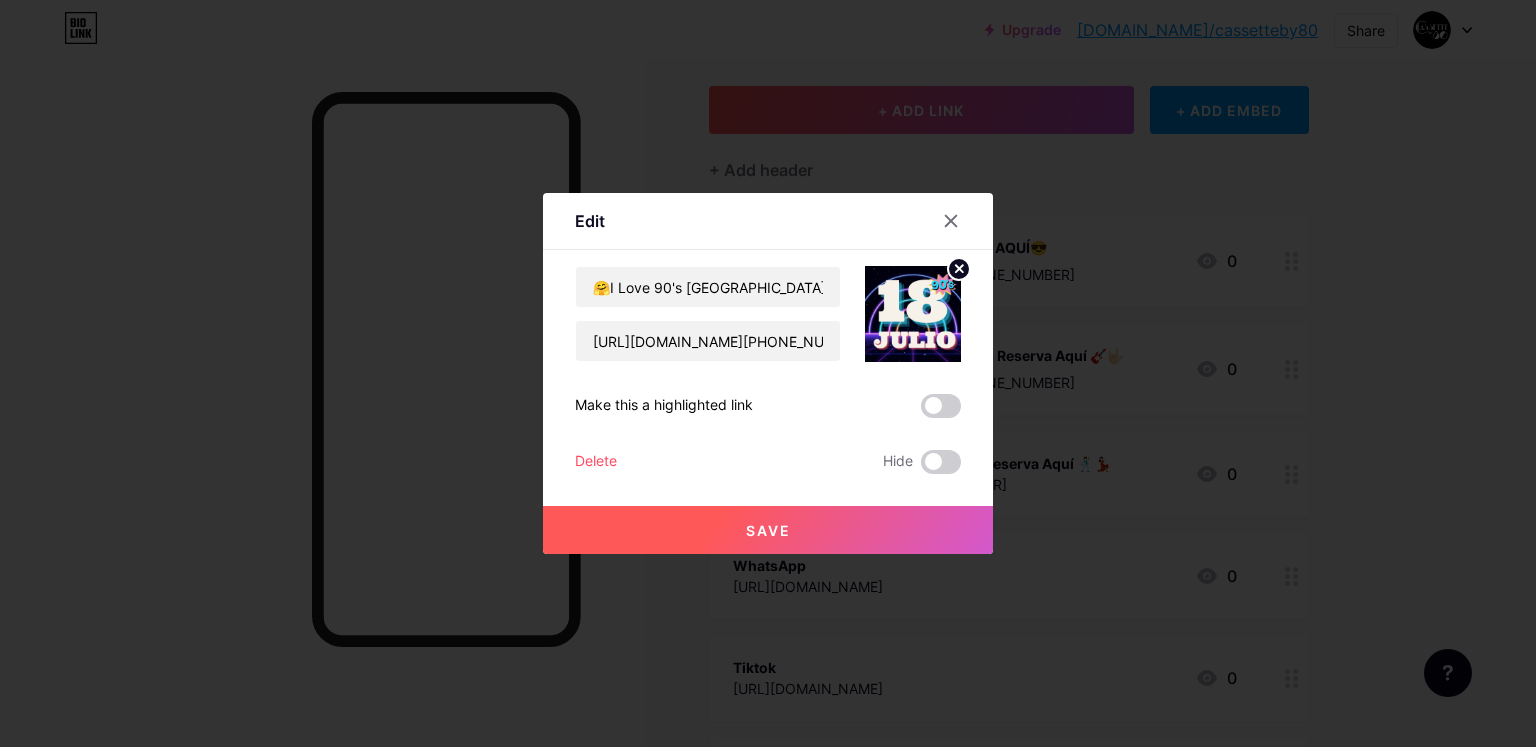 click on "Save" at bounding box center (768, 530) 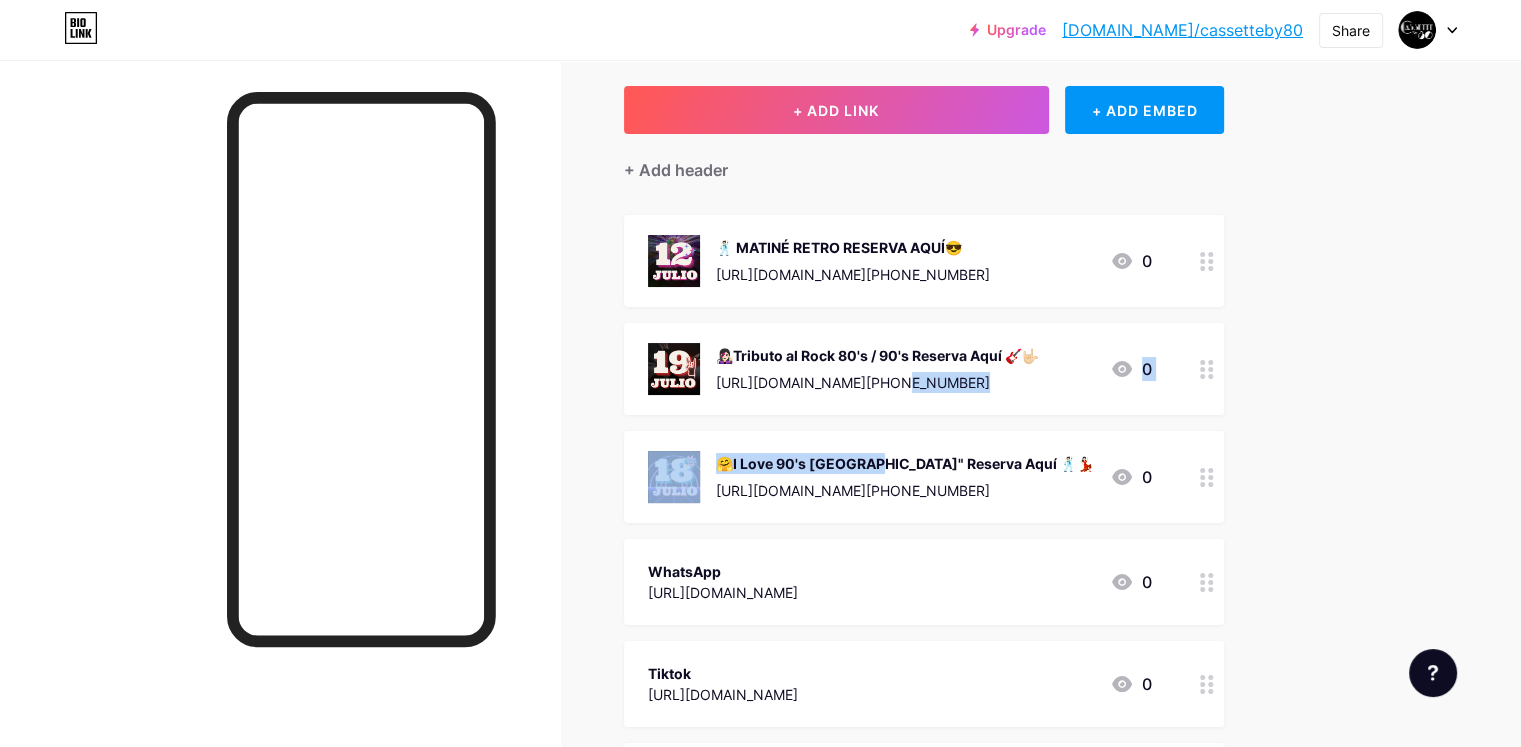 drag, startPoint x: 864, startPoint y: 471, endPoint x: 864, endPoint y: 389, distance: 82 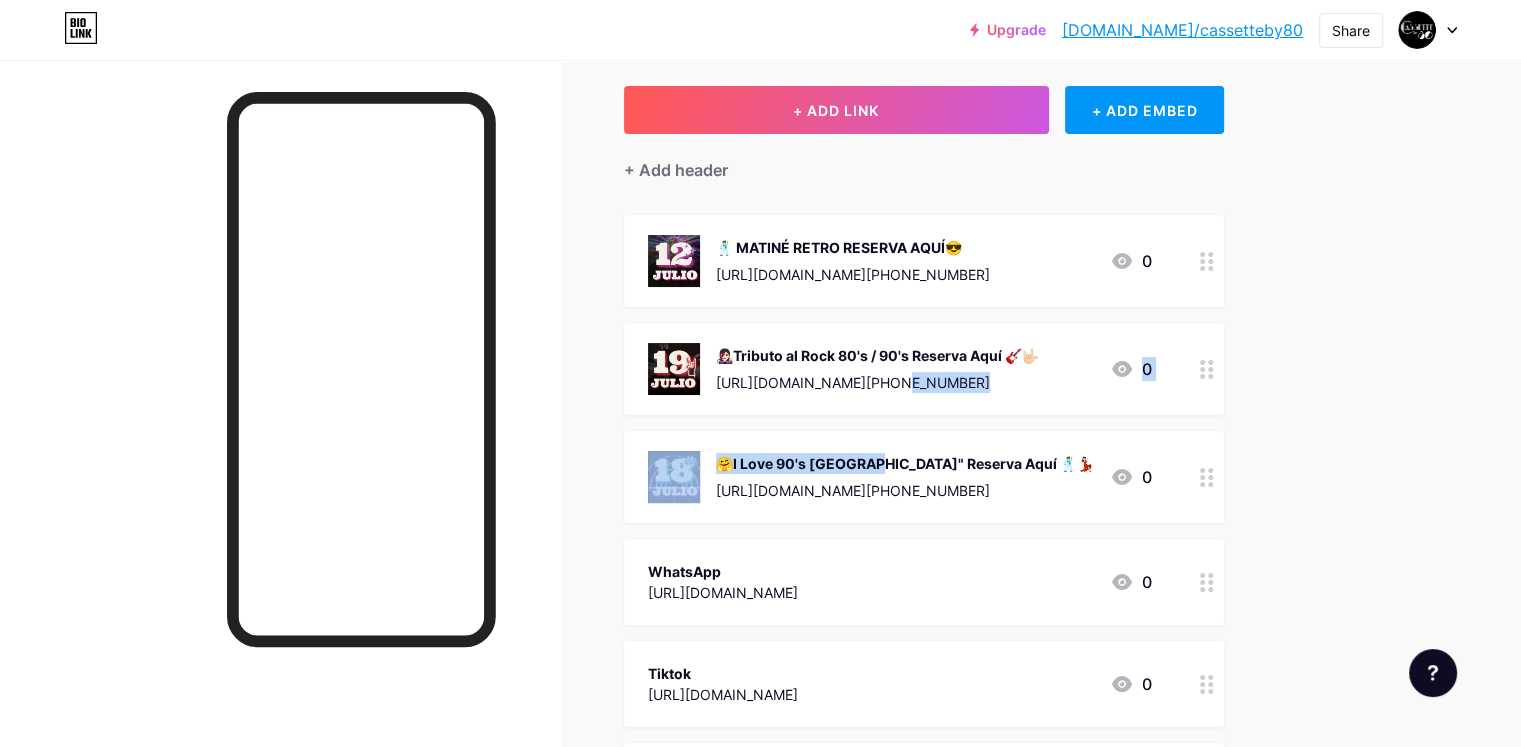 click on "🕺🏻 MATINÉ RETRO RESERVA AQUÍ😎
https://api.whatsapp.com/send?phone=+593994583494&text=%F0%9F%98%8E%20Hola%20Quiero%20Reservar%20para%20la%20%20%F0%9F%95%BA%F0%9F%8F%BBMatin%C3%A9%20Retro%20%F0%9F%AA%A9
0
👩🏻‍🎤Tributo al Rock 80's / 90's Reserva Aquí 🎸🤟🏻
https://api.whatsapp.com/send?phone=+593994583494&text=%F0%9F%91%A9%F0%9F%8F%BB%E2%80%8D%F0%9F%8E%A4Hola%20Quiero%20Reservar%F0%9F%91%A8%F0%9F%8F%BB%E2%80%8D%F0%9F%8E%A4%20Para%20el%20Tributo%20al%20Rock%2080's%20/%2090's%20%F0%9F%8E%B8%F0%9F%A4%9F%F0%9F%8F%BB
0
🤗I Love 90's Guayaquil"  Reserva Aquí 🕺🏻💃🏻
0
WhatsApp
https://wa.me/593994583494
0
Tiktok" at bounding box center (924, 573) 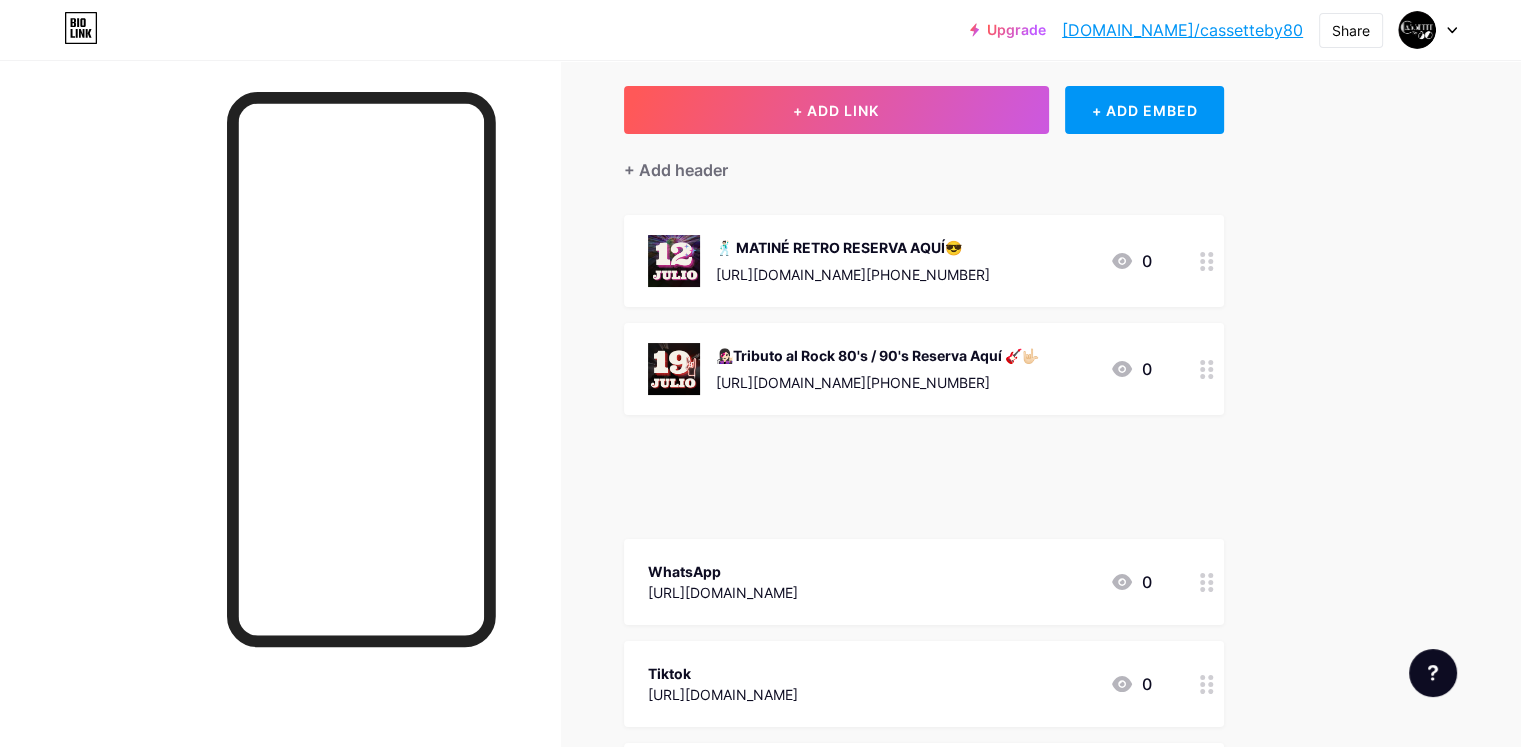type 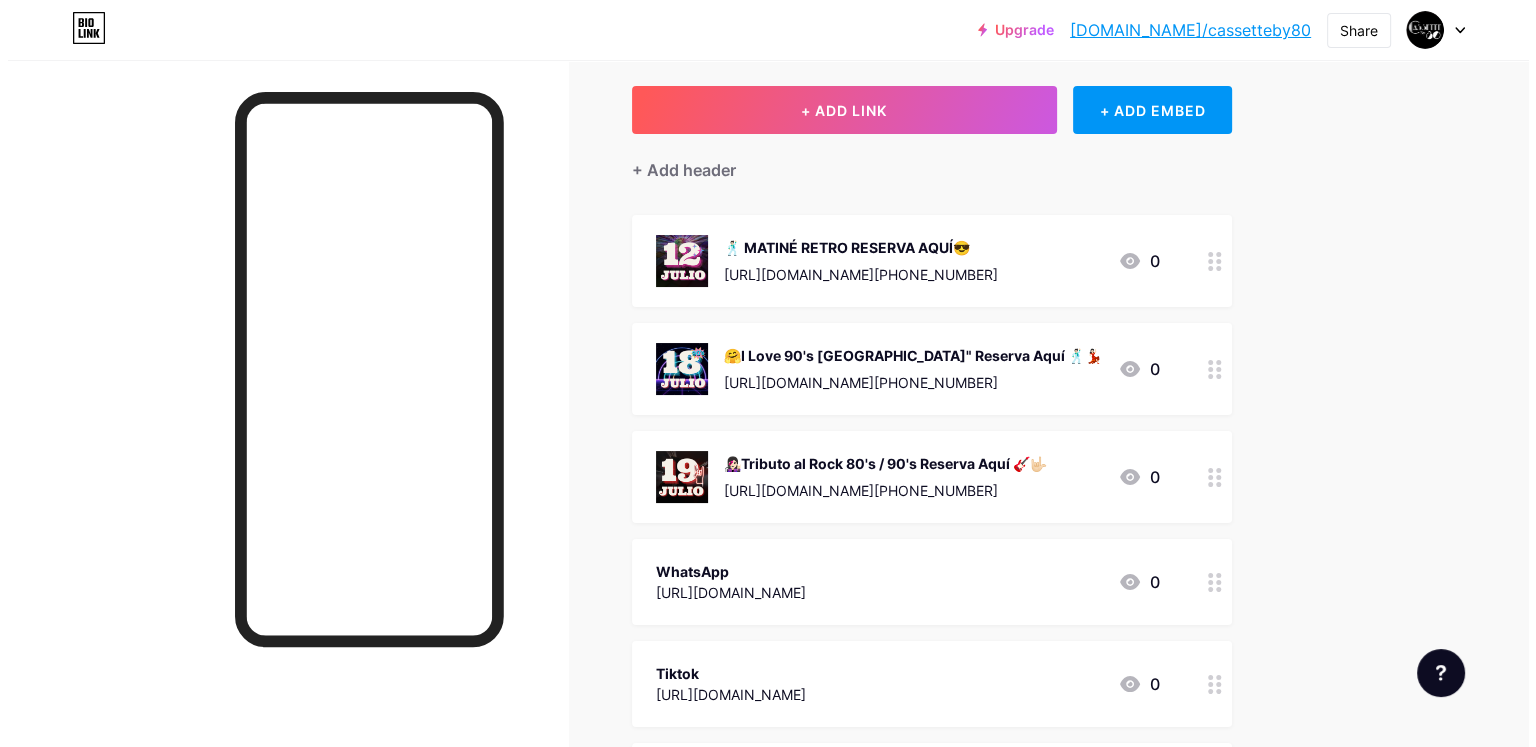 scroll, scrollTop: 200, scrollLeft: 0, axis: vertical 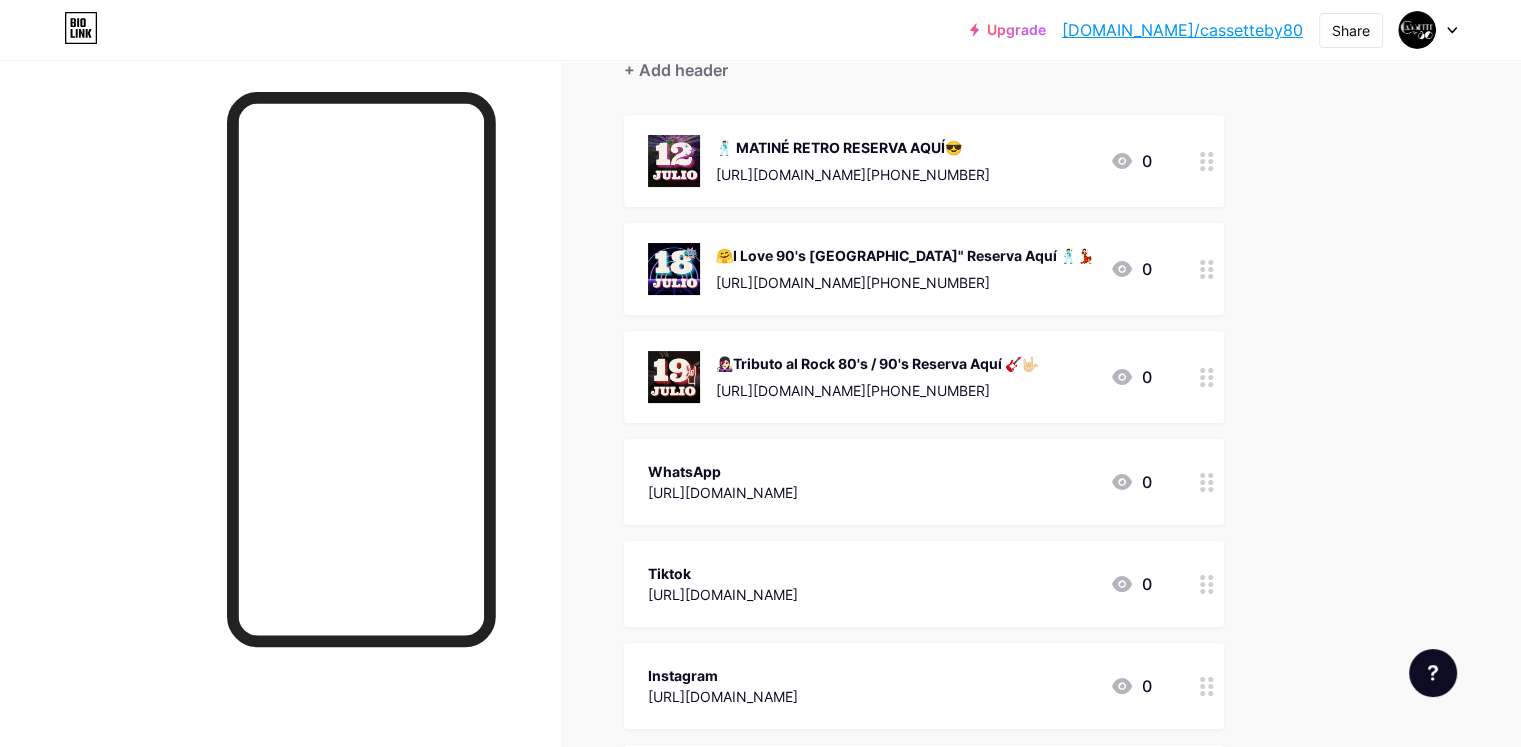 click 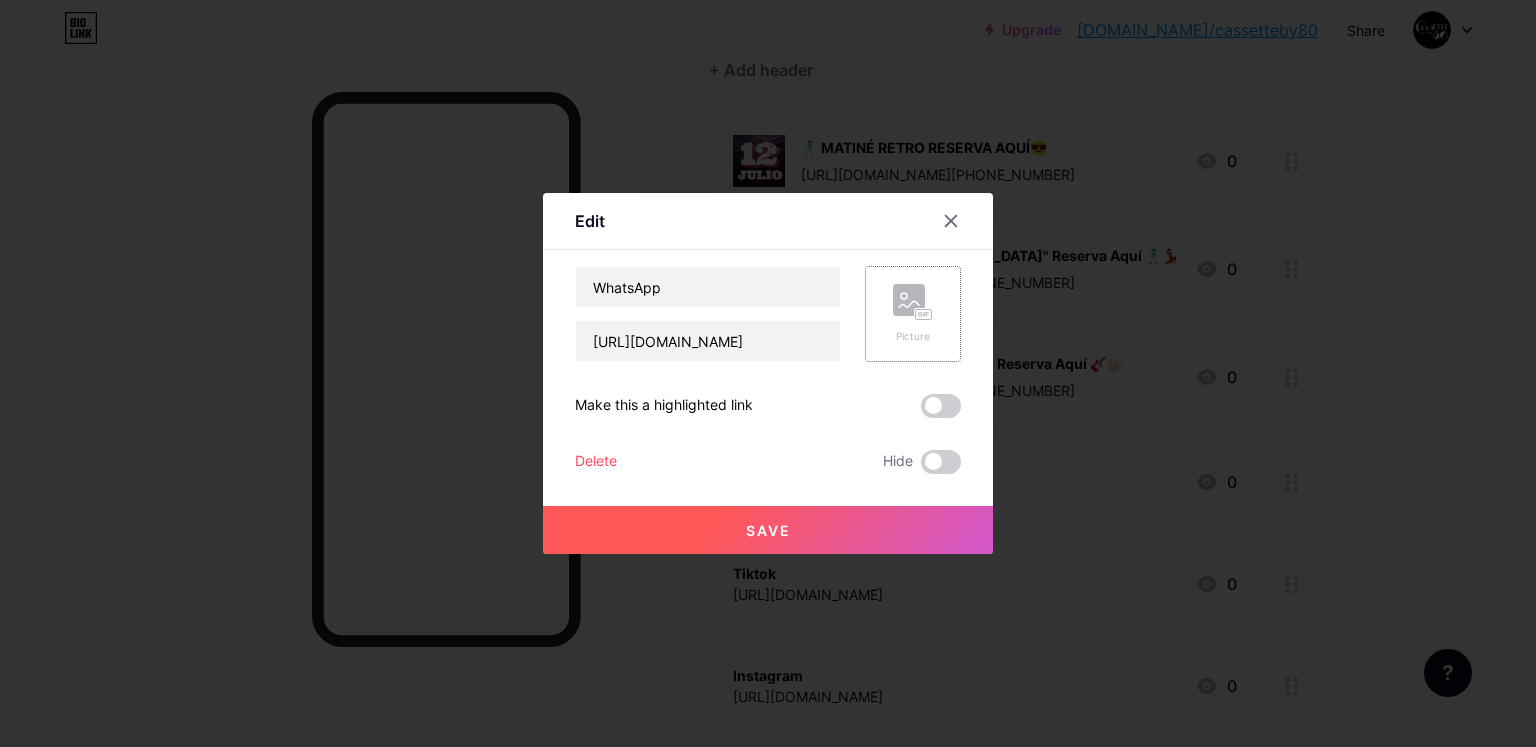 click on "Picture" at bounding box center [913, 314] 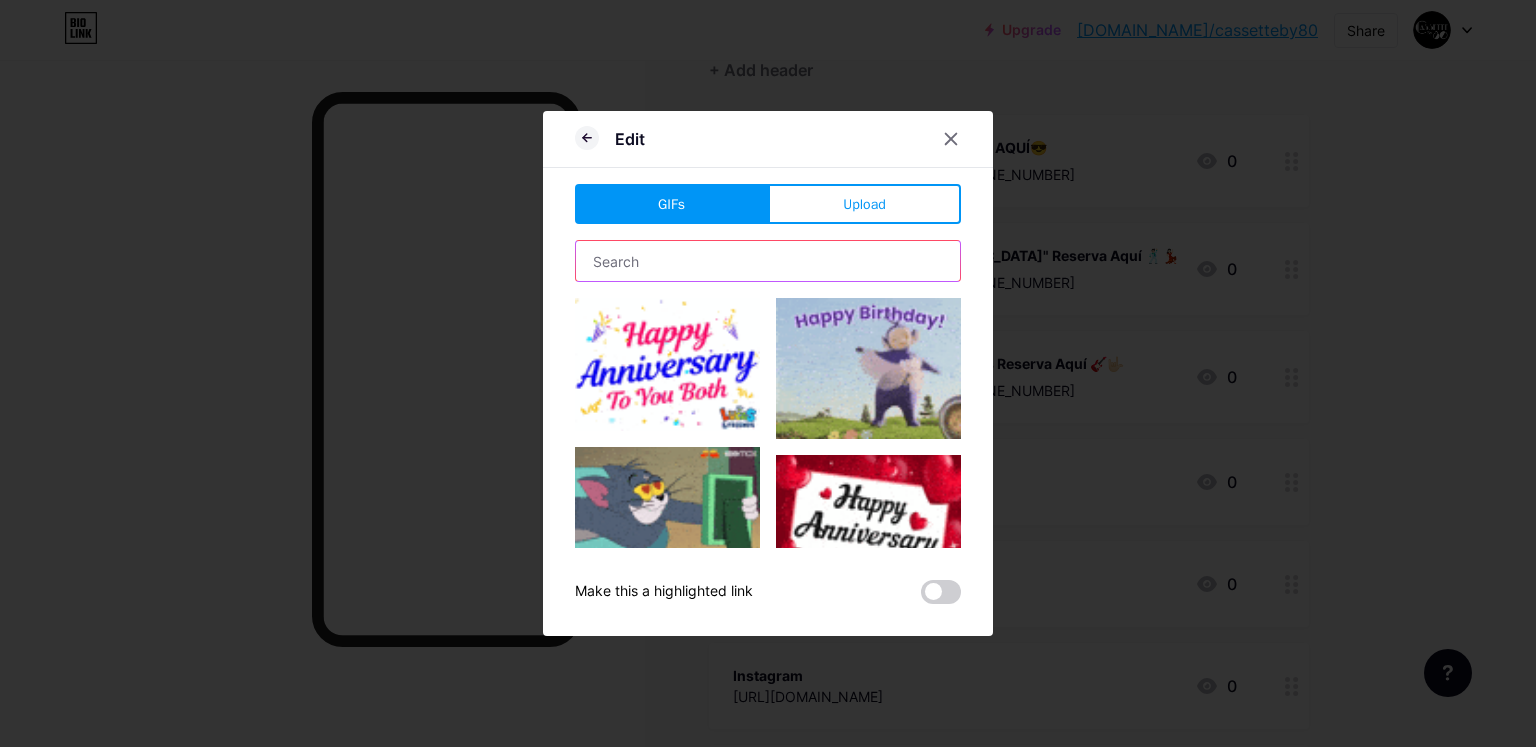 click at bounding box center (768, 261) 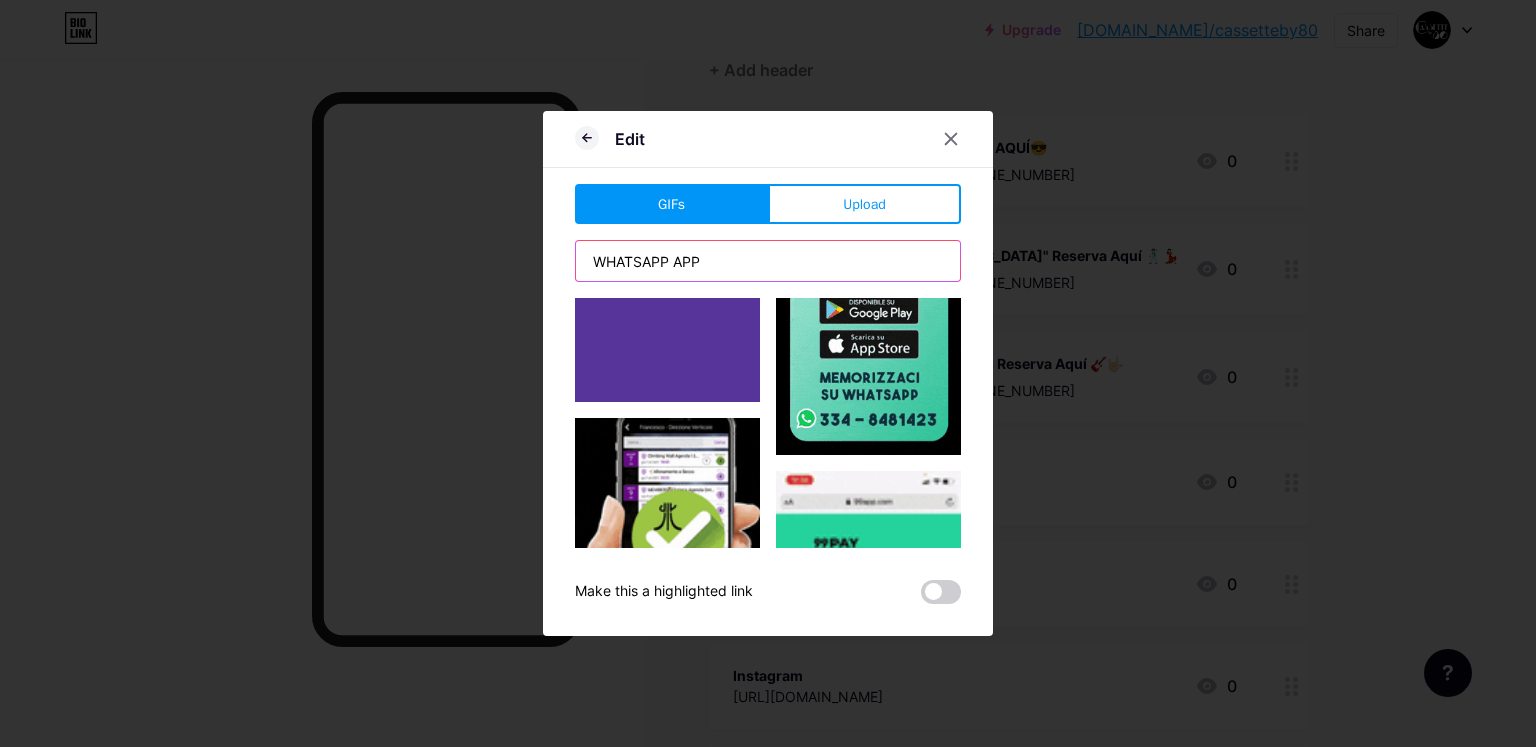 scroll, scrollTop: 15363, scrollLeft: 0, axis: vertical 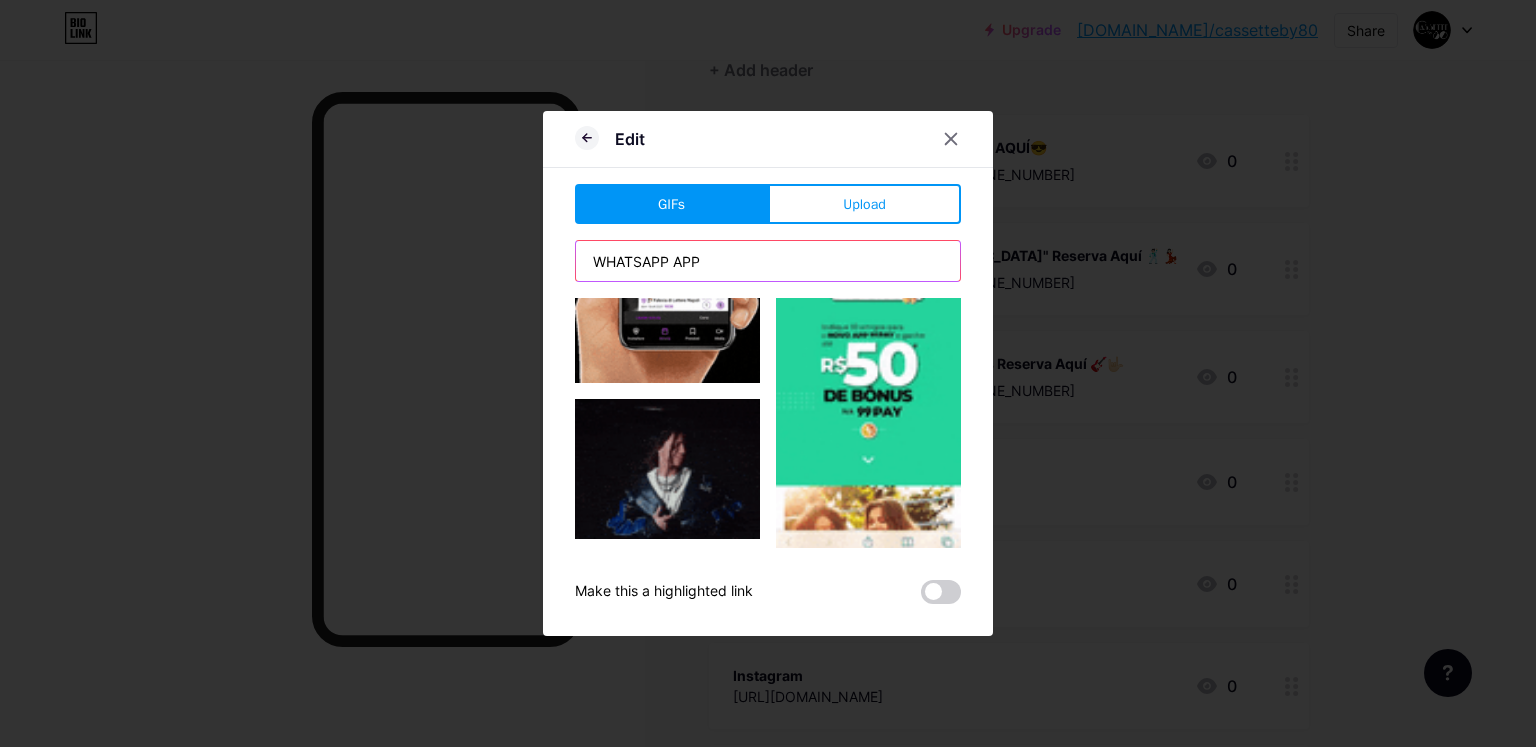 type on "WHATSAPP APP" 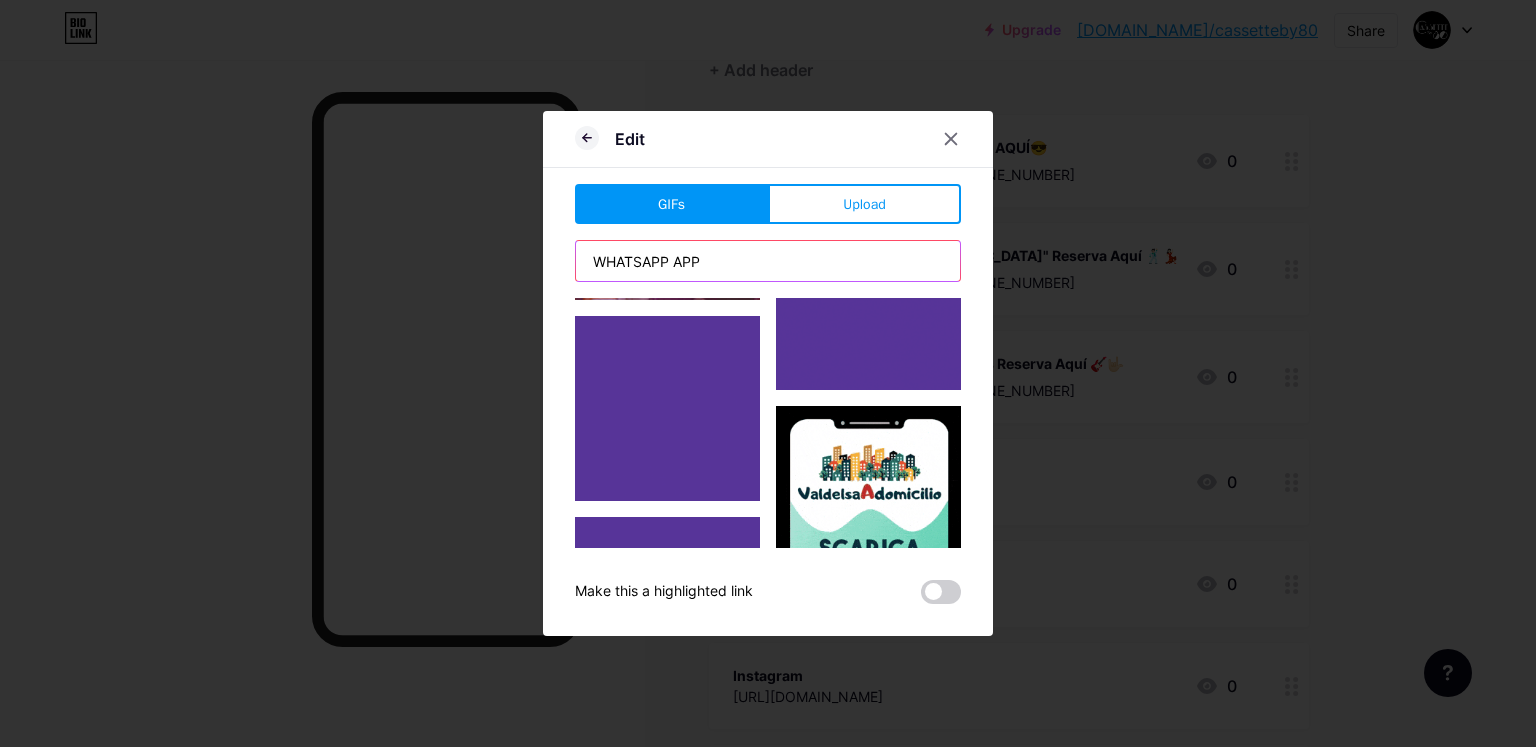 scroll, scrollTop: 14463, scrollLeft: 0, axis: vertical 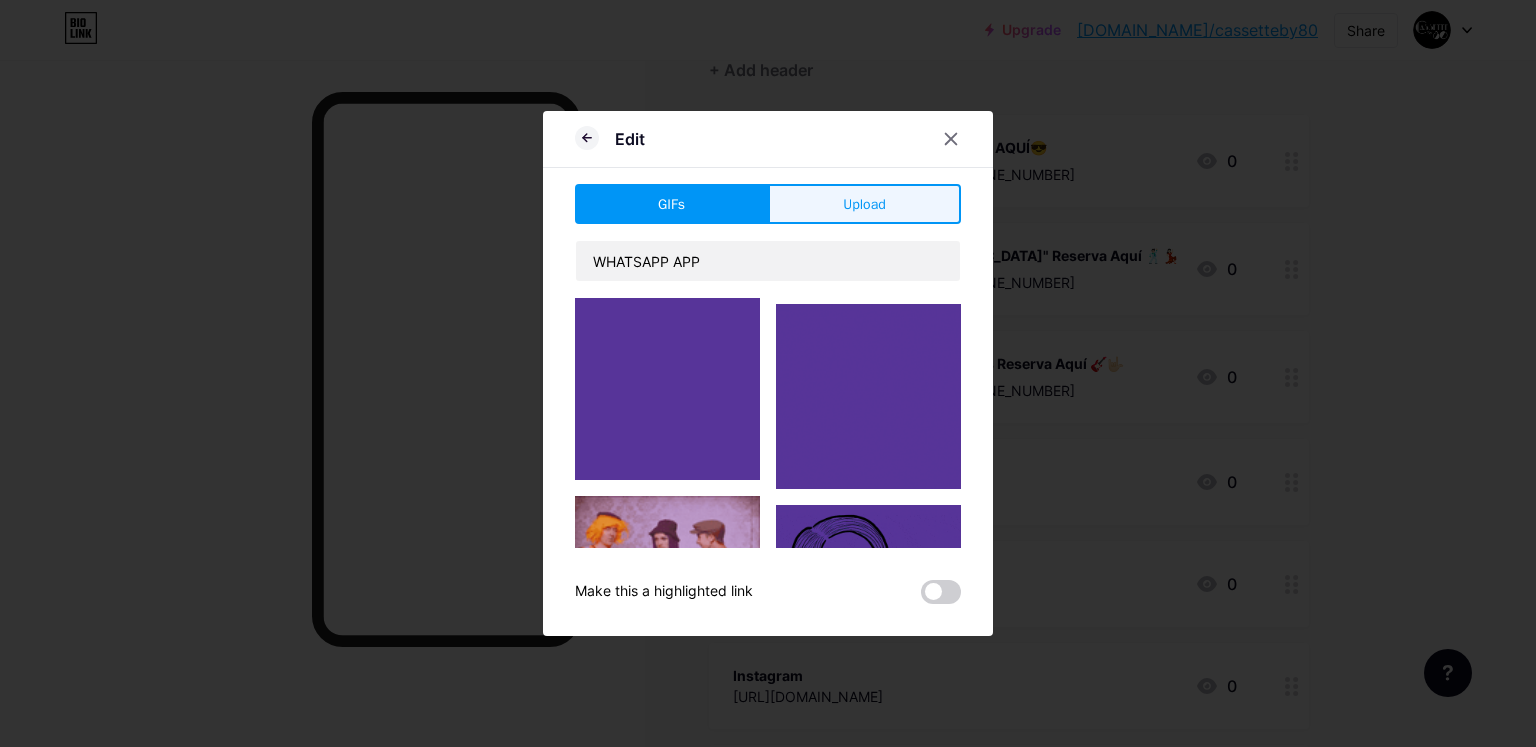 click on "Upload" at bounding box center (864, 204) 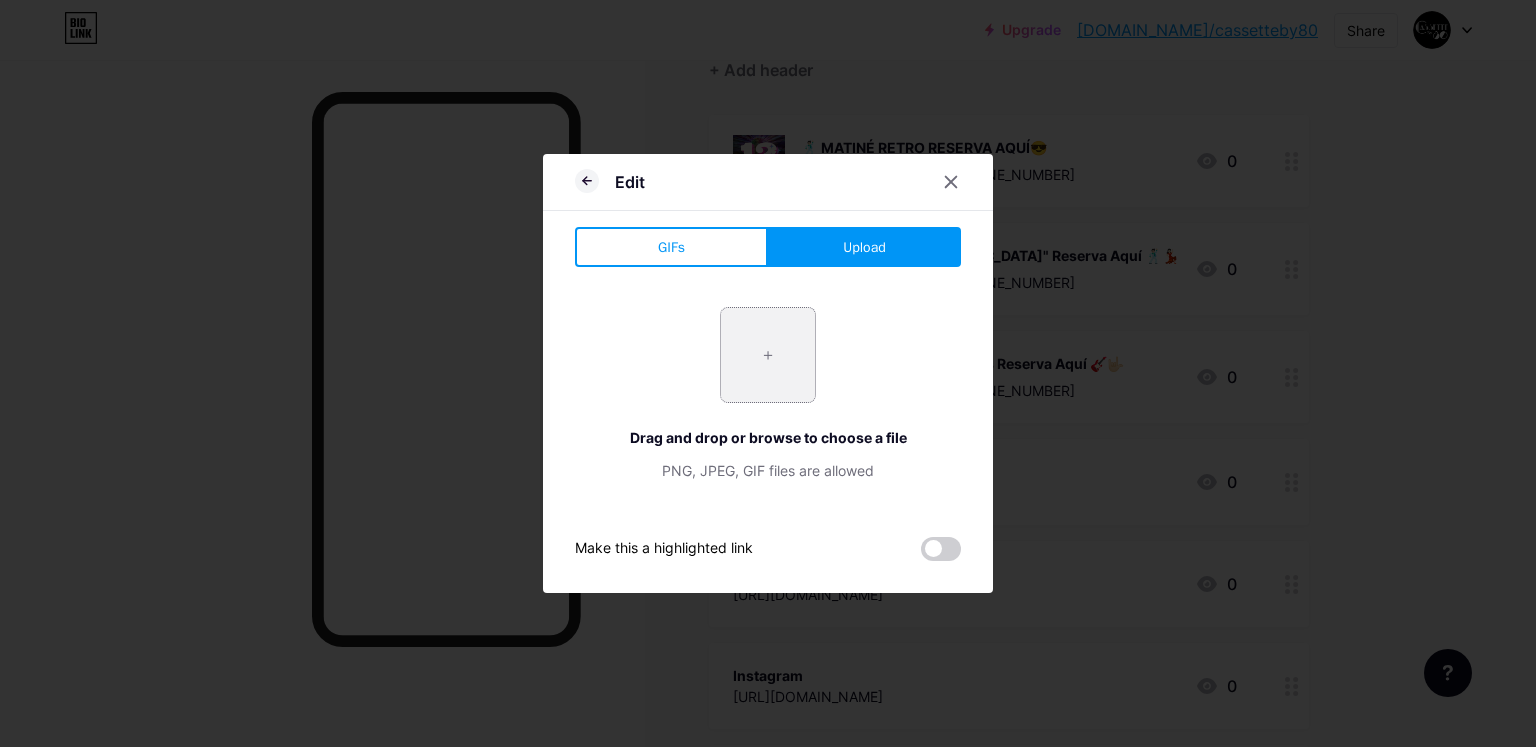 click at bounding box center [768, 355] 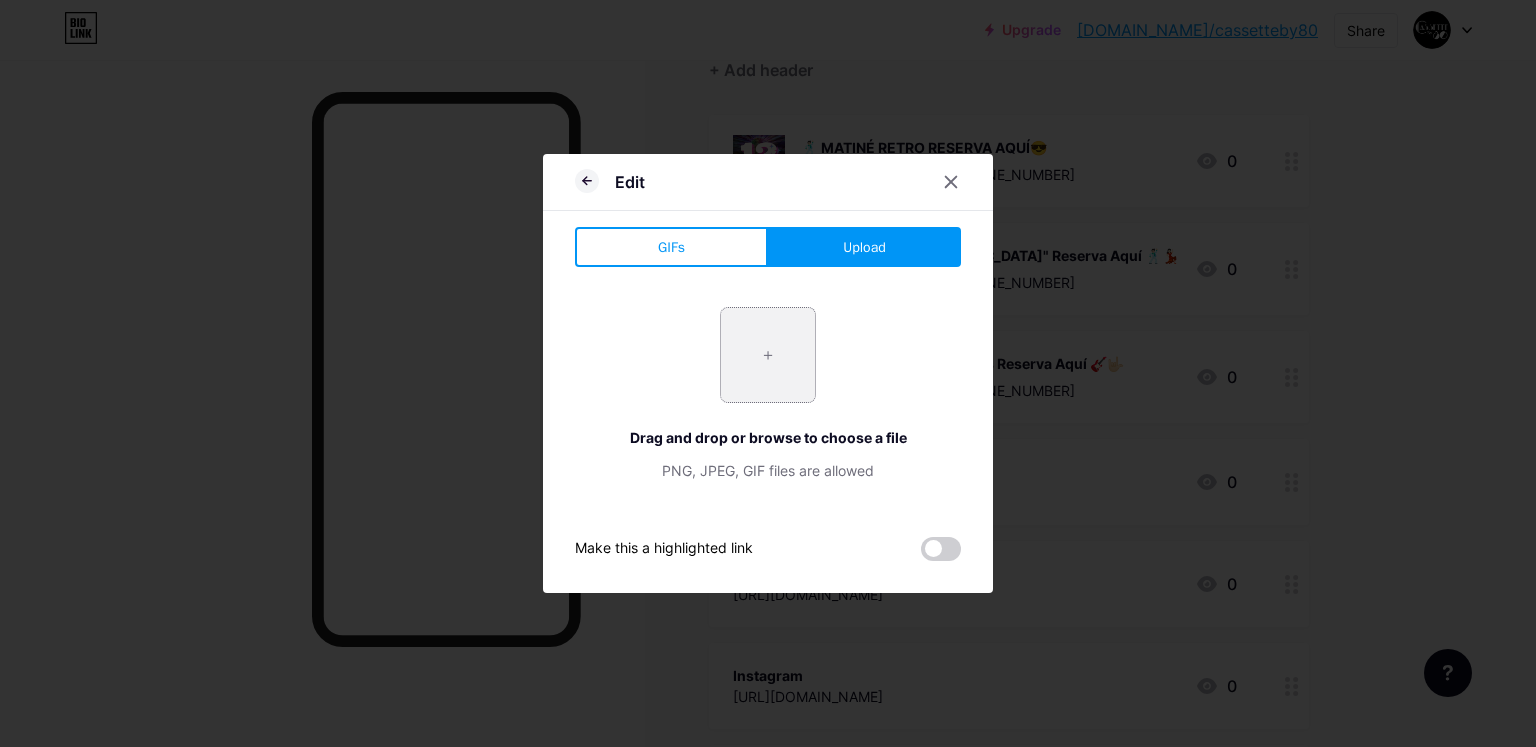 type on "C:\fakepath\Social Media Logo GIF by Emplifi.gif" 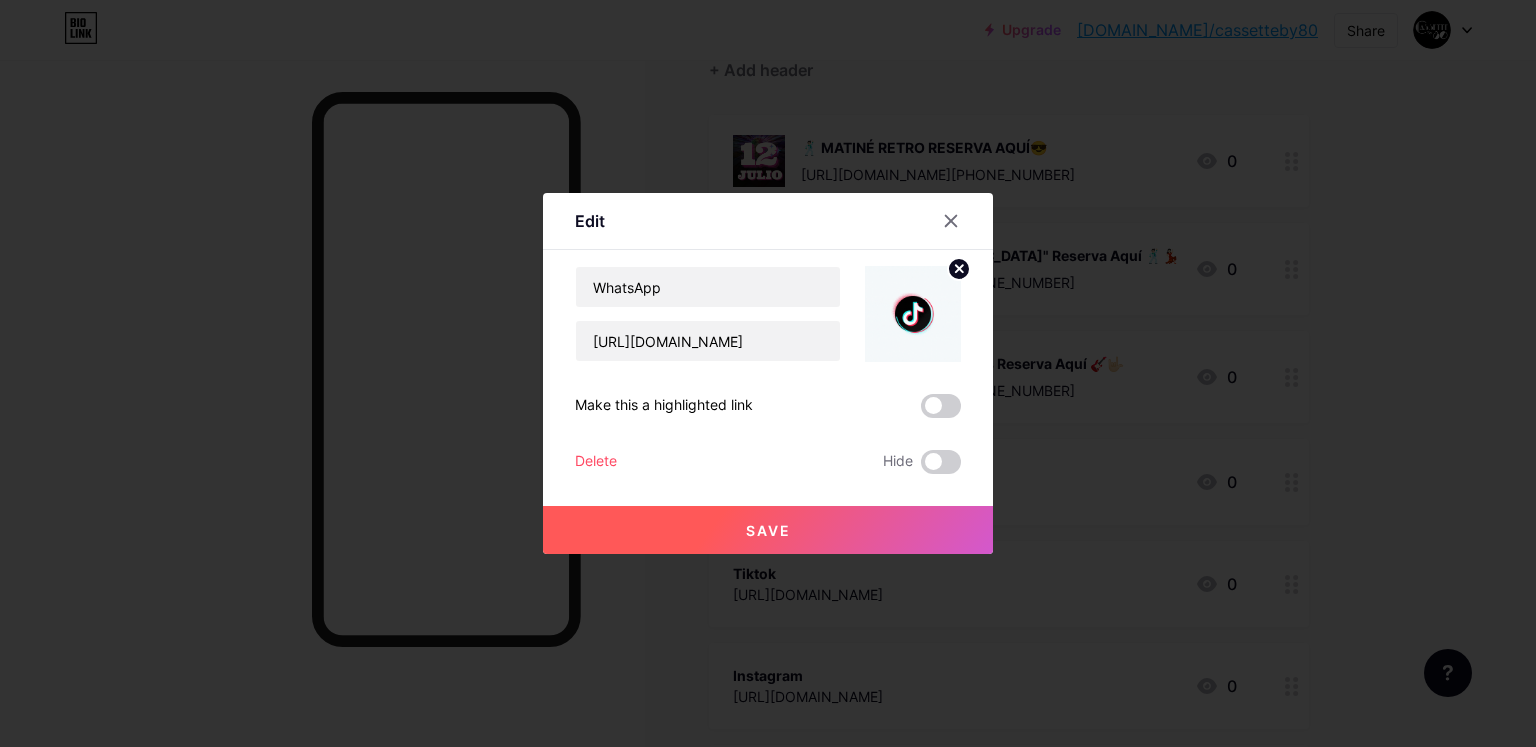 click 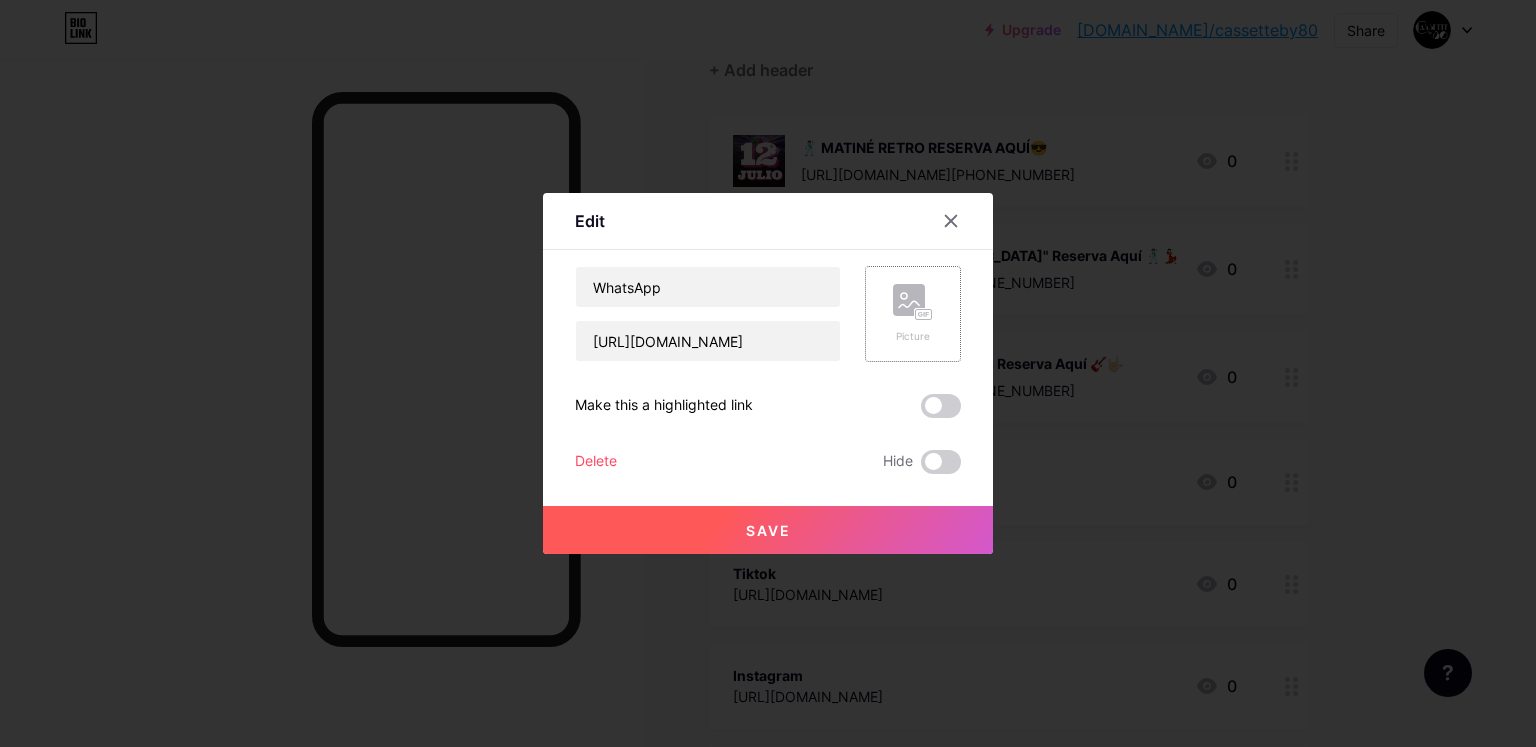 click 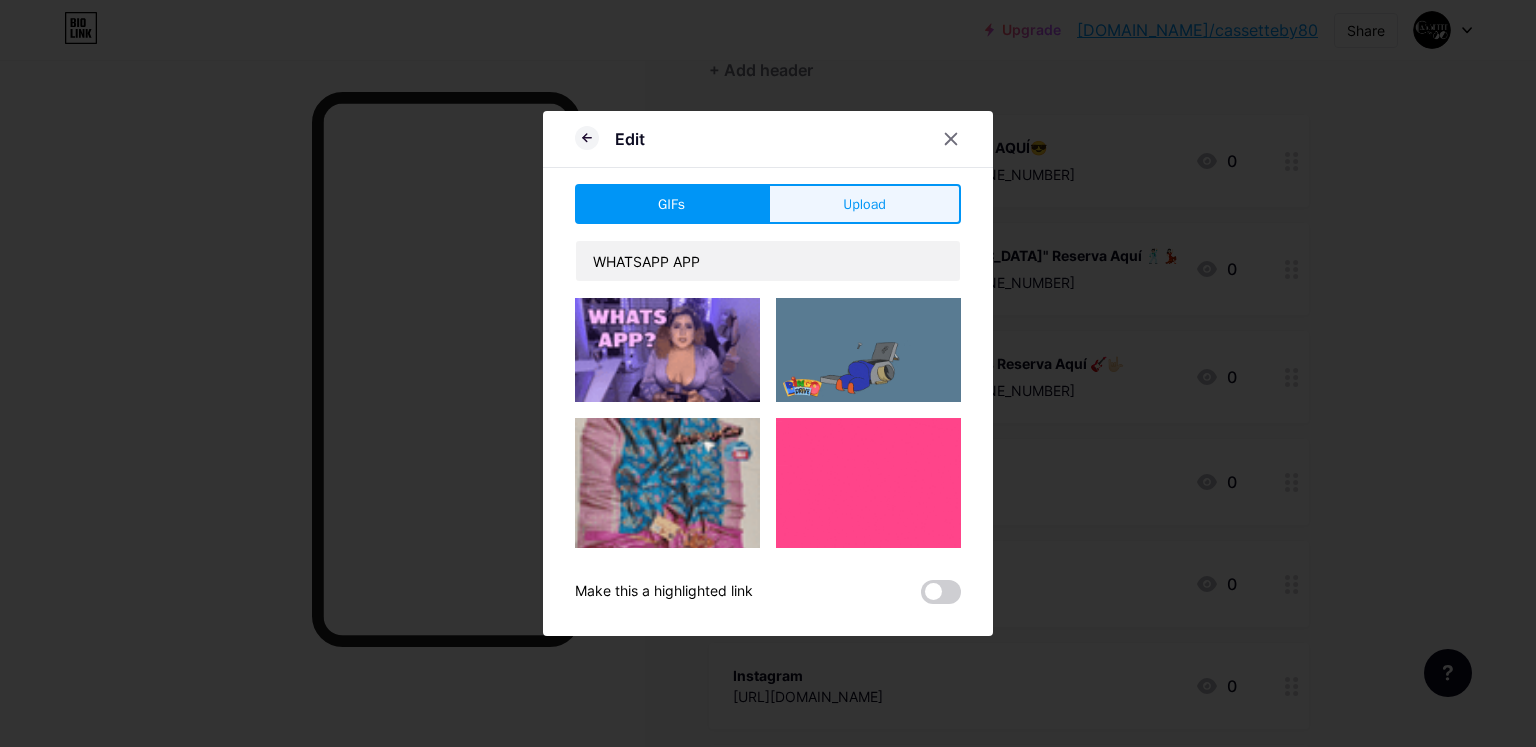 click on "Upload" at bounding box center [864, 204] 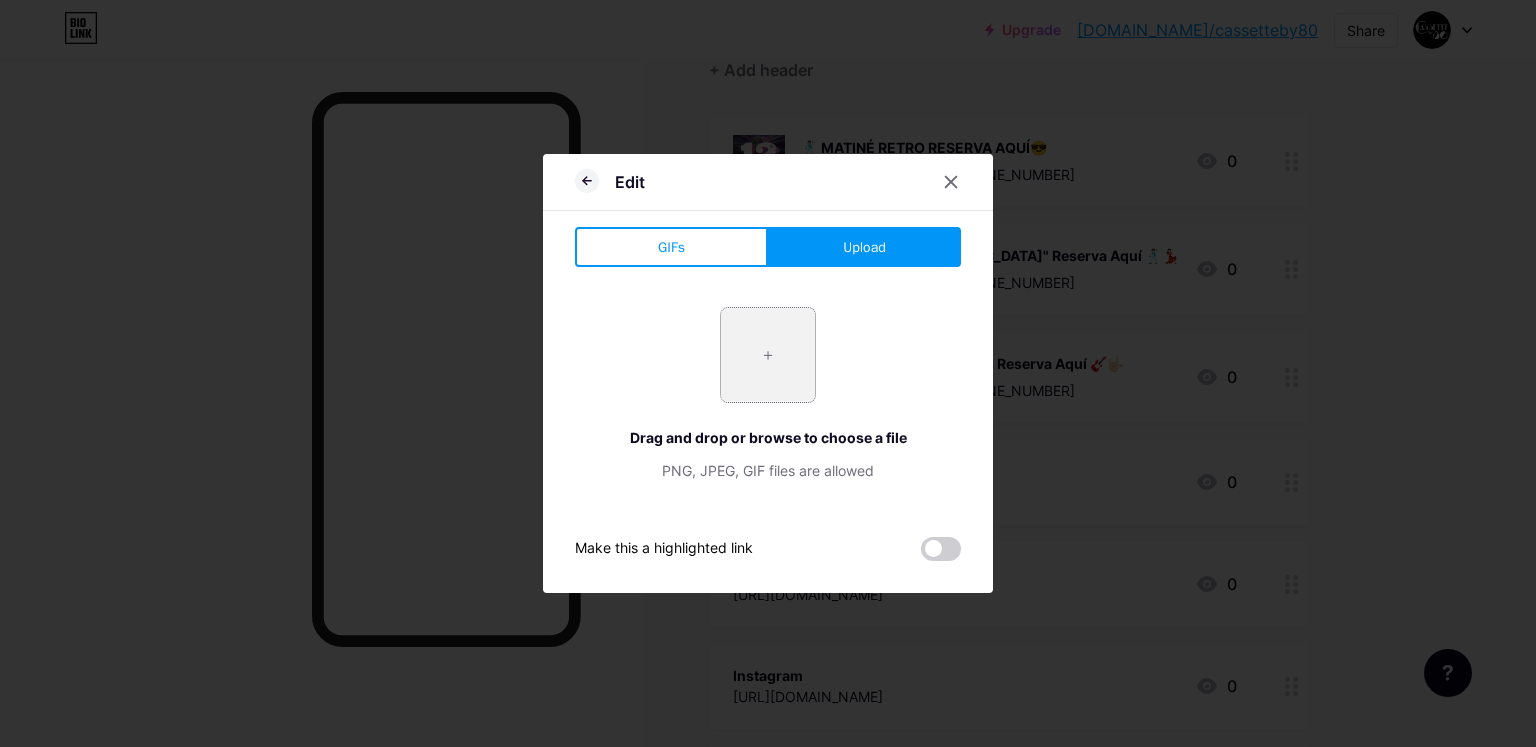 click at bounding box center [768, 355] 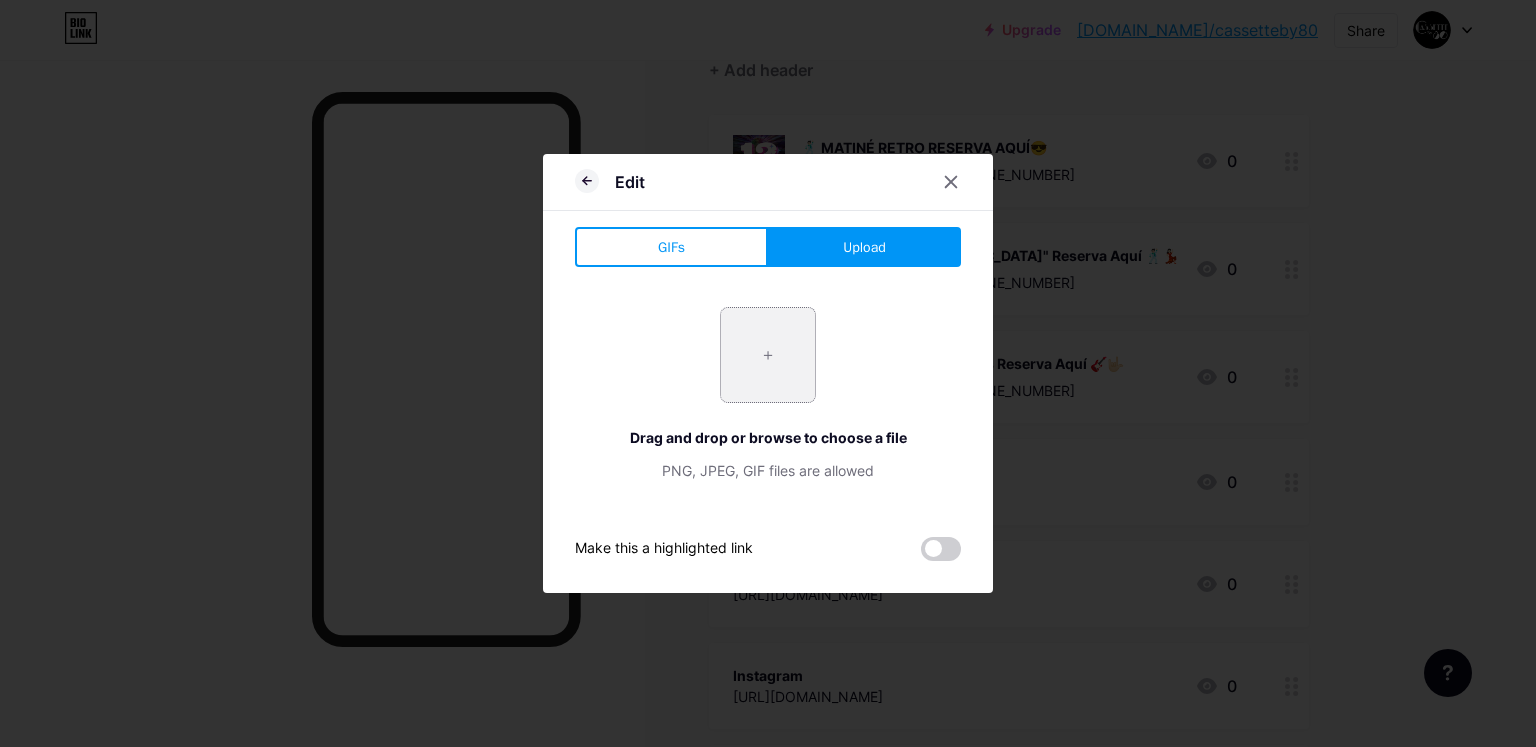 type on "C:\fakepath\Instagram GIF by Socialbakers (1).gif" 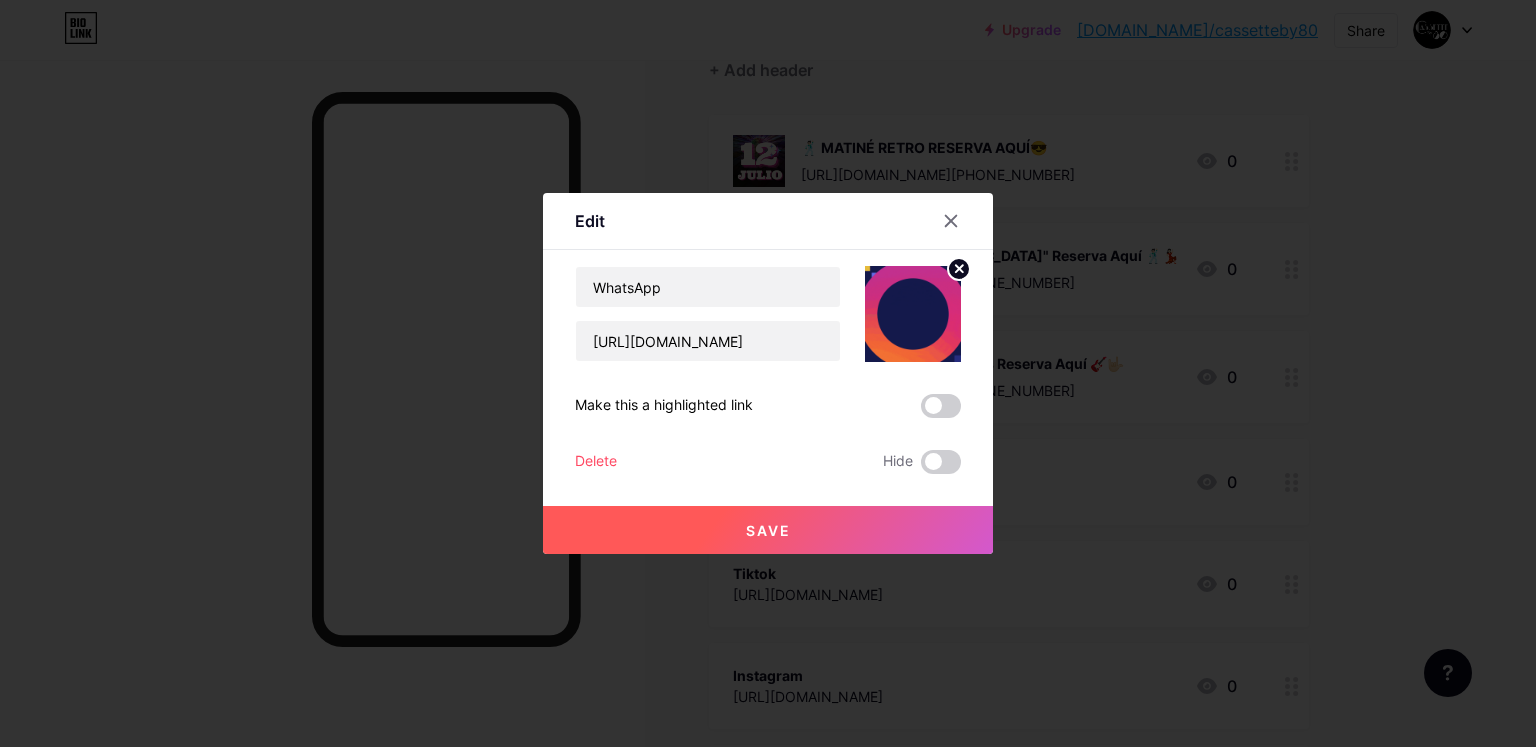 click 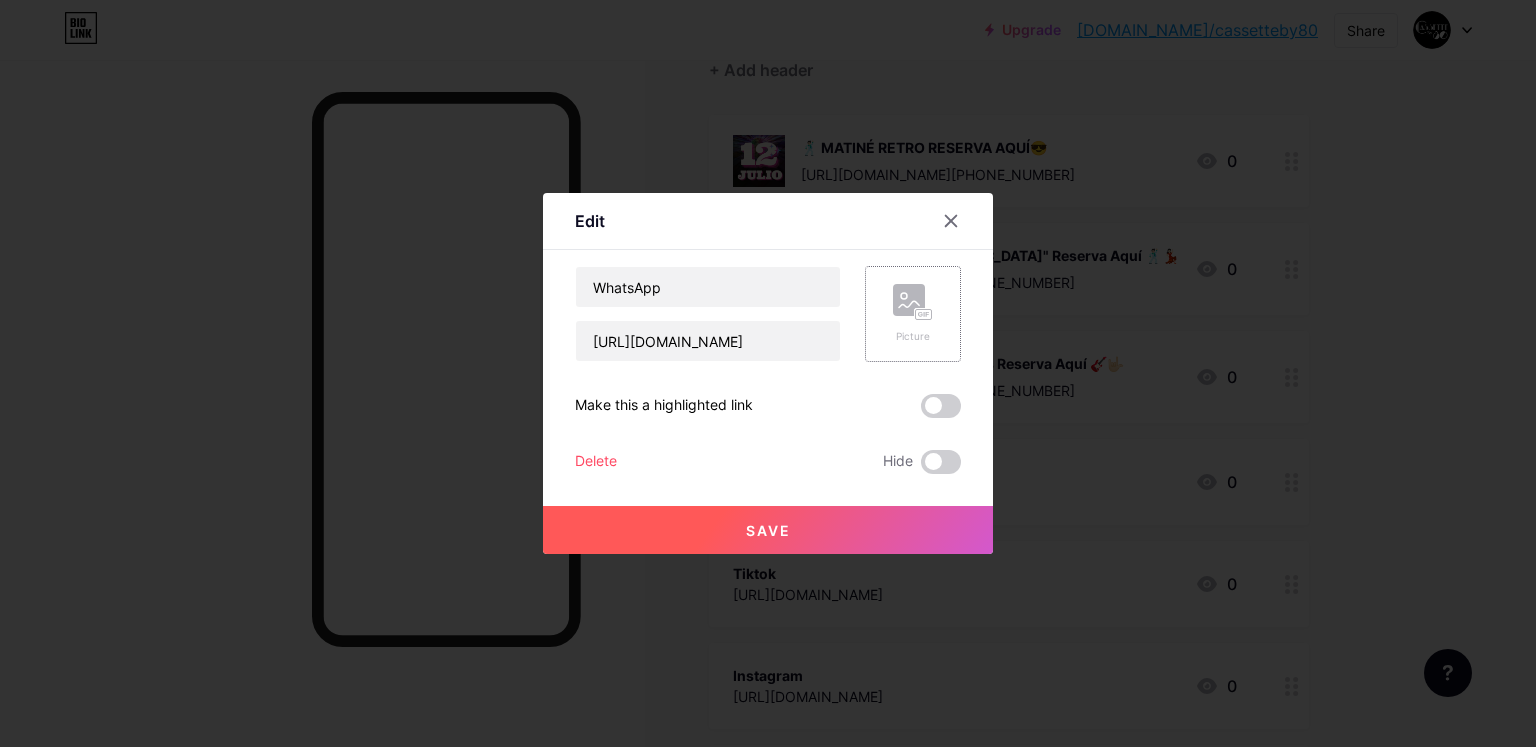click 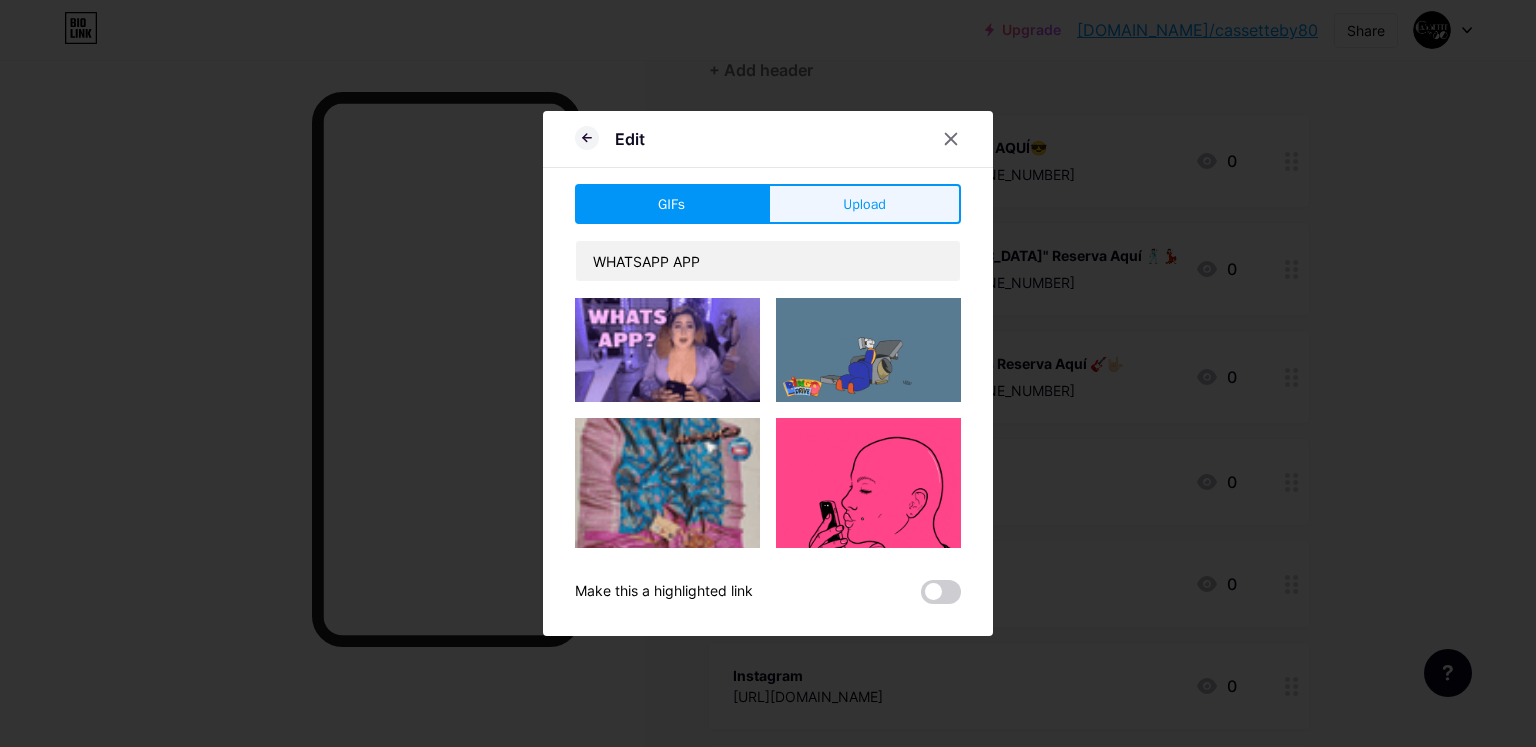 click on "Upload" at bounding box center [864, 204] 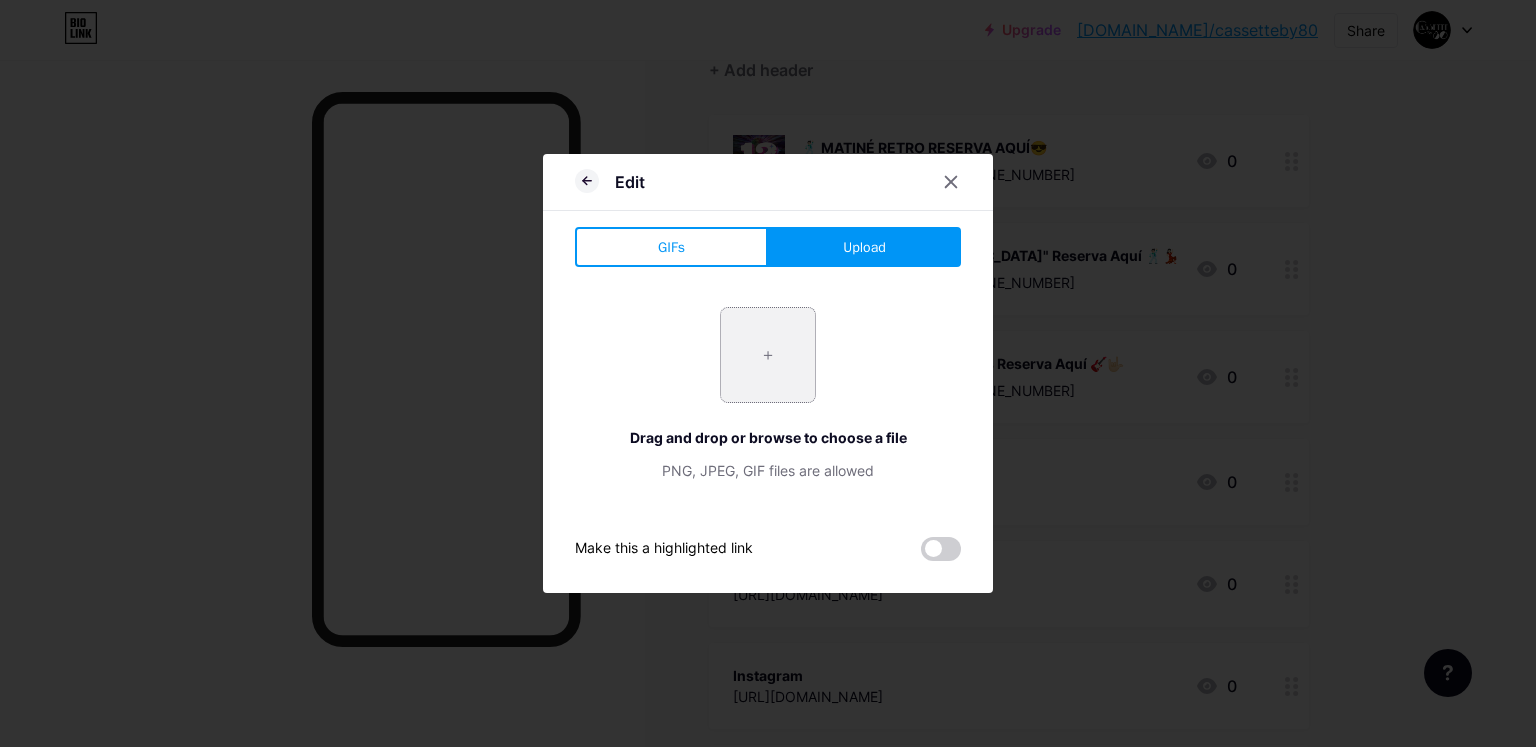 click at bounding box center [768, 355] 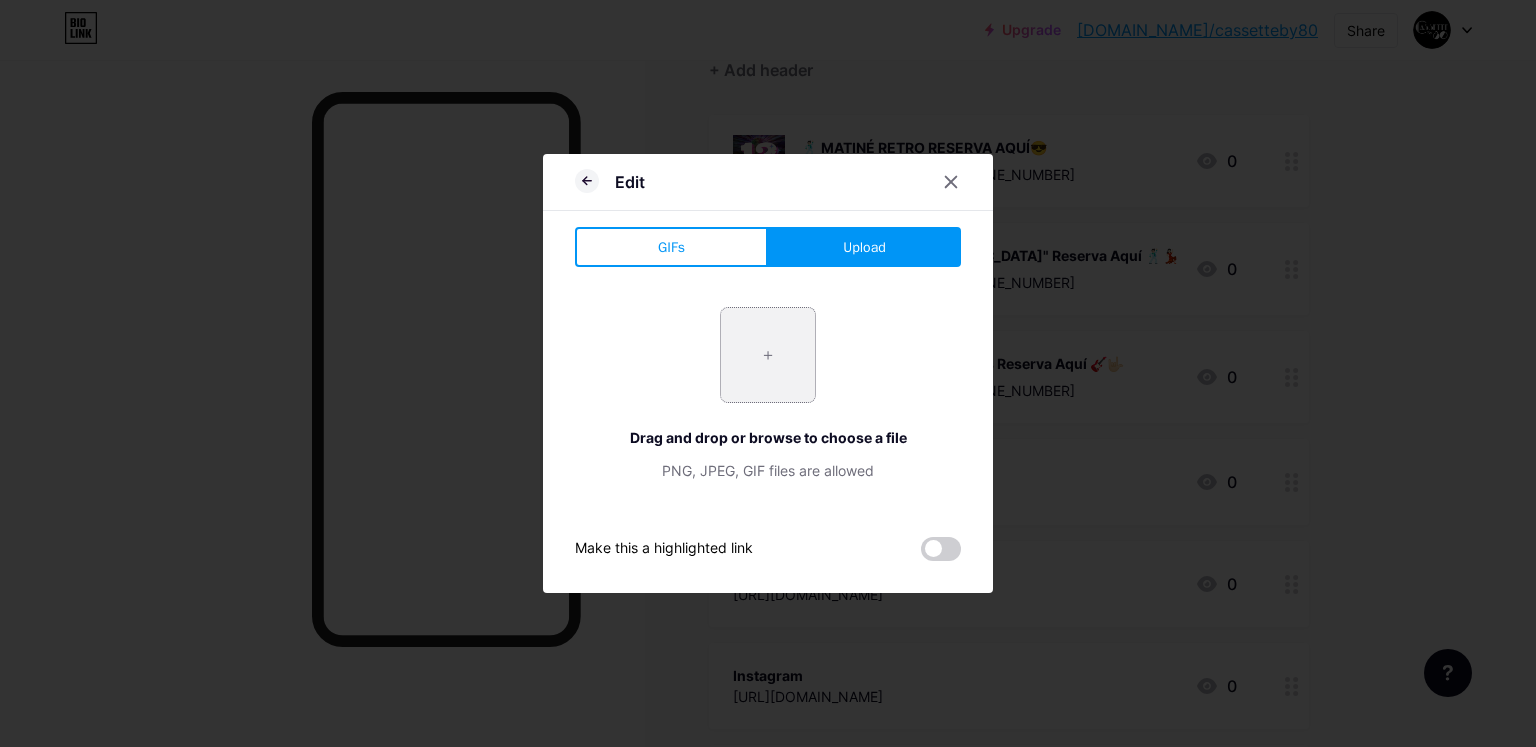 type on "C:\fakepath\Social Media GIF by Socialbakers.gif" 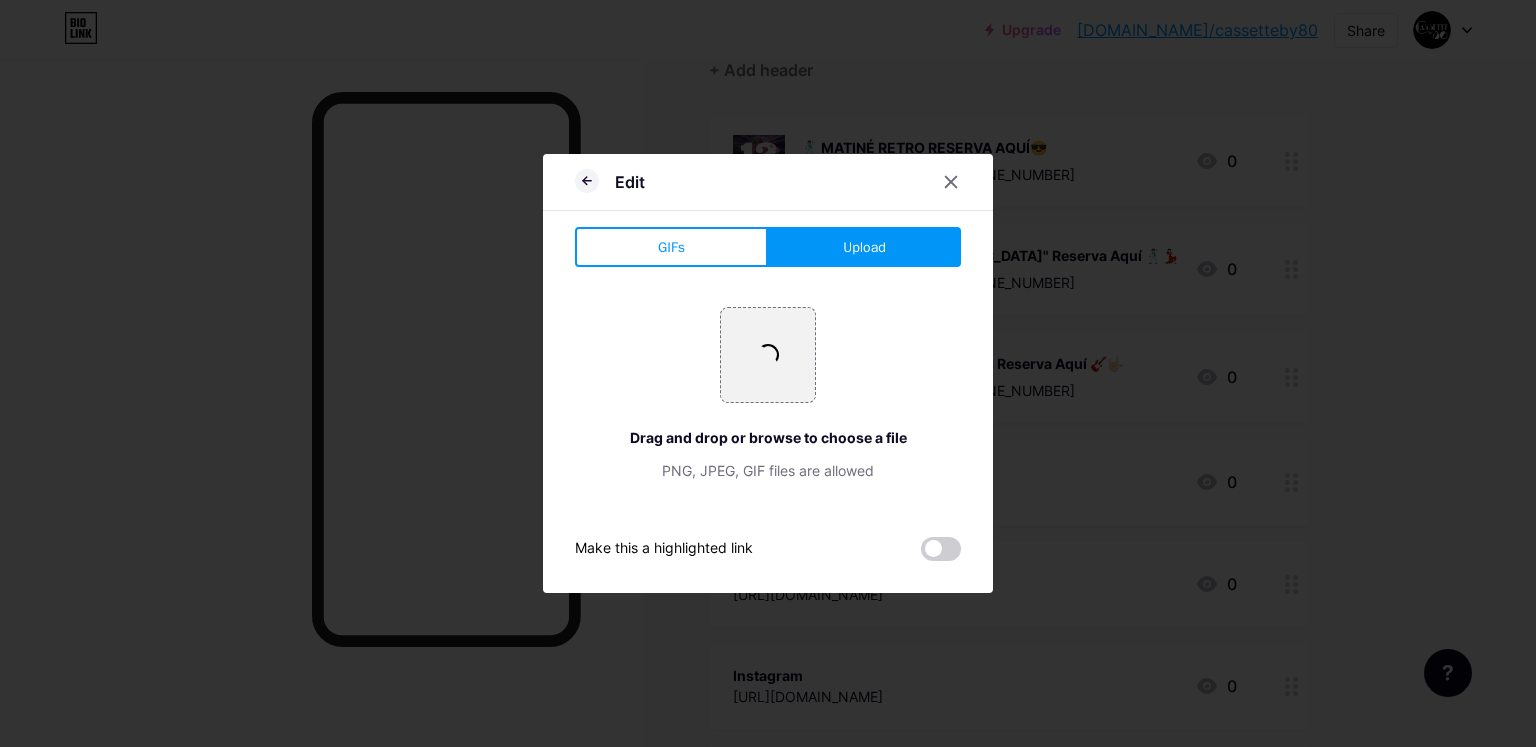 click on "Upload" at bounding box center [864, 247] 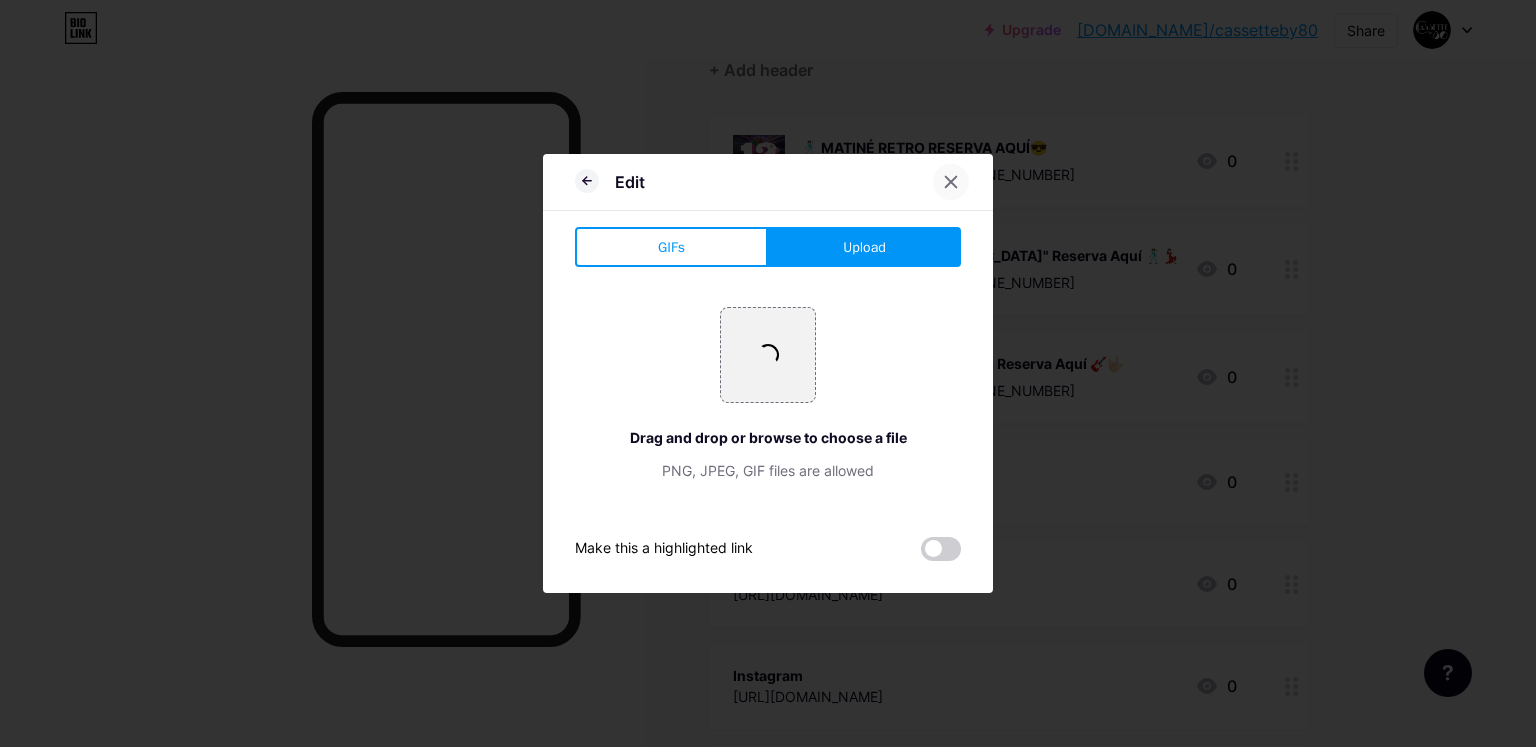 click at bounding box center (951, 182) 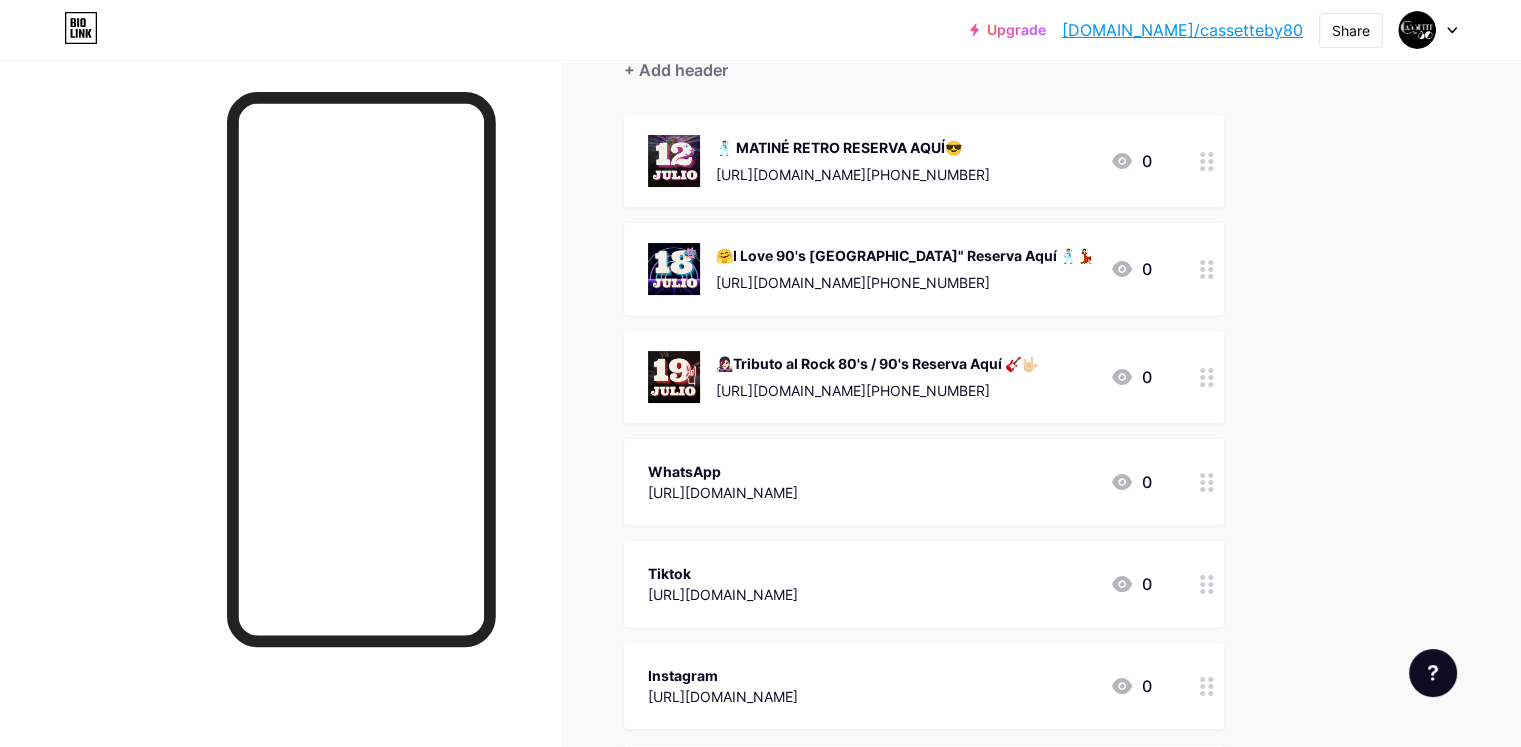 click 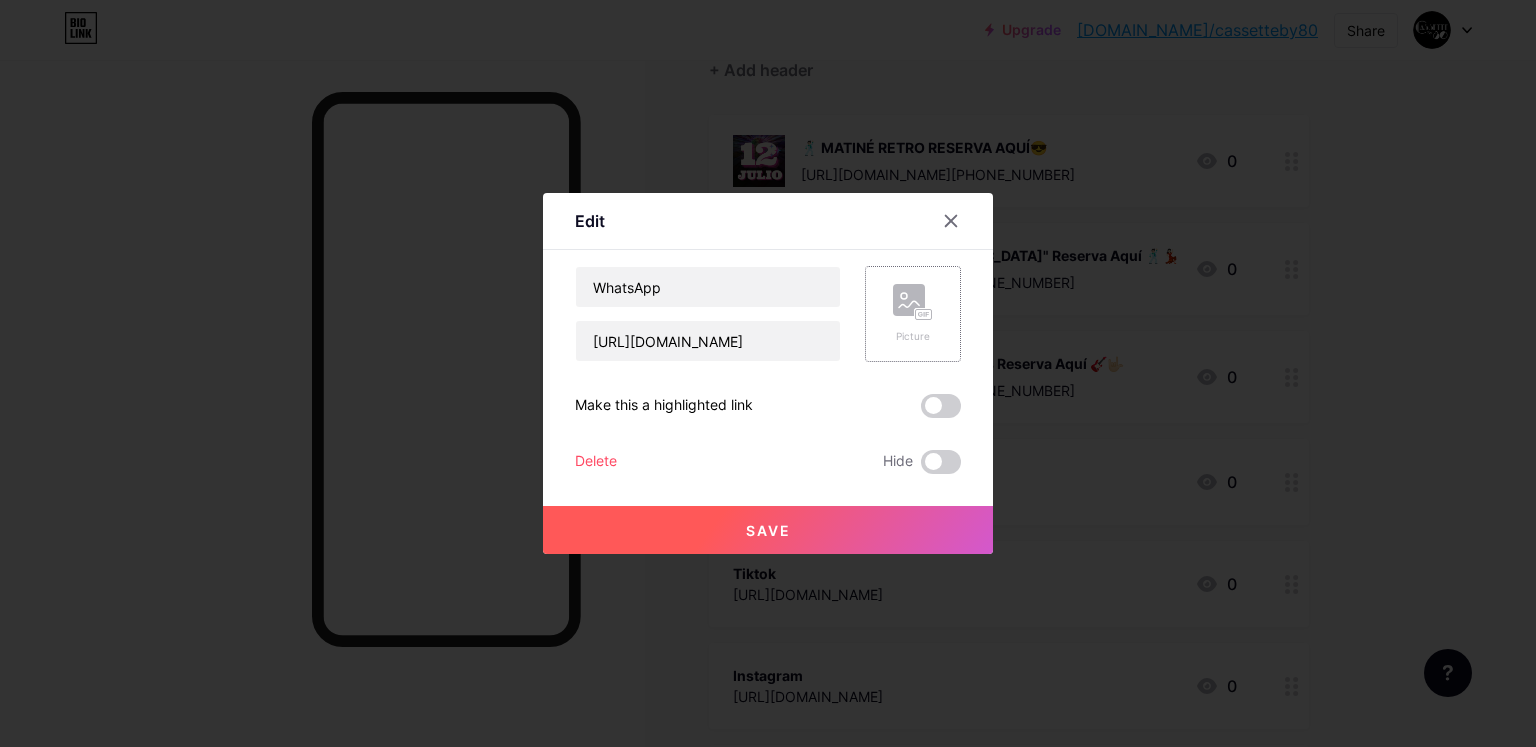click 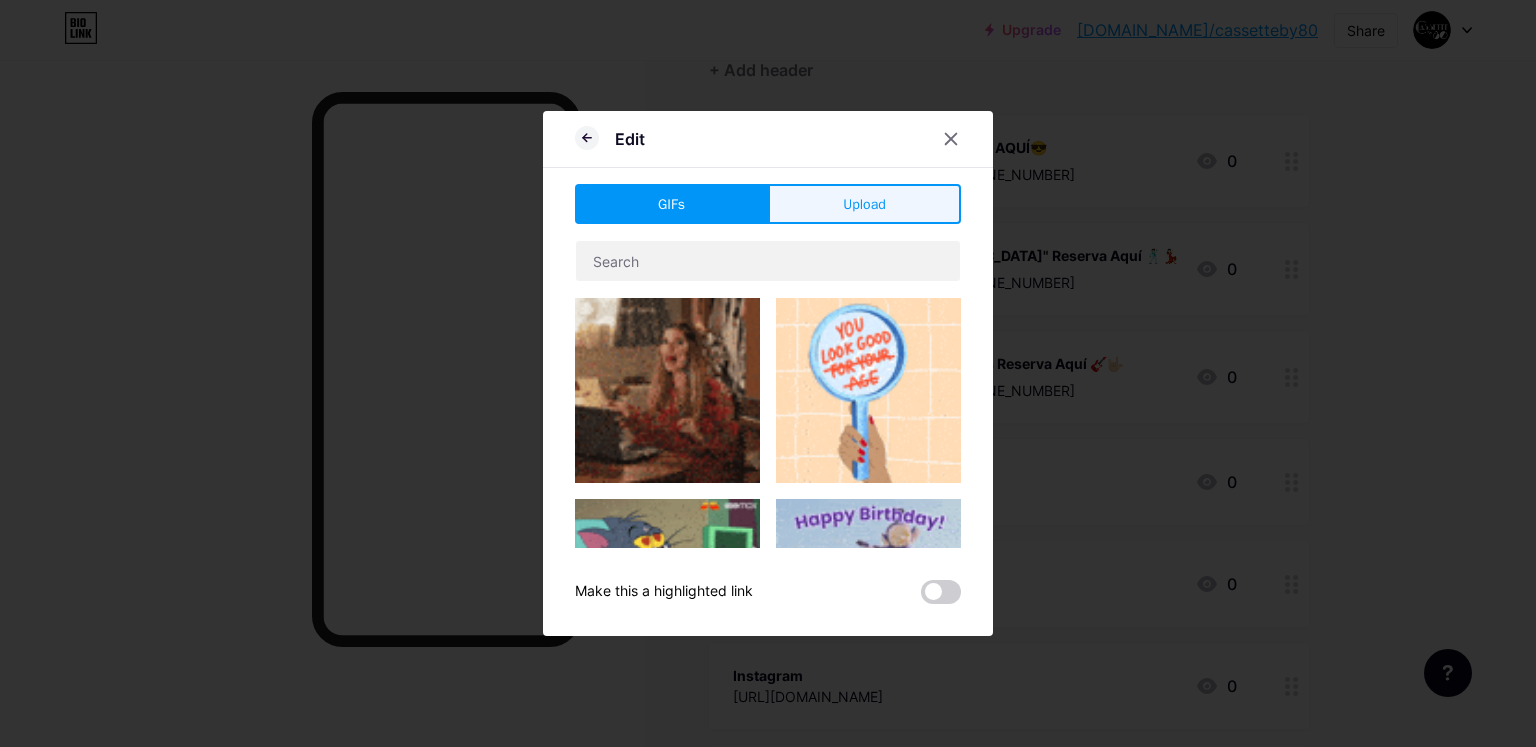 click on "Upload" at bounding box center (864, 204) 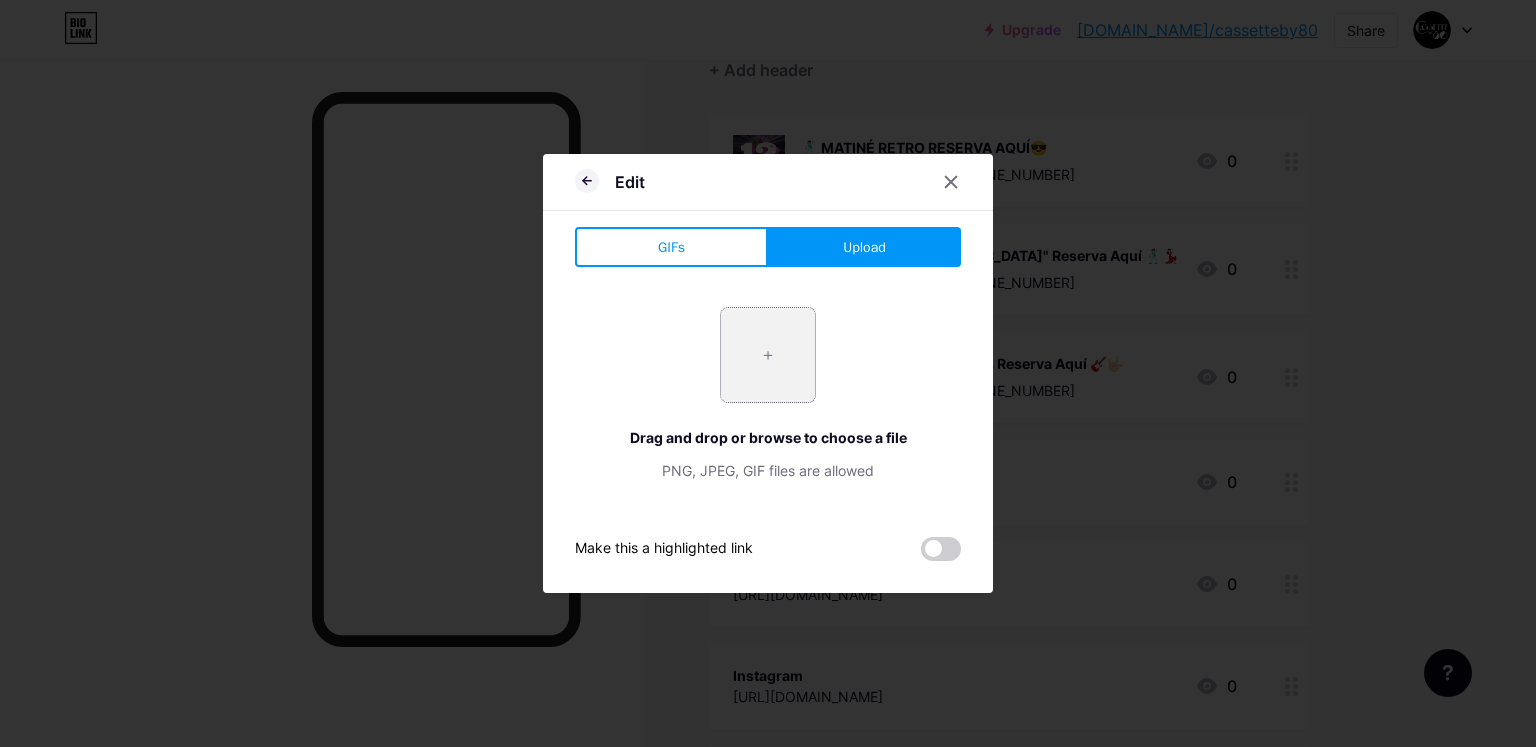 click at bounding box center (768, 355) 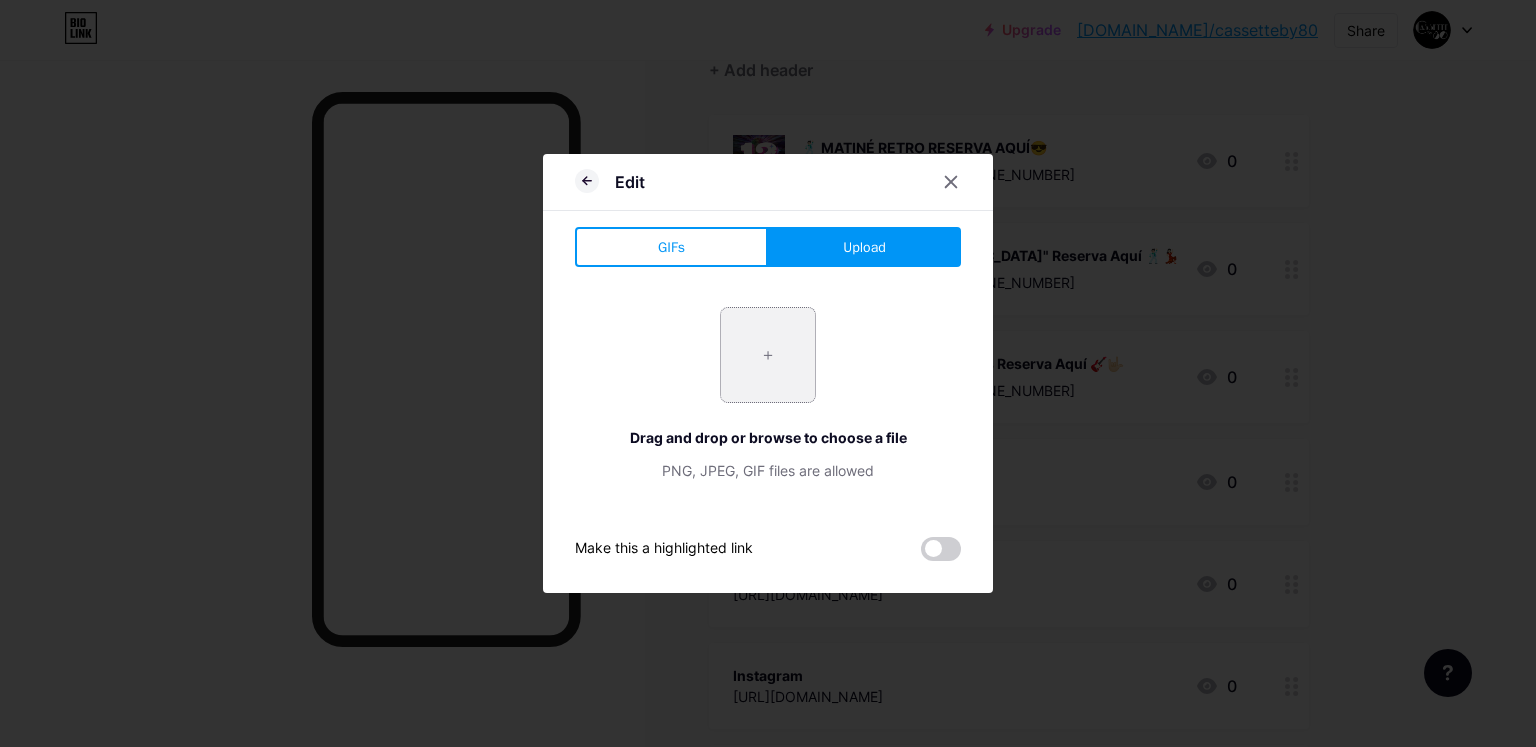 type on "C:\fakepath\Social Media GIF by Socialbakers (1).gif" 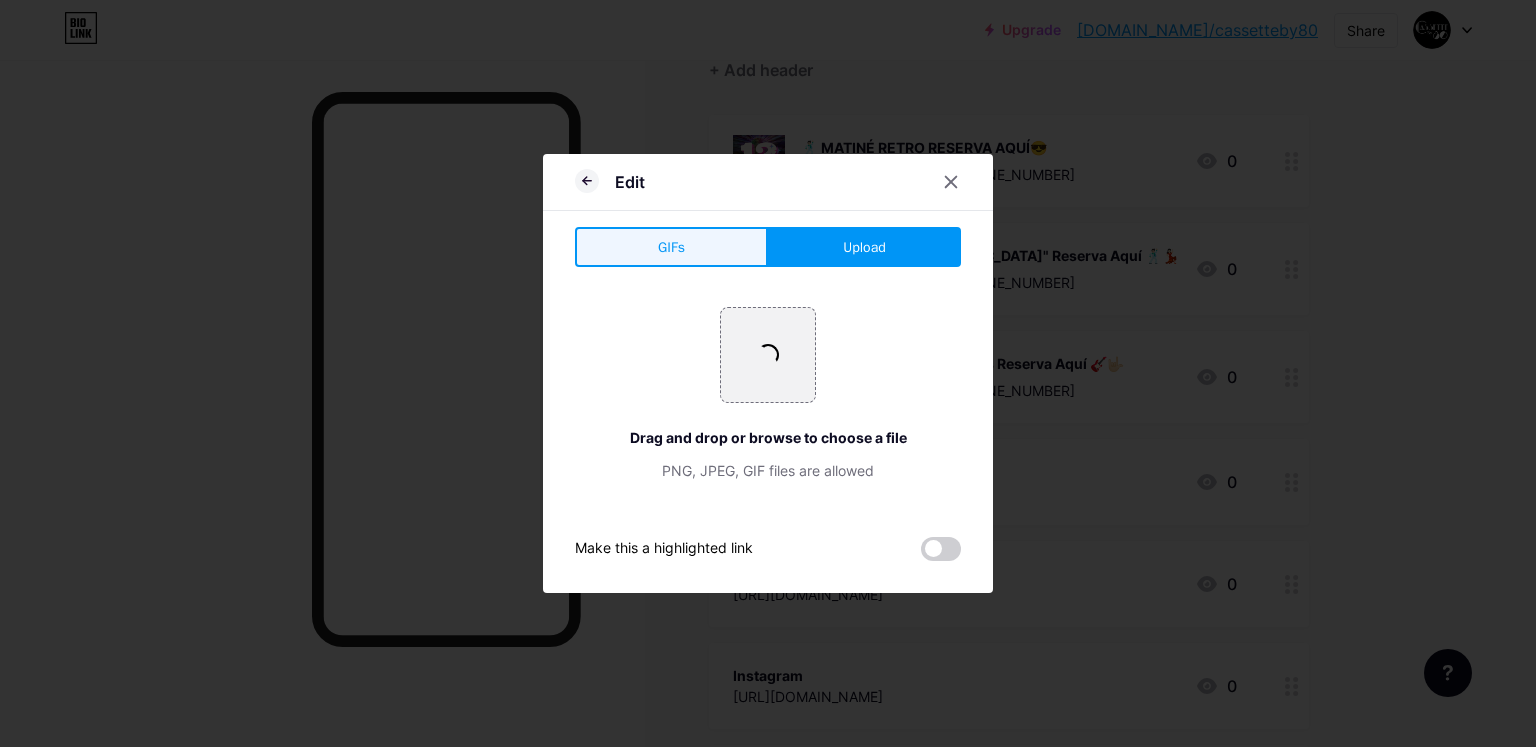 click on "GIFs" at bounding box center (671, 247) 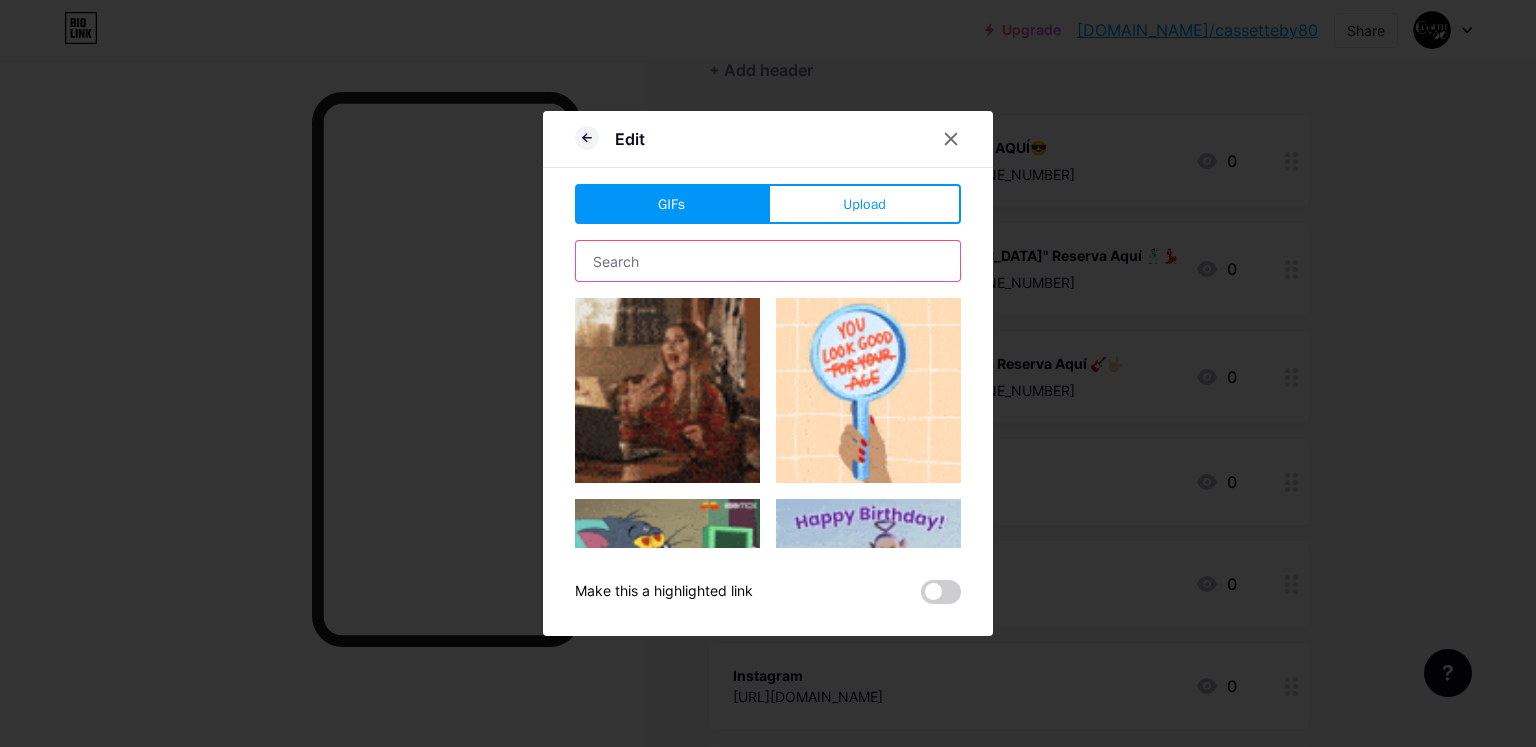 click at bounding box center [768, 261] 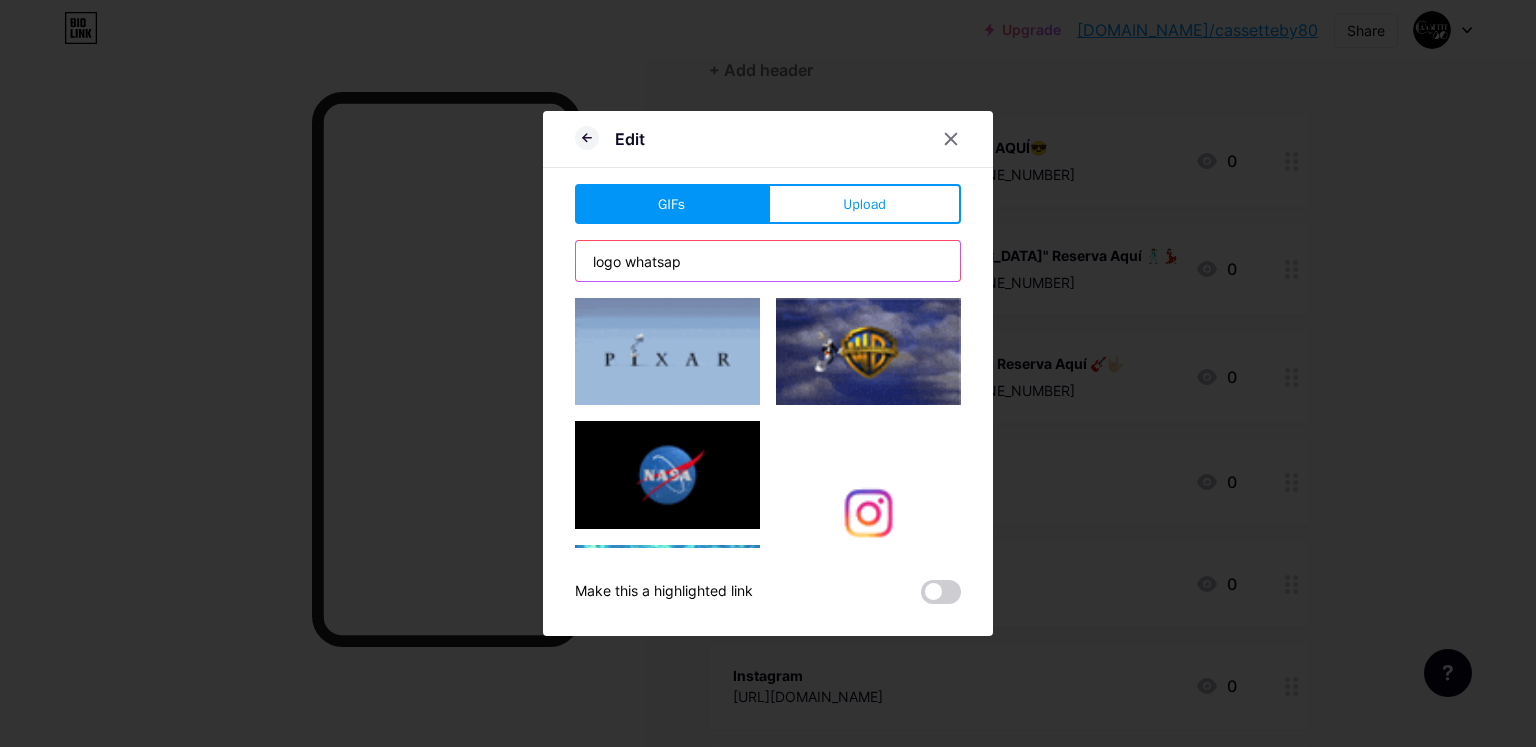 type on "logo whatsapp" 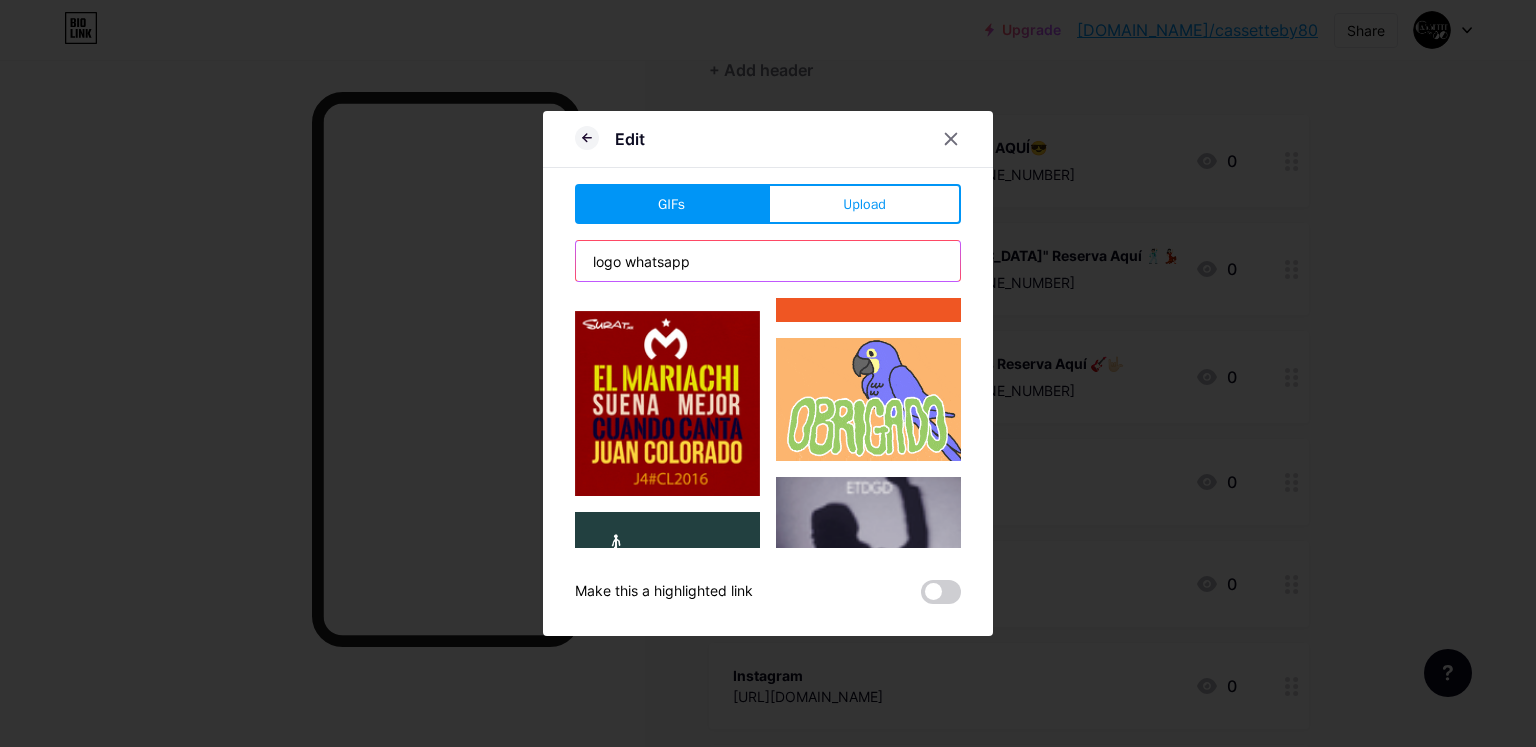 scroll, scrollTop: 1686, scrollLeft: 0, axis: vertical 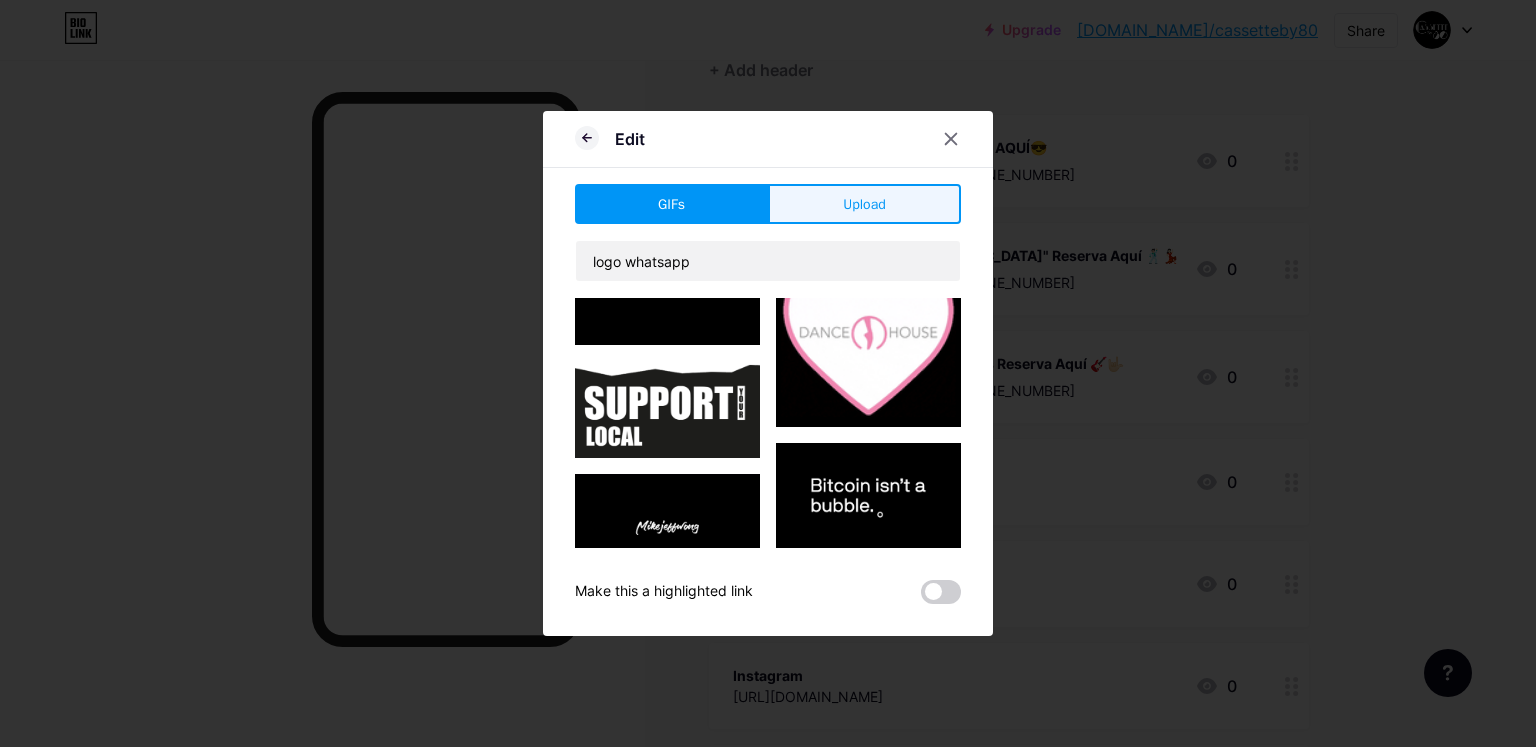 type on "logo whatsapp" 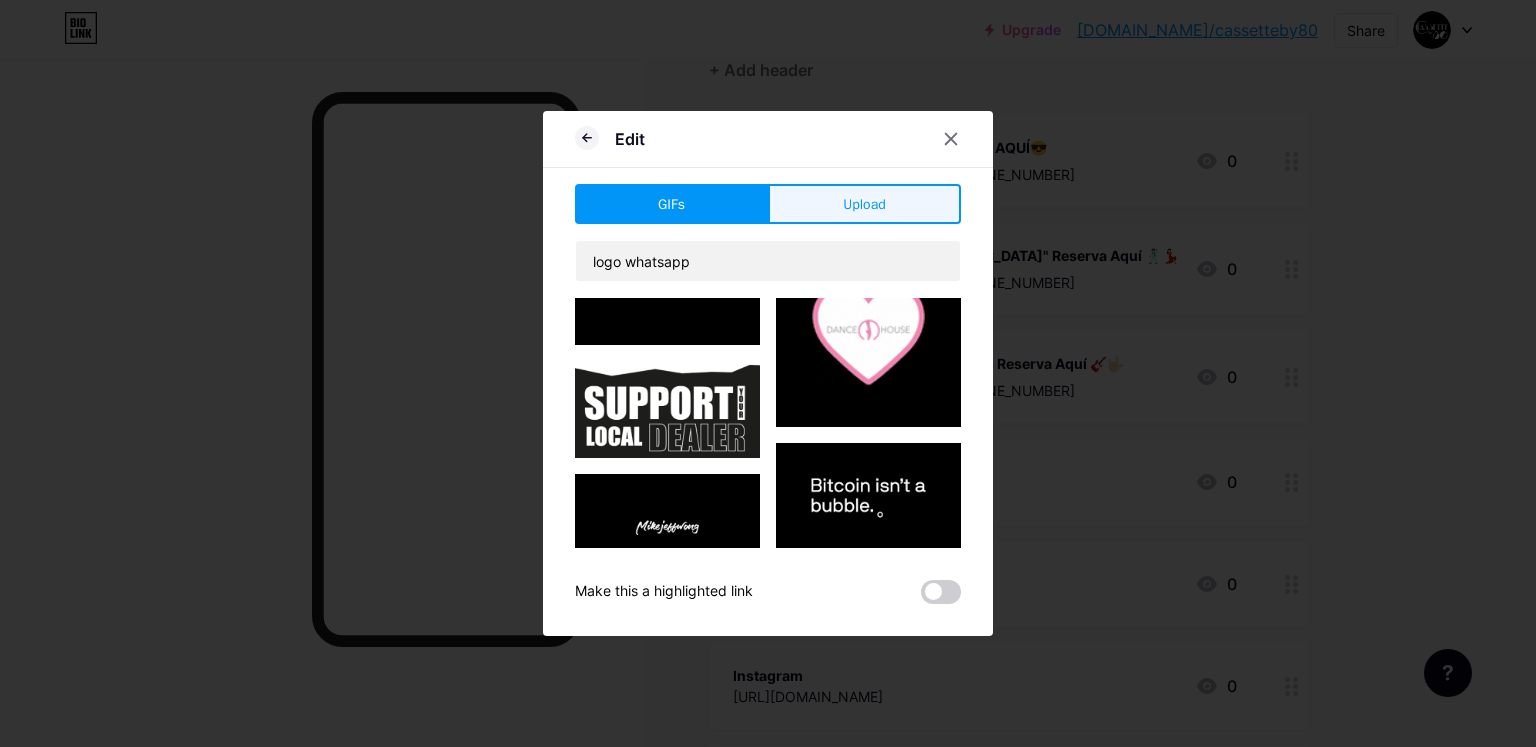 click on "Upload" at bounding box center [864, 204] 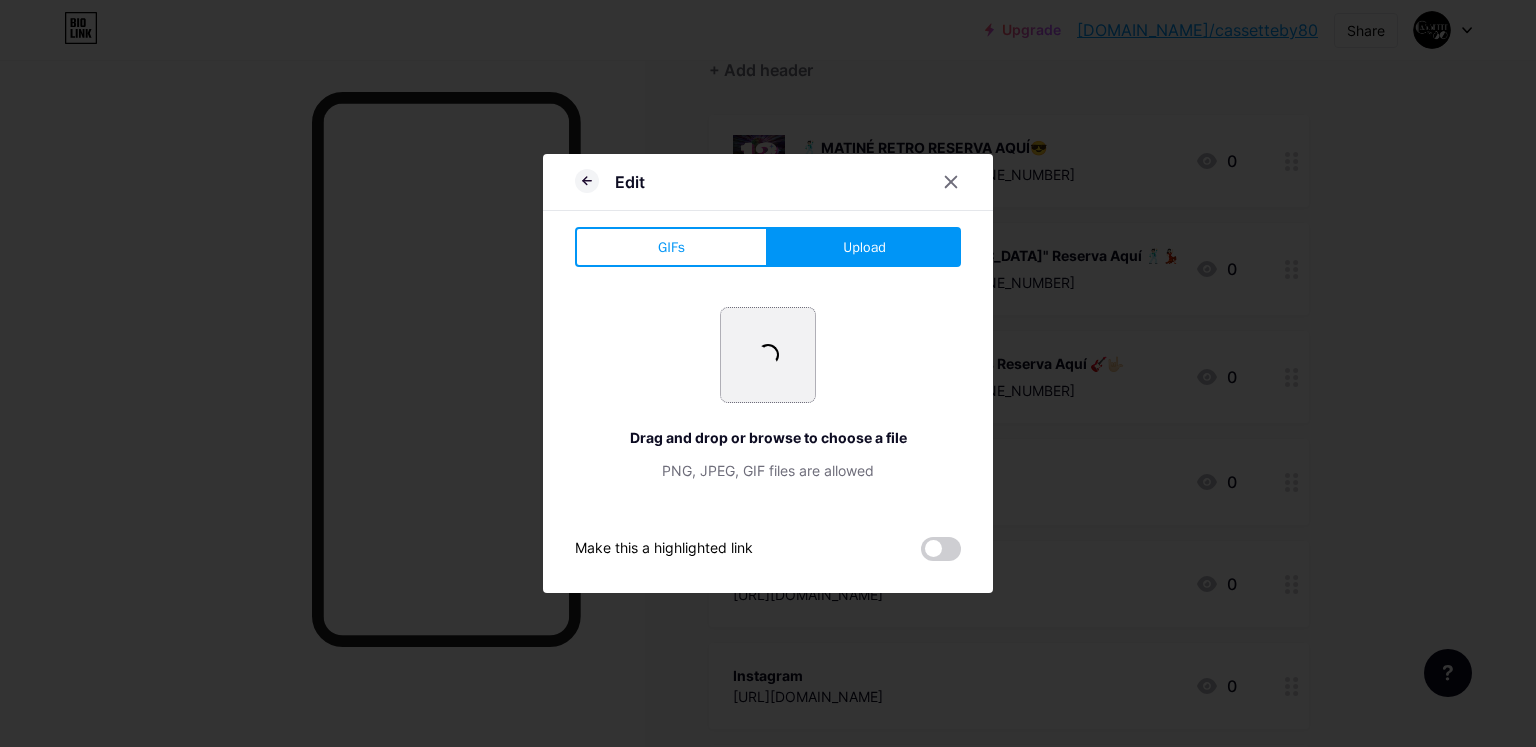 click at bounding box center [768, 355] 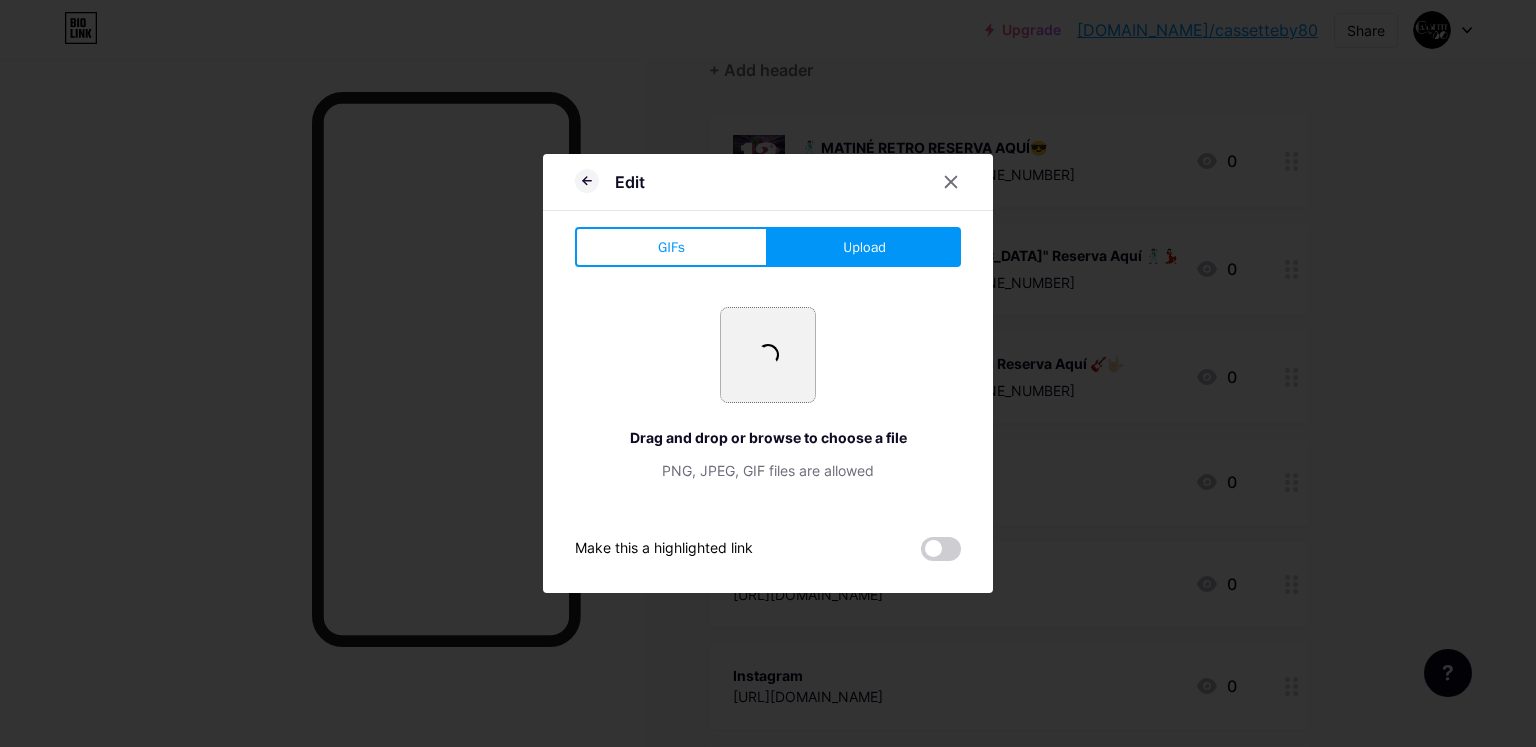 type on "C:\fakepath\[DATE] Read GIF by [PERSON_NAME][GEOGRAPHIC_DATA]gif" 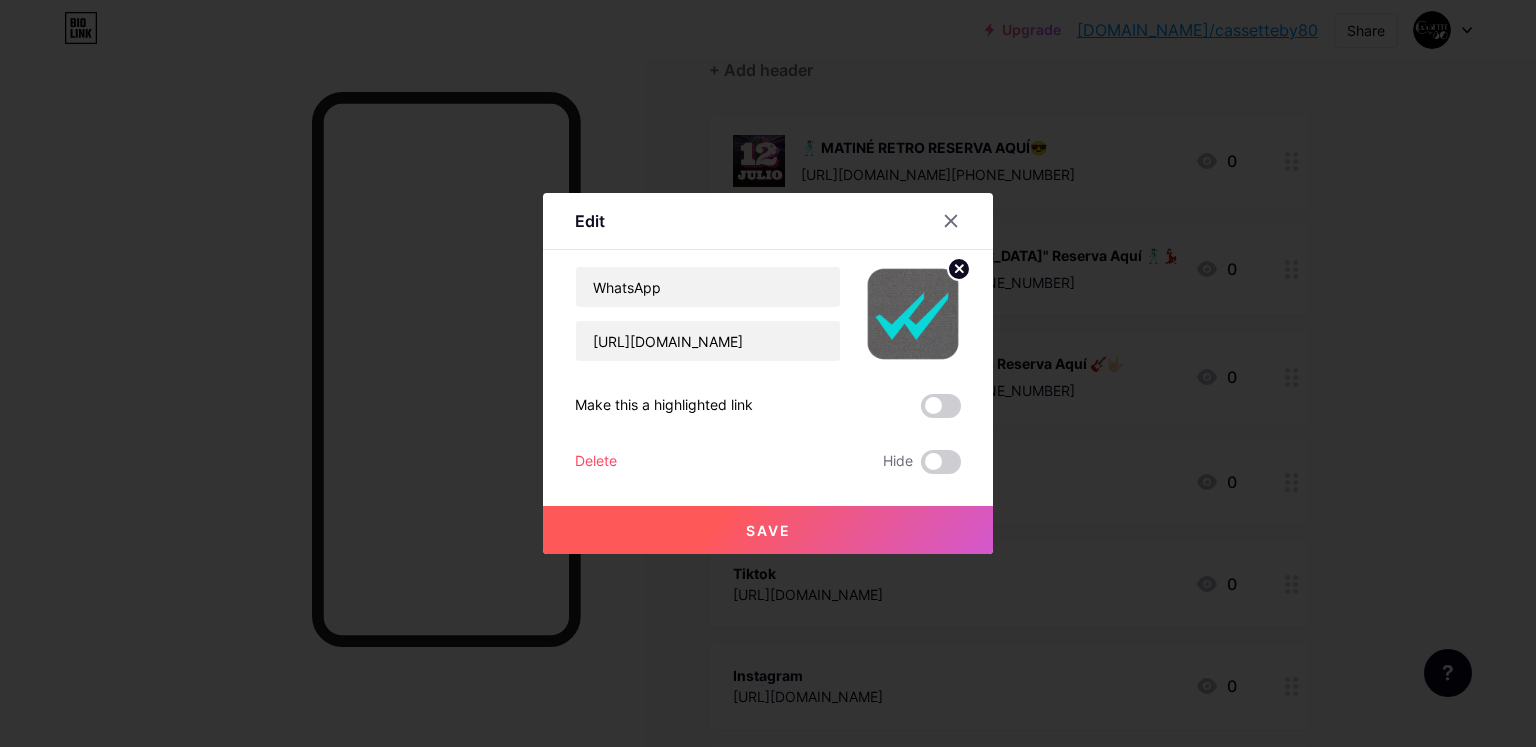 click on "Save" at bounding box center (768, 530) 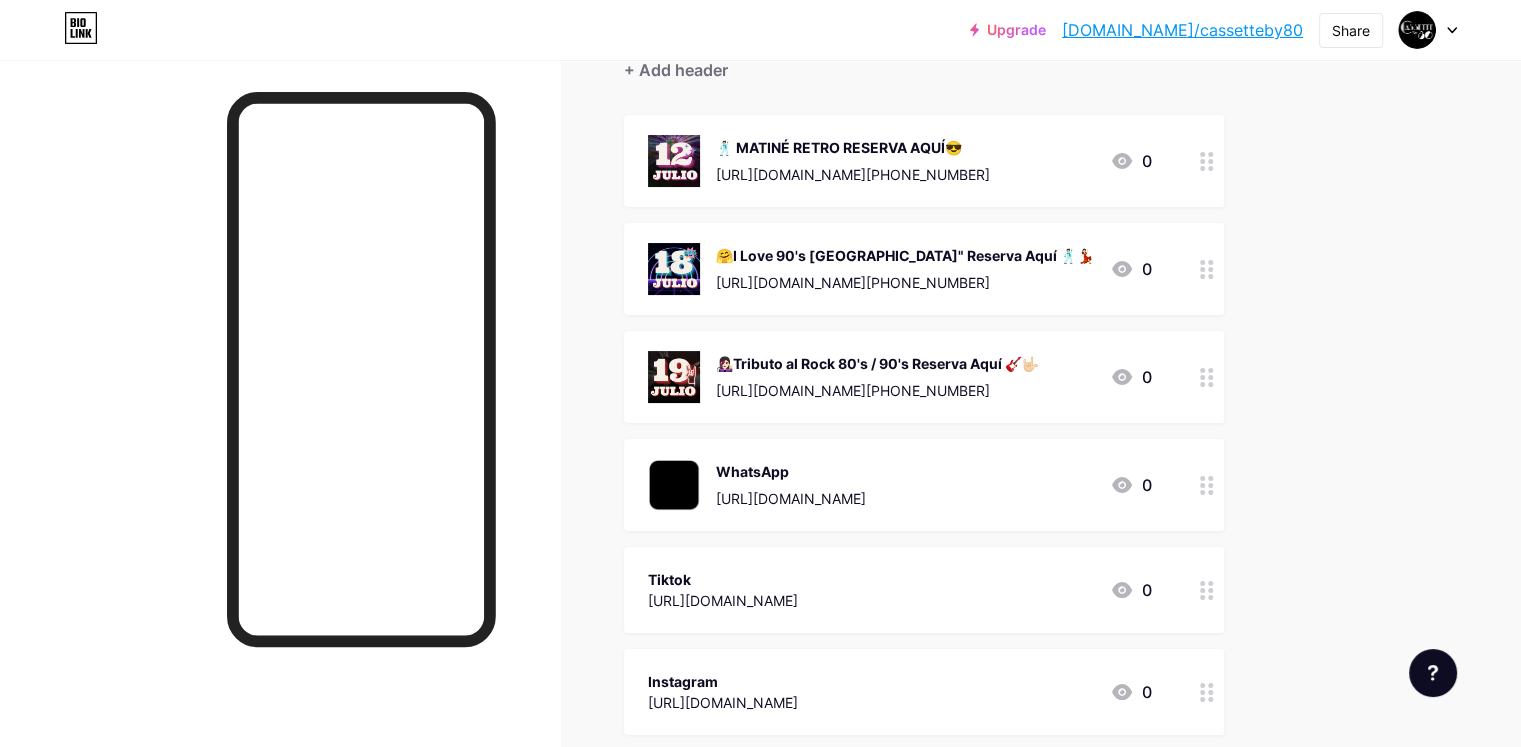 scroll, scrollTop: 300, scrollLeft: 0, axis: vertical 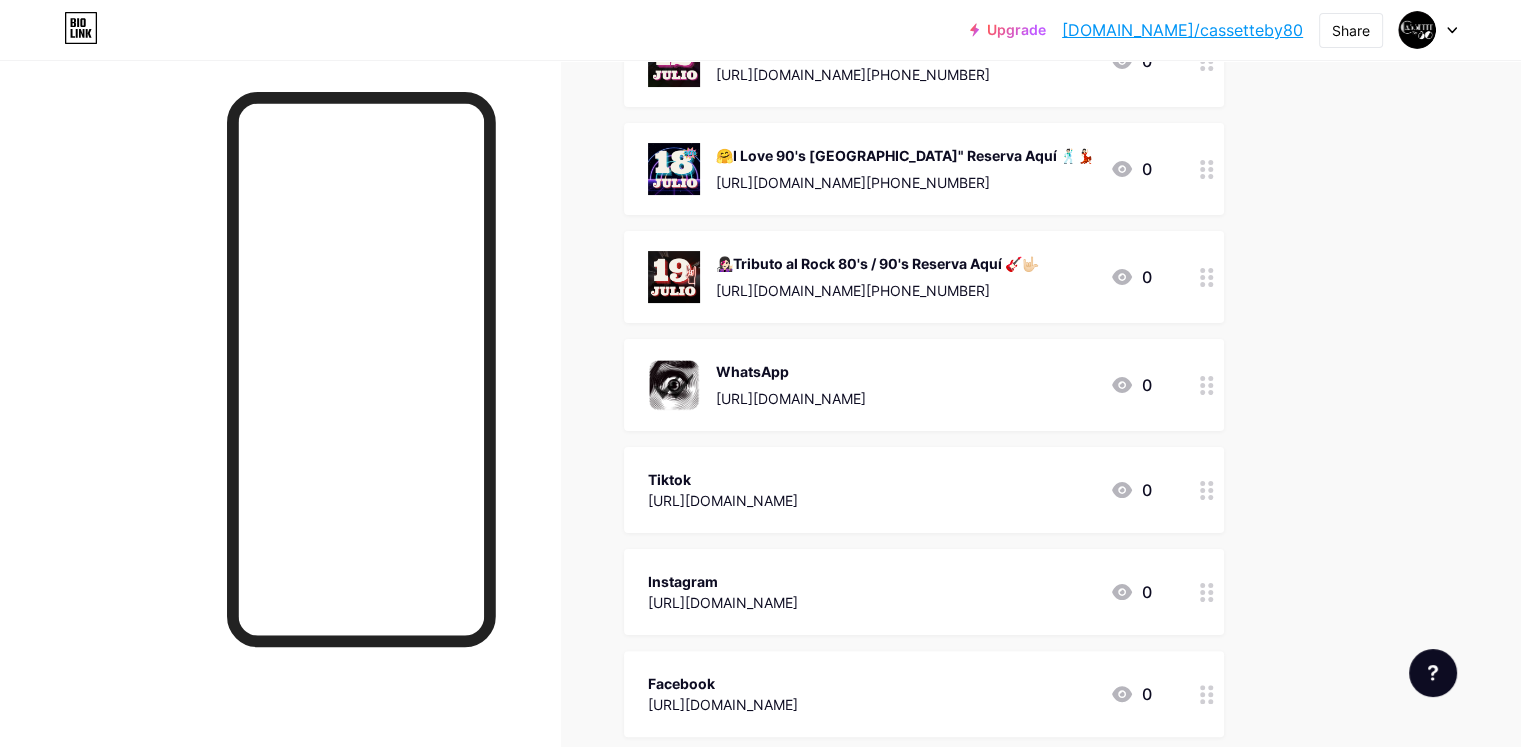 click 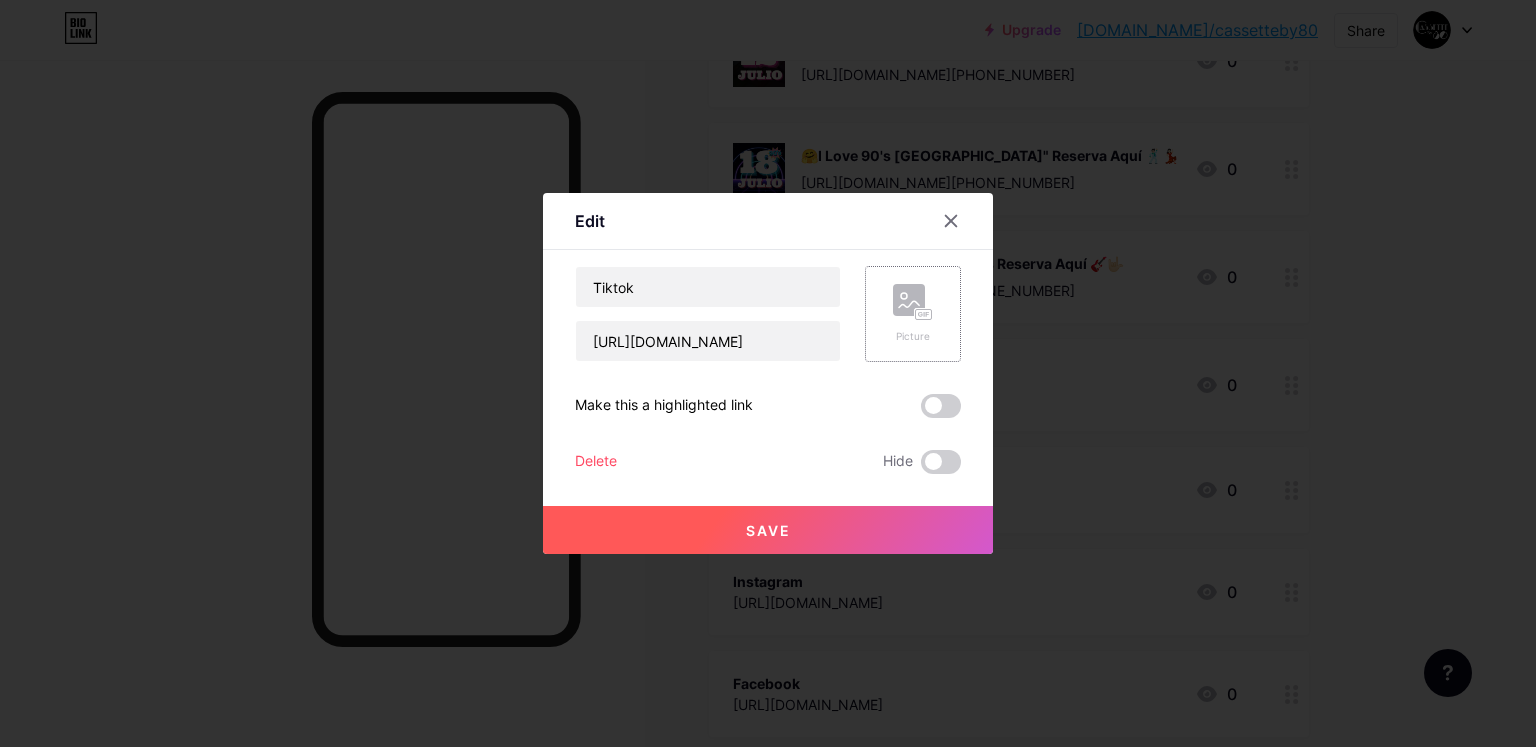 click 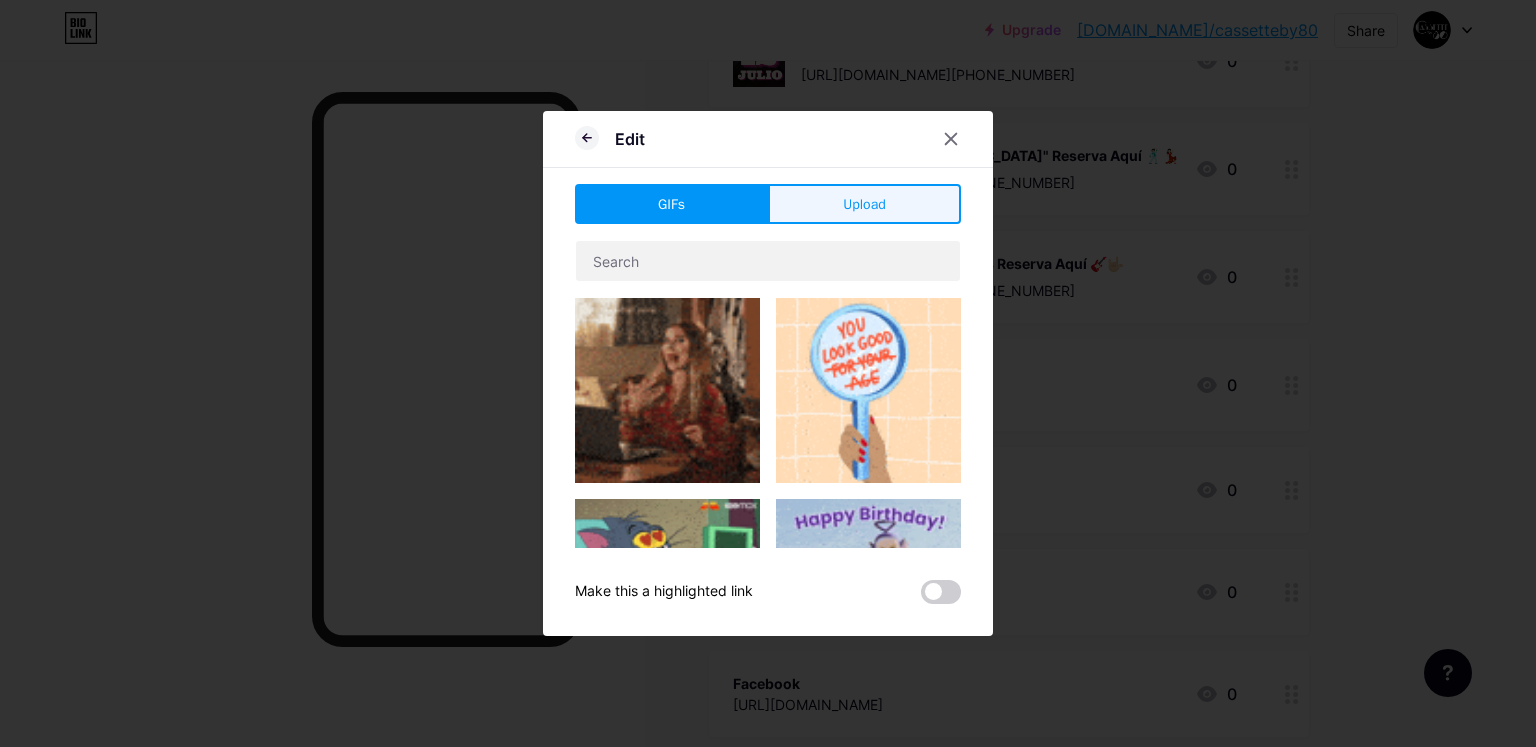 click on "Upload" at bounding box center [864, 204] 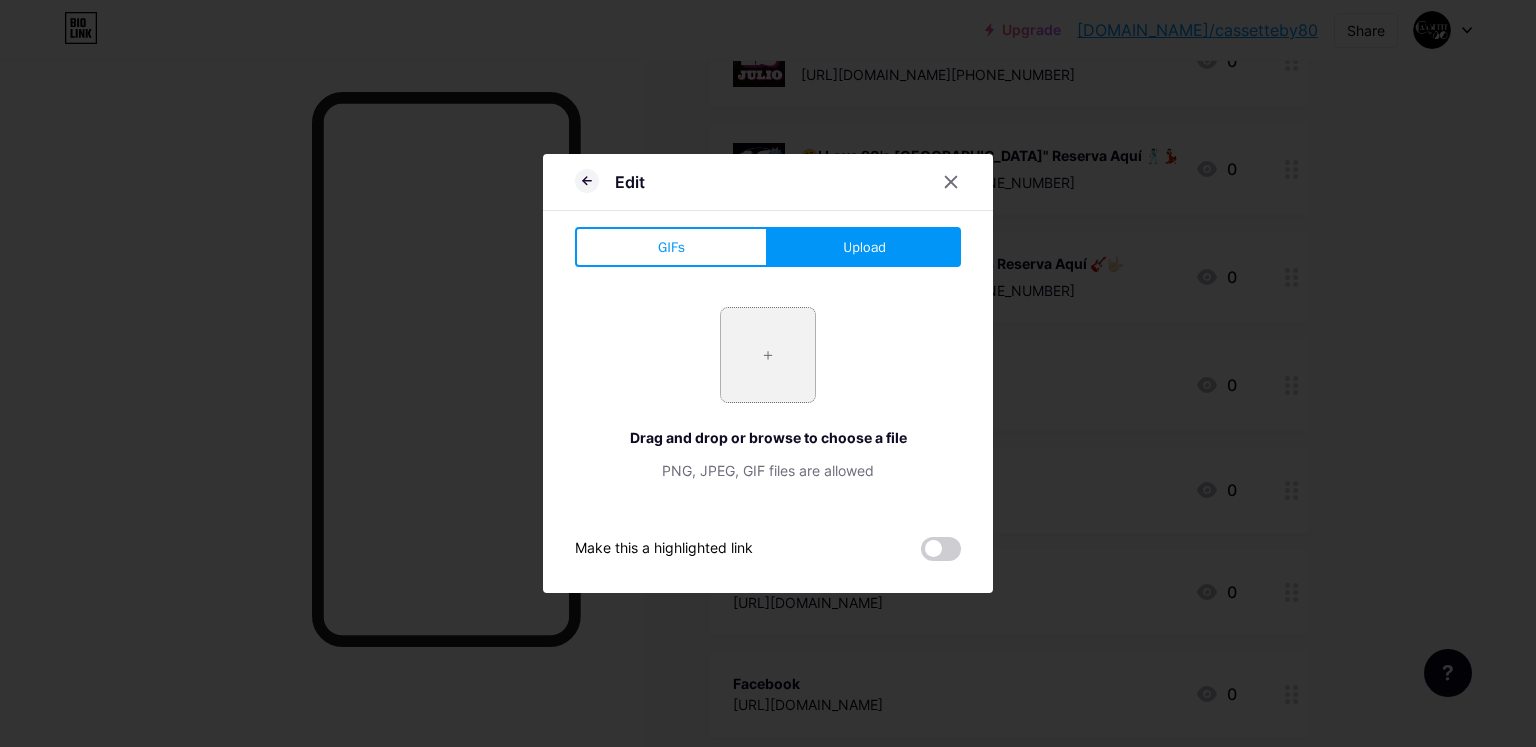 click at bounding box center [768, 355] 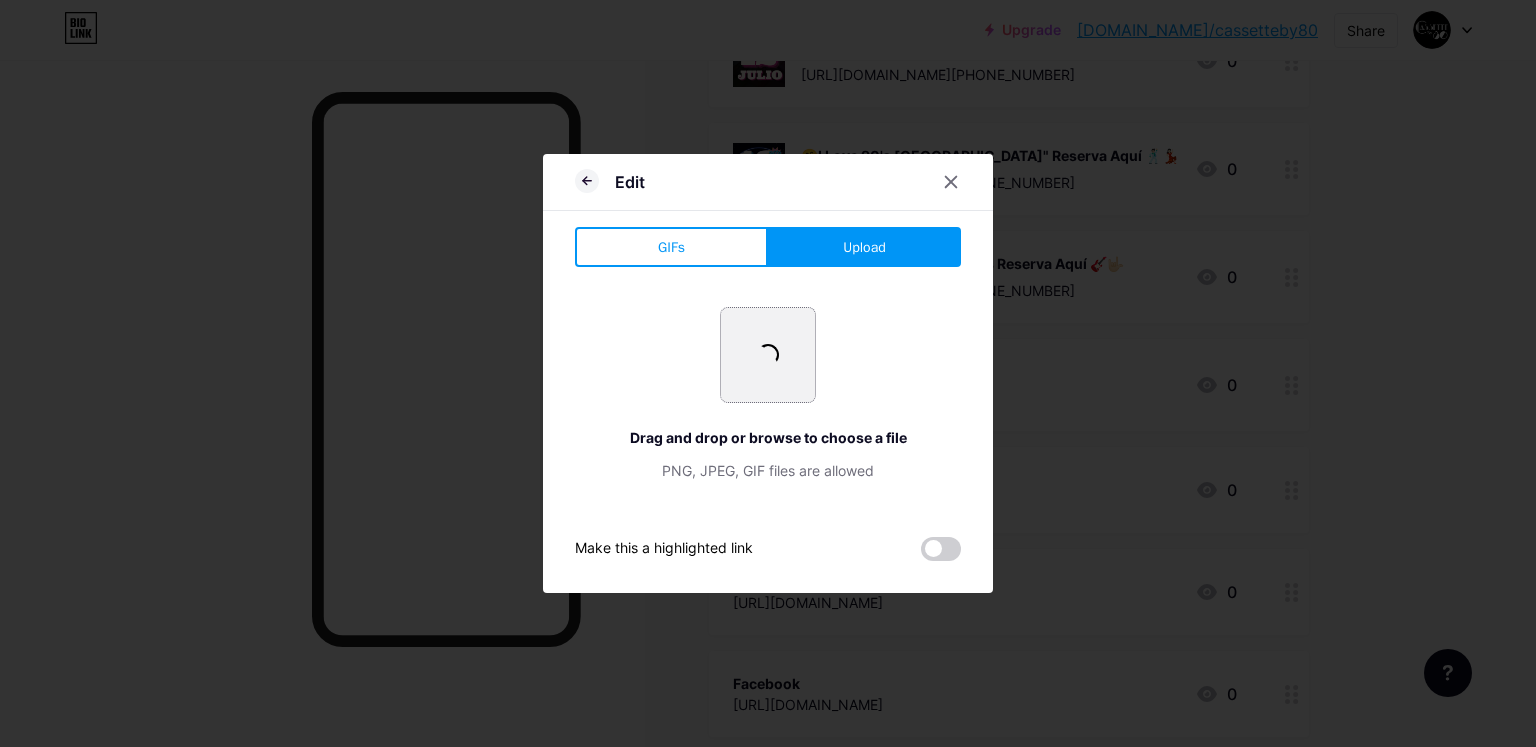 click at bounding box center [768, 355] 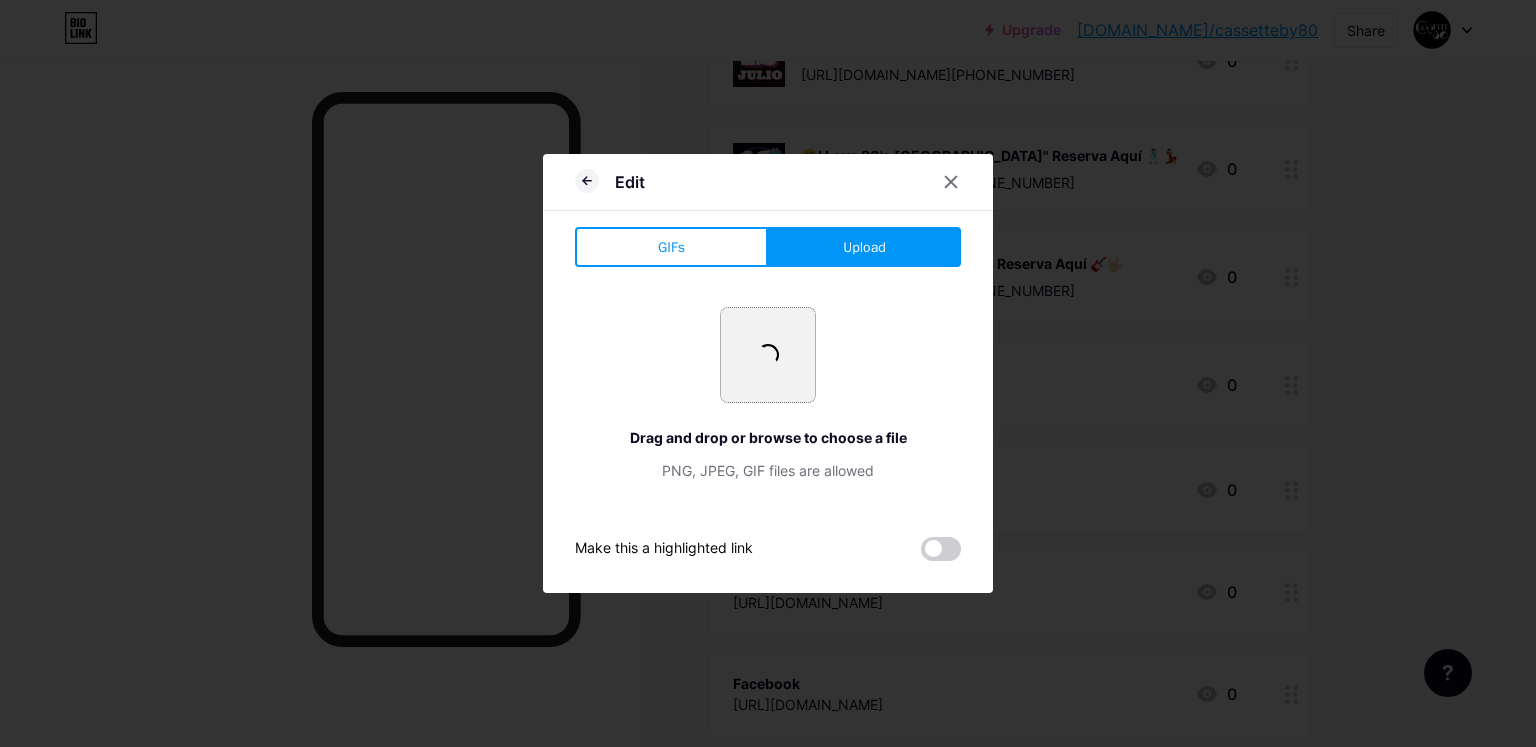 type on "C:\fakepath\Social Media Logo GIF by Emplifi.gif" 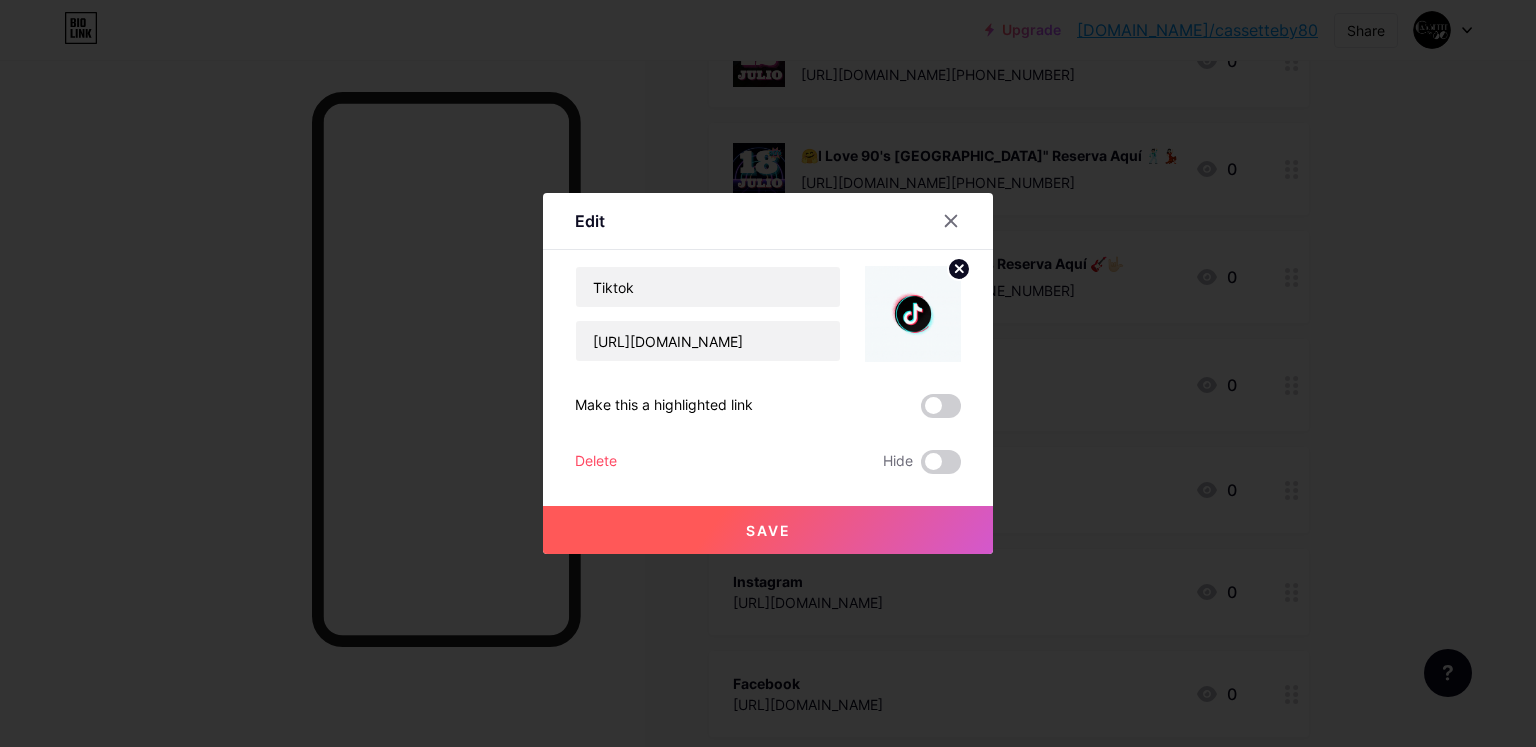 click on "Save" at bounding box center (768, 530) 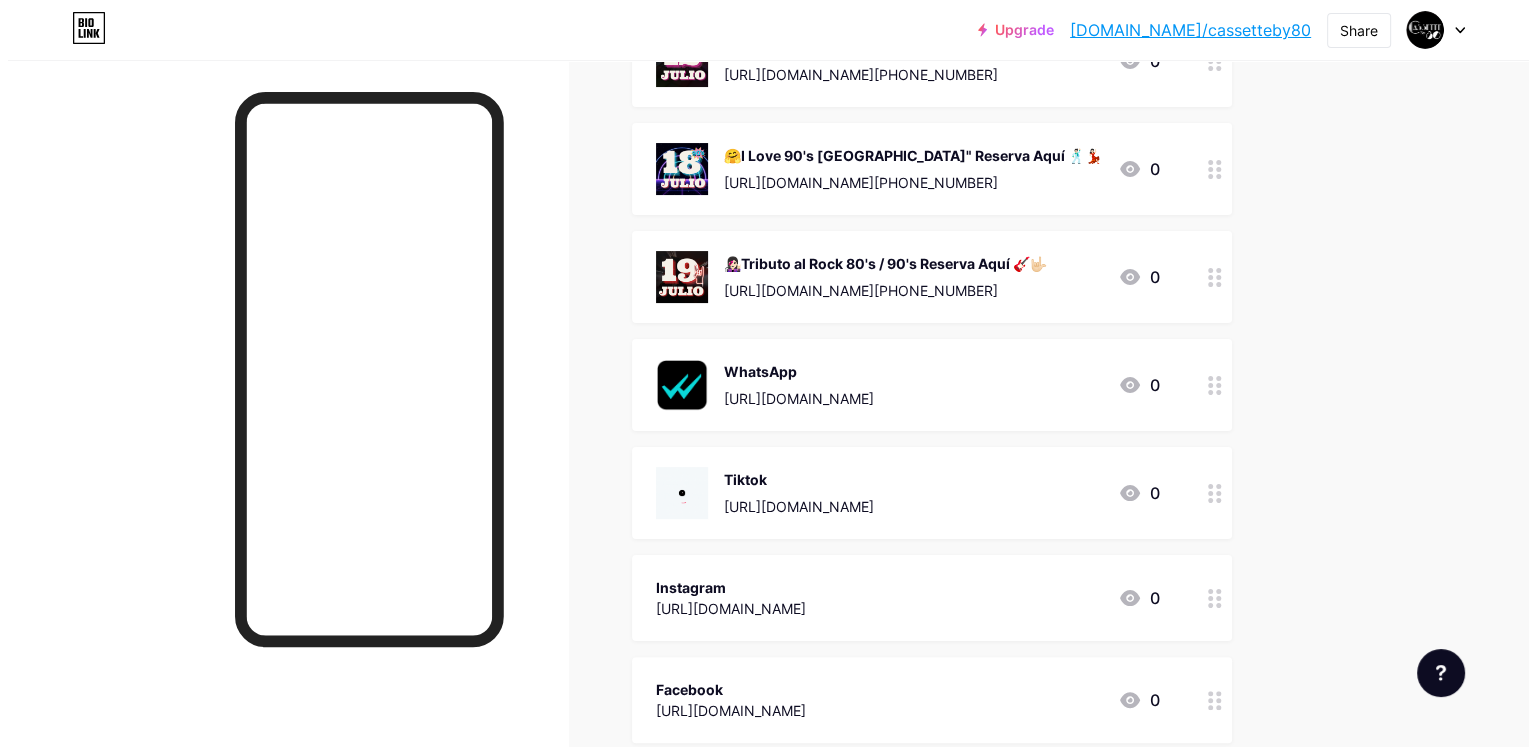 scroll, scrollTop: 400, scrollLeft: 0, axis: vertical 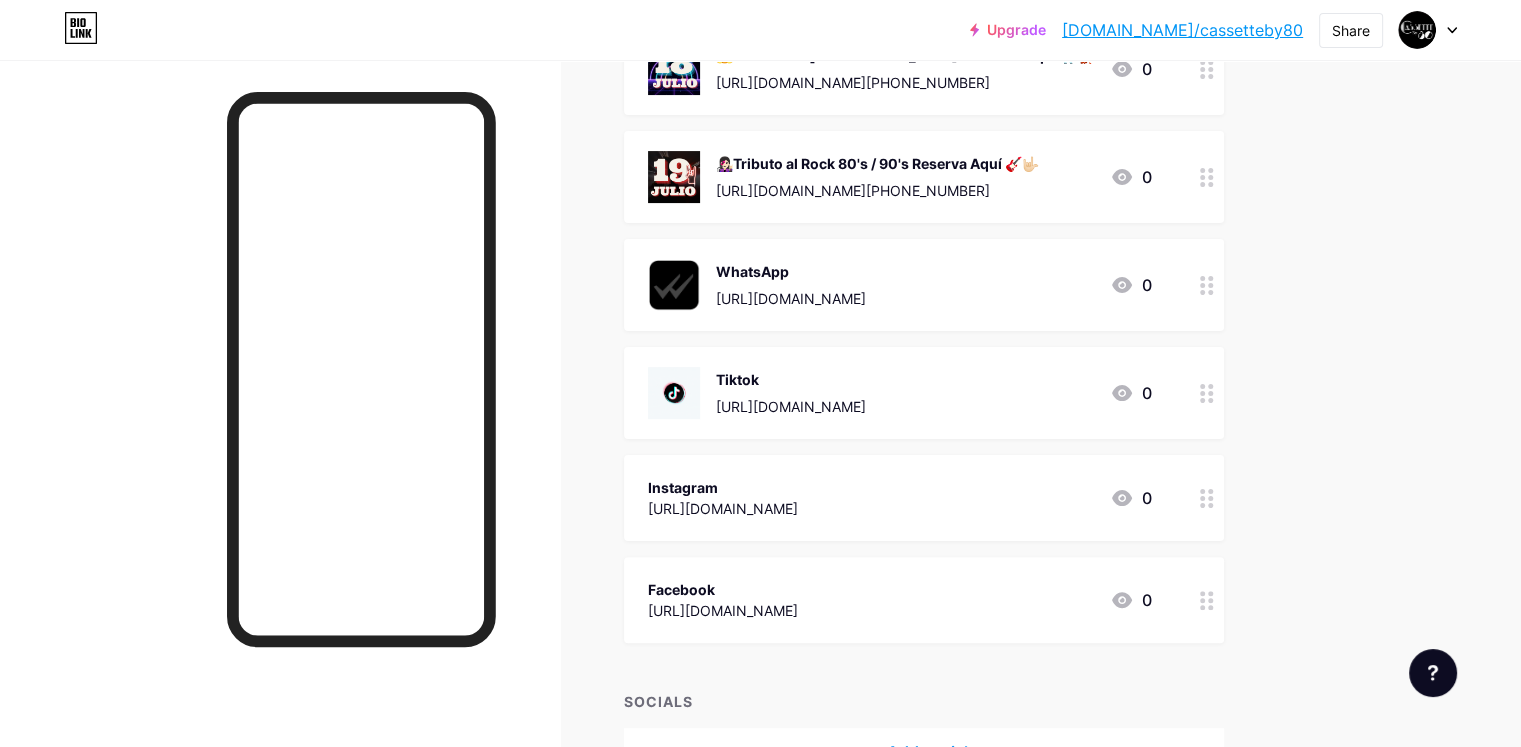 click 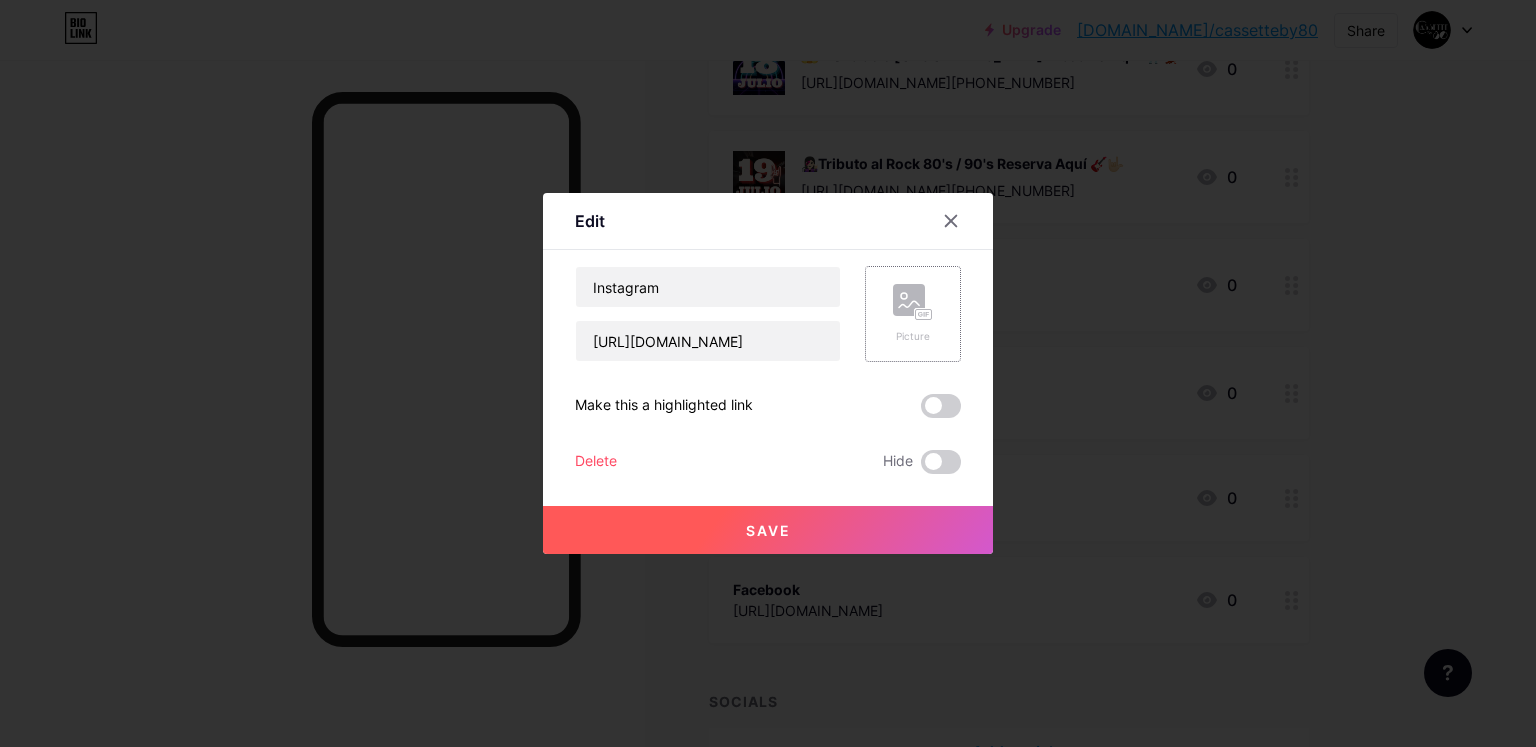 click 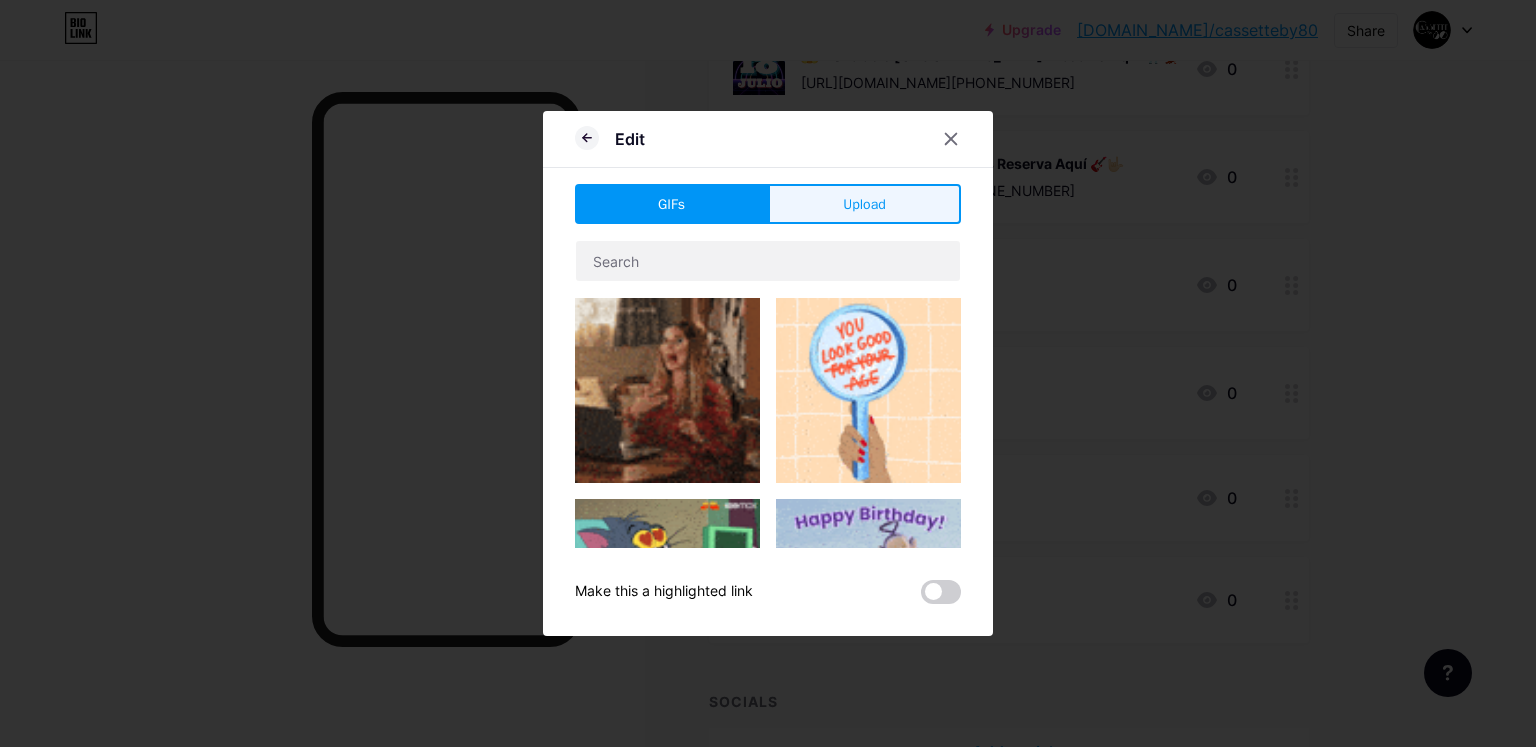 click on "Upload" at bounding box center (864, 204) 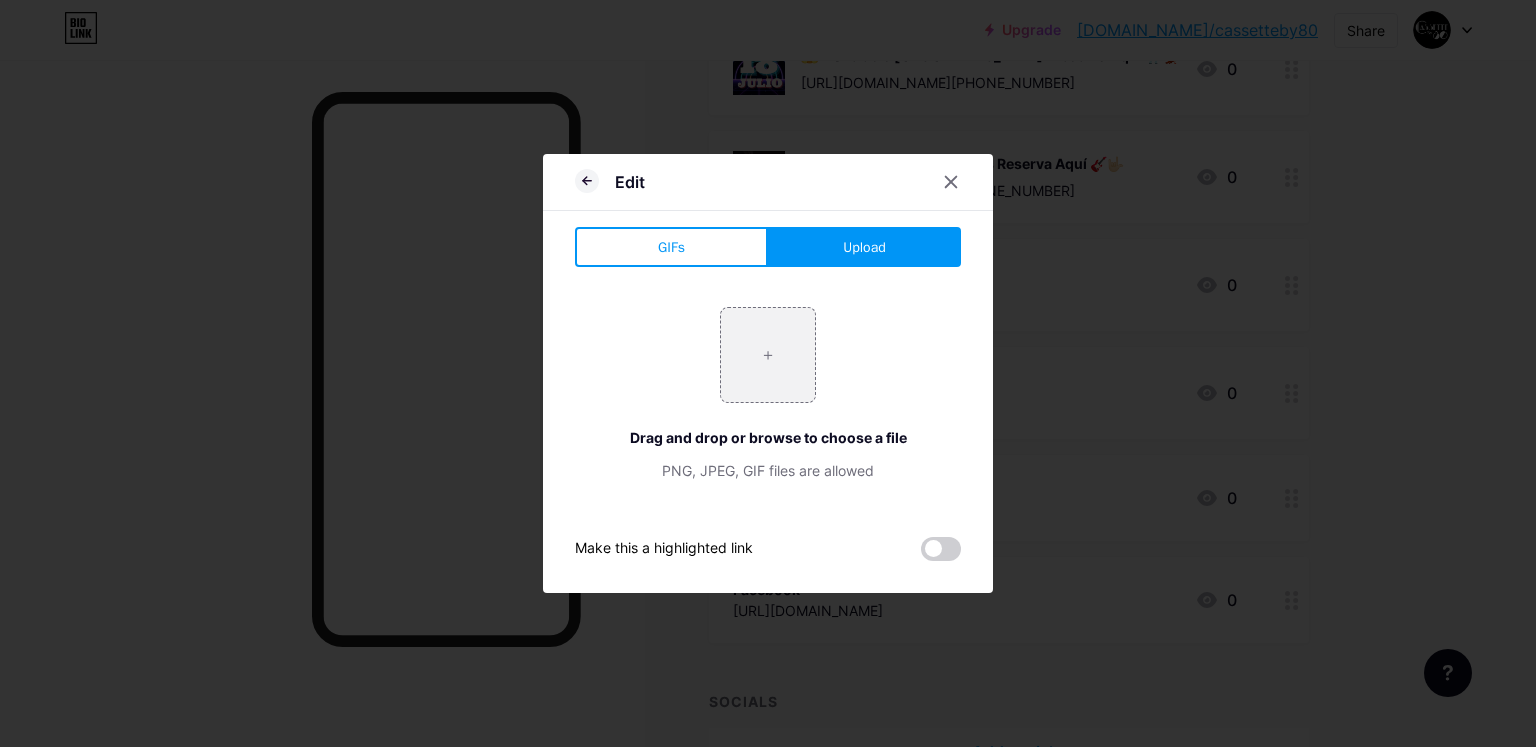 click on "Upload" at bounding box center (864, 247) 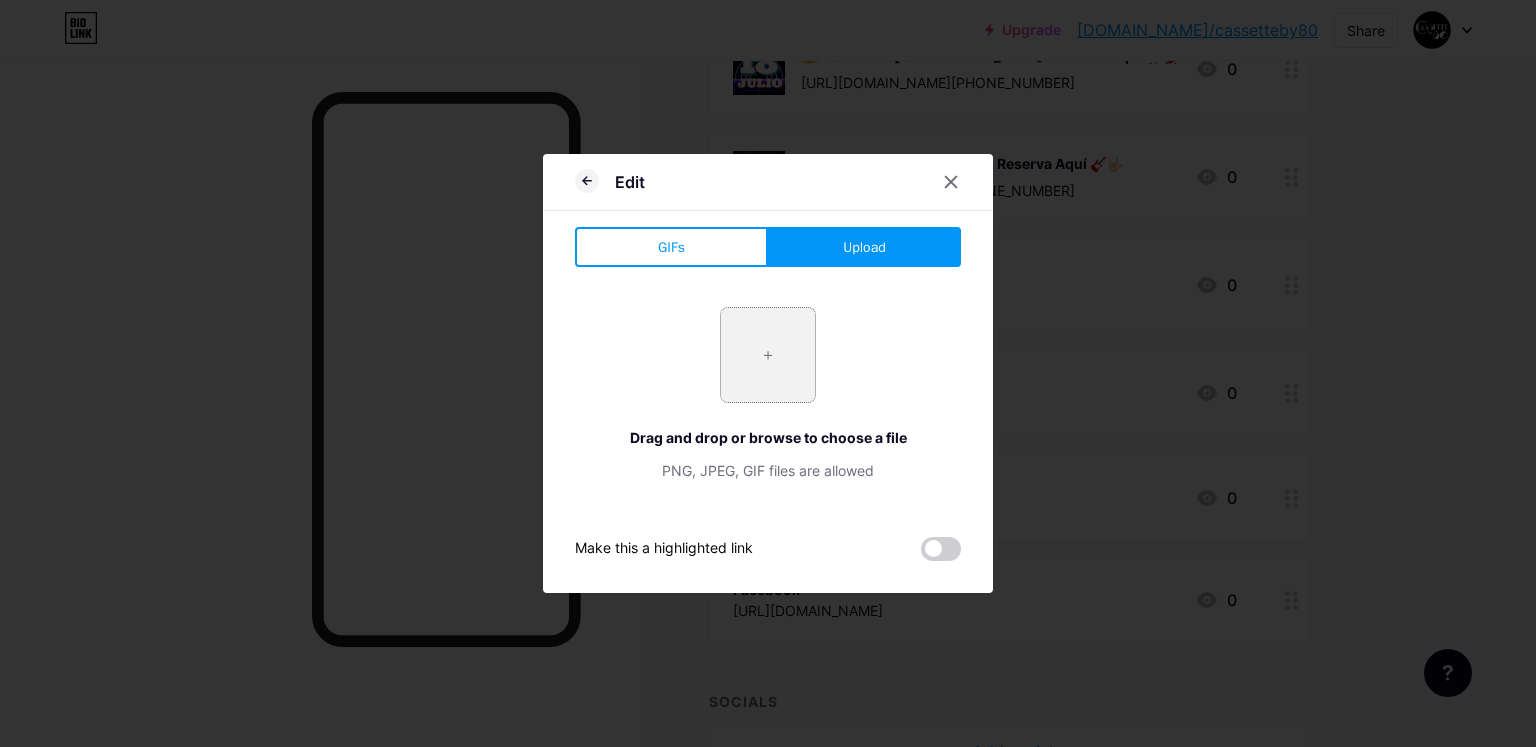 click at bounding box center (768, 355) 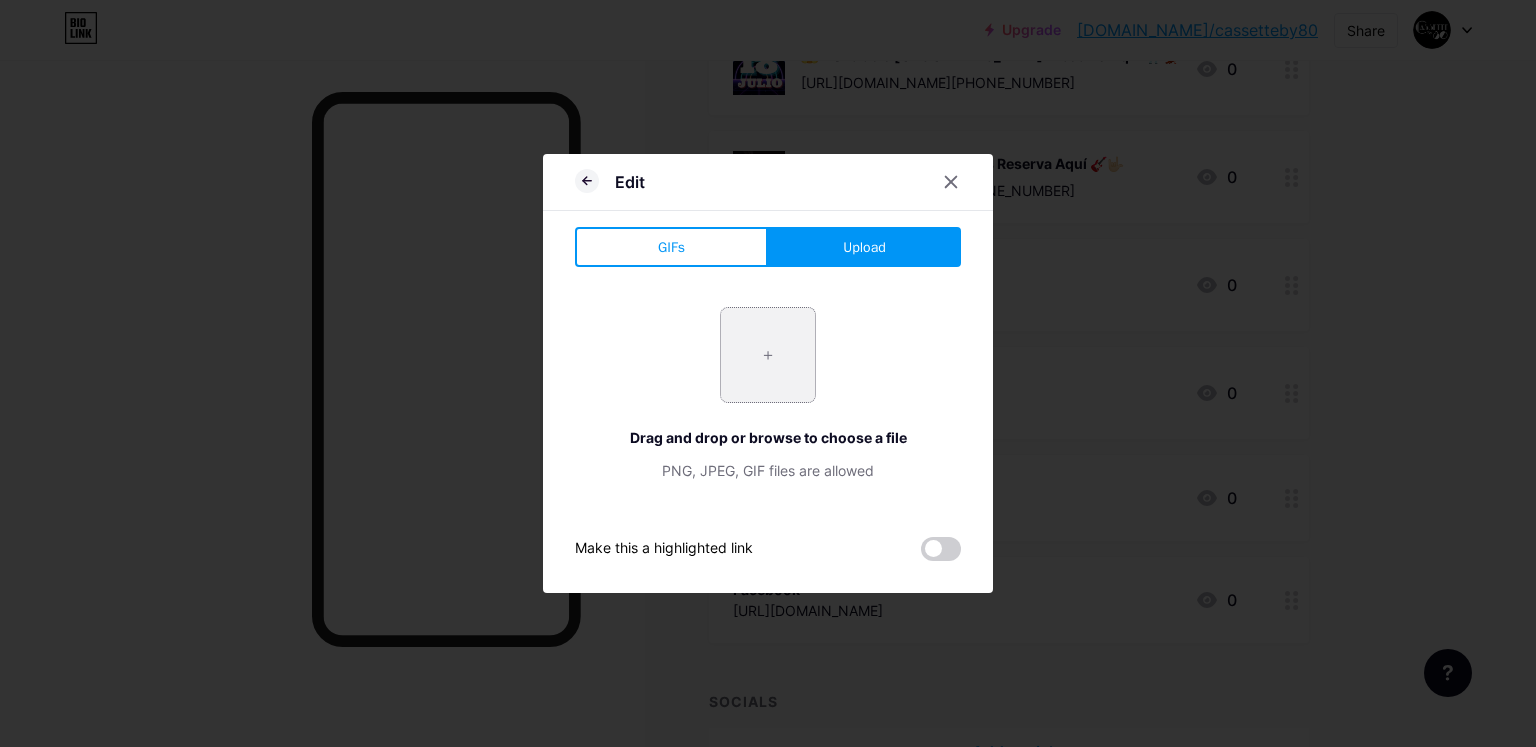 type on "C:\fakepath\Instagram GIF by Socialbakers (1).gif" 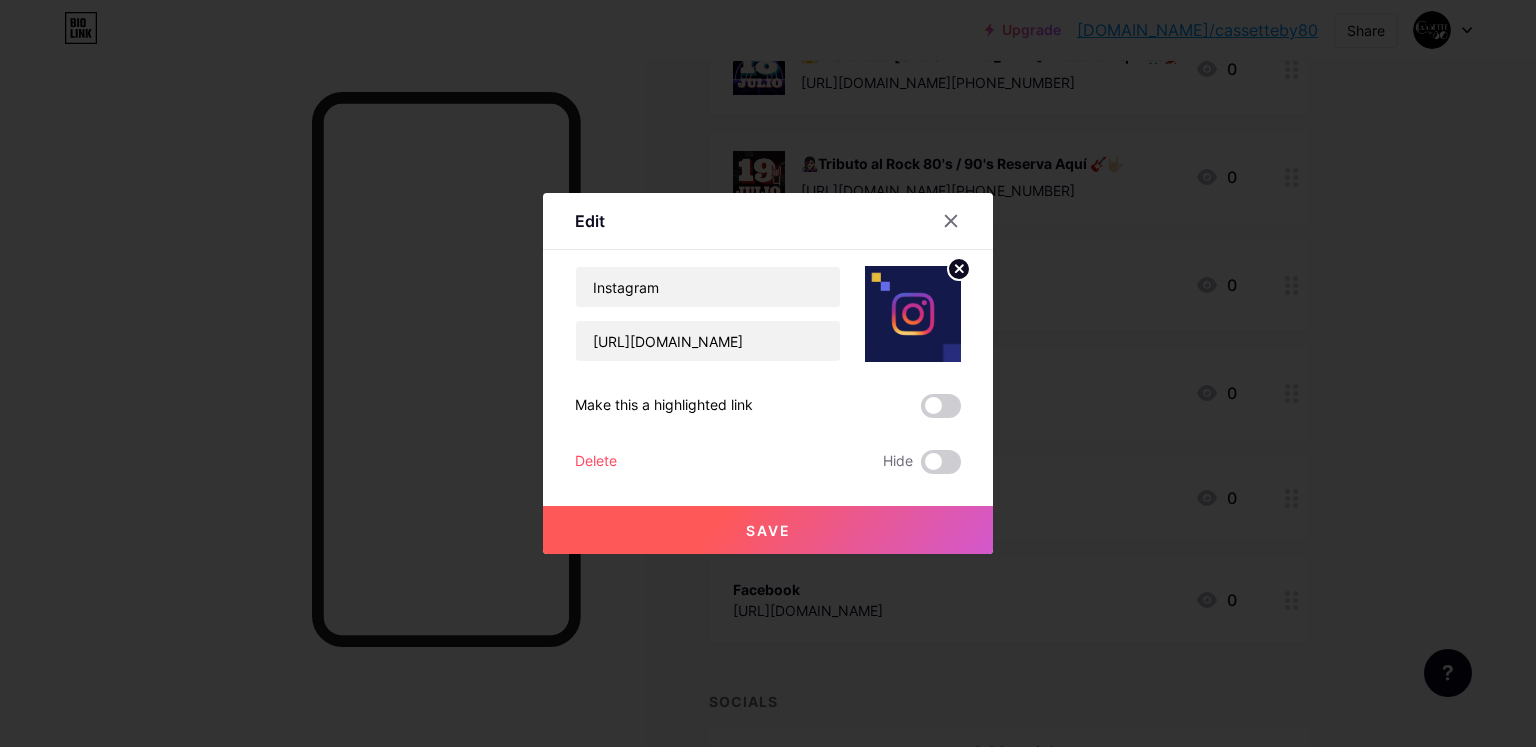 click on "Save" at bounding box center (768, 530) 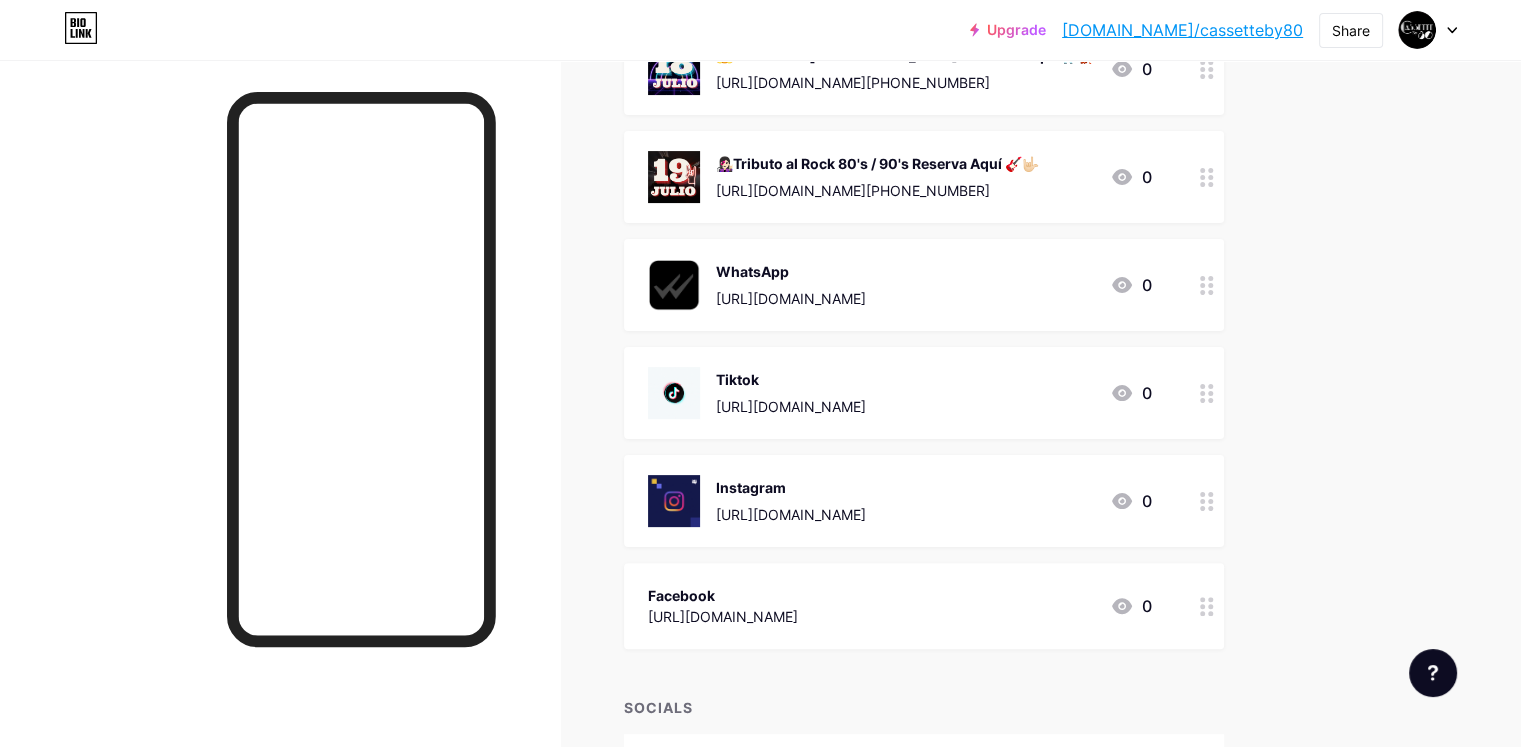click 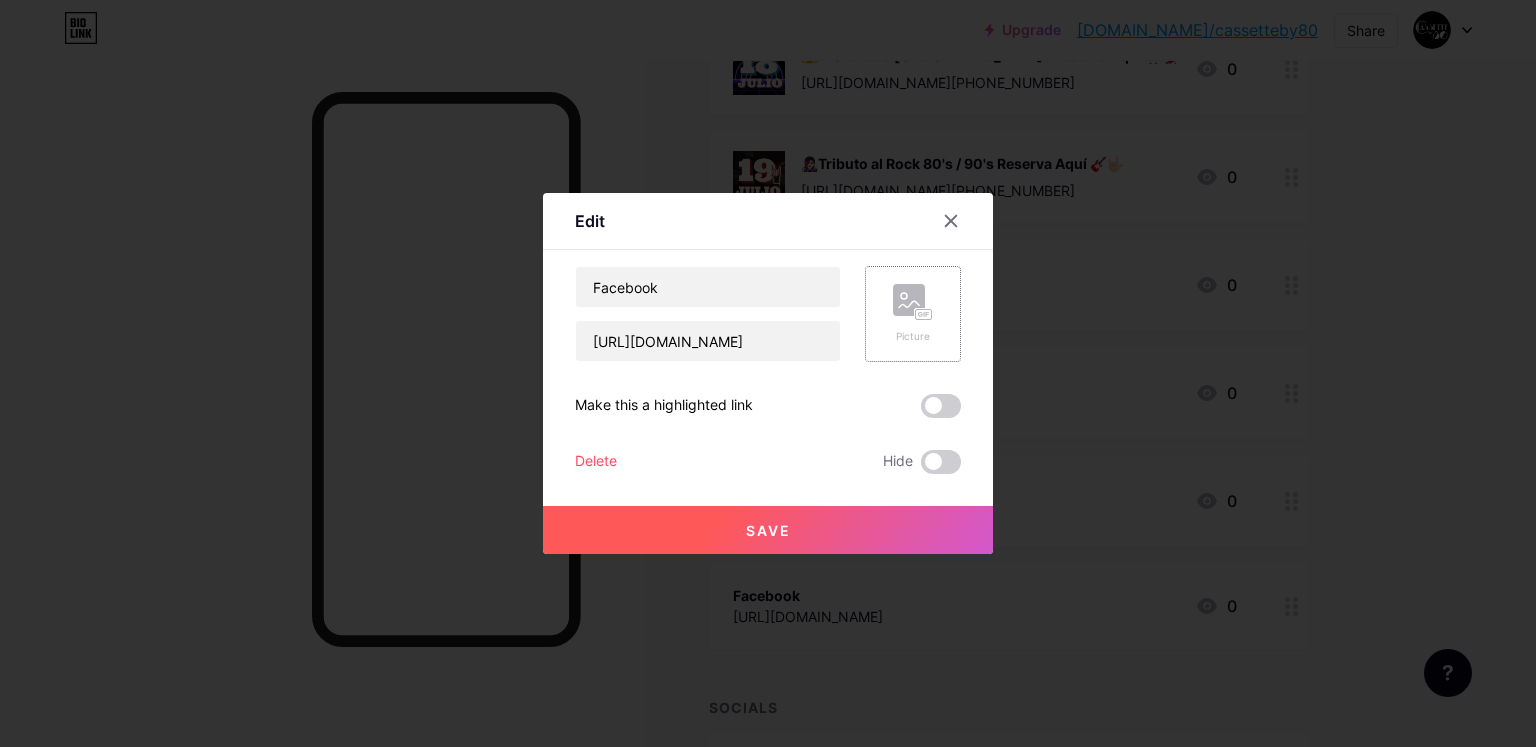 click on "Picture" at bounding box center (913, 314) 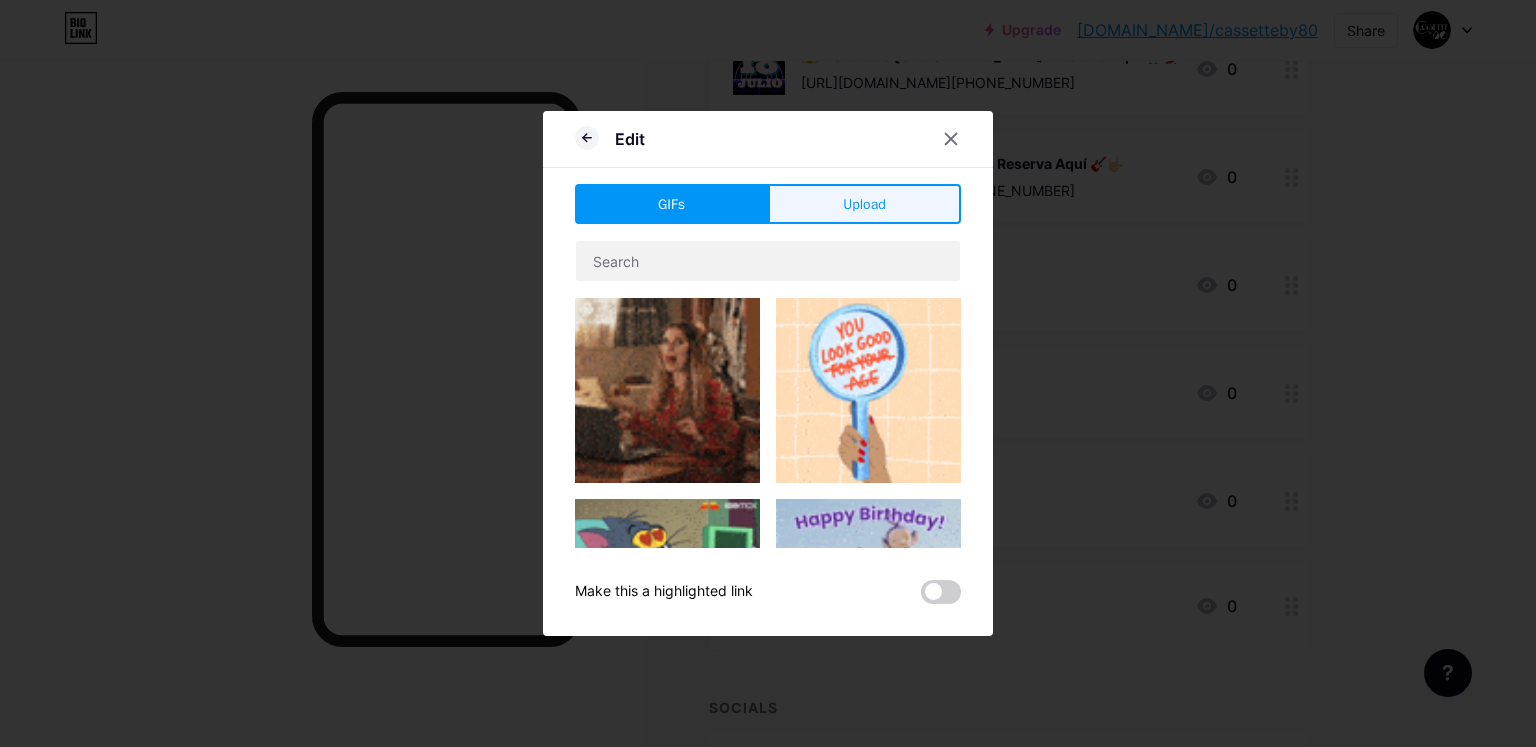 click on "Upload" at bounding box center [864, 204] 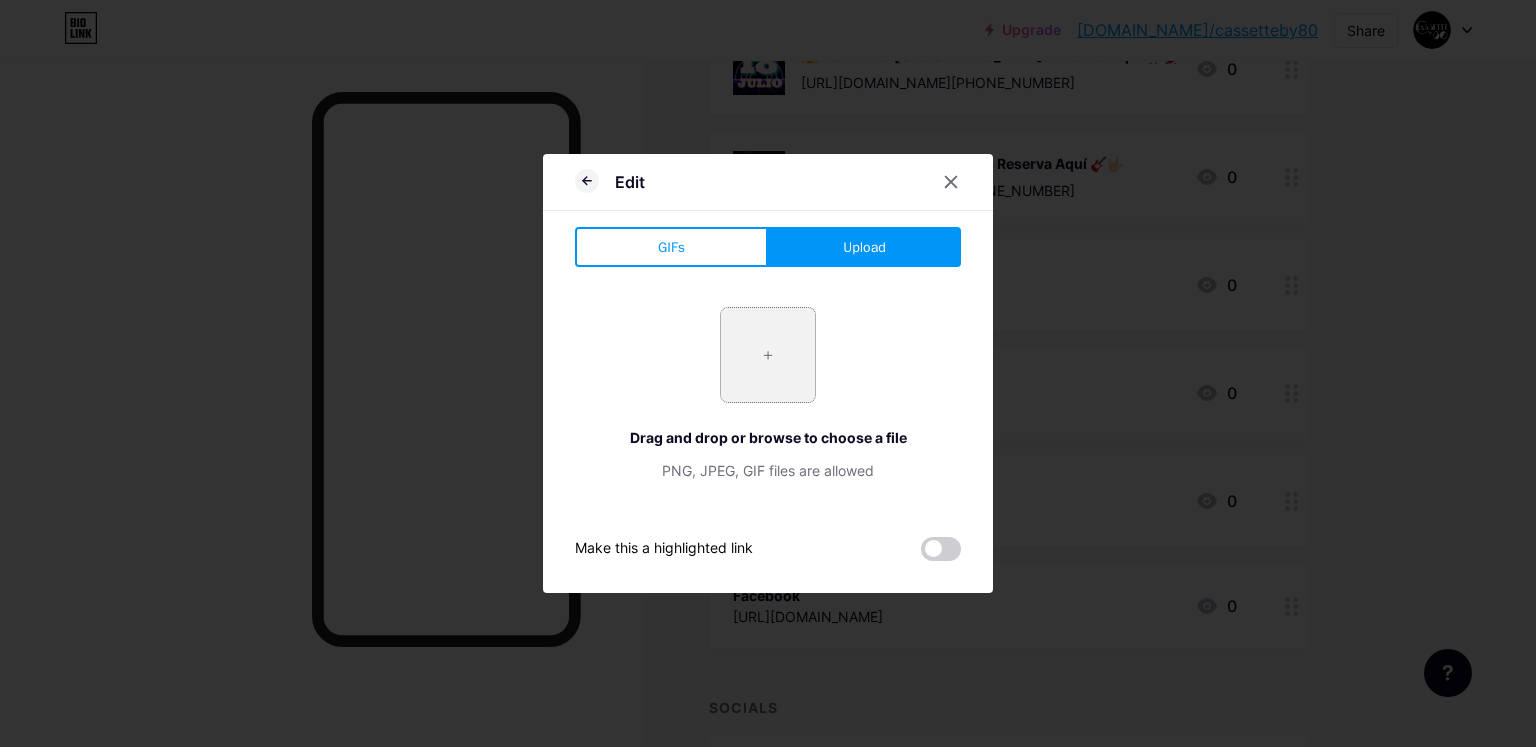 click at bounding box center [768, 355] 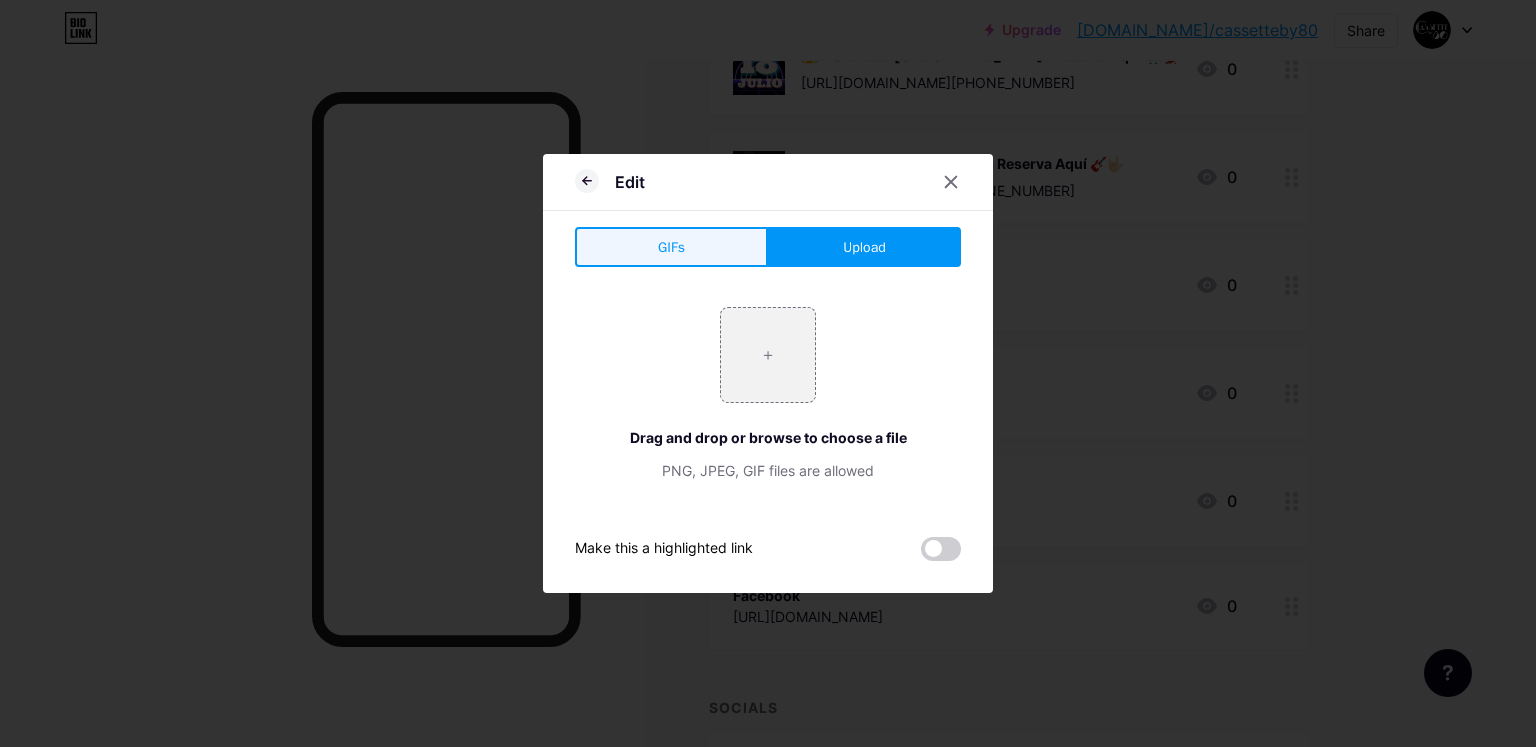 click on "GIFs" at bounding box center (671, 247) 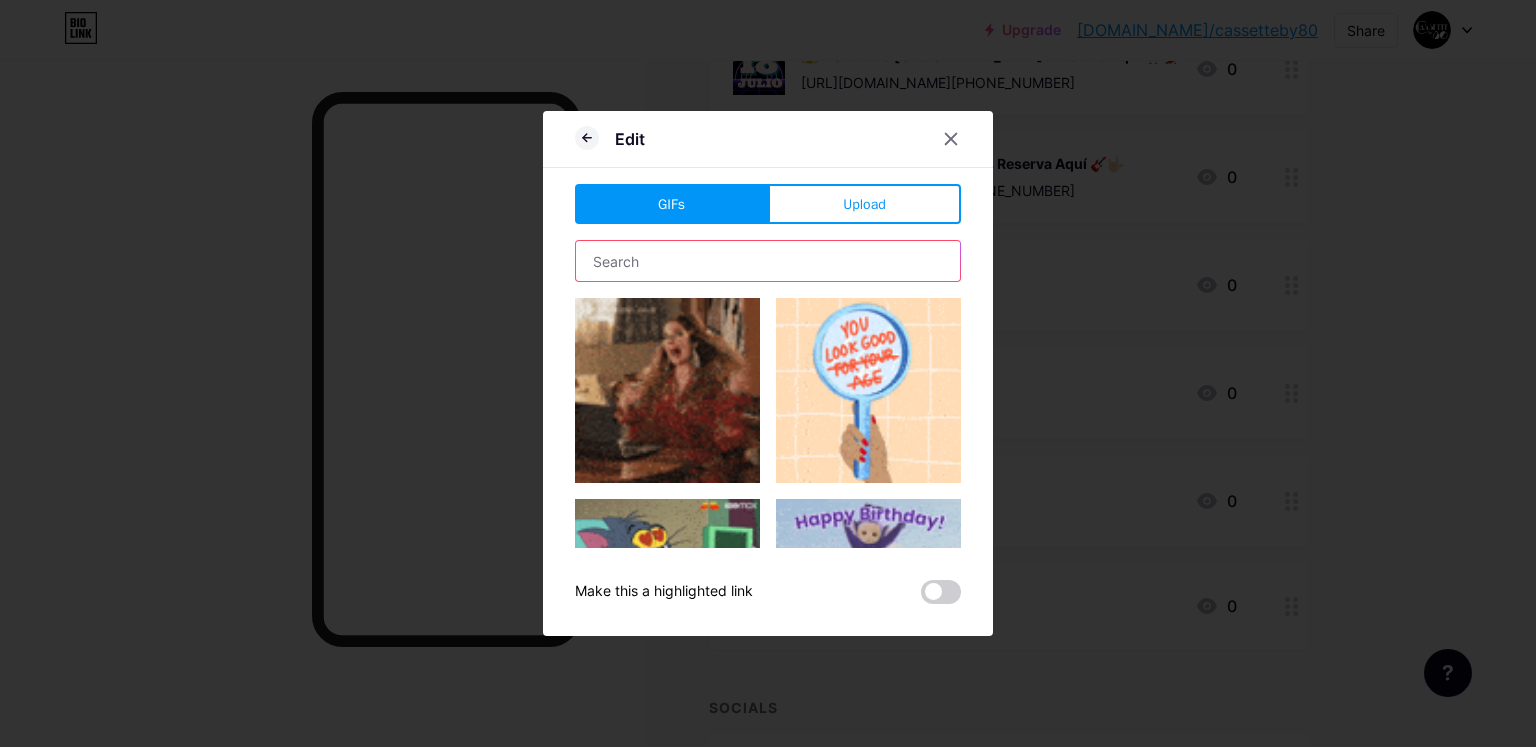click at bounding box center (768, 261) 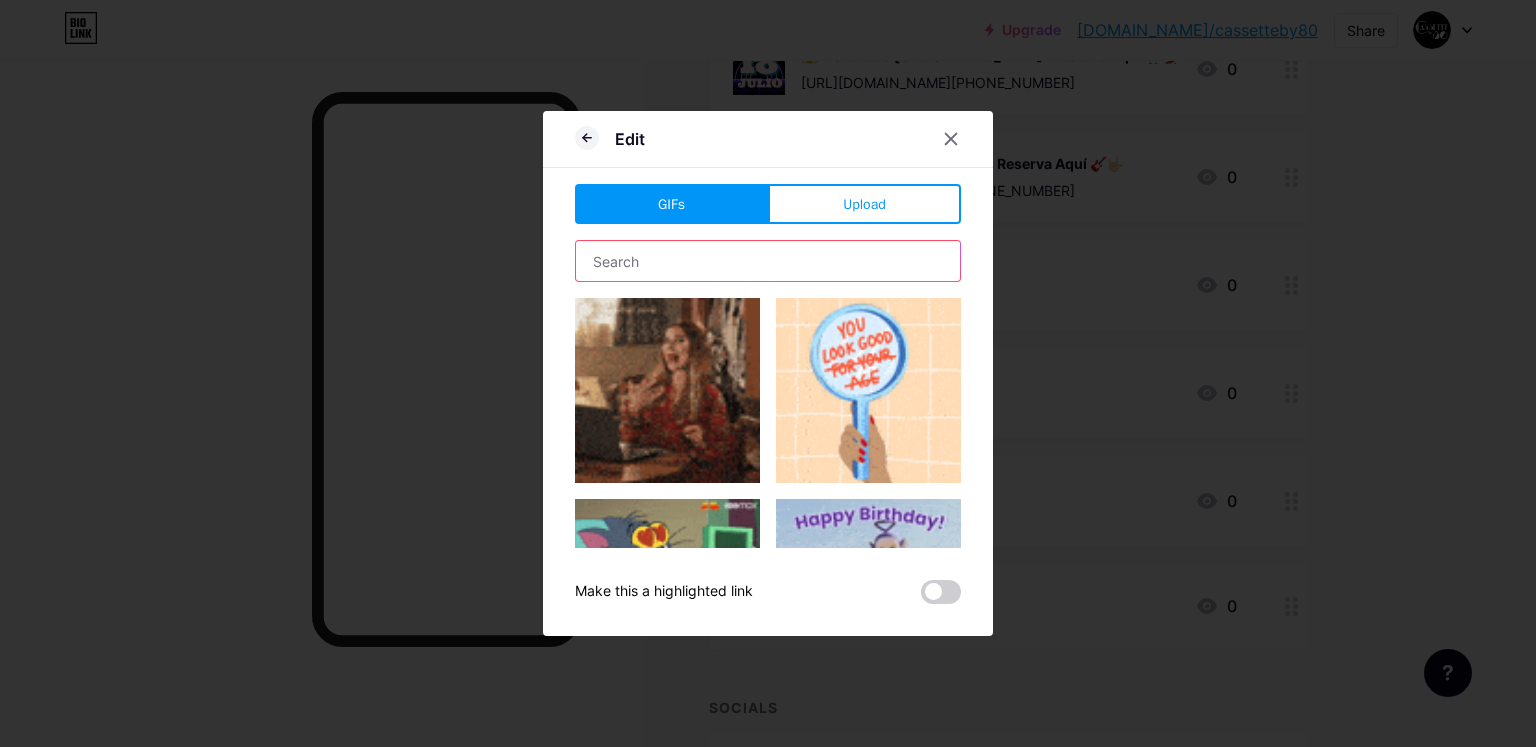 paste on "[URL][DOMAIN_NAME]" 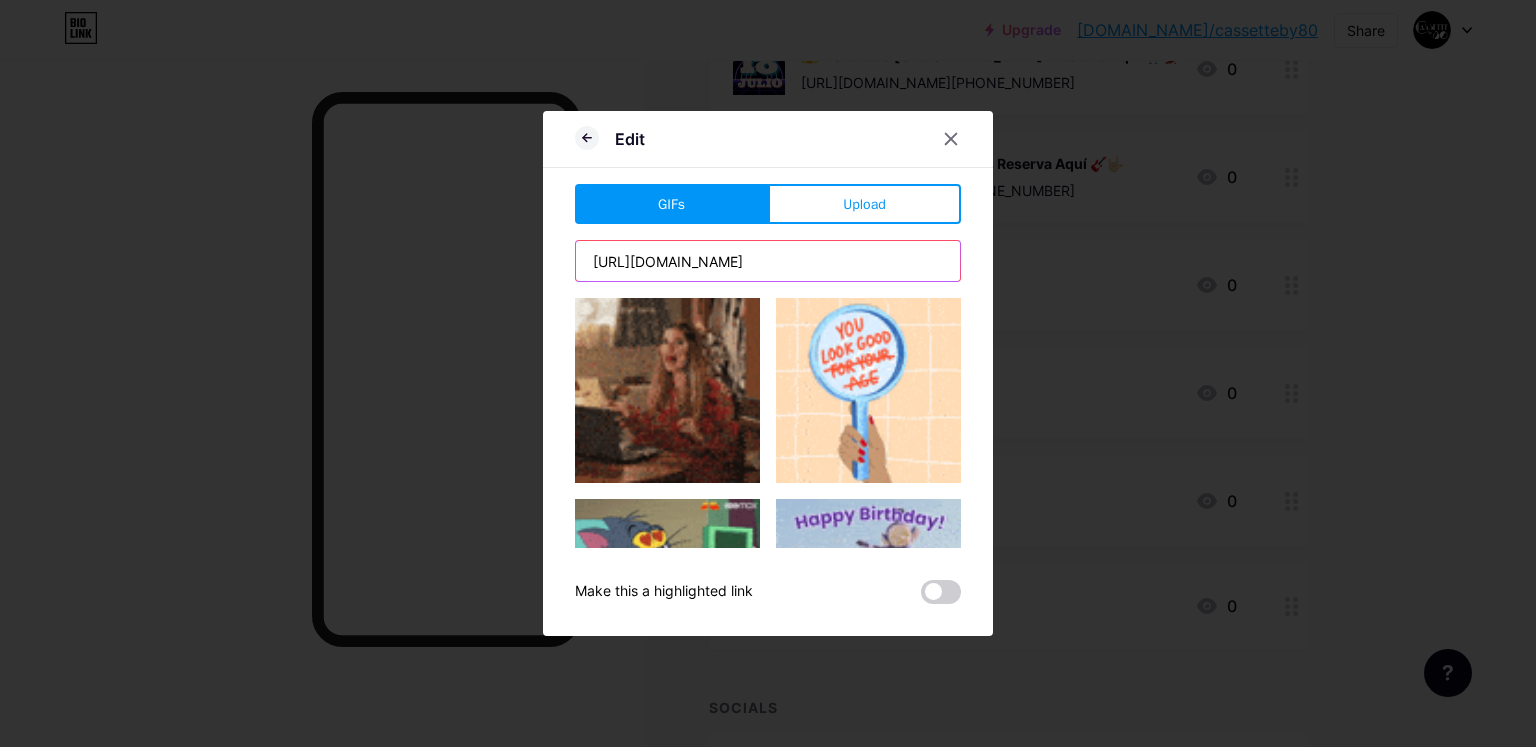 scroll, scrollTop: 0, scrollLeft: 1052, axis: horizontal 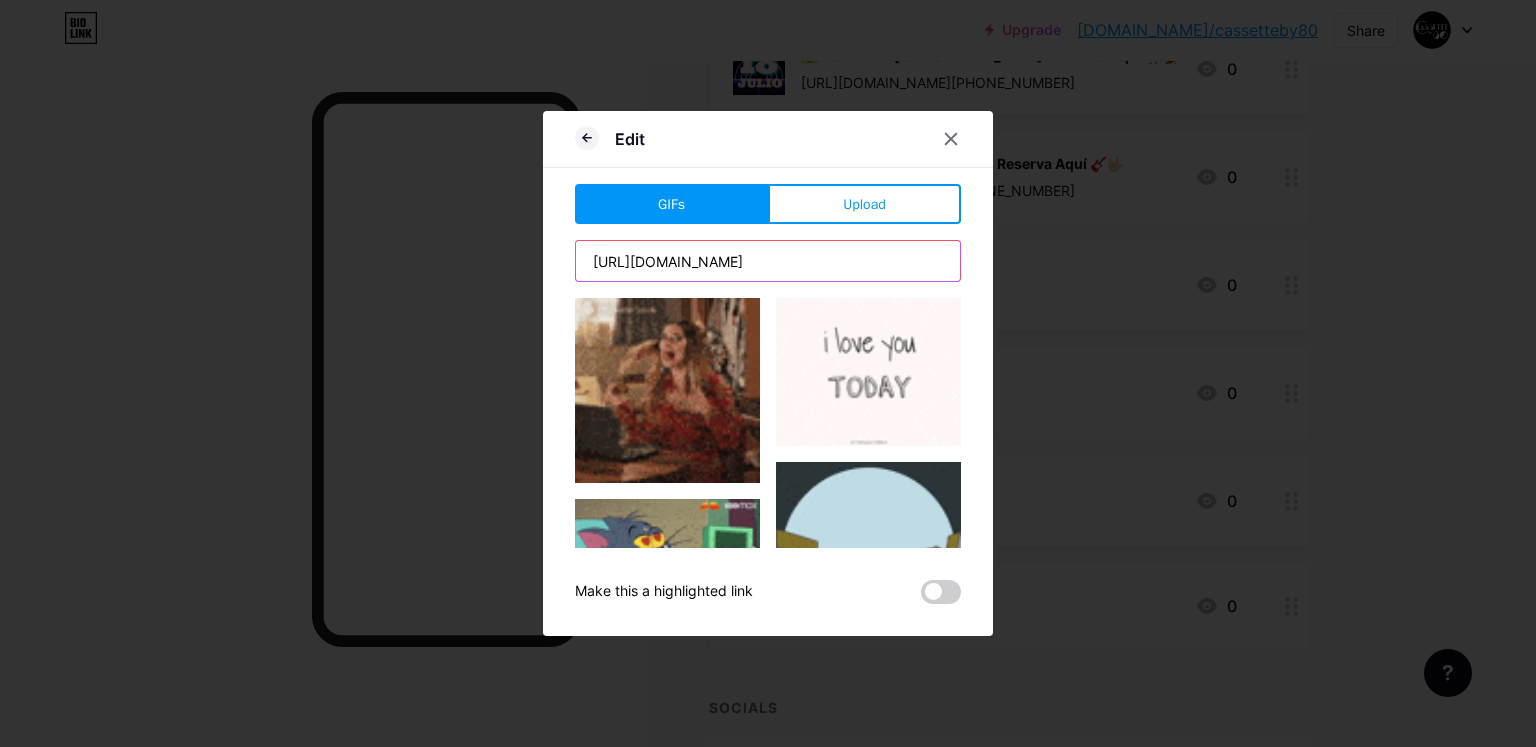 type on "[URL][DOMAIN_NAME]" 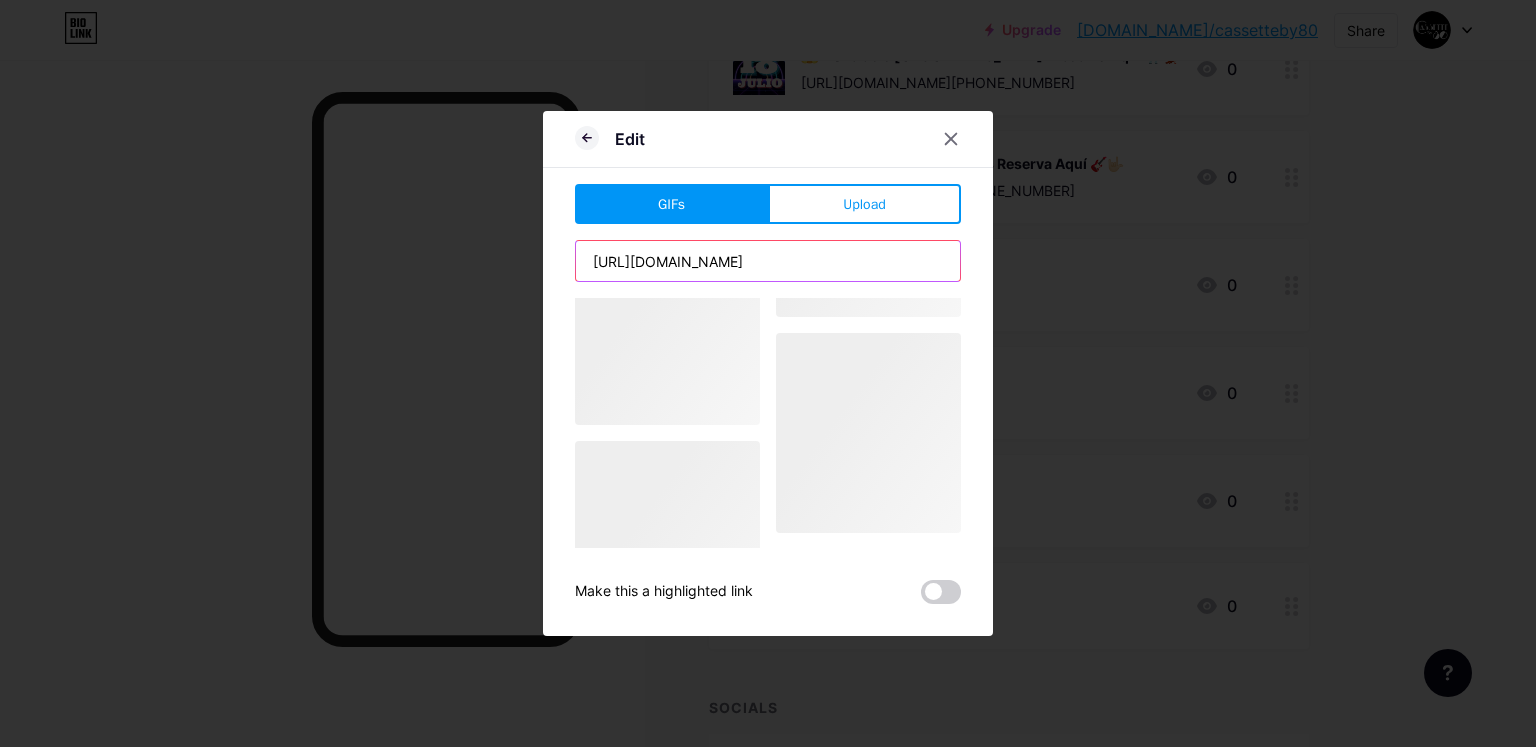scroll, scrollTop: 0, scrollLeft: 0, axis: both 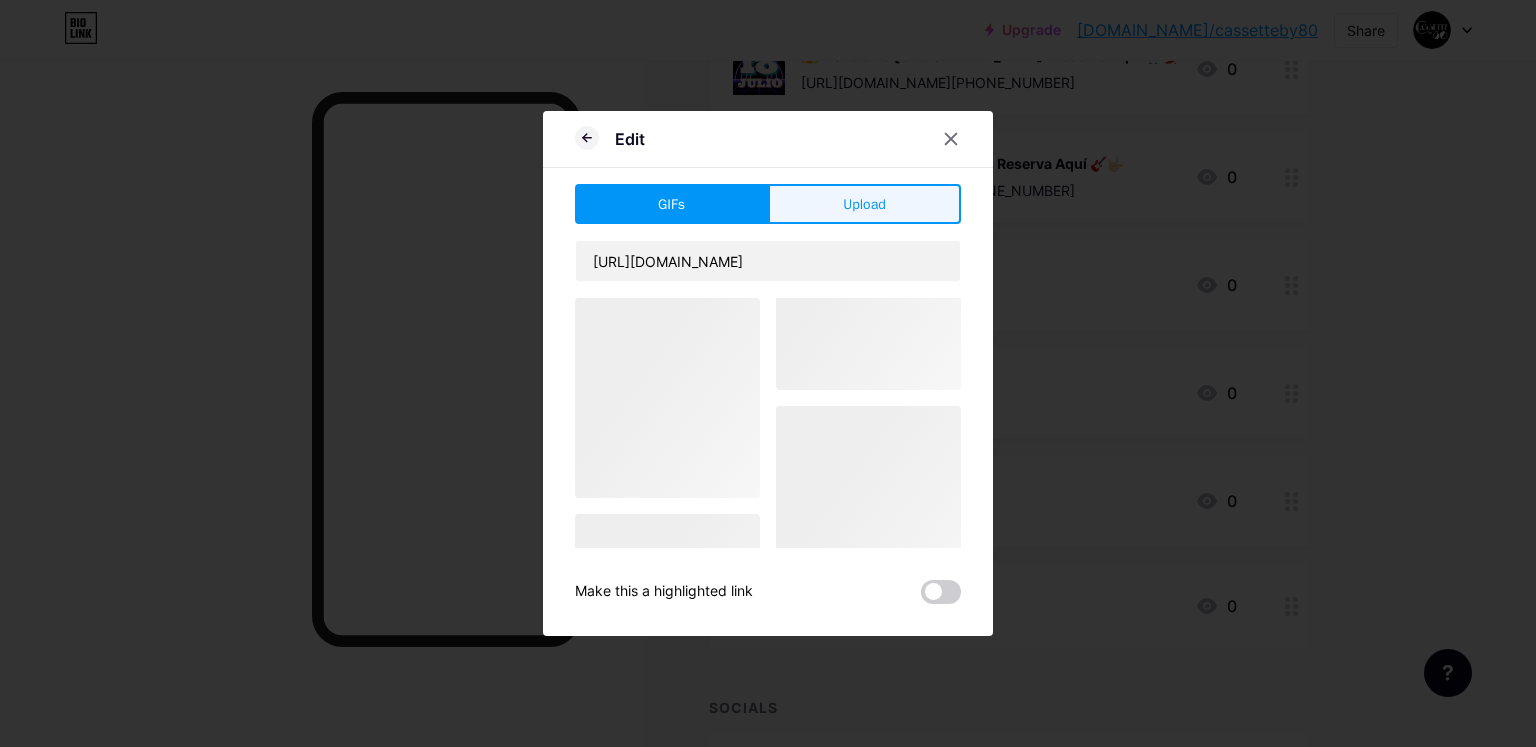 click on "Upload" at bounding box center [864, 204] 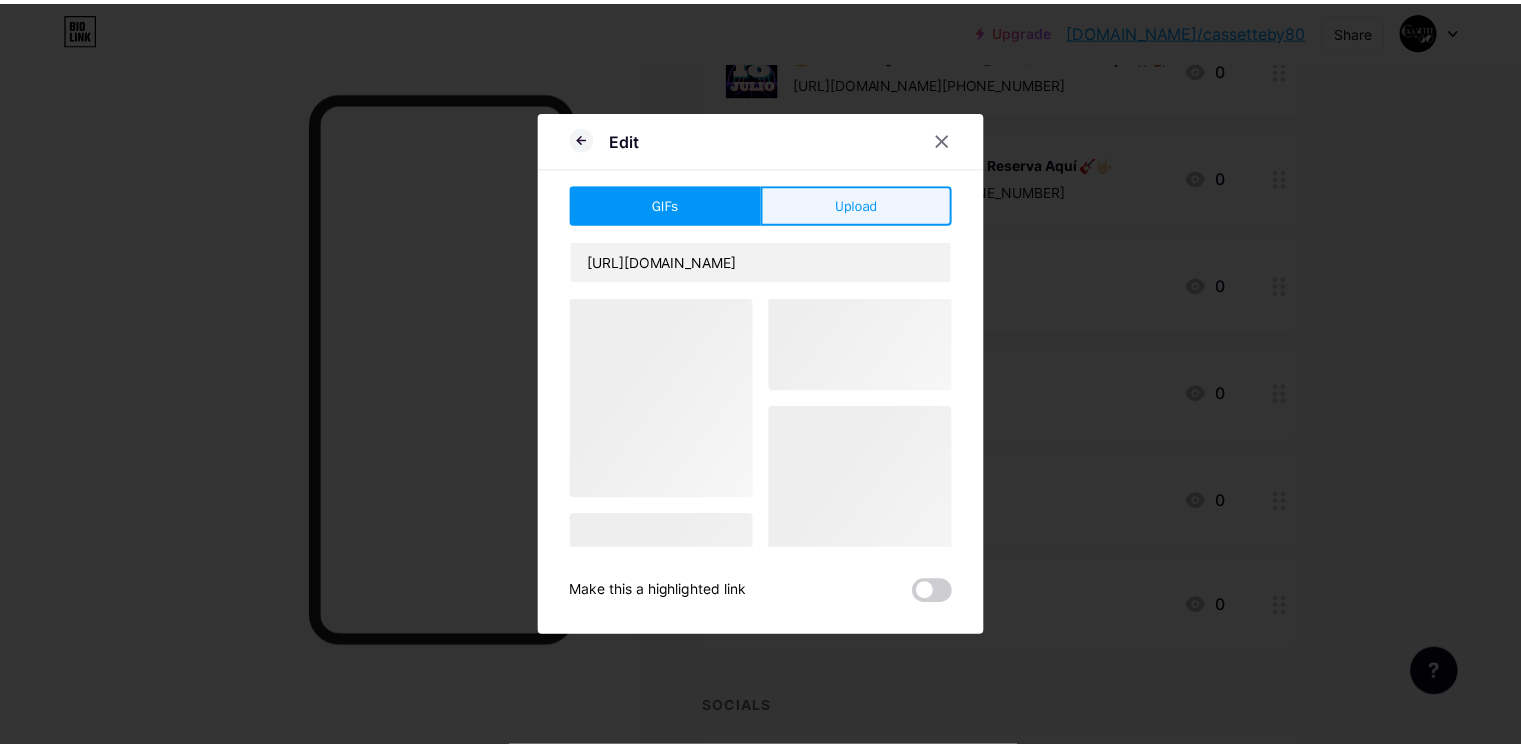 scroll, scrollTop: 0, scrollLeft: 0, axis: both 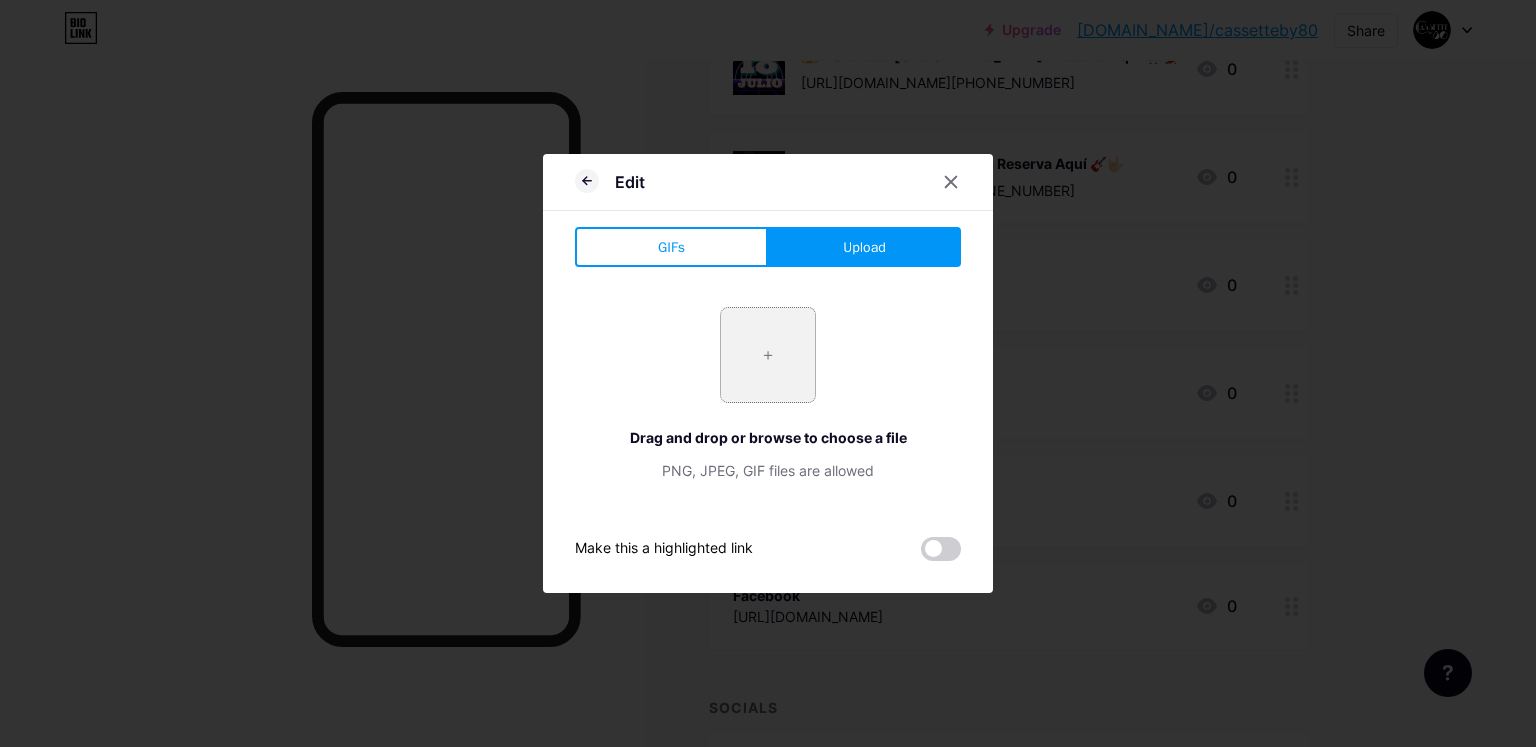 click at bounding box center [768, 355] 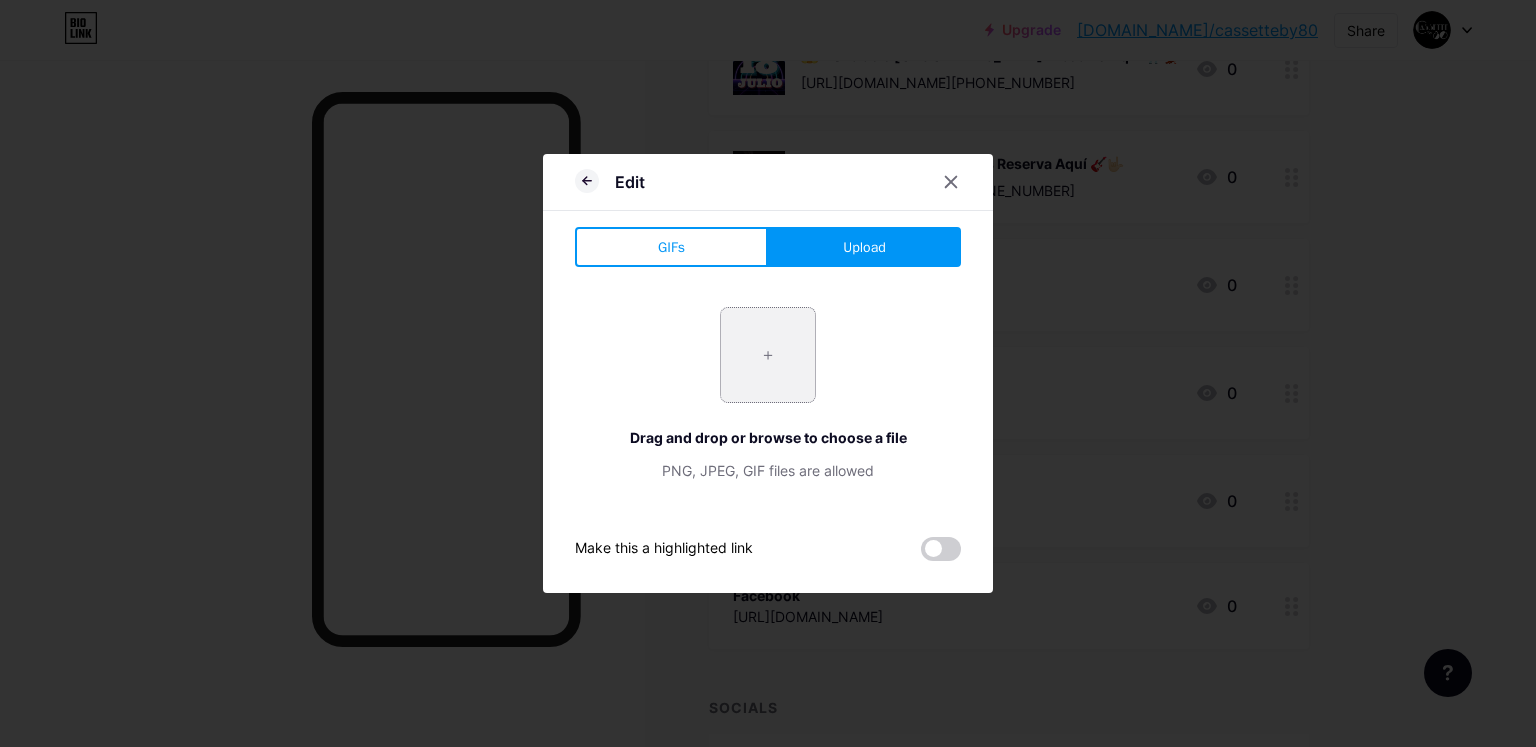 type on "C:\fakepath\Social Media Facebook GIF by Emplifi.gif" 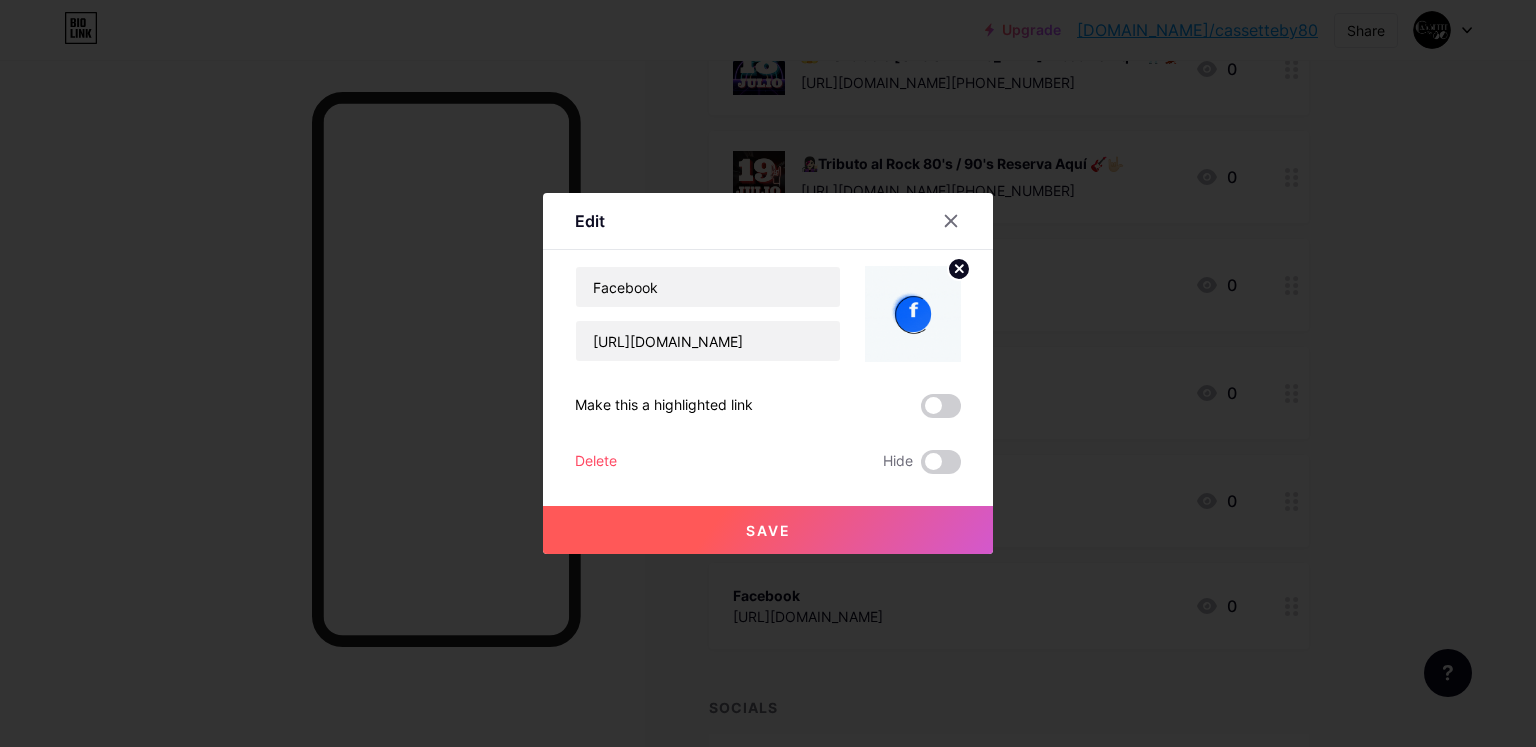click on "Save" at bounding box center (768, 530) 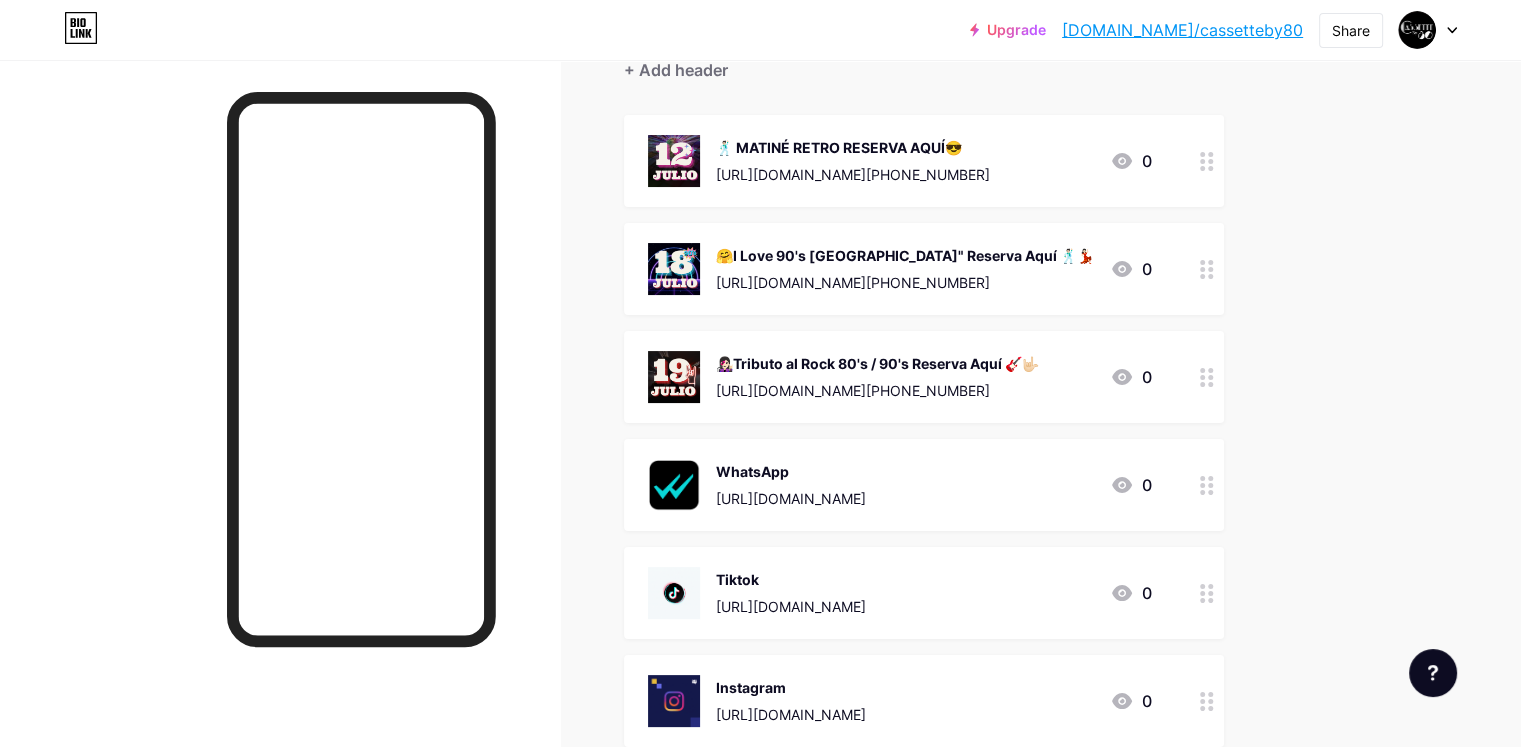 scroll, scrollTop: 0, scrollLeft: 0, axis: both 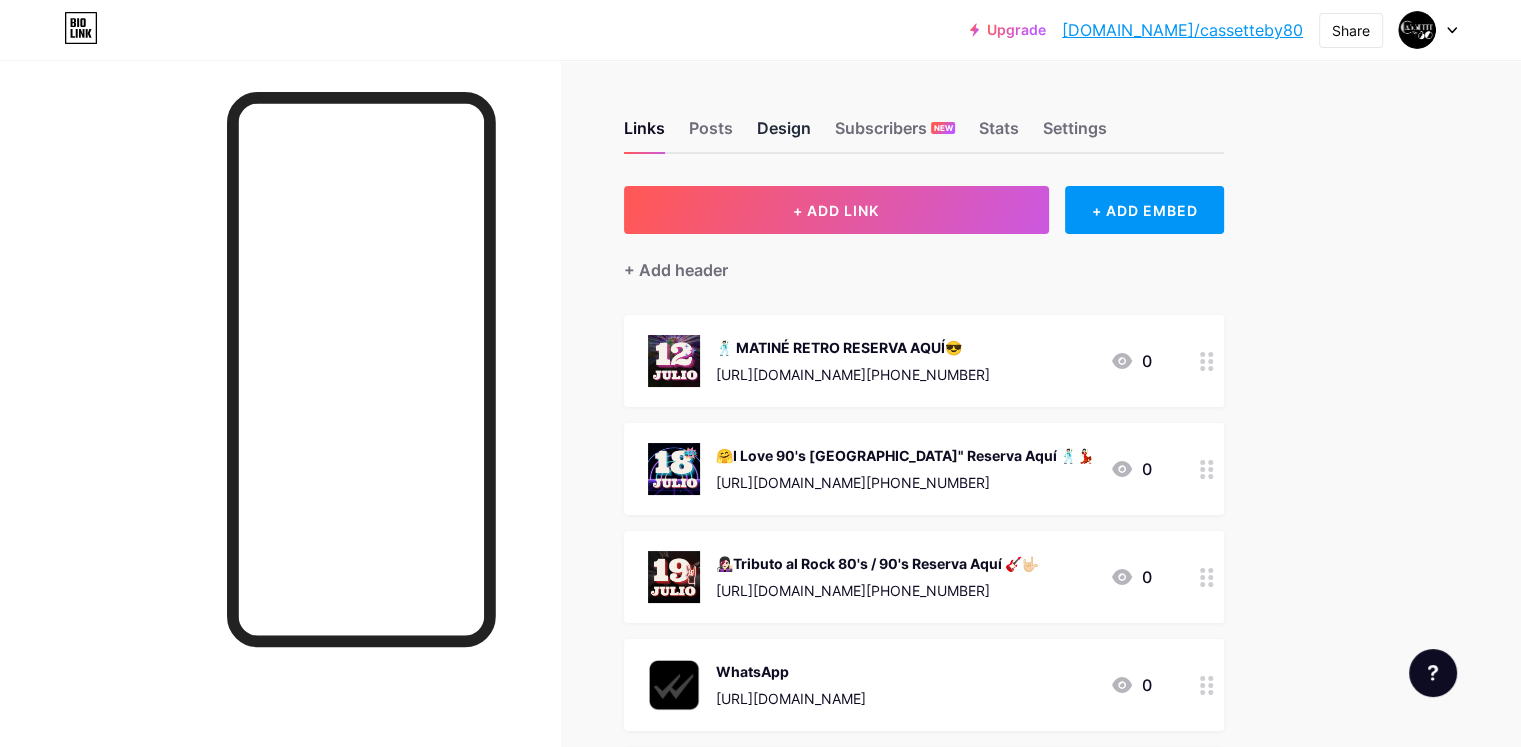 click on "Design" at bounding box center [784, 134] 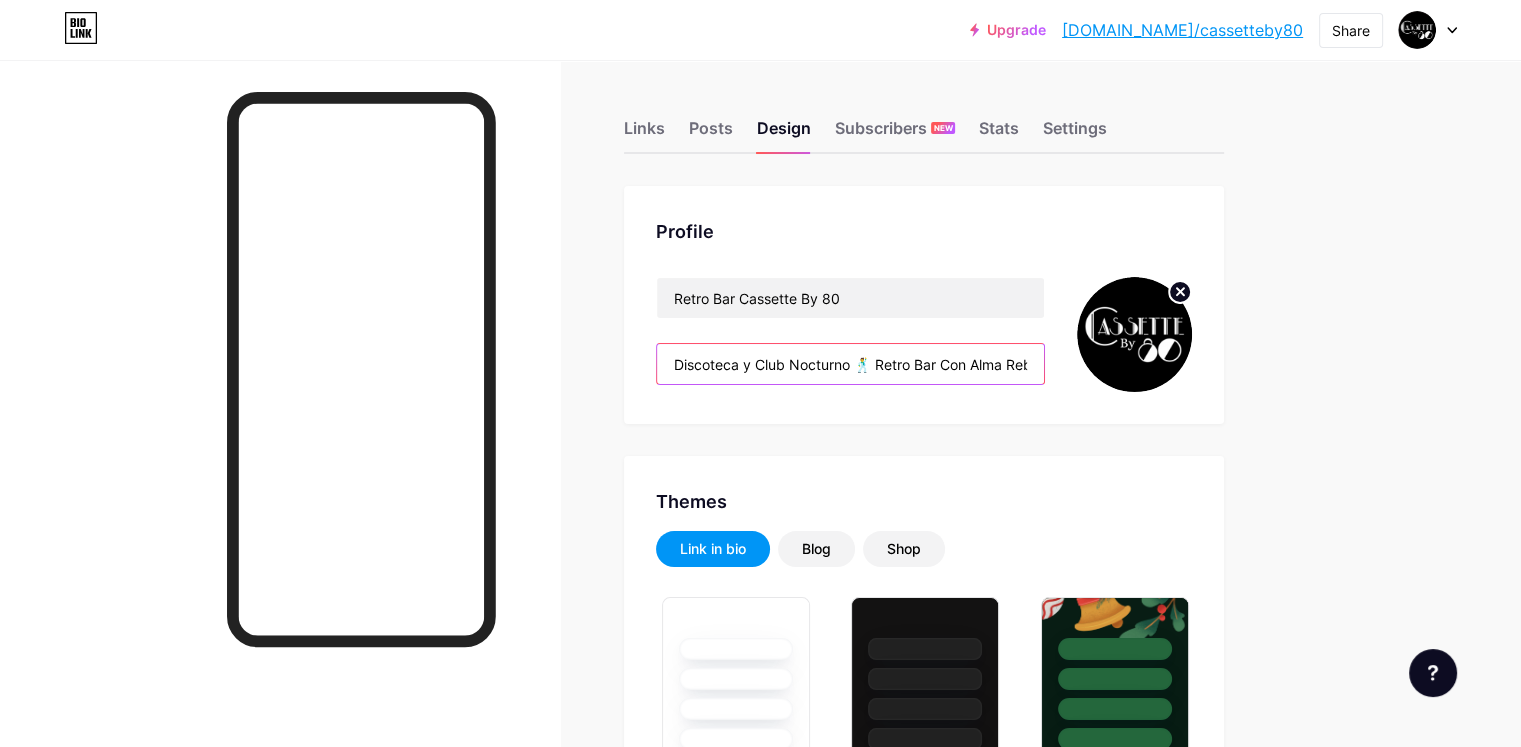 click on "Discoteca y Club Nocturno 🕺 Retro Bar Con Alma Rebelde 💿 Dosis Retro para Amantes del Buen Ruido 😎 Cassette No copia épocas, las trae de vuelta 🔥 ¡Ven ya, Sin Excusas!" at bounding box center [850, 364] 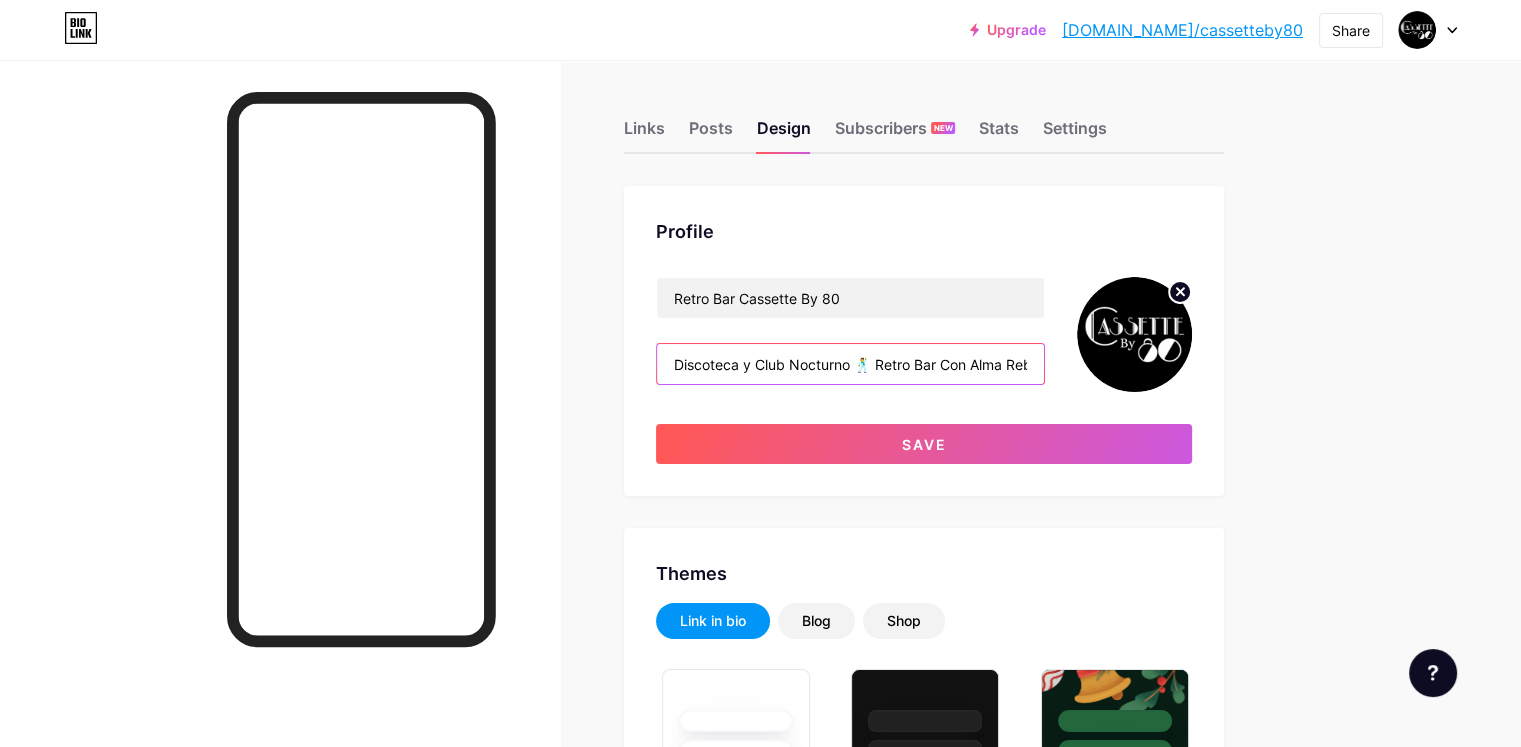 drag, startPoint x: 957, startPoint y: 366, endPoint x: 944, endPoint y: 371, distance: 13.928389 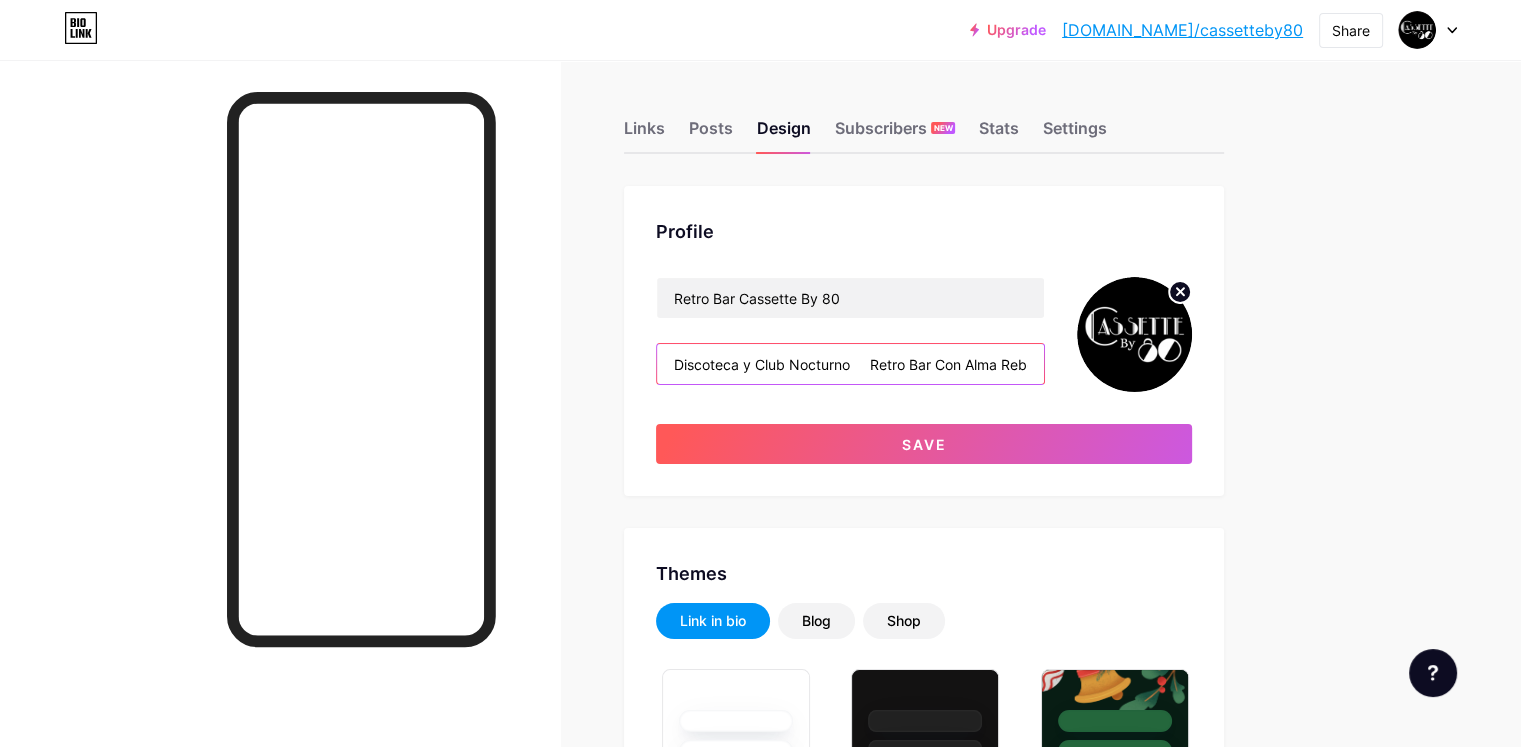 paste on "🕺" 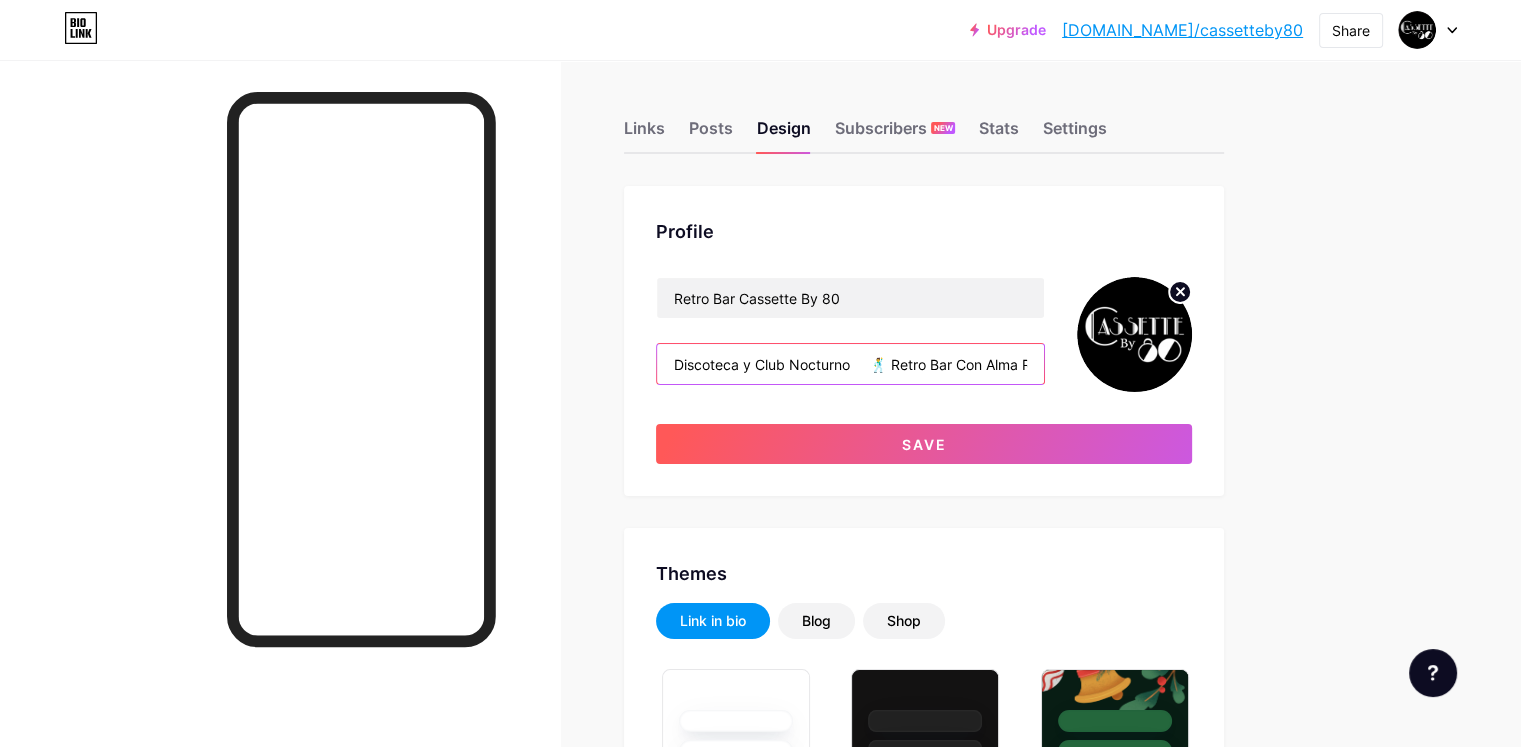 click on "Discoteca y Club Nocturno     🕺 Retro Bar Con Alma Rebelde 💿 Dosis Retro para Amantes del Buen Ruido 😎 Cassette No copia épocas, las trae de vuelta 🔥 ¡Ven ya, Sin Excusas!" at bounding box center (850, 364) 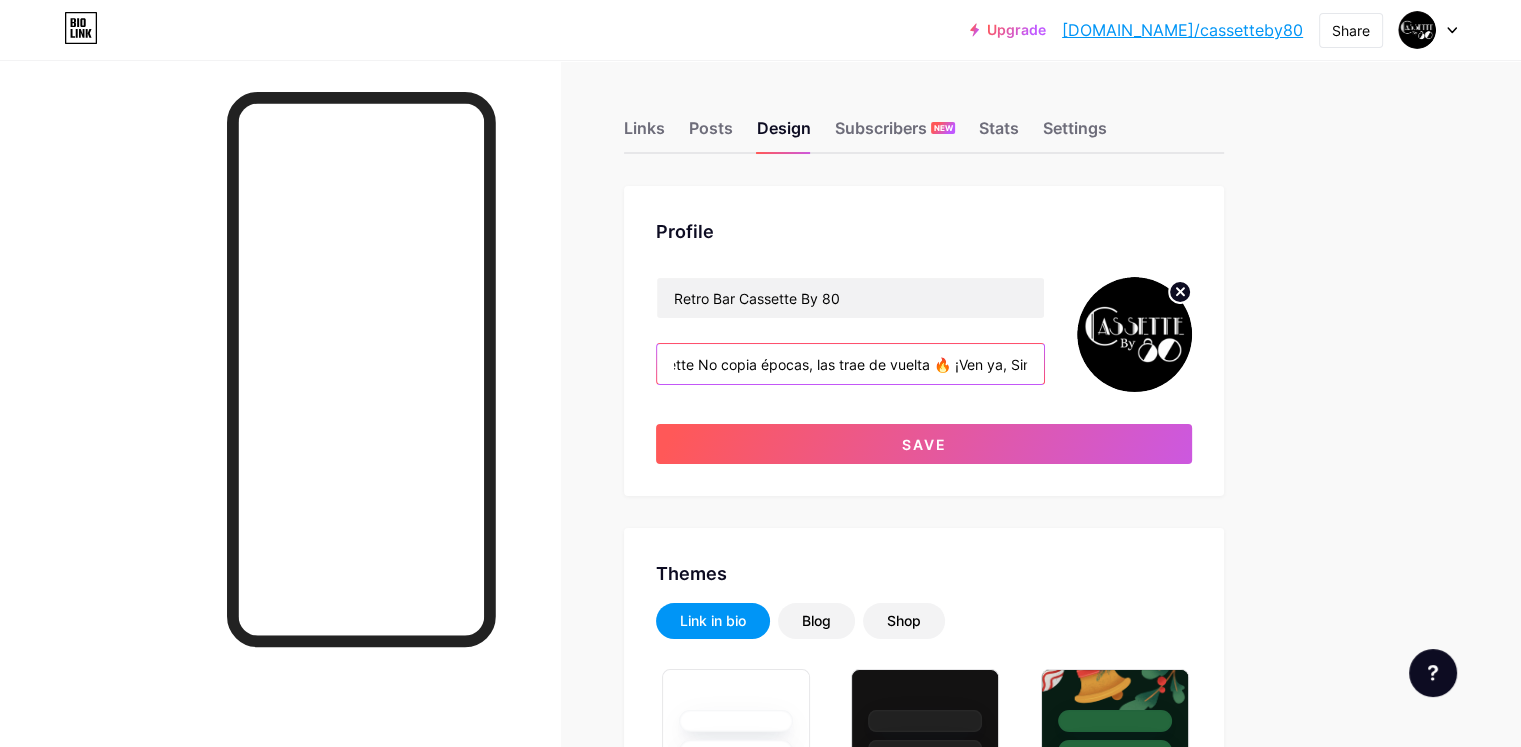scroll, scrollTop: 0, scrollLeft: 769, axis: horizontal 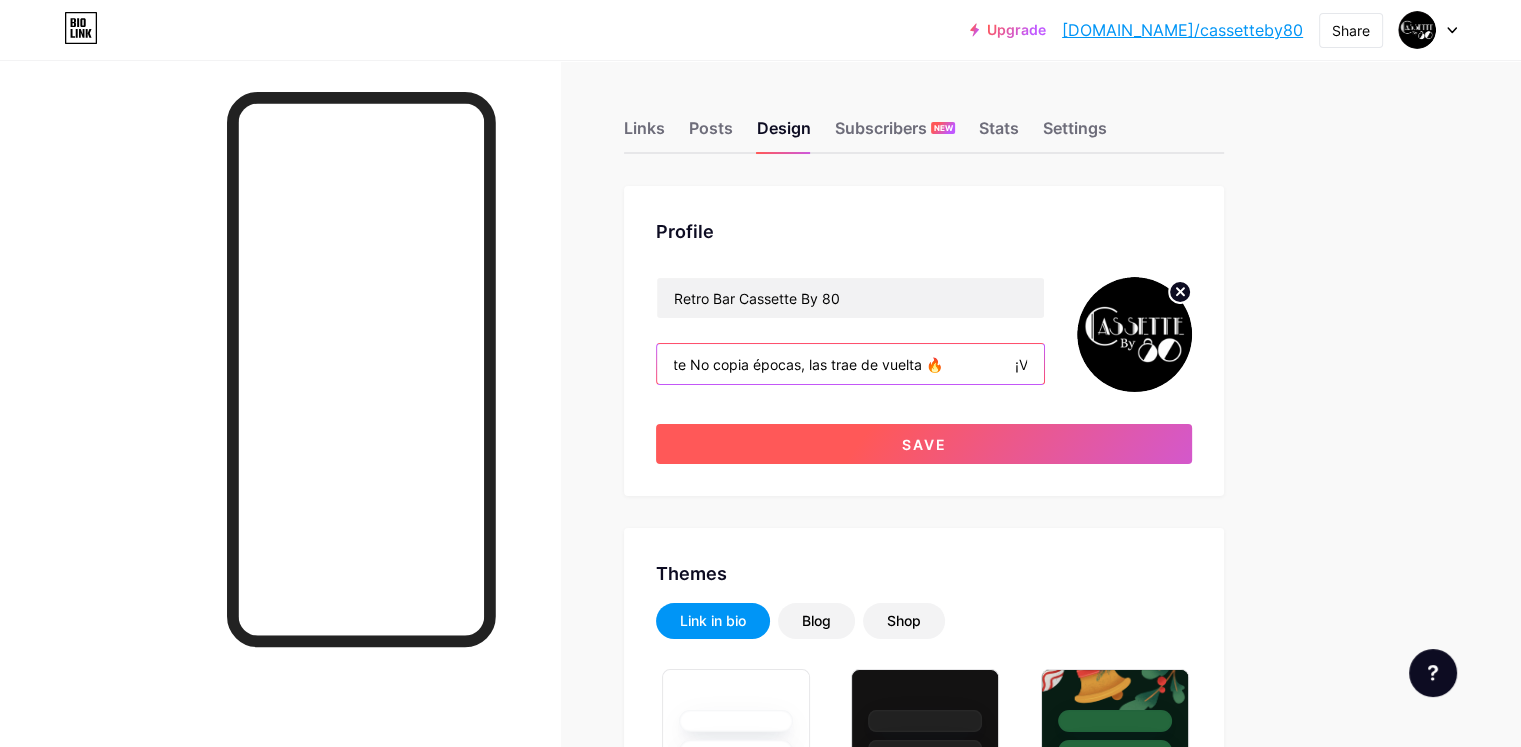 type on "Discoteca y Club Nocturno     🕺 Retro Bar Con Alma Rebelde 💿 Dosis Retro para Amantes del Buen Ruido 😎 Cassette No copia épocas, las trae de vuelta 🔥                  ¡Ven ya, Sin Excusas!" 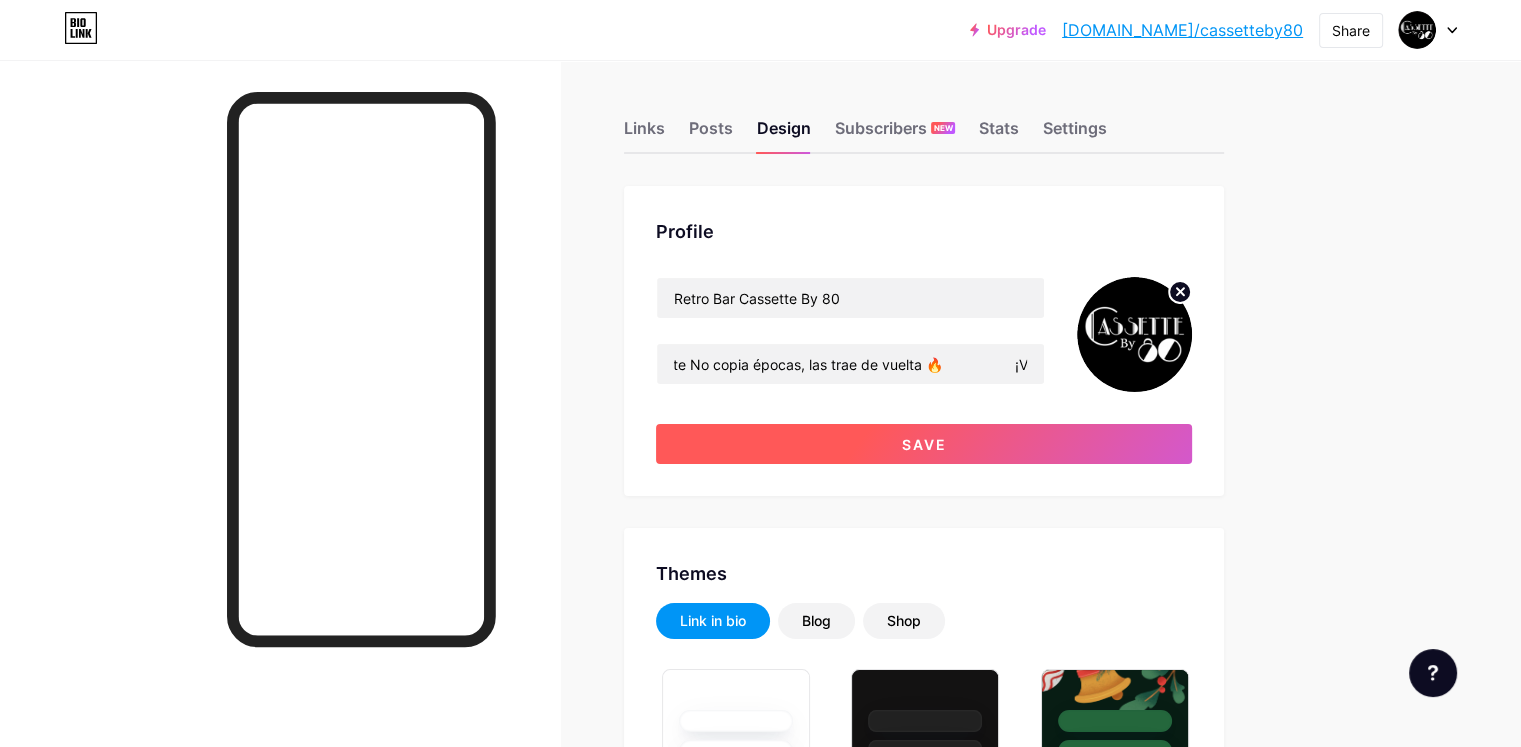 click on "Save" at bounding box center (924, 444) 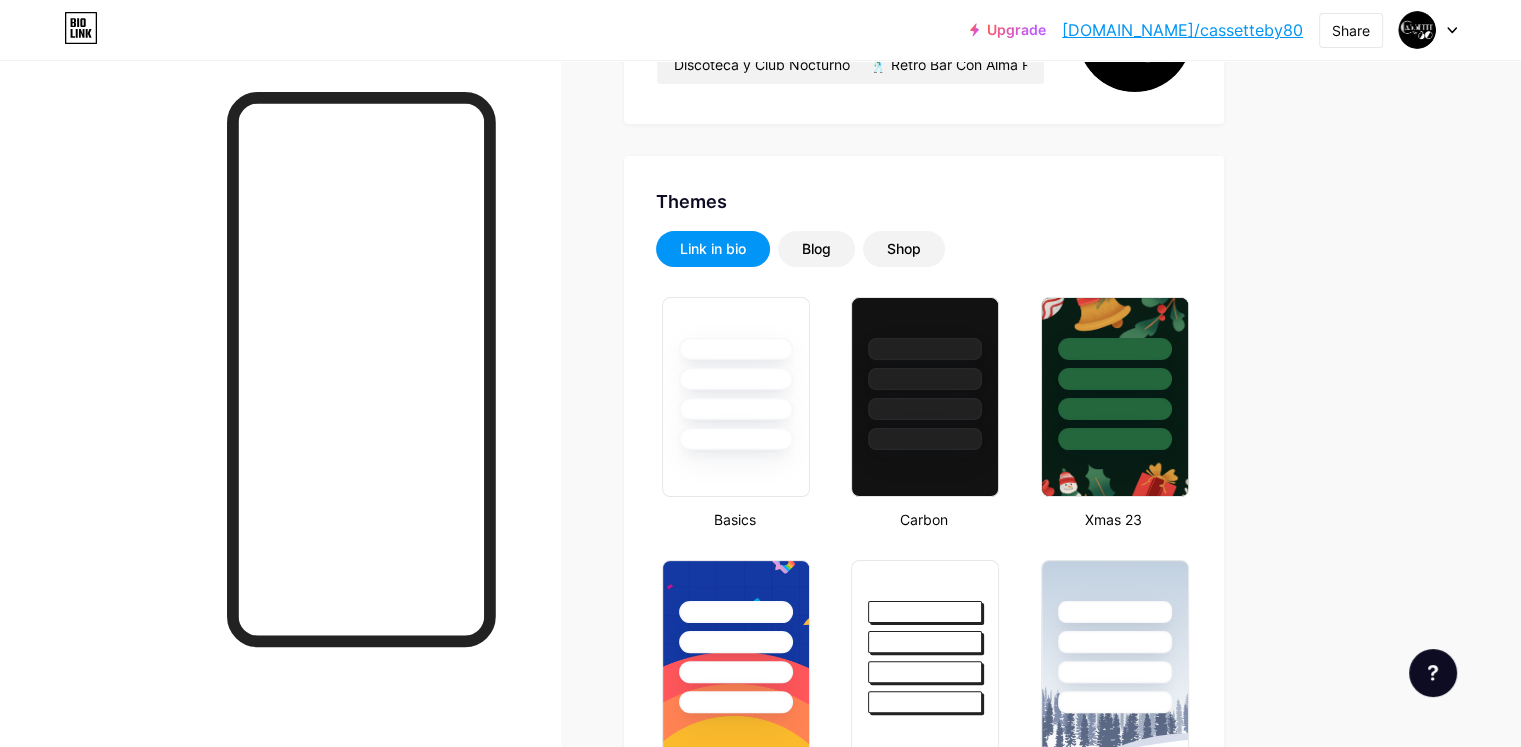 scroll, scrollTop: 0, scrollLeft: 0, axis: both 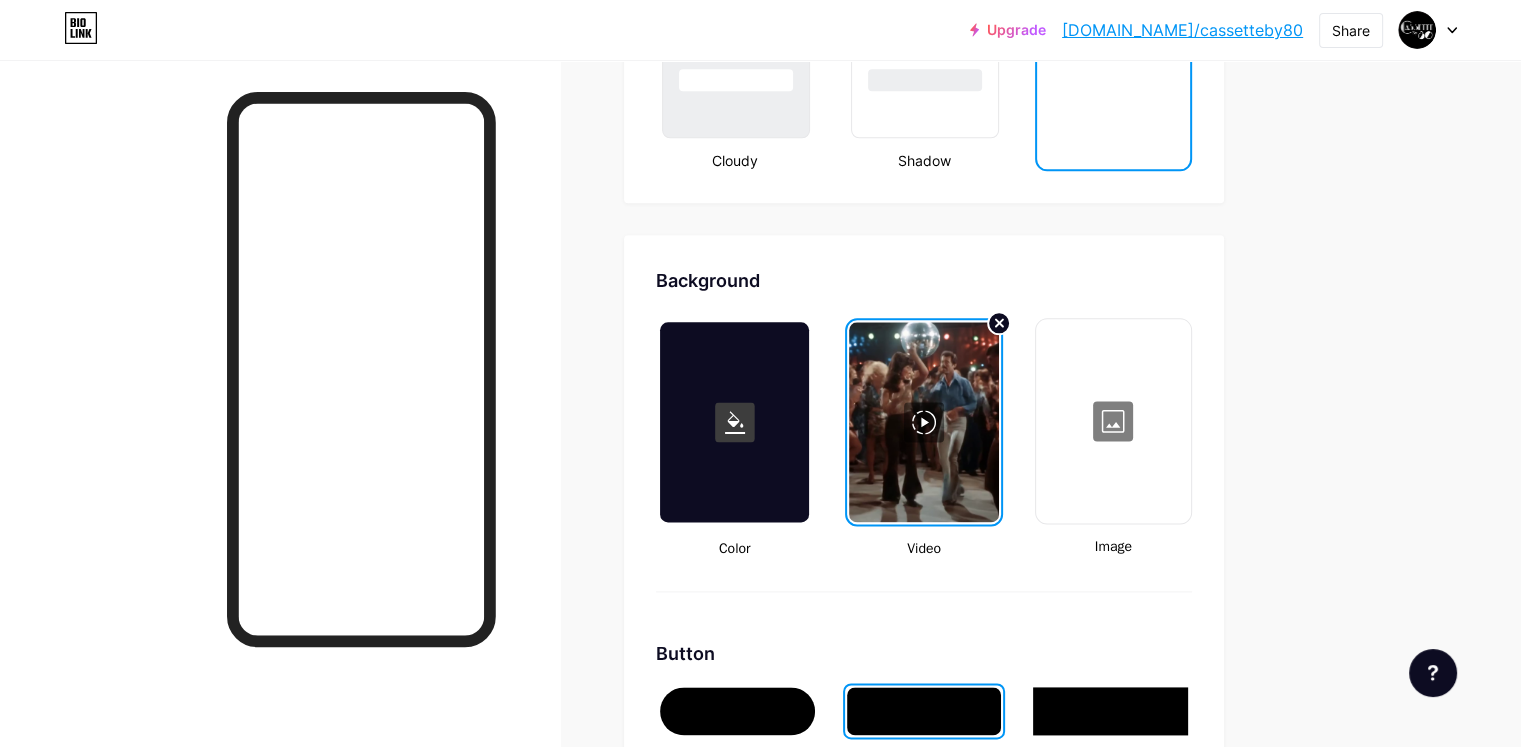 click at bounding box center (923, 422) 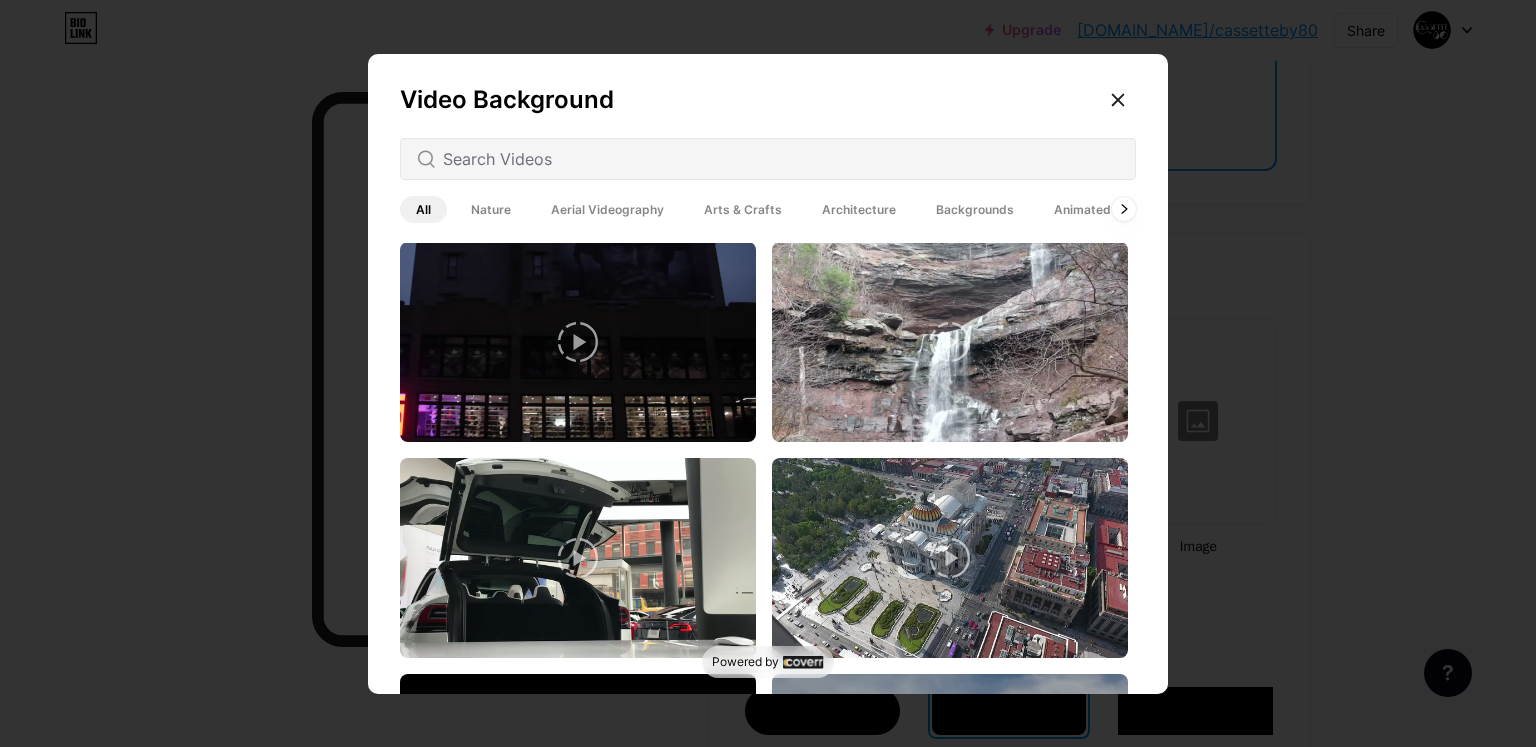 scroll, scrollTop: 0, scrollLeft: 0, axis: both 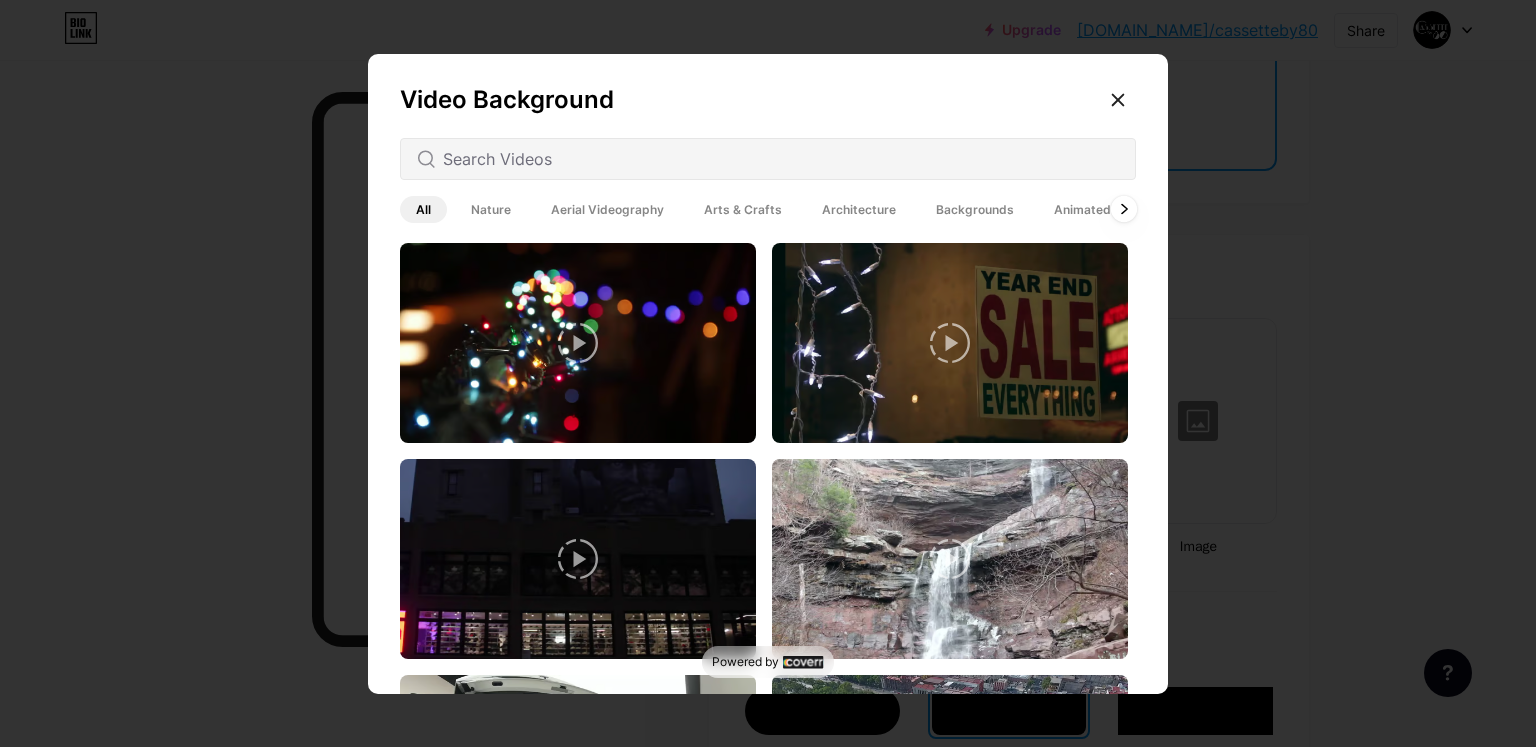 click 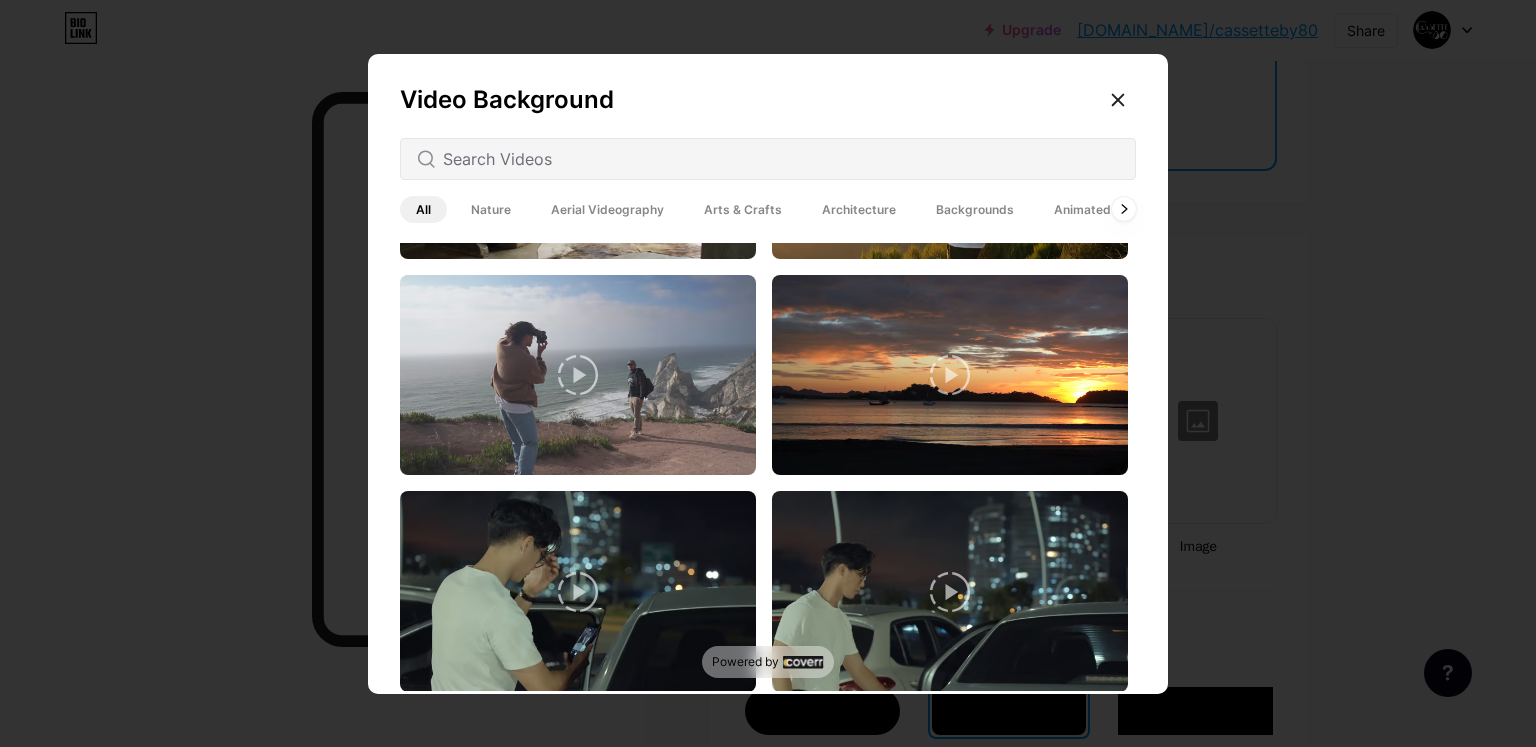 scroll, scrollTop: 1417, scrollLeft: 0, axis: vertical 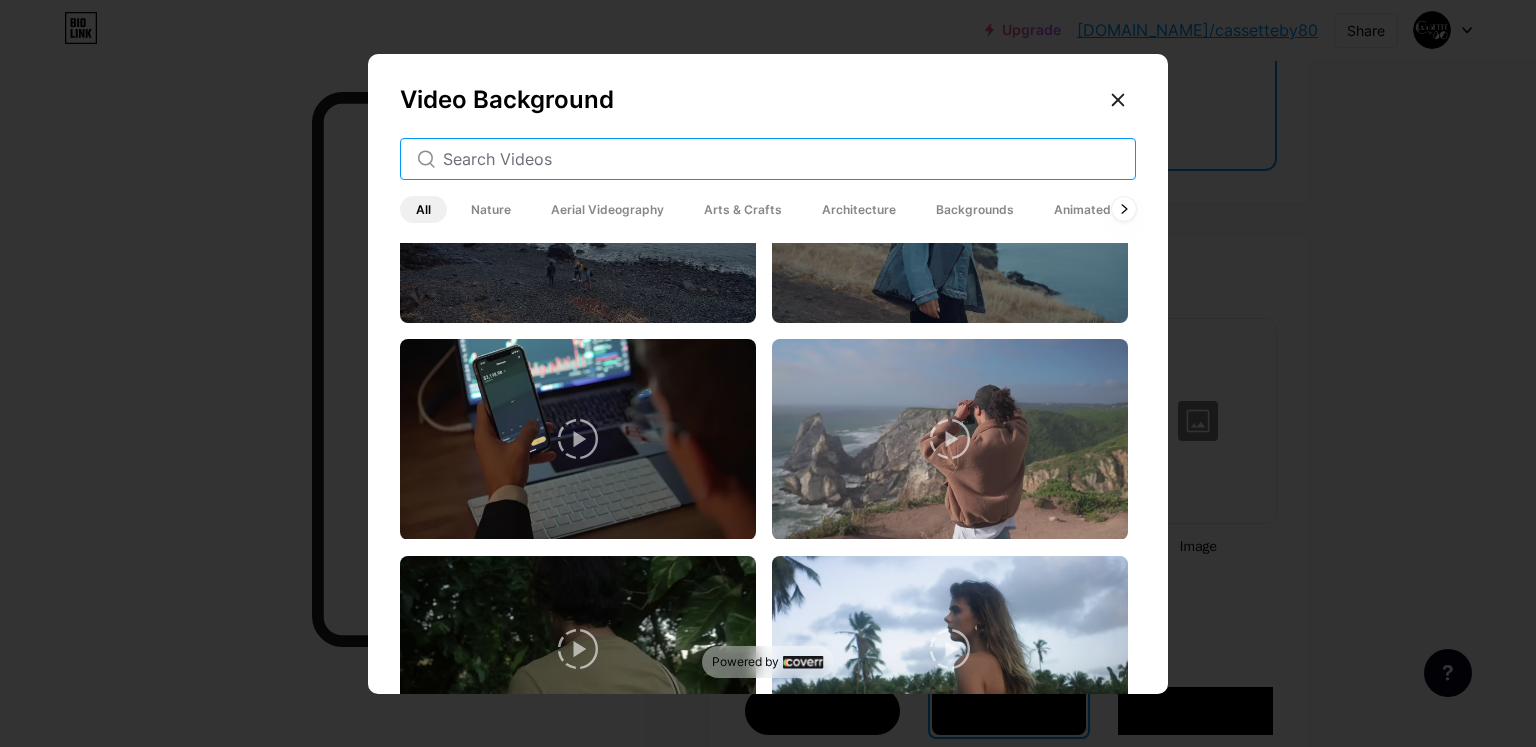 click at bounding box center (781, 159) 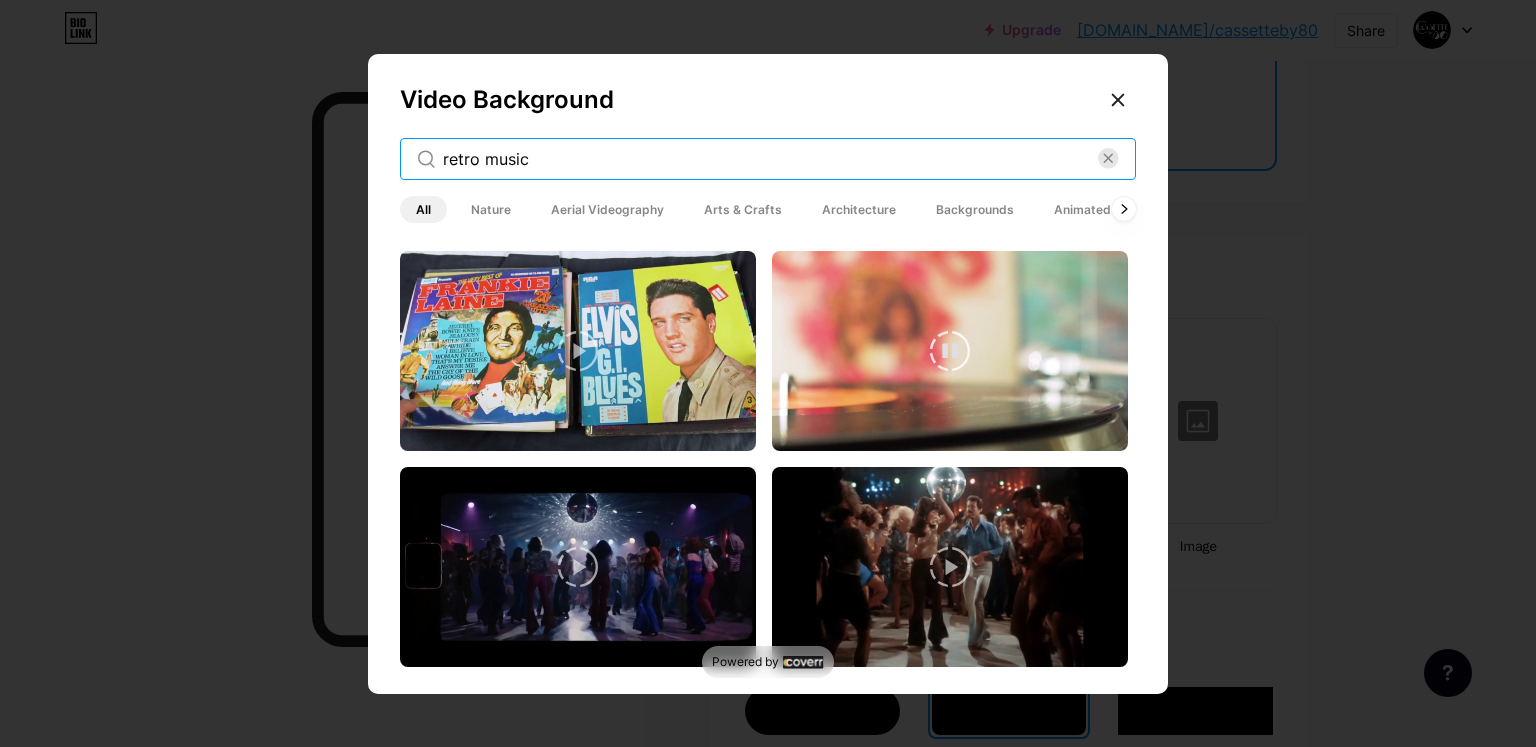 scroll, scrollTop: 0, scrollLeft: 0, axis: both 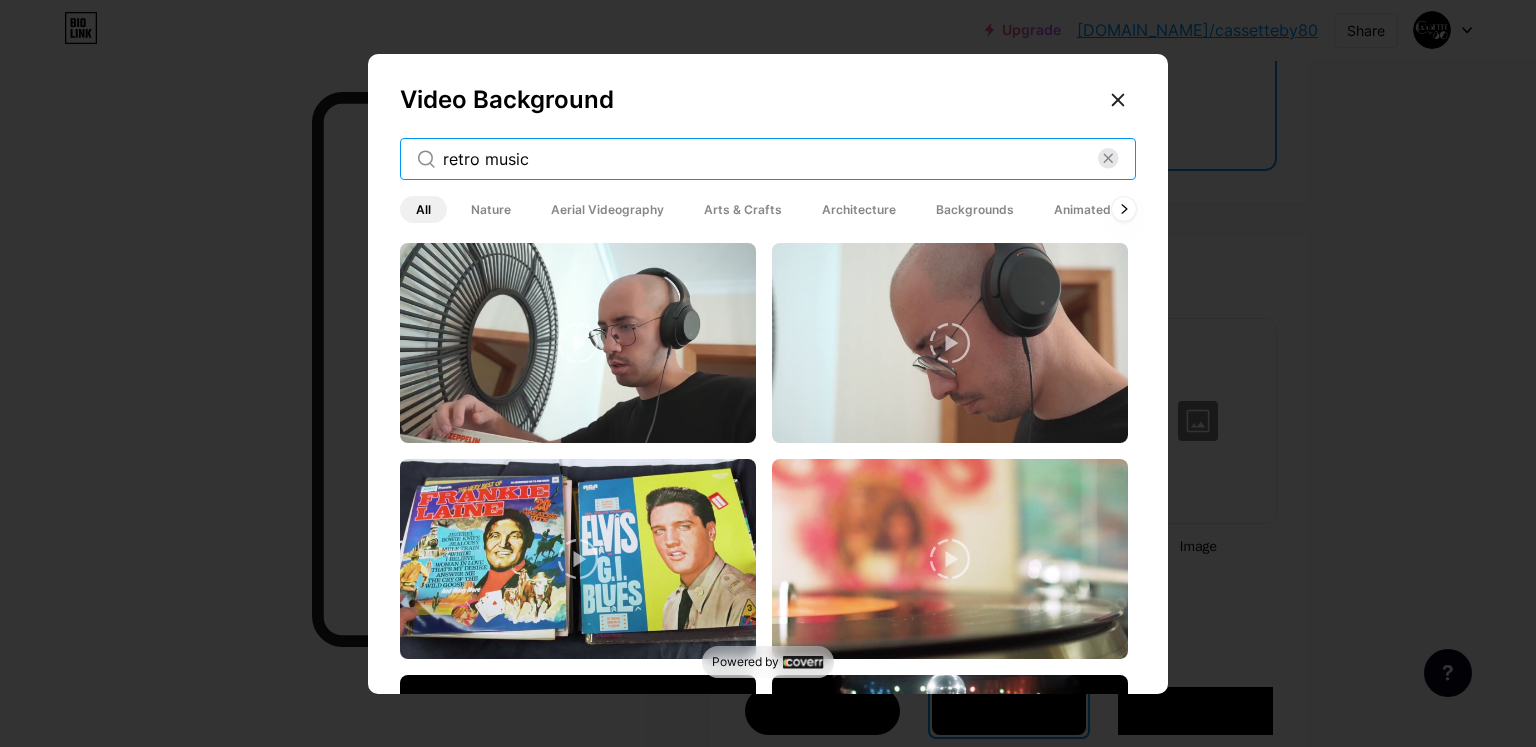 type on "retro music" 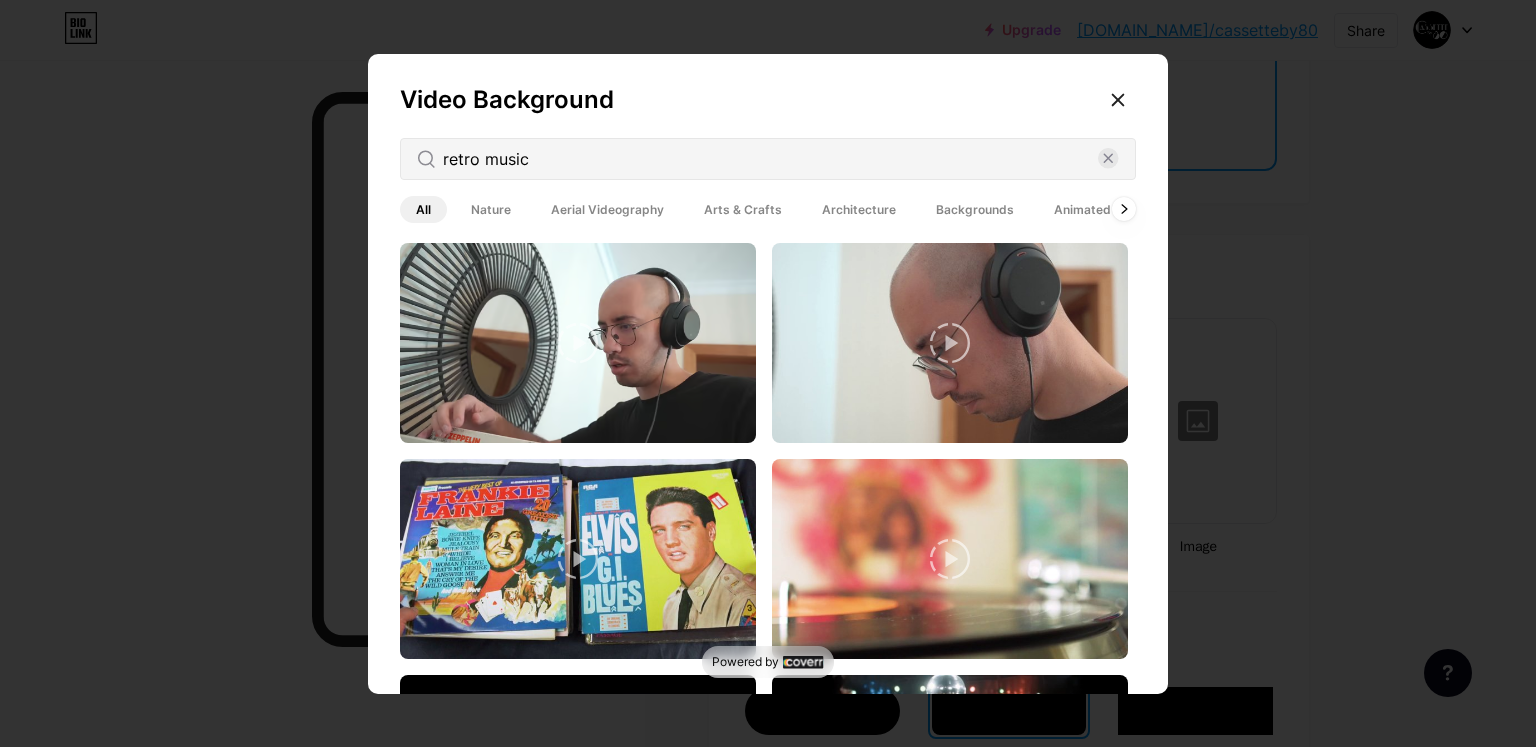 click on "Animated" at bounding box center (1082, 209) 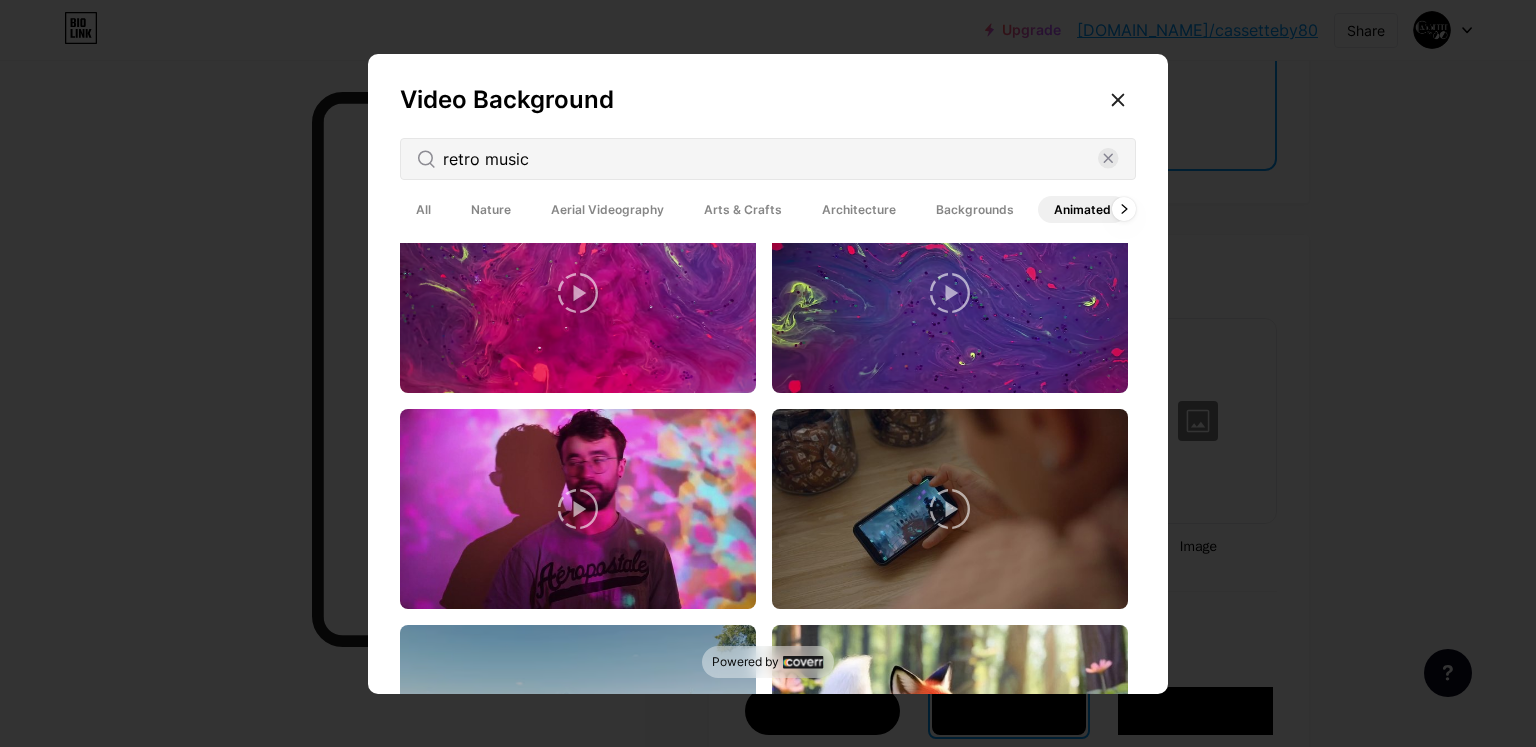 scroll, scrollTop: 900, scrollLeft: 0, axis: vertical 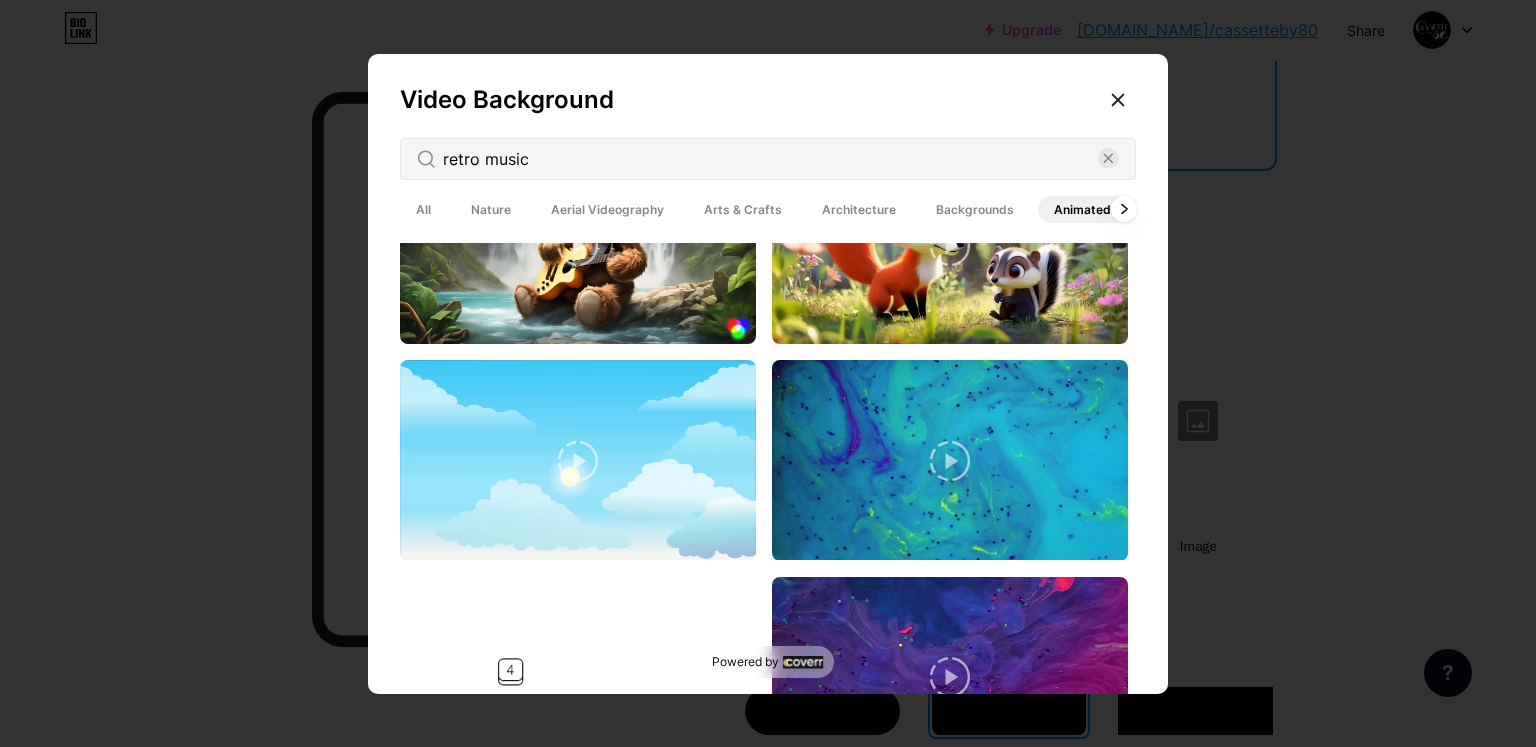 click at bounding box center [1124, 209] 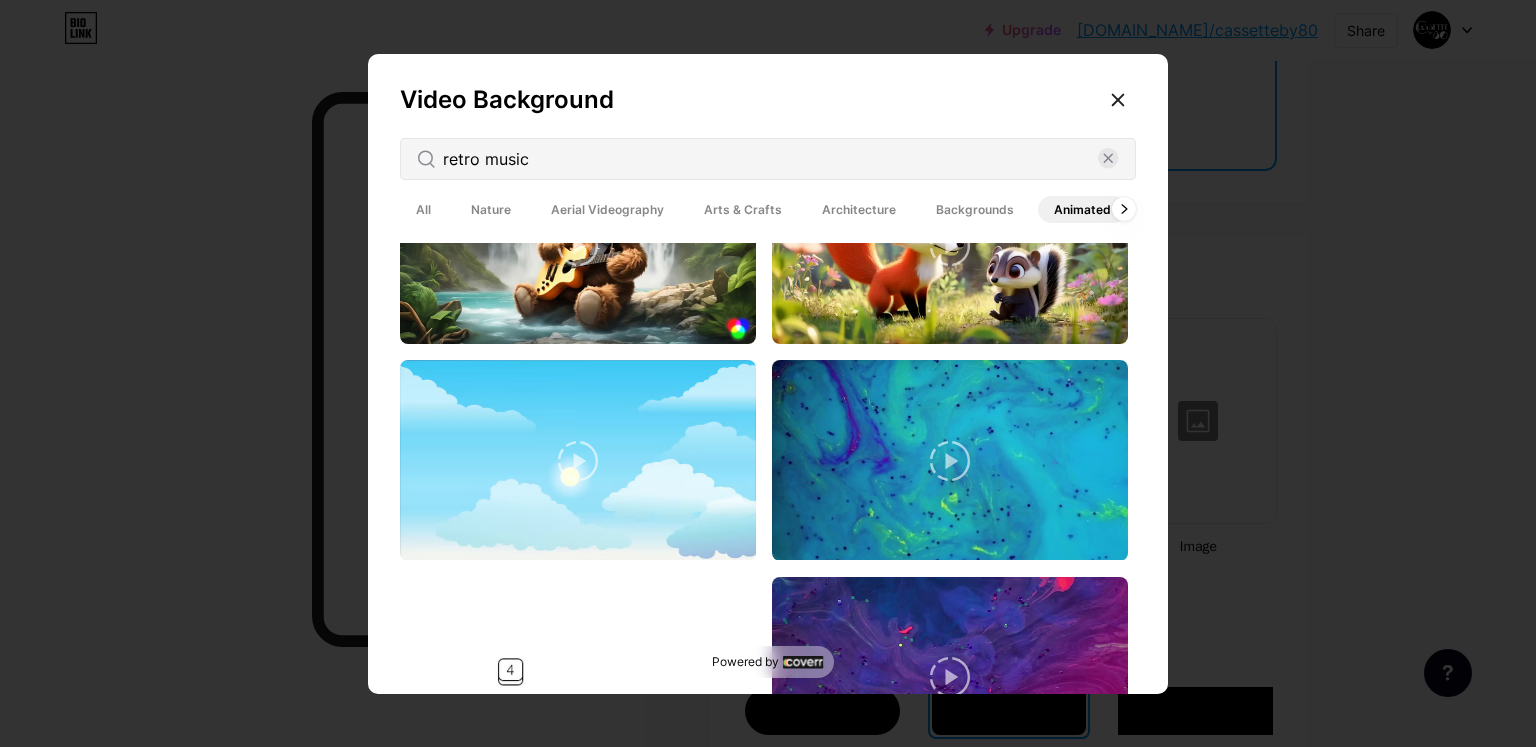drag, startPoint x: 1112, startPoint y: 216, endPoint x: 1120, endPoint y: 243, distance: 28.160255 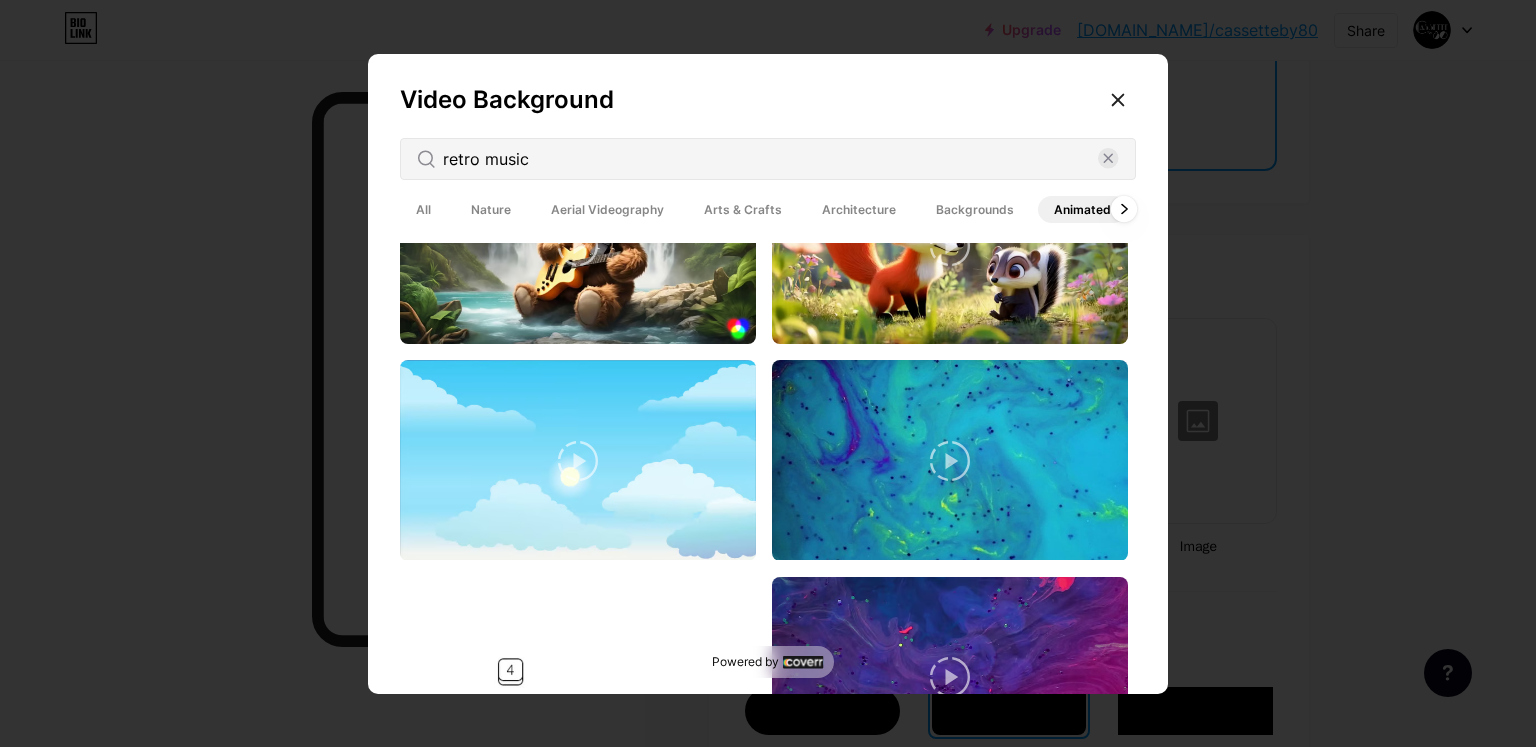 click 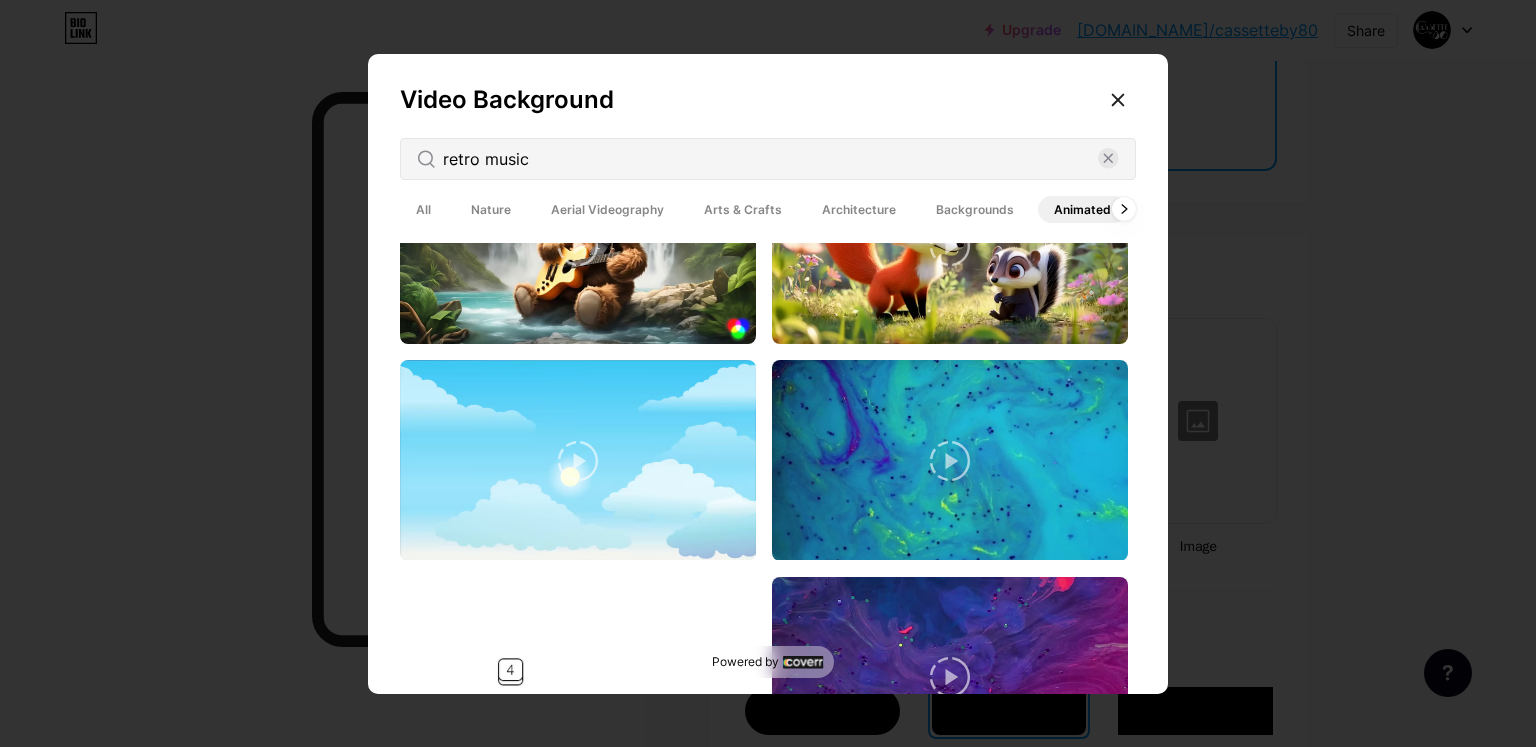 click on "Backgrounds" at bounding box center [975, 209] 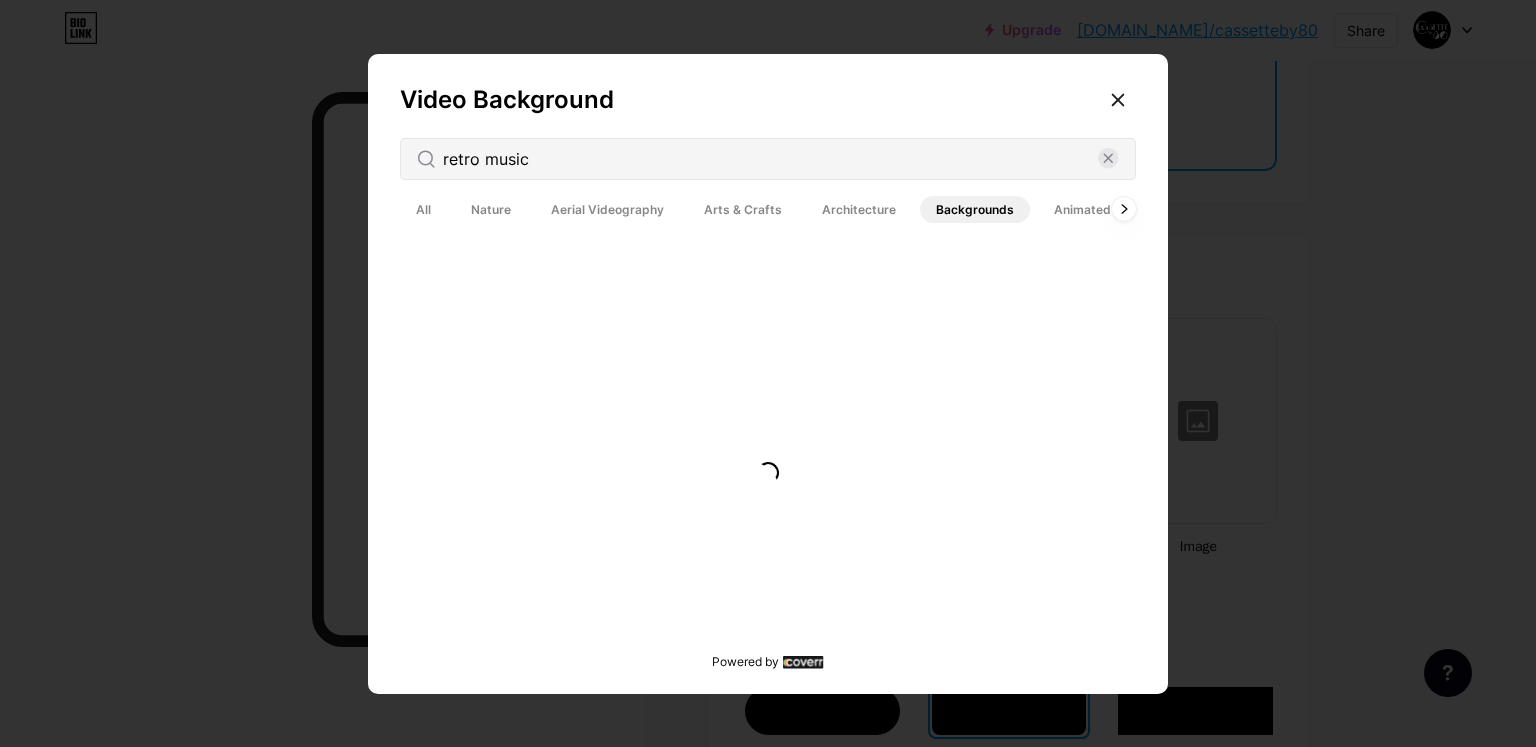 click on "Animated" at bounding box center (1082, 209) 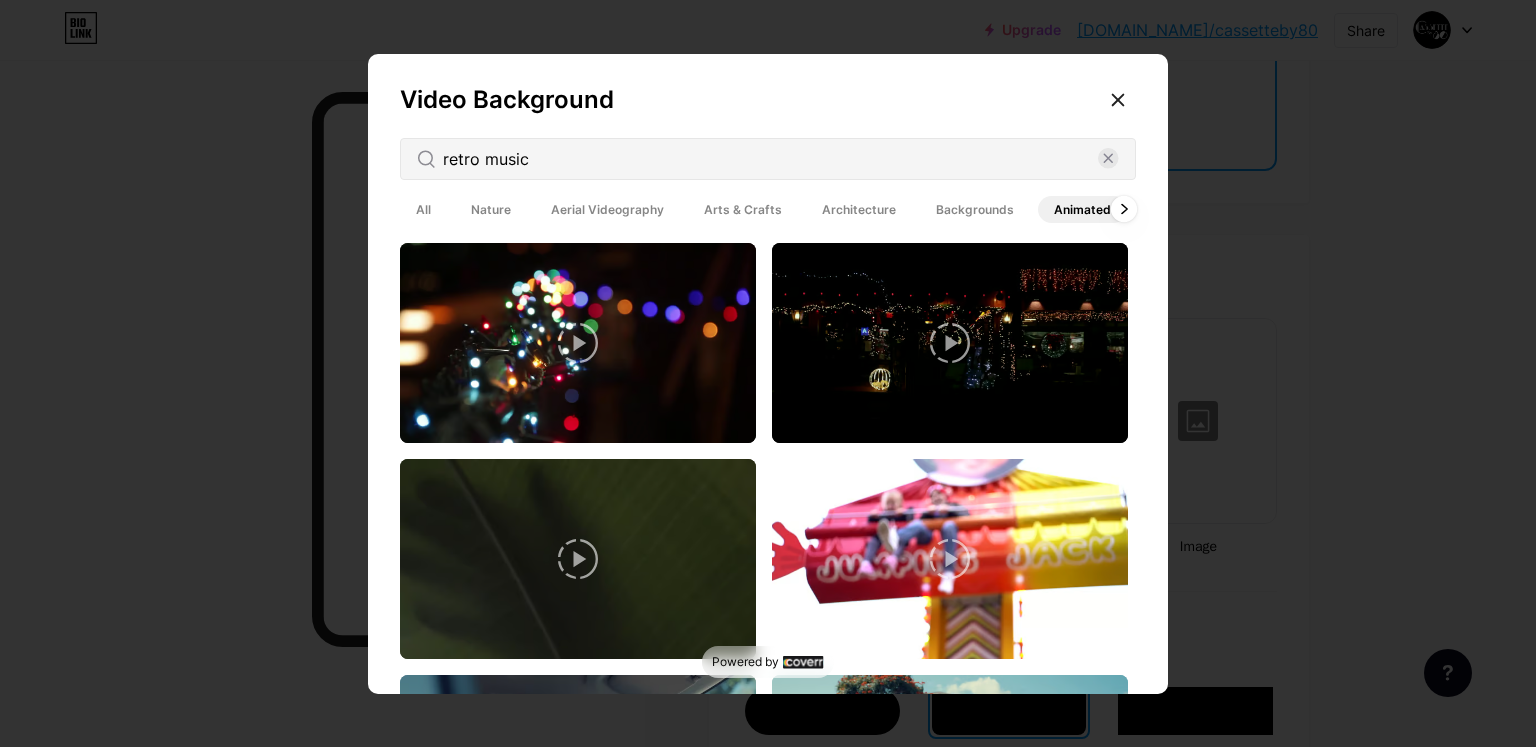 click at bounding box center (1124, 209) 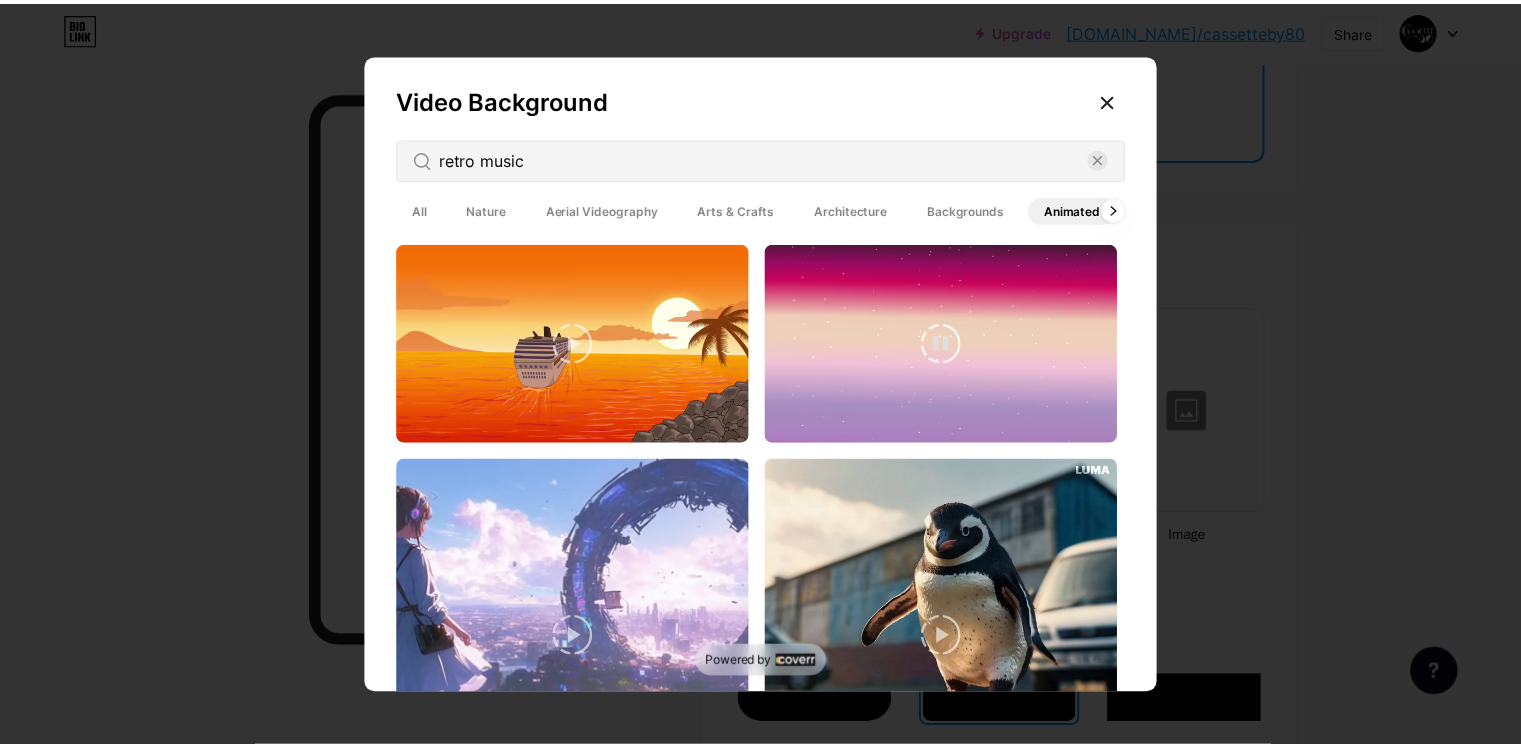 scroll, scrollTop: 2523, scrollLeft: 0, axis: vertical 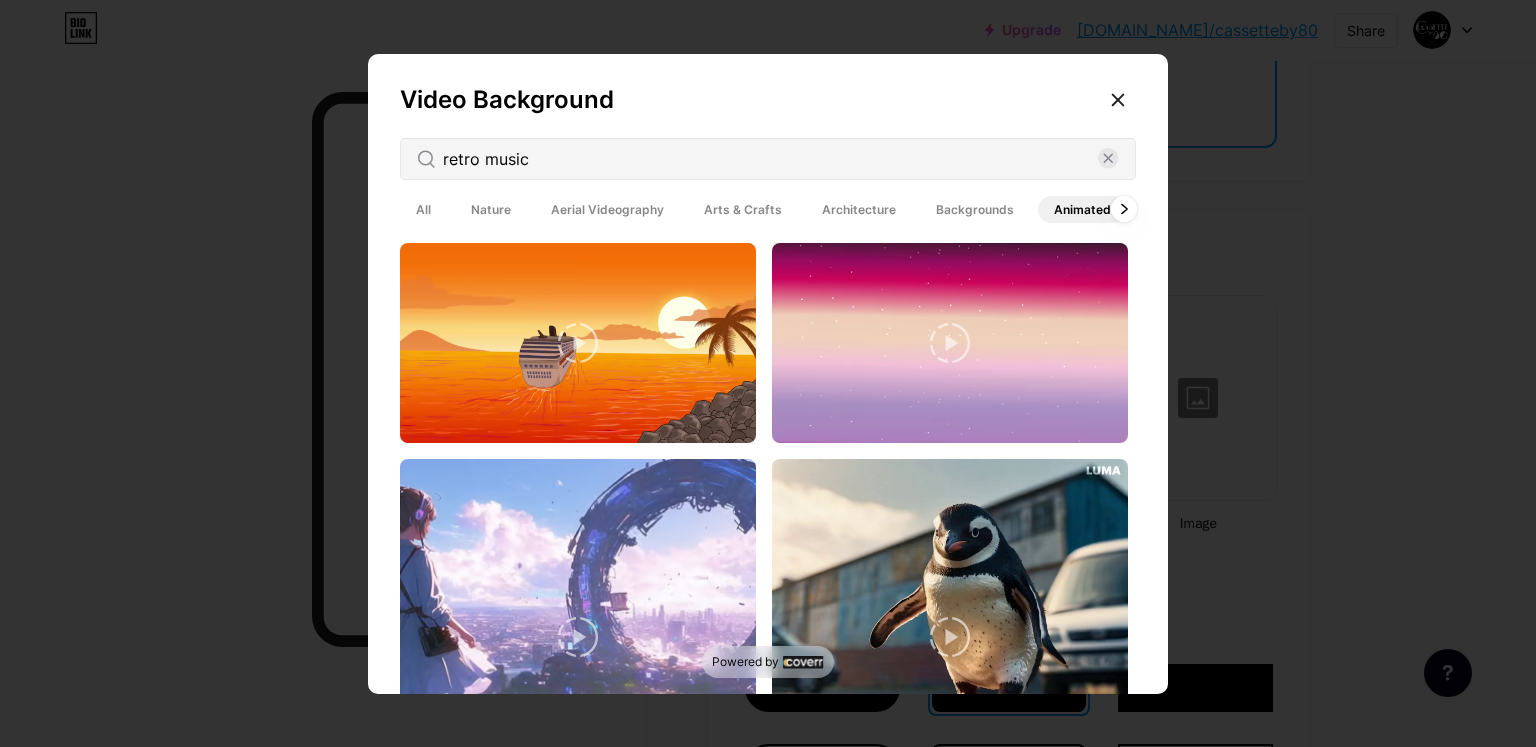 click at bounding box center [1124, 209] 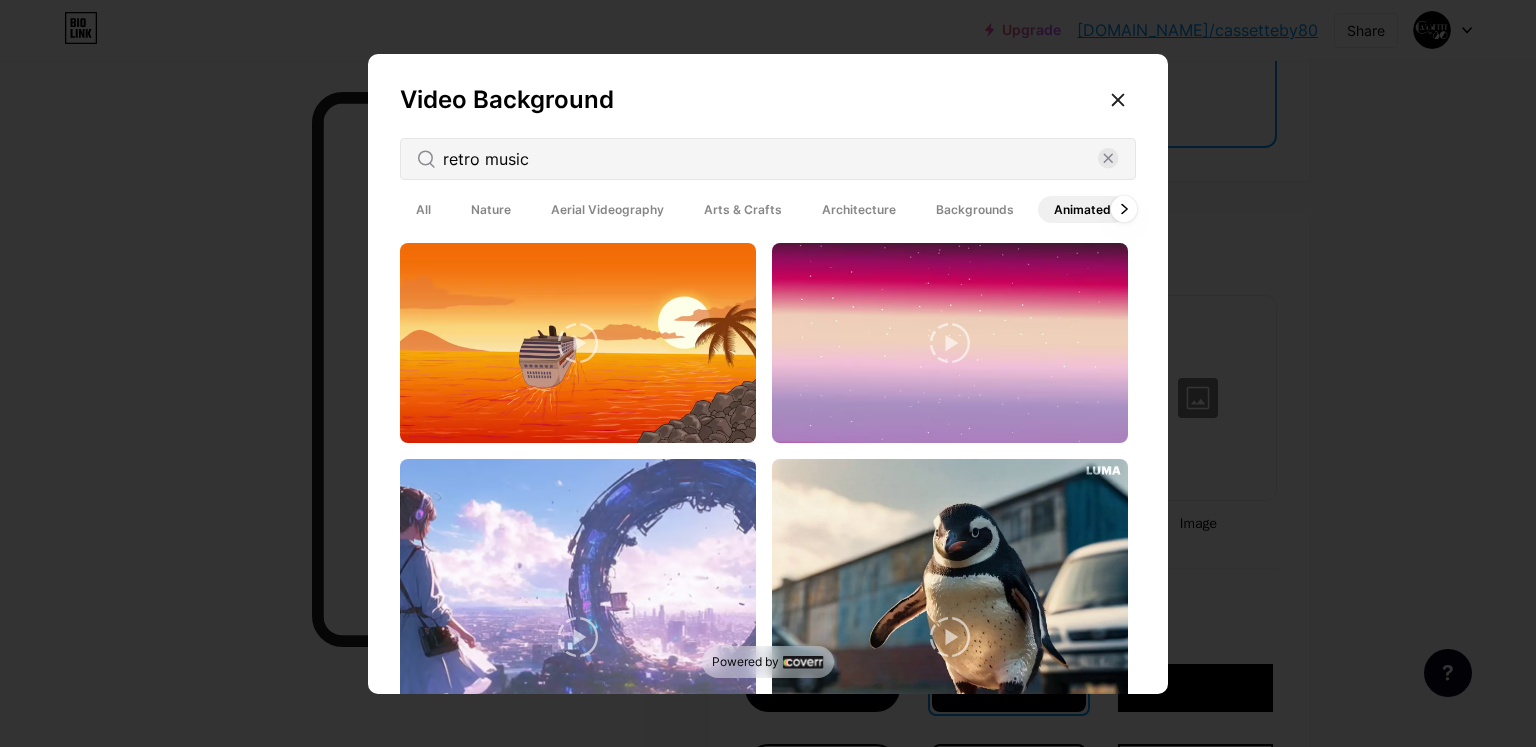 click 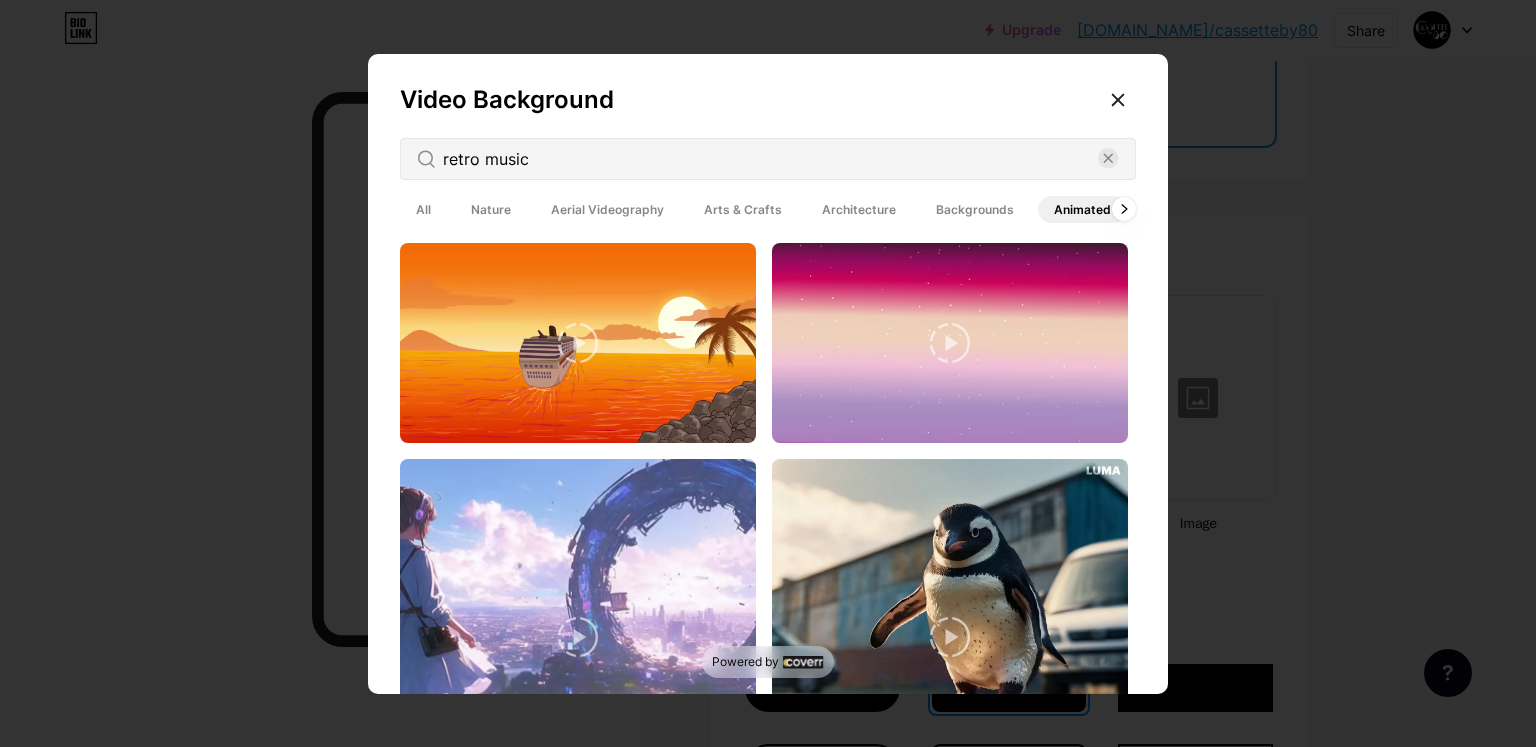 click on "retro music" at bounding box center [768, 159] 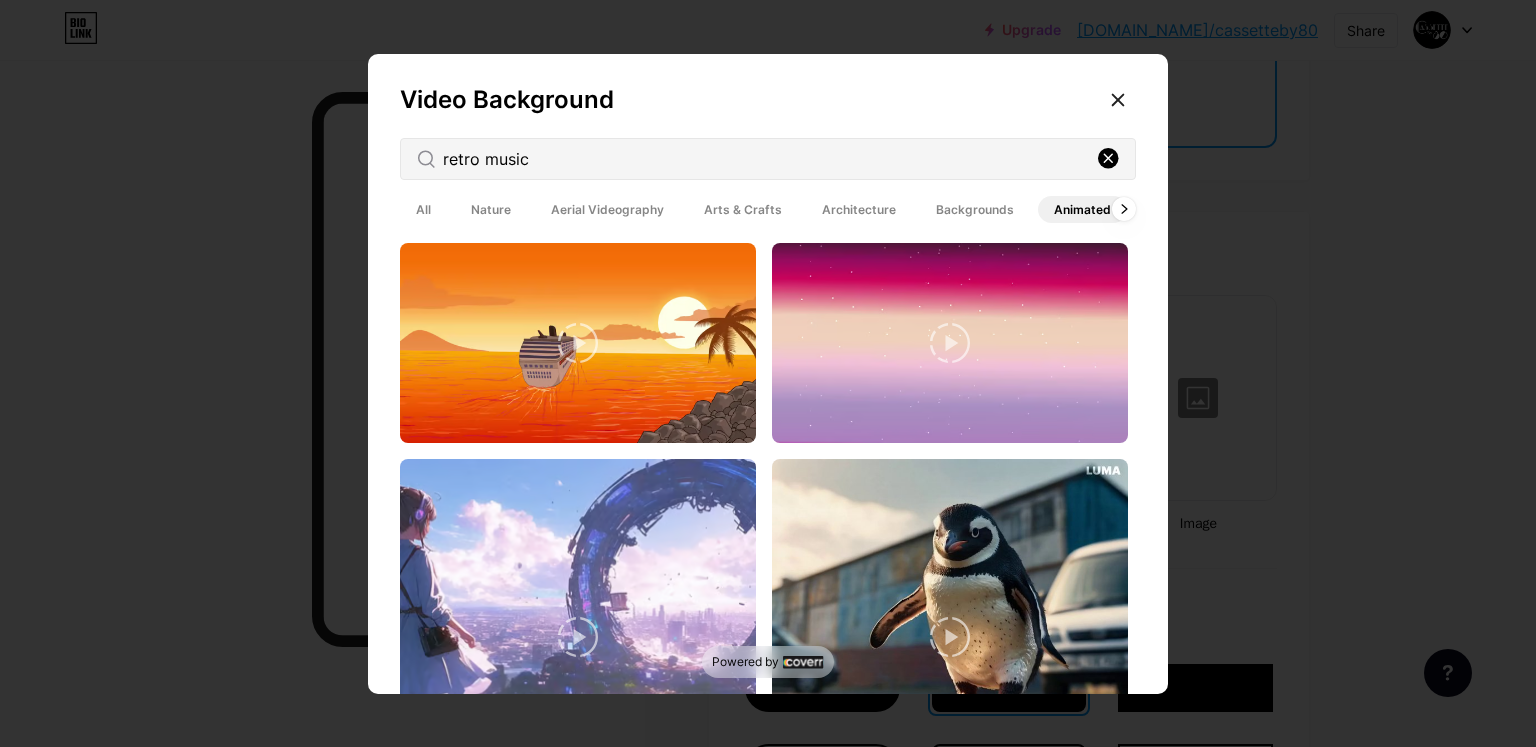 click 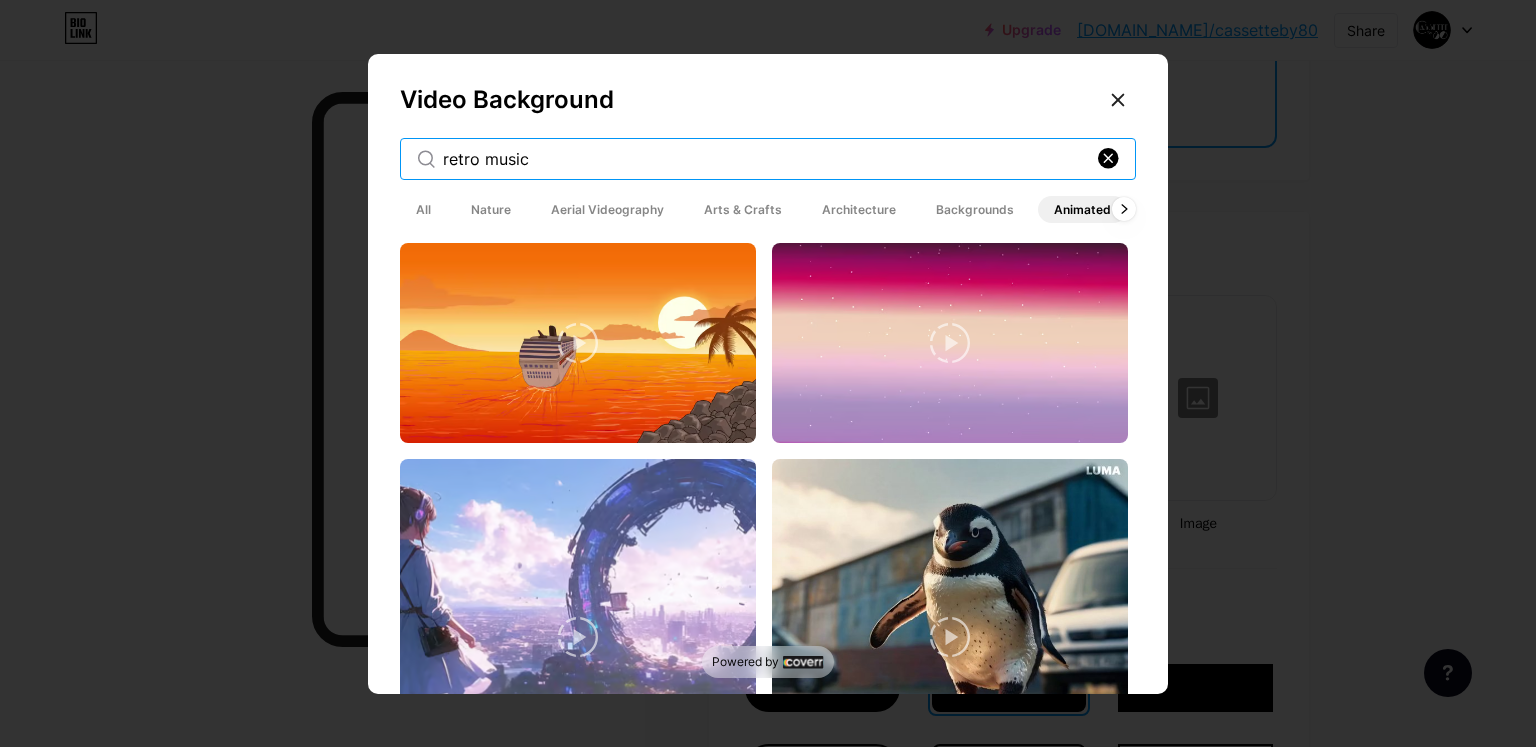 type 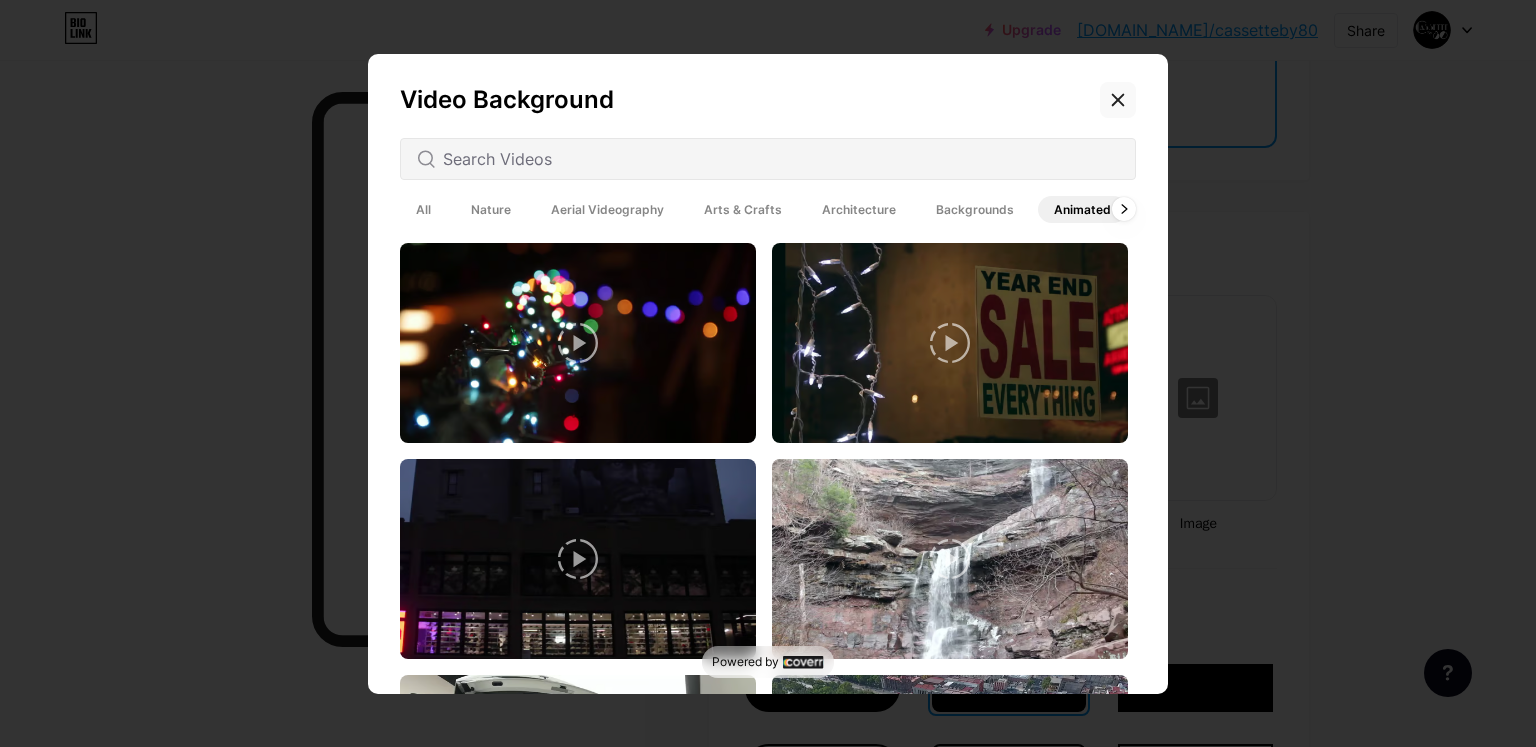 click 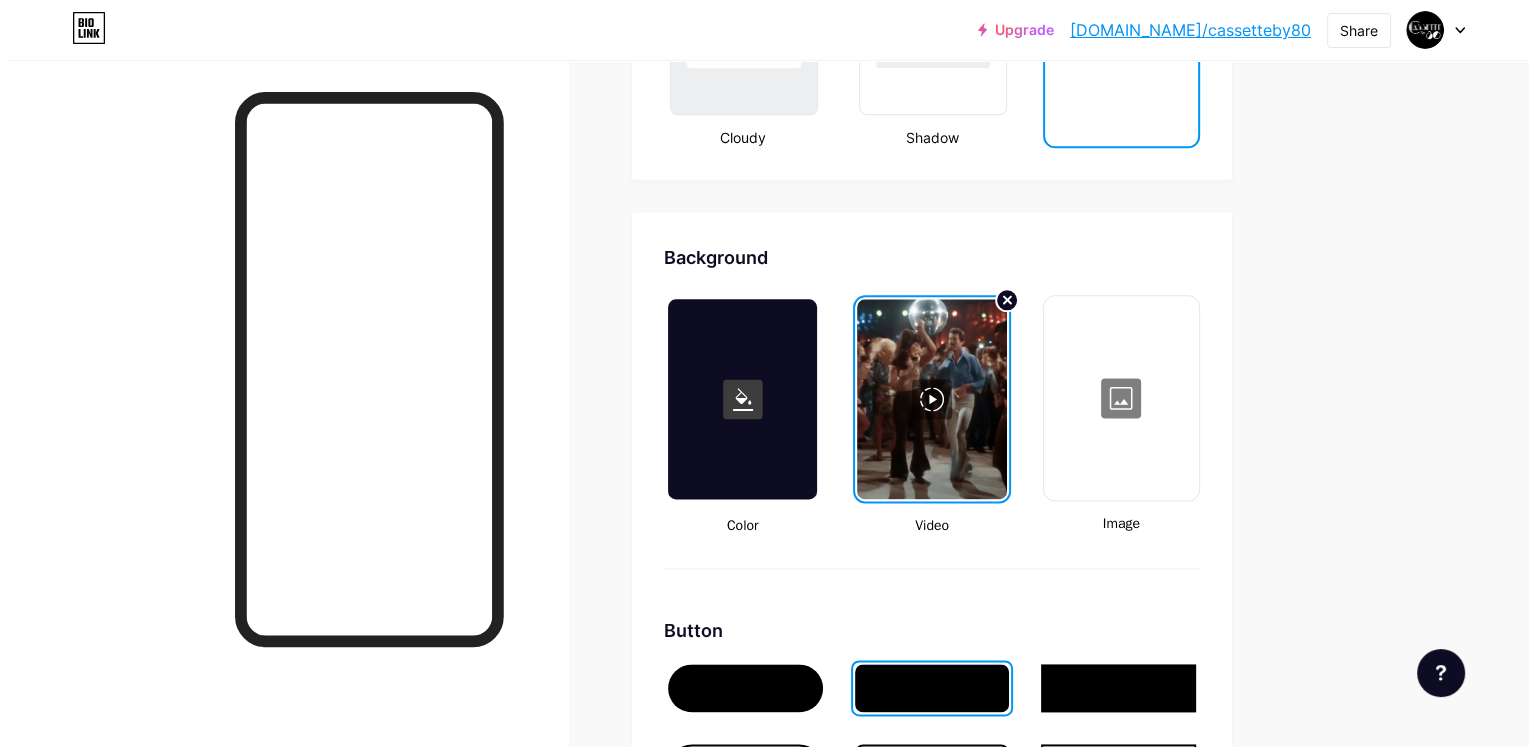 scroll, scrollTop: 2623, scrollLeft: 0, axis: vertical 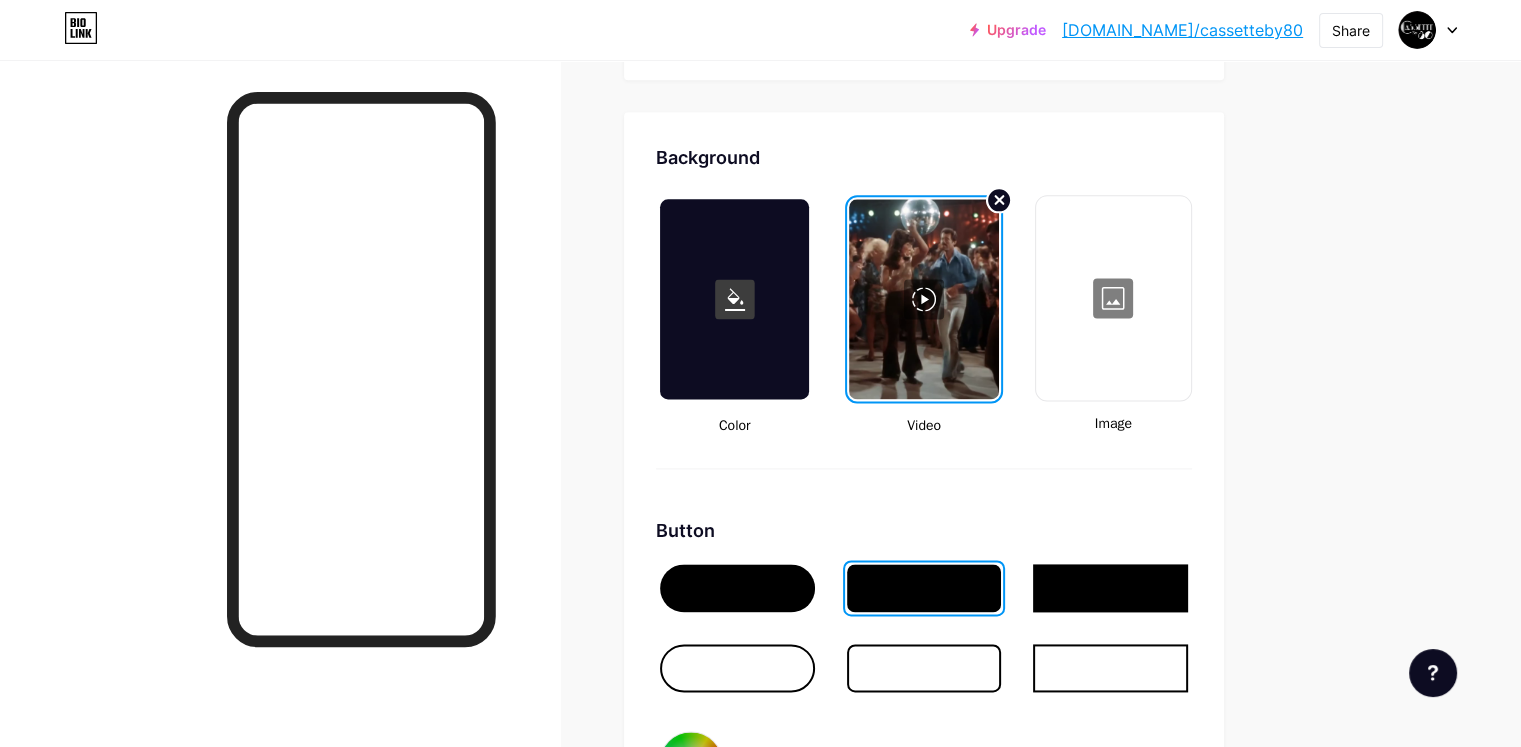 click 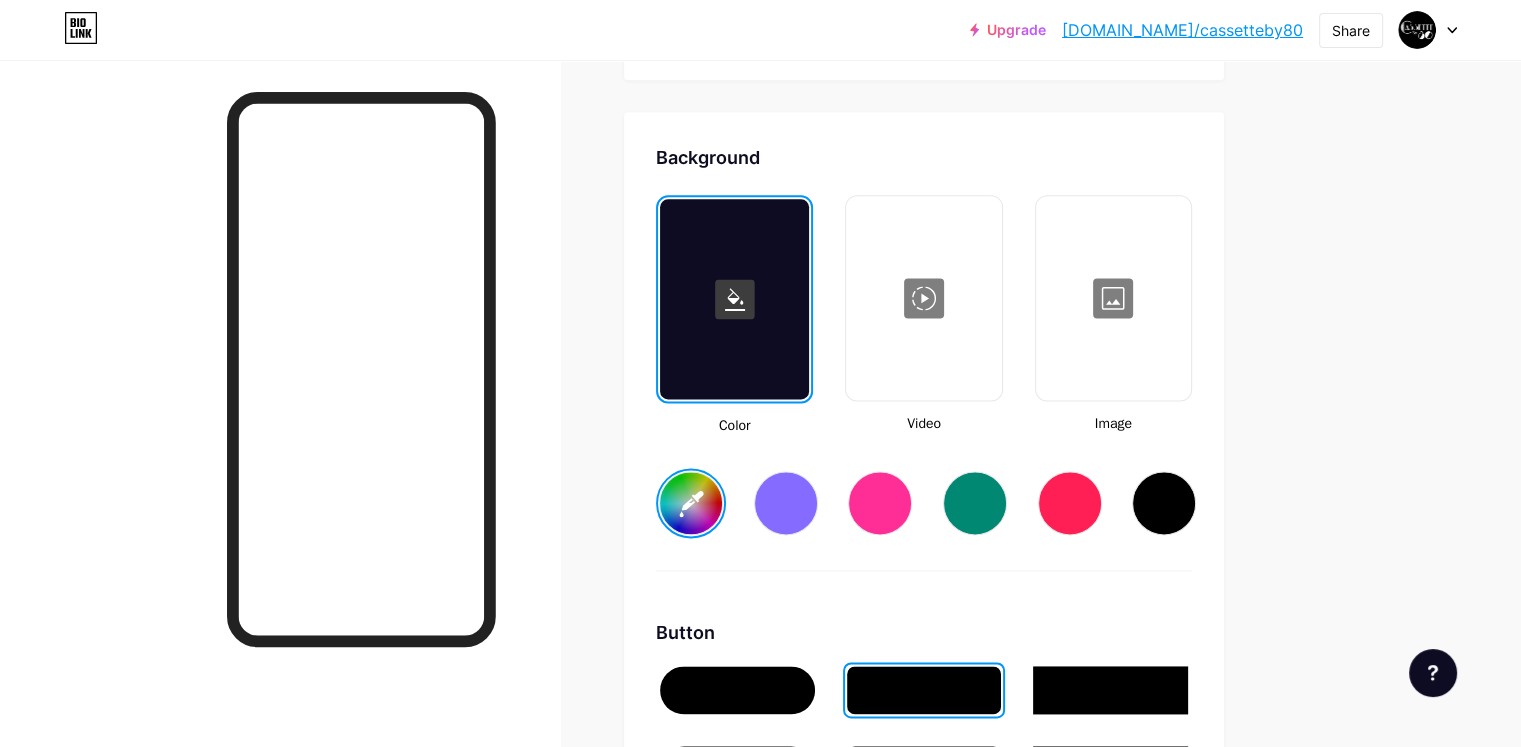 click at bounding box center (923, 298) 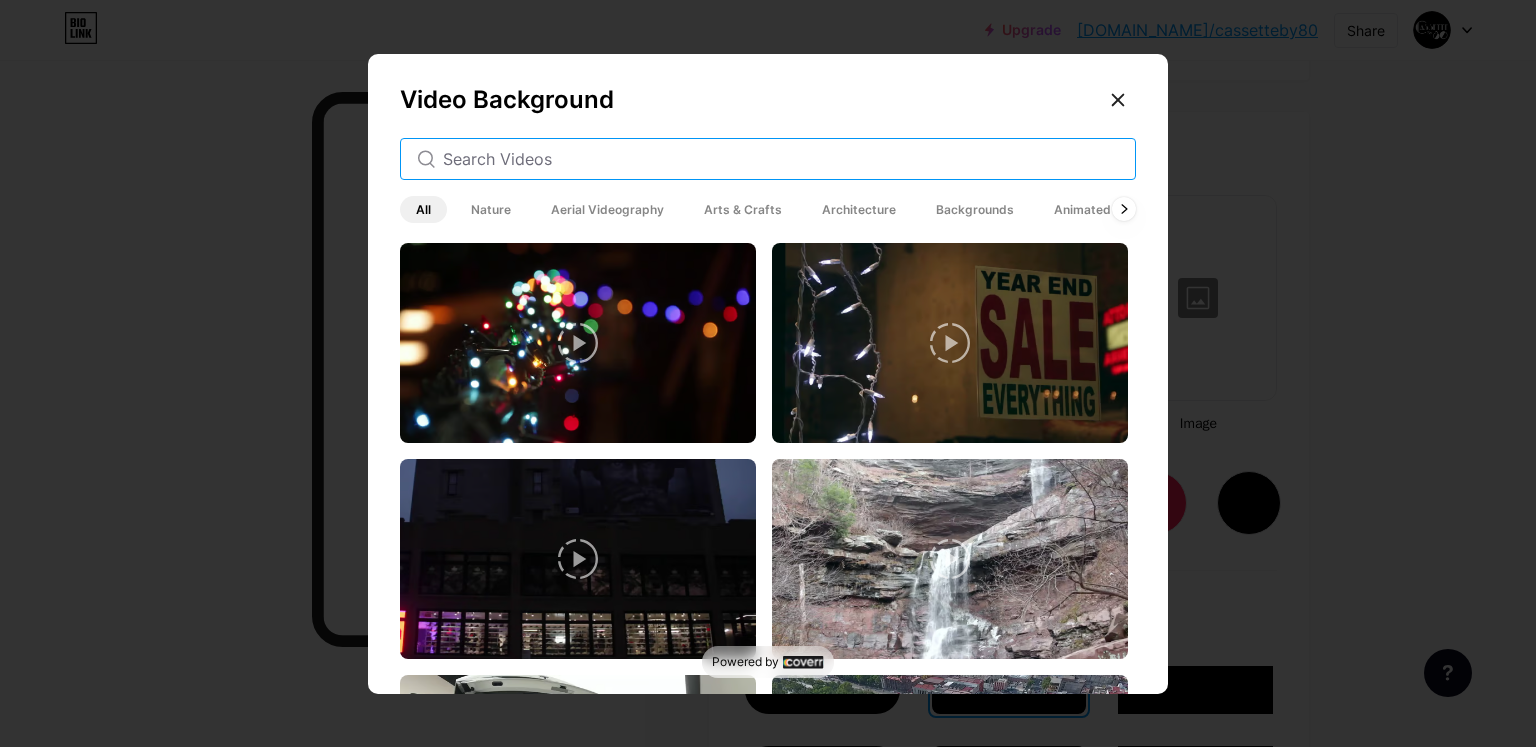 click at bounding box center [781, 159] 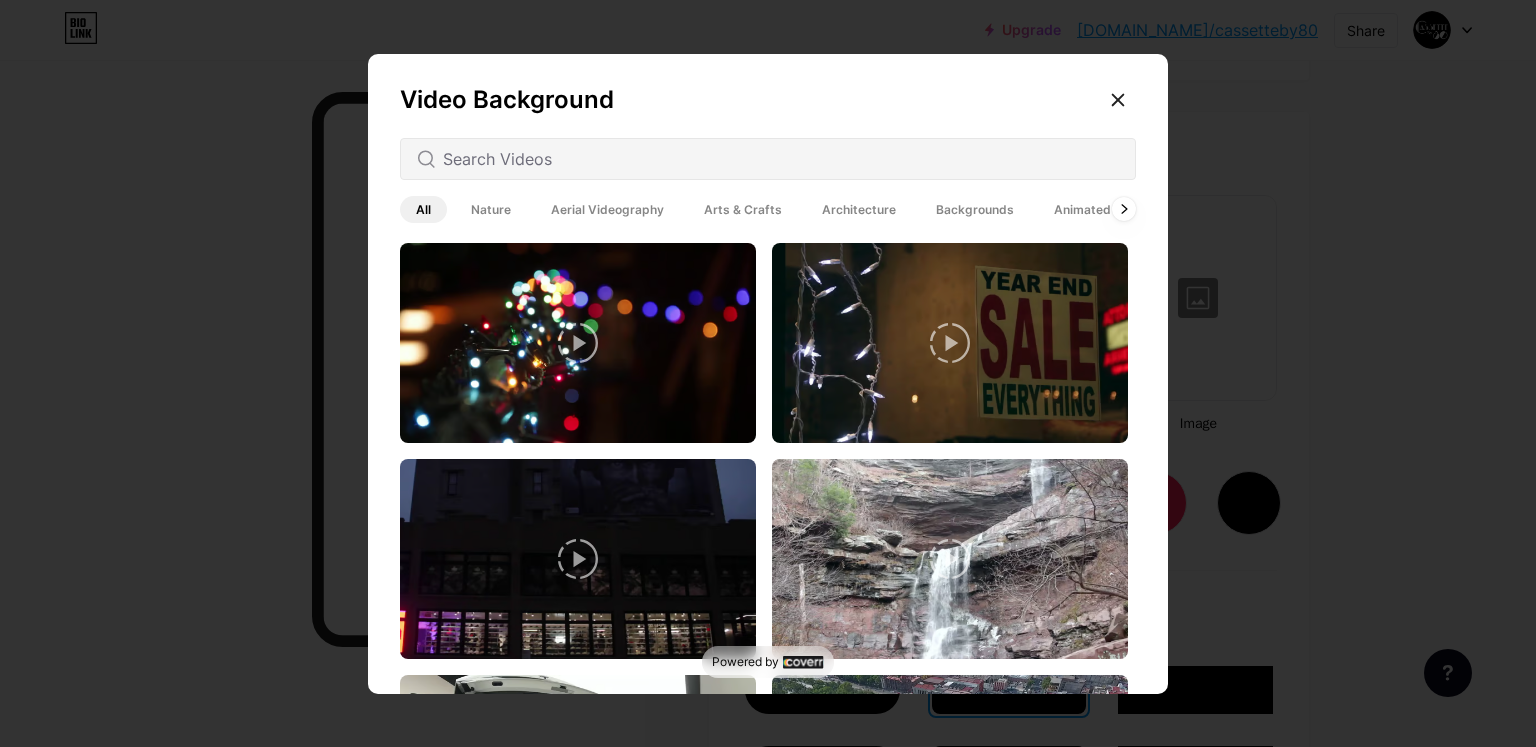 click on "Video Background
All
Nature
Aerial Videography
Arts & Crafts
Architecture
Backgrounds
Animated" at bounding box center (768, 378) 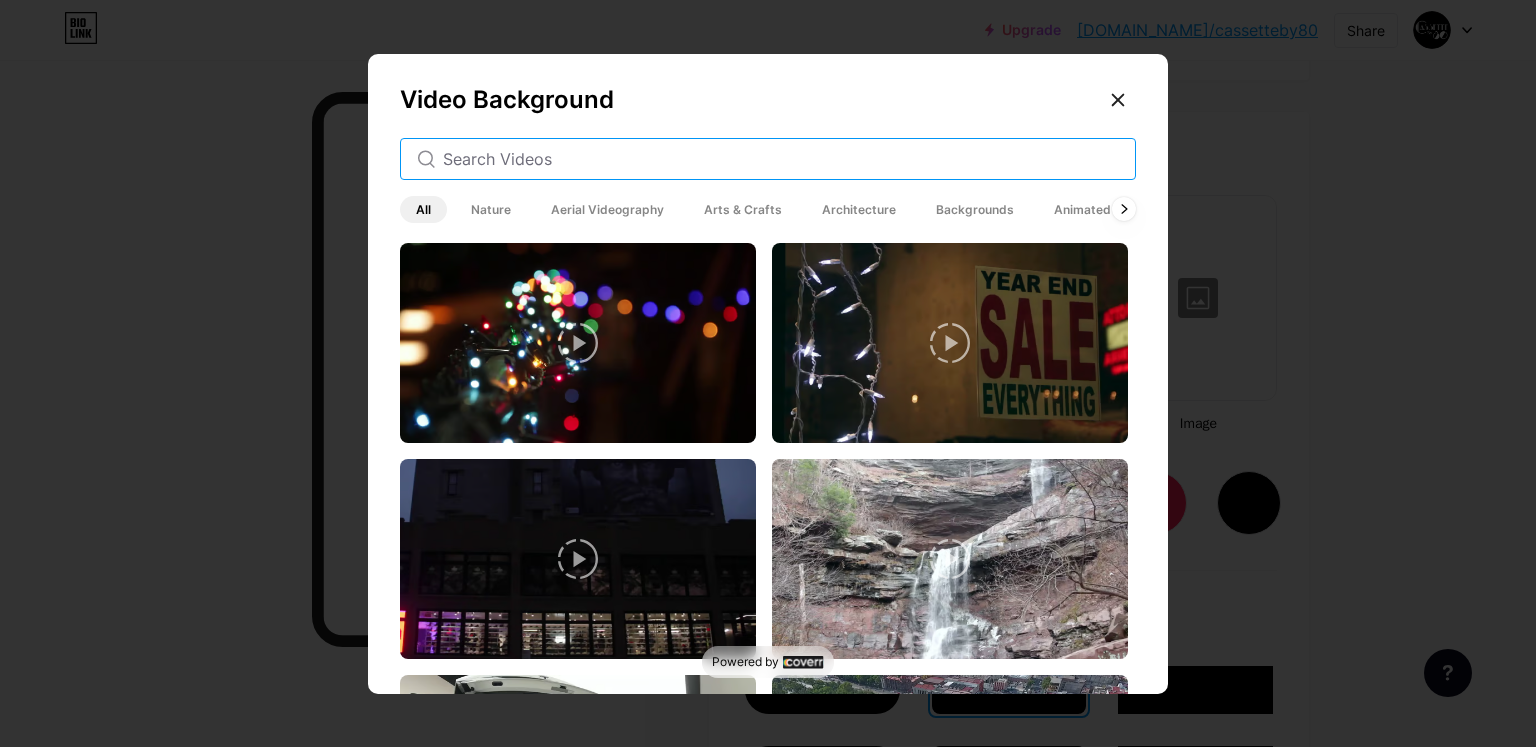 click at bounding box center [781, 159] 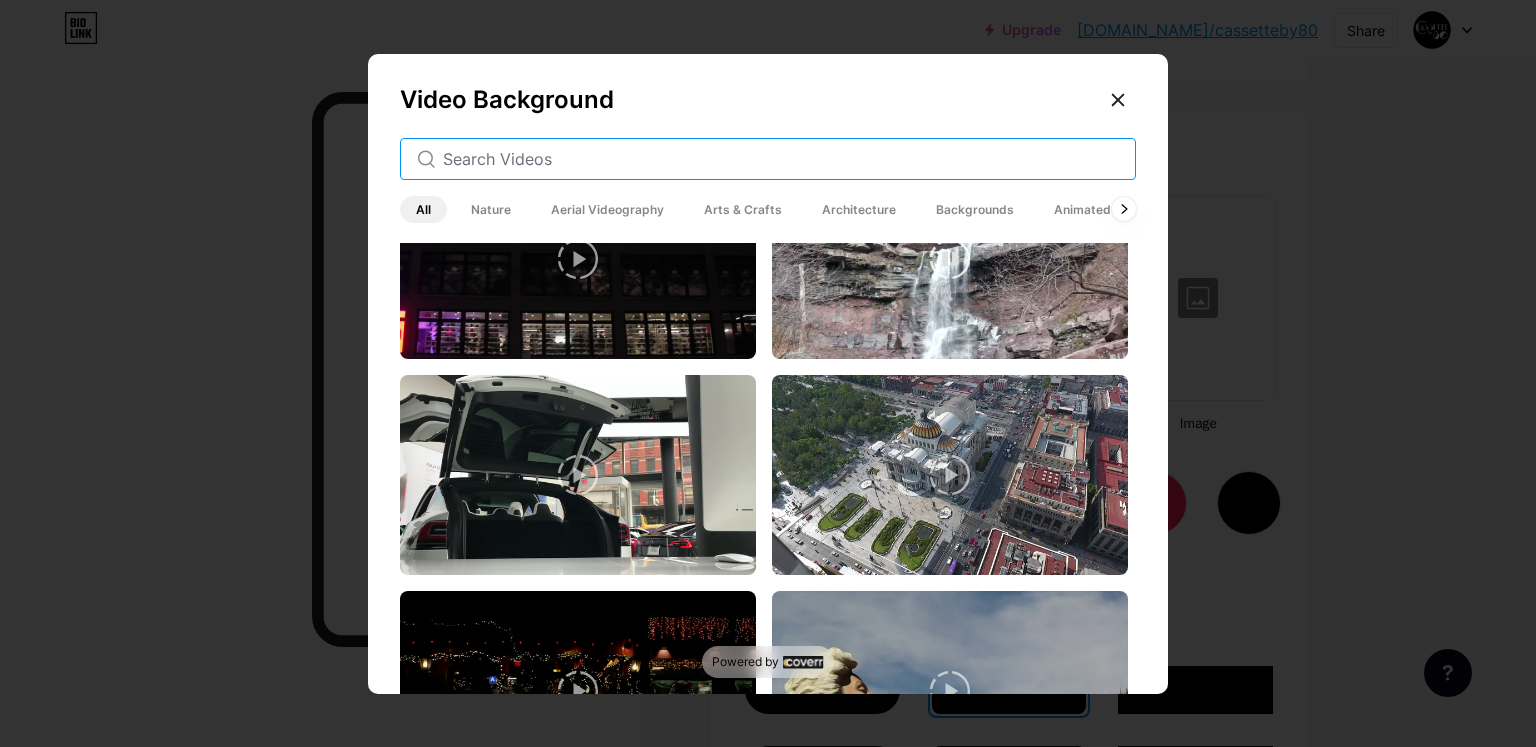 scroll, scrollTop: 0, scrollLeft: 0, axis: both 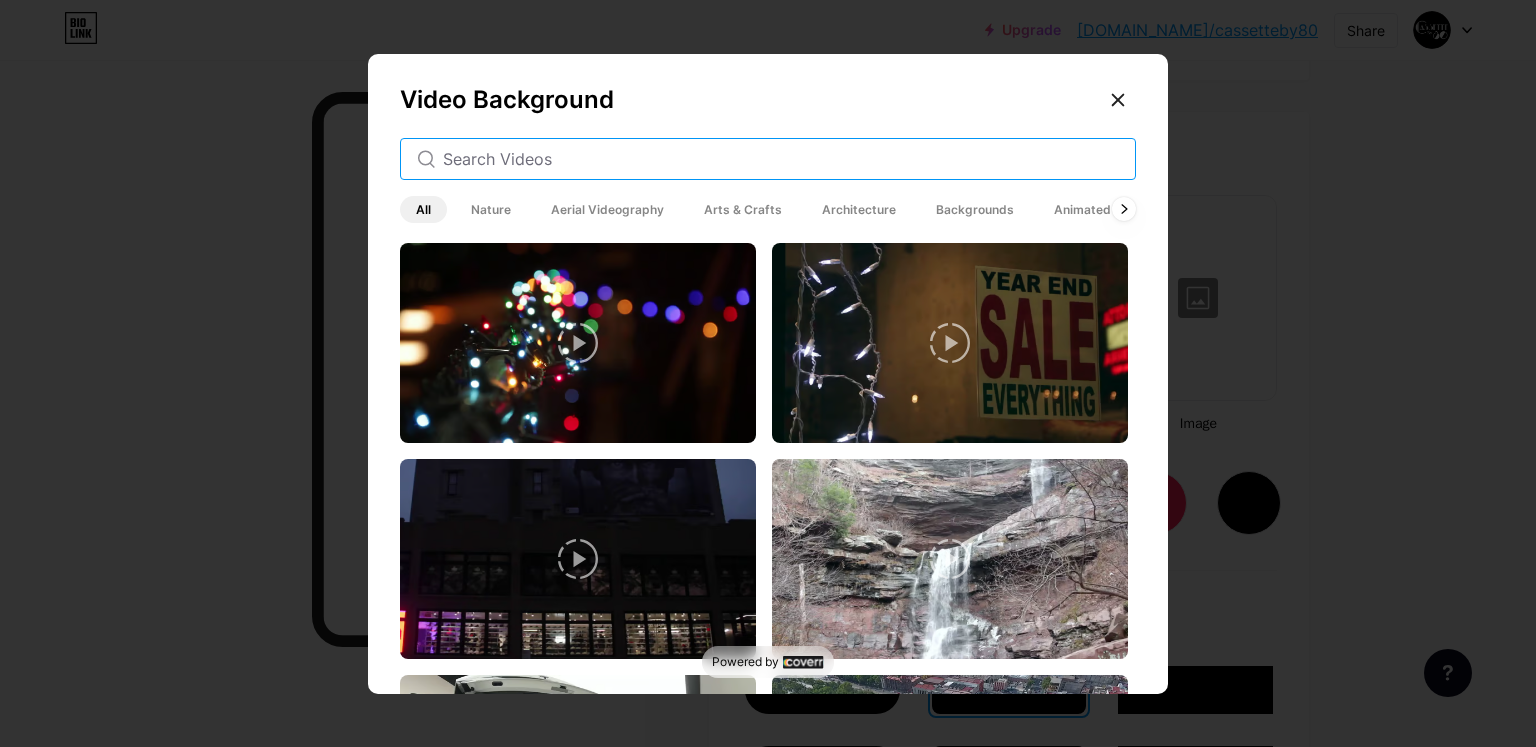 click at bounding box center (781, 159) 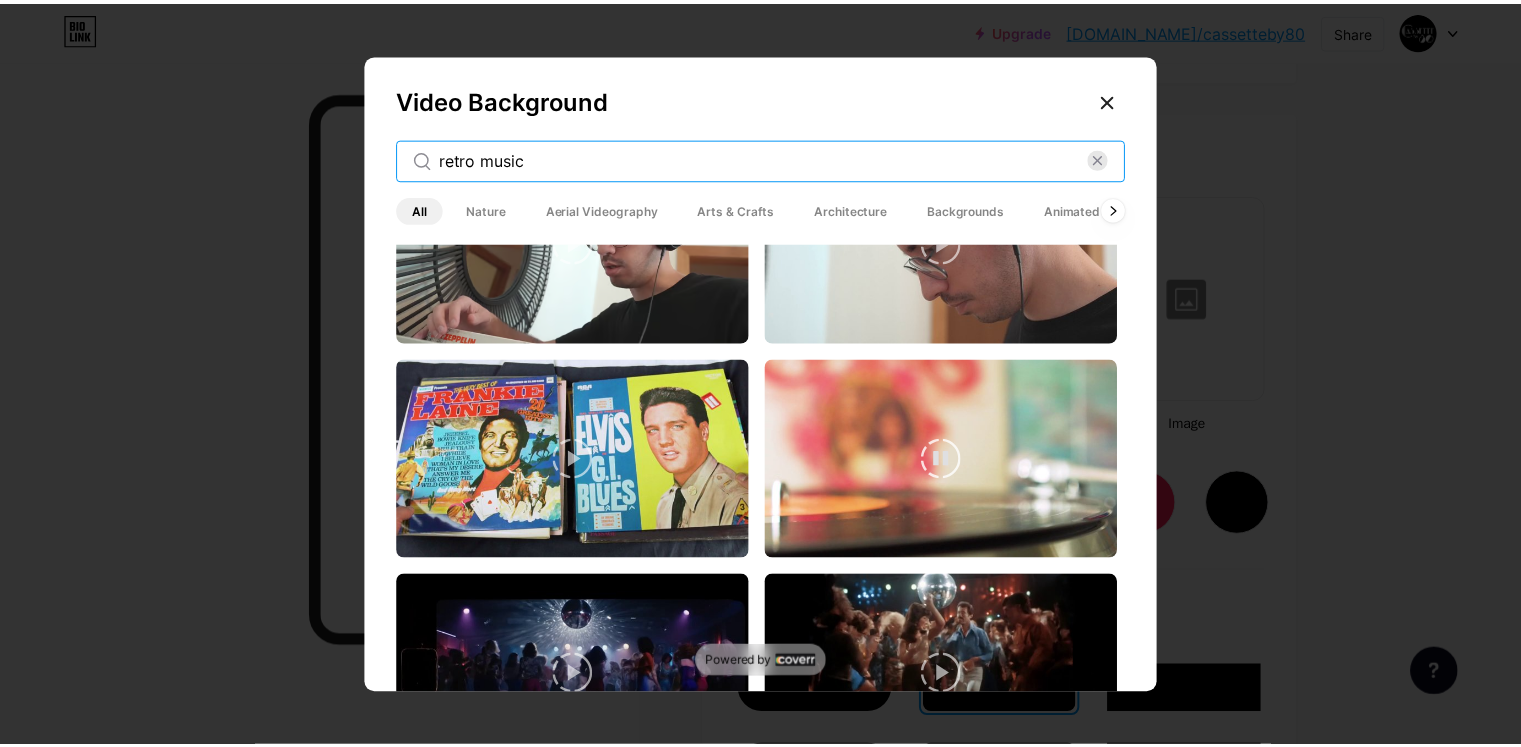 scroll, scrollTop: 208, scrollLeft: 0, axis: vertical 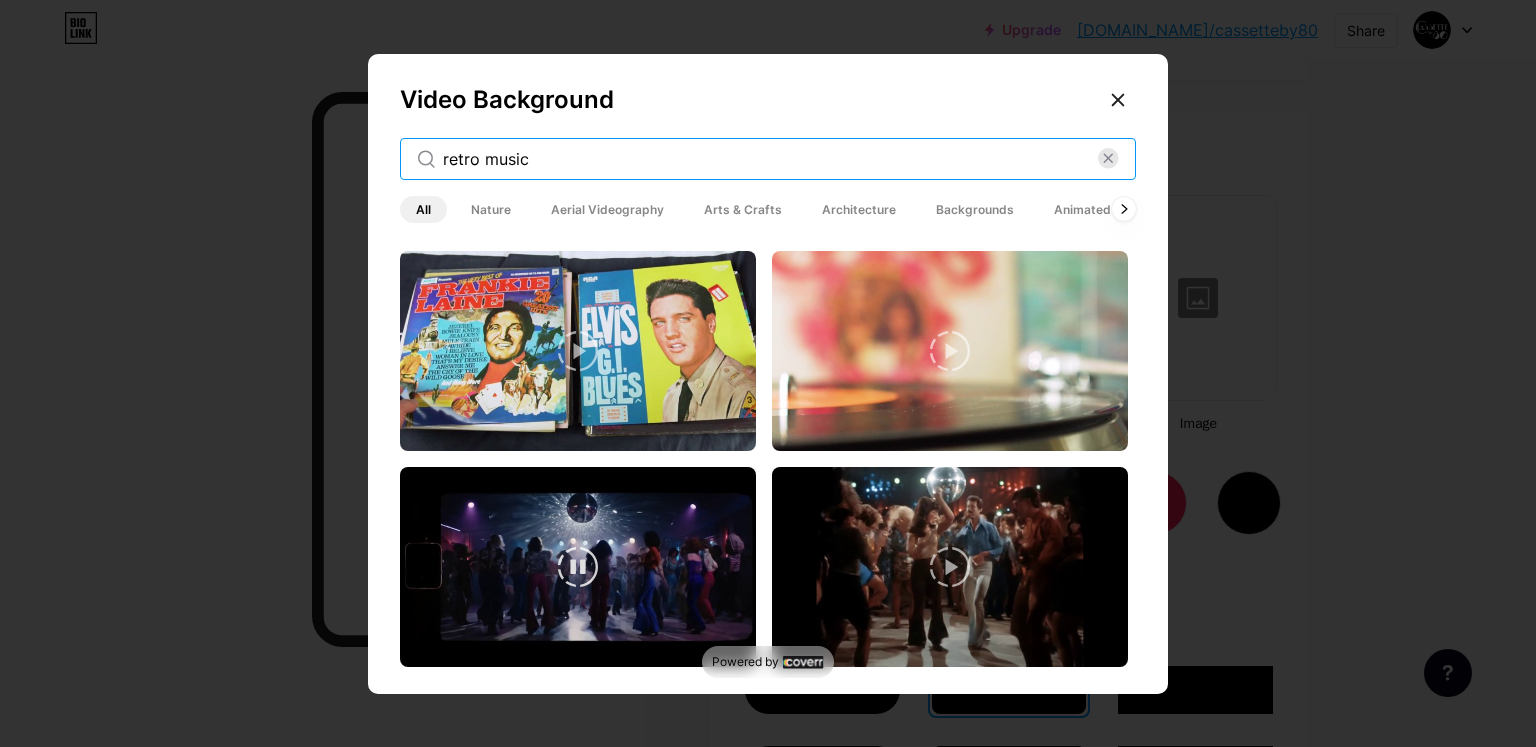 type on "retro music" 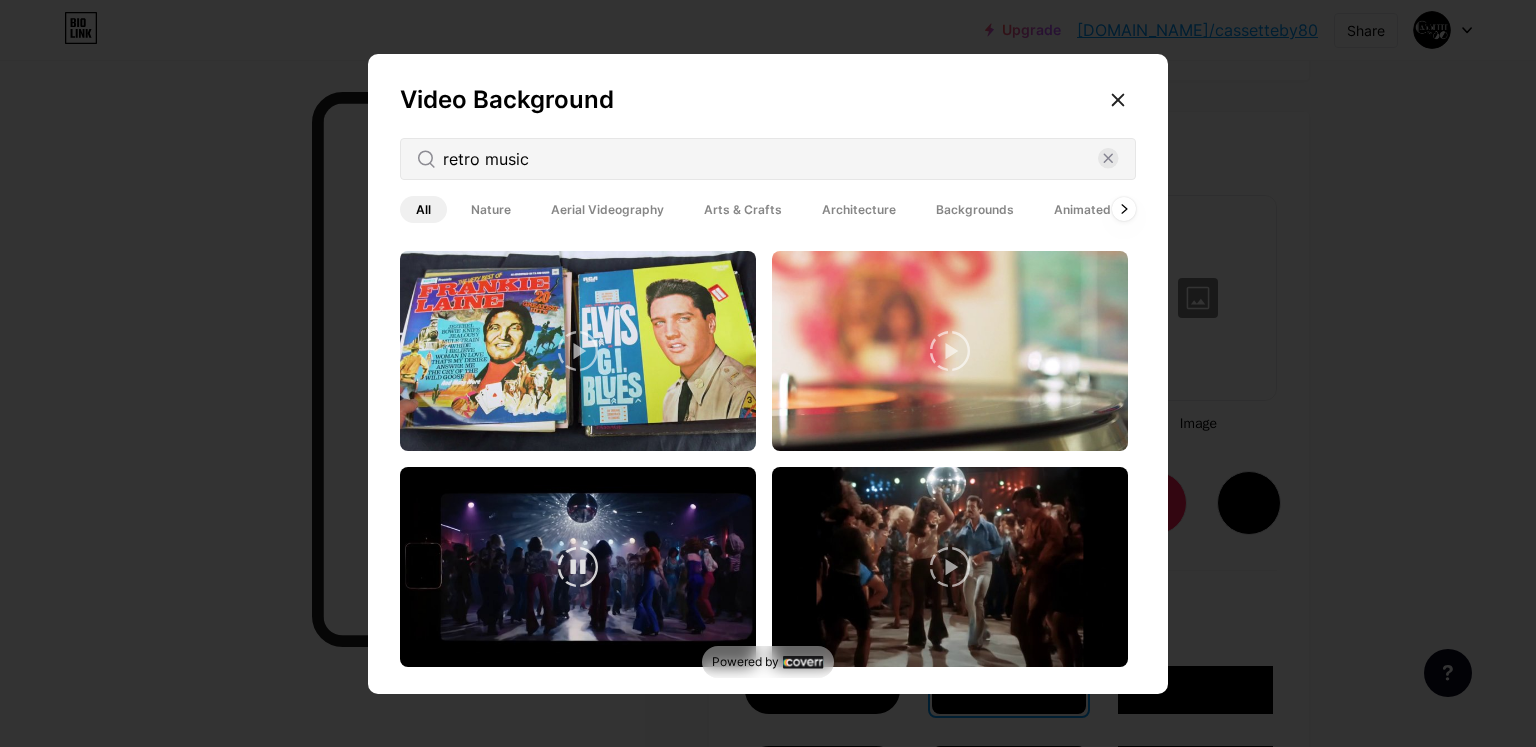 click at bounding box center (578, 567) 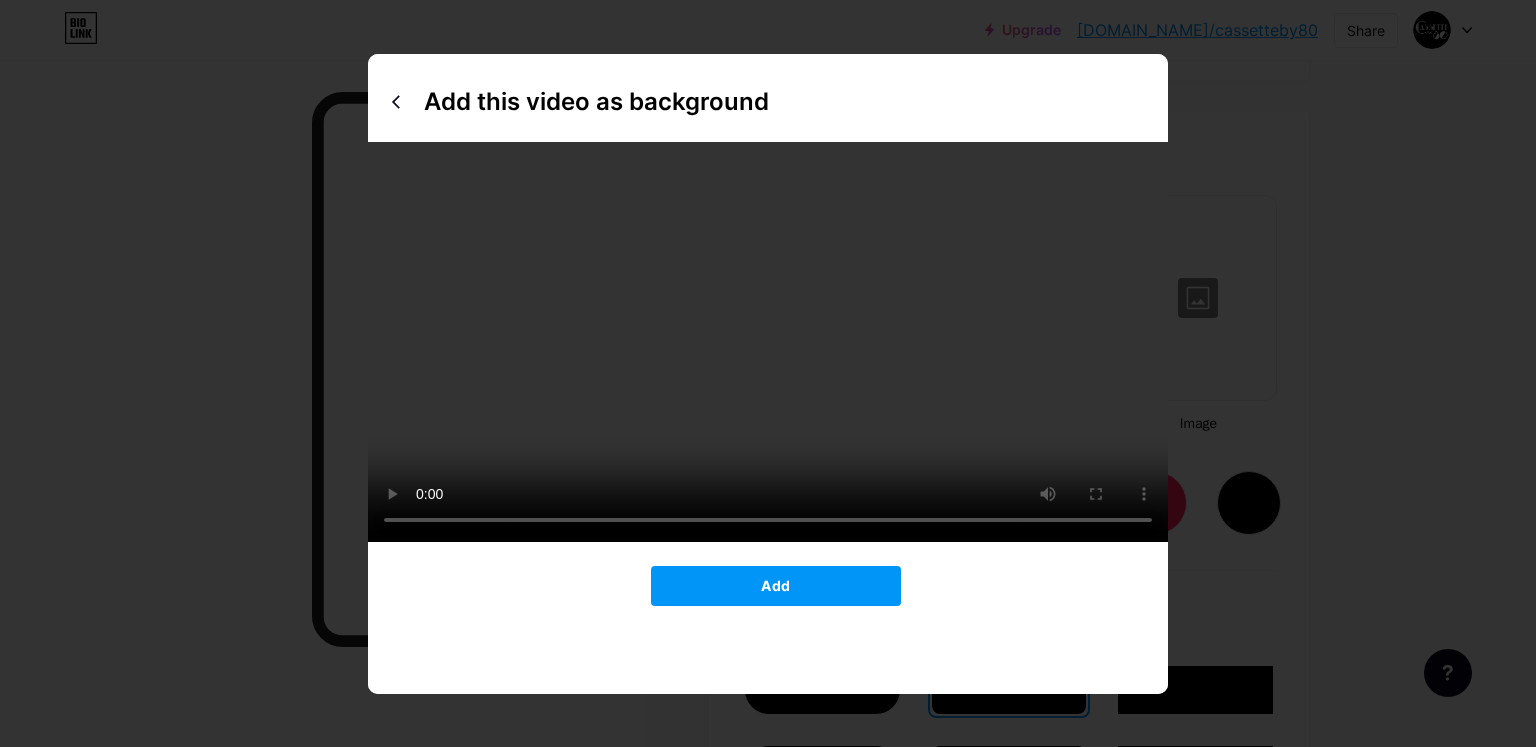 click on "Add this video as background     Add" at bounding box center [768, 374] 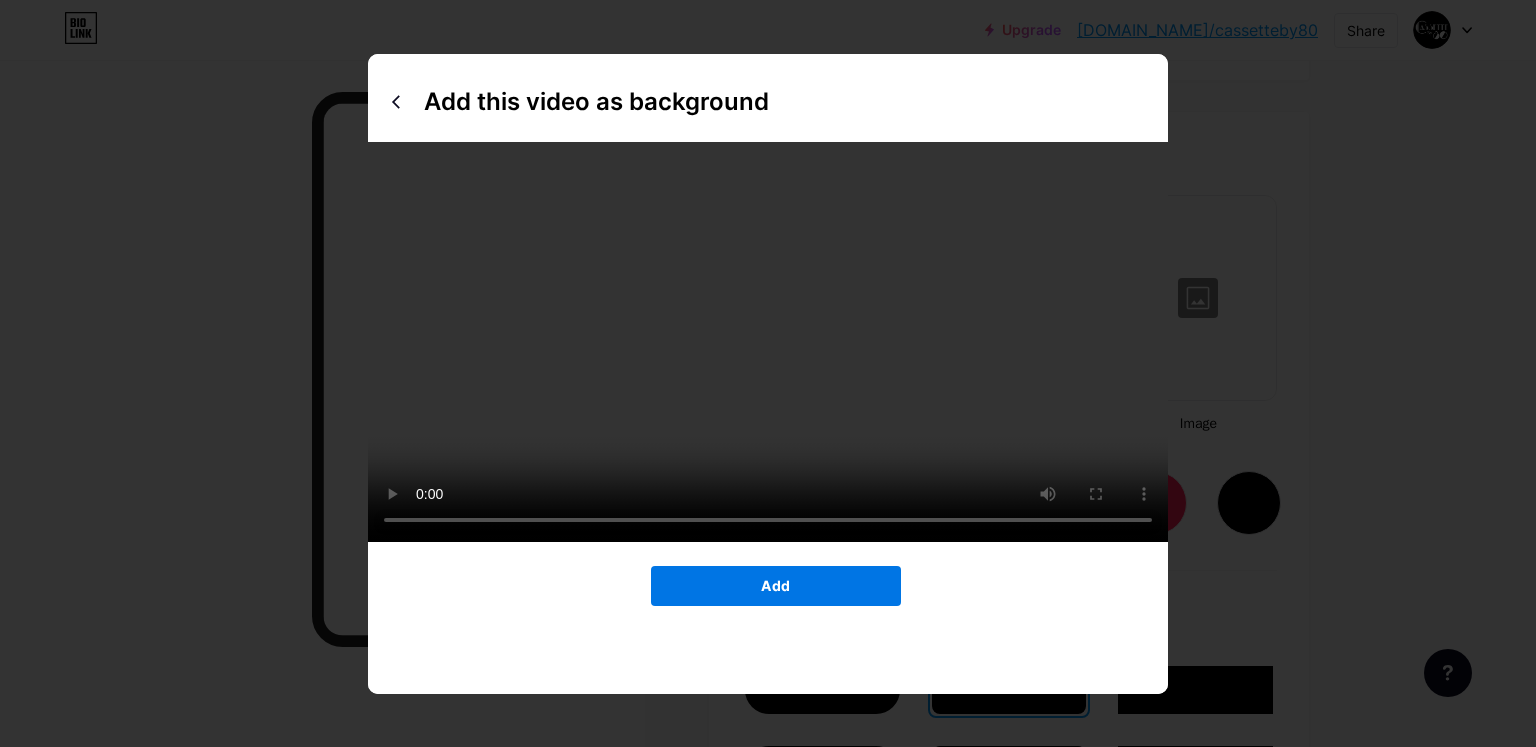 click on "Add" at bounding box center (775, 585) 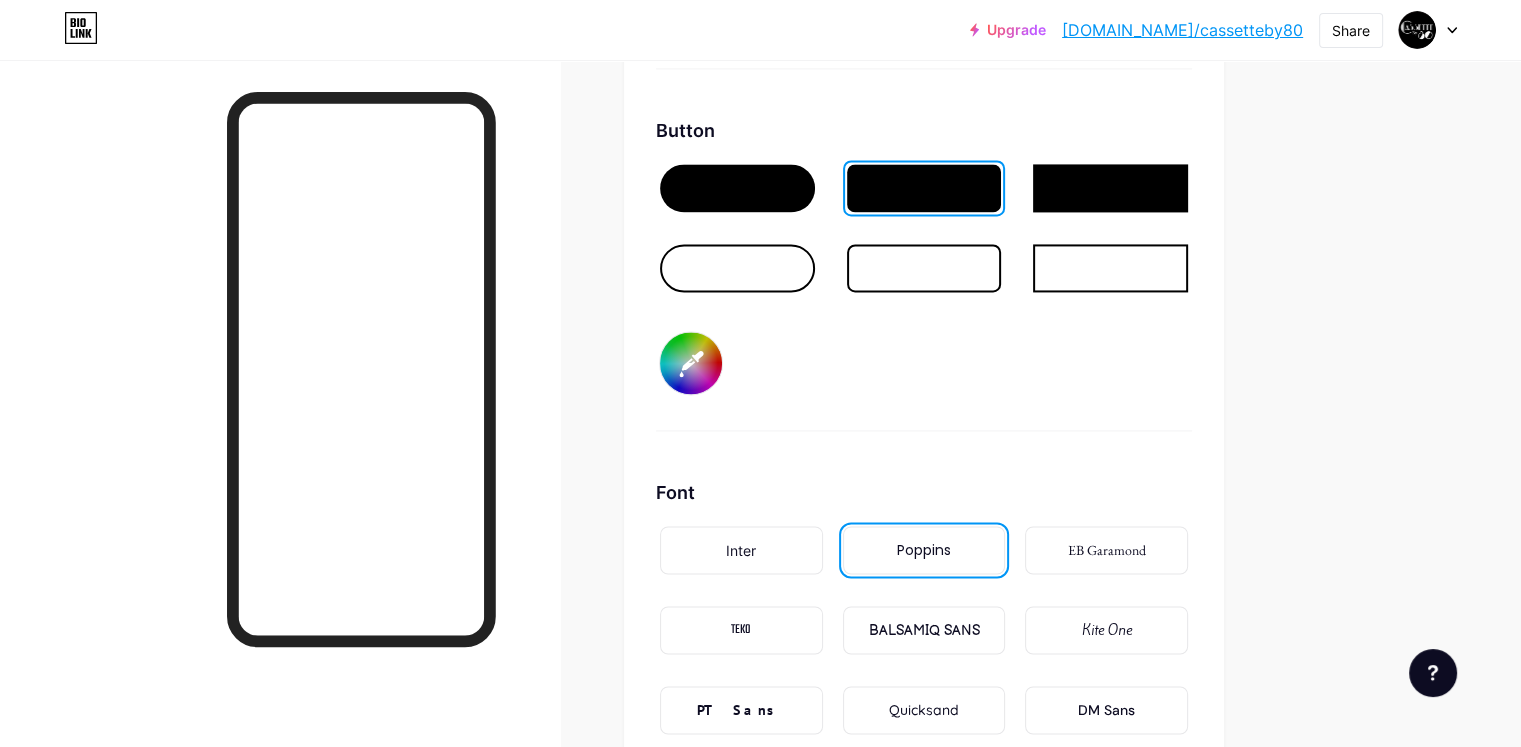 scroll, scrollTop: 3223, scrollLeft: 0, axis: vertical 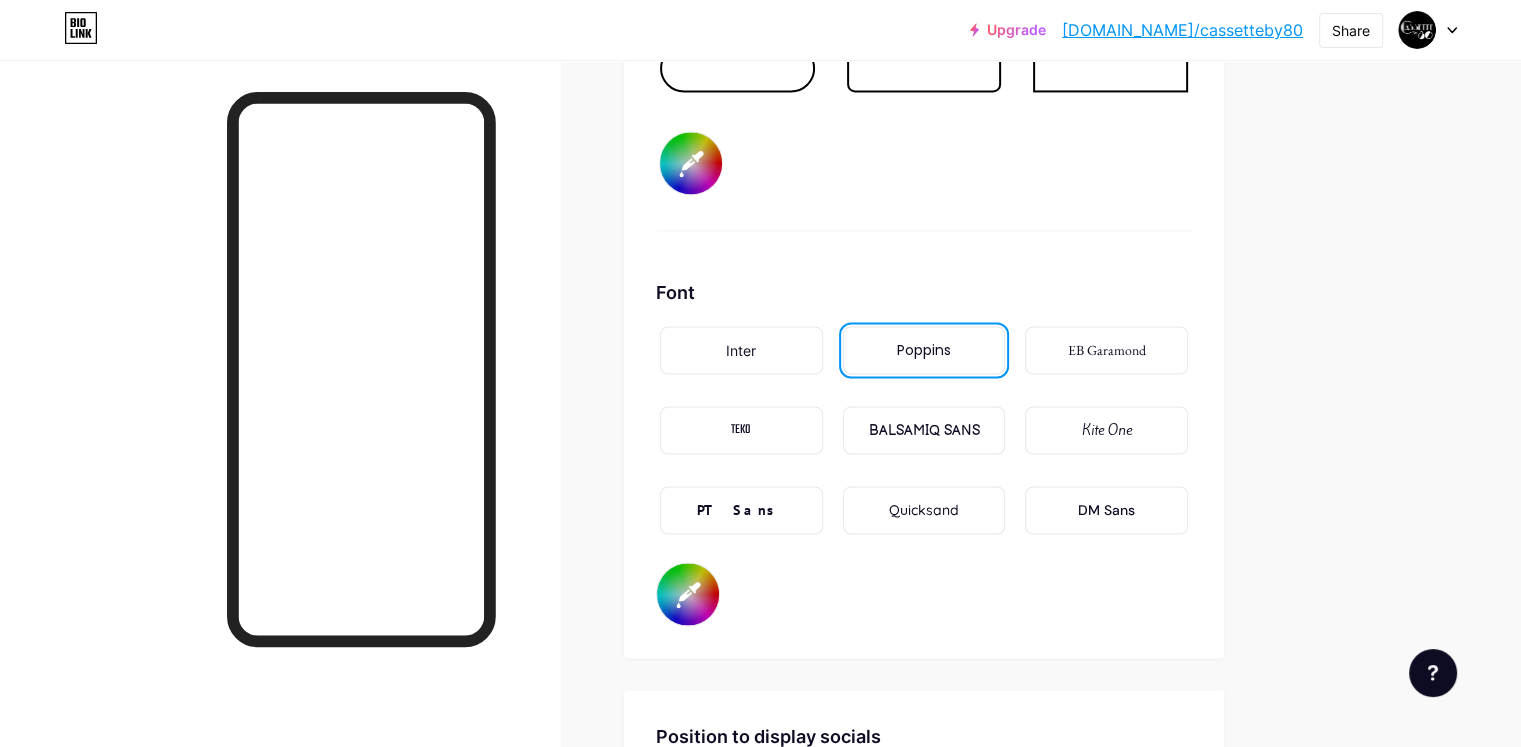 click on "#eeff00" at bounding box center [688, 594] 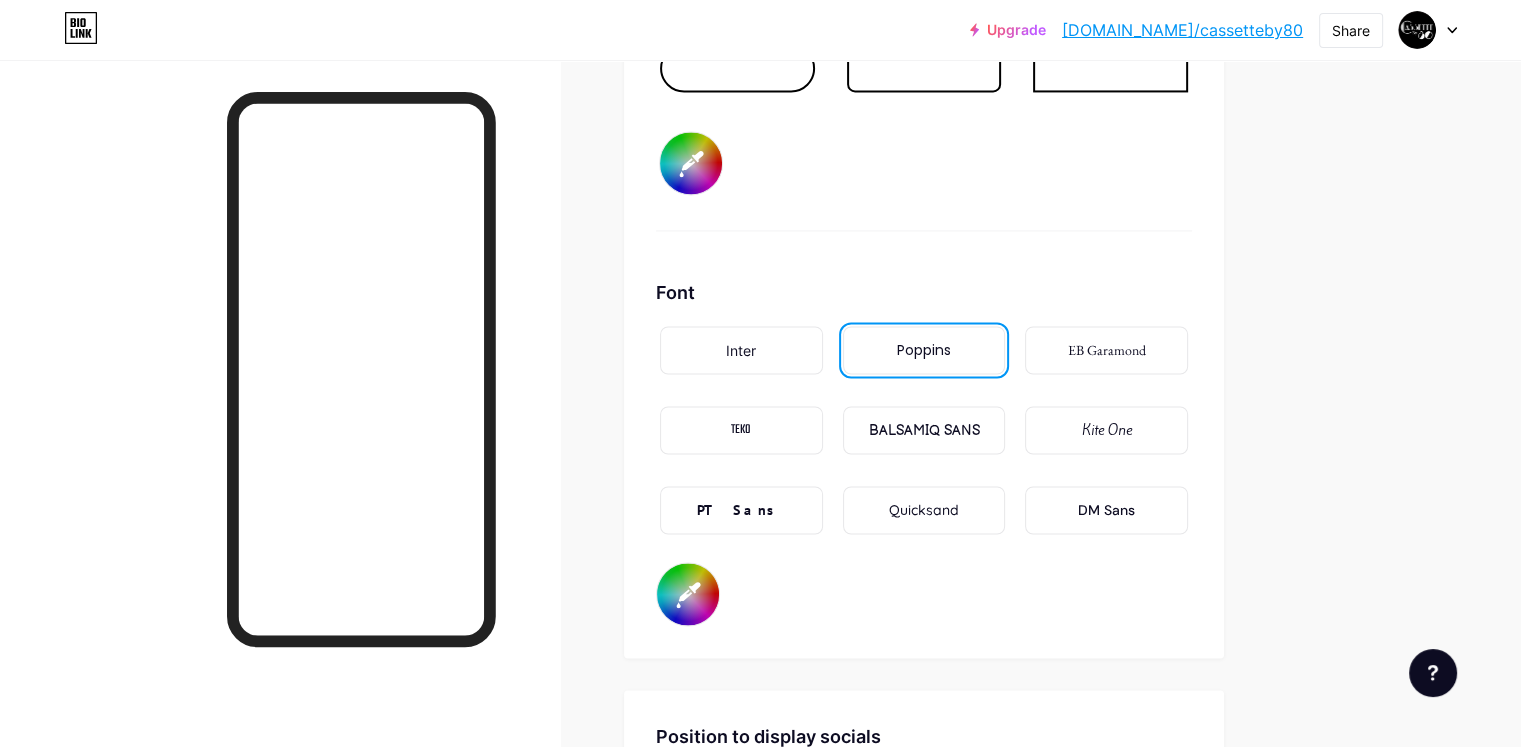 type on "#eeff00" 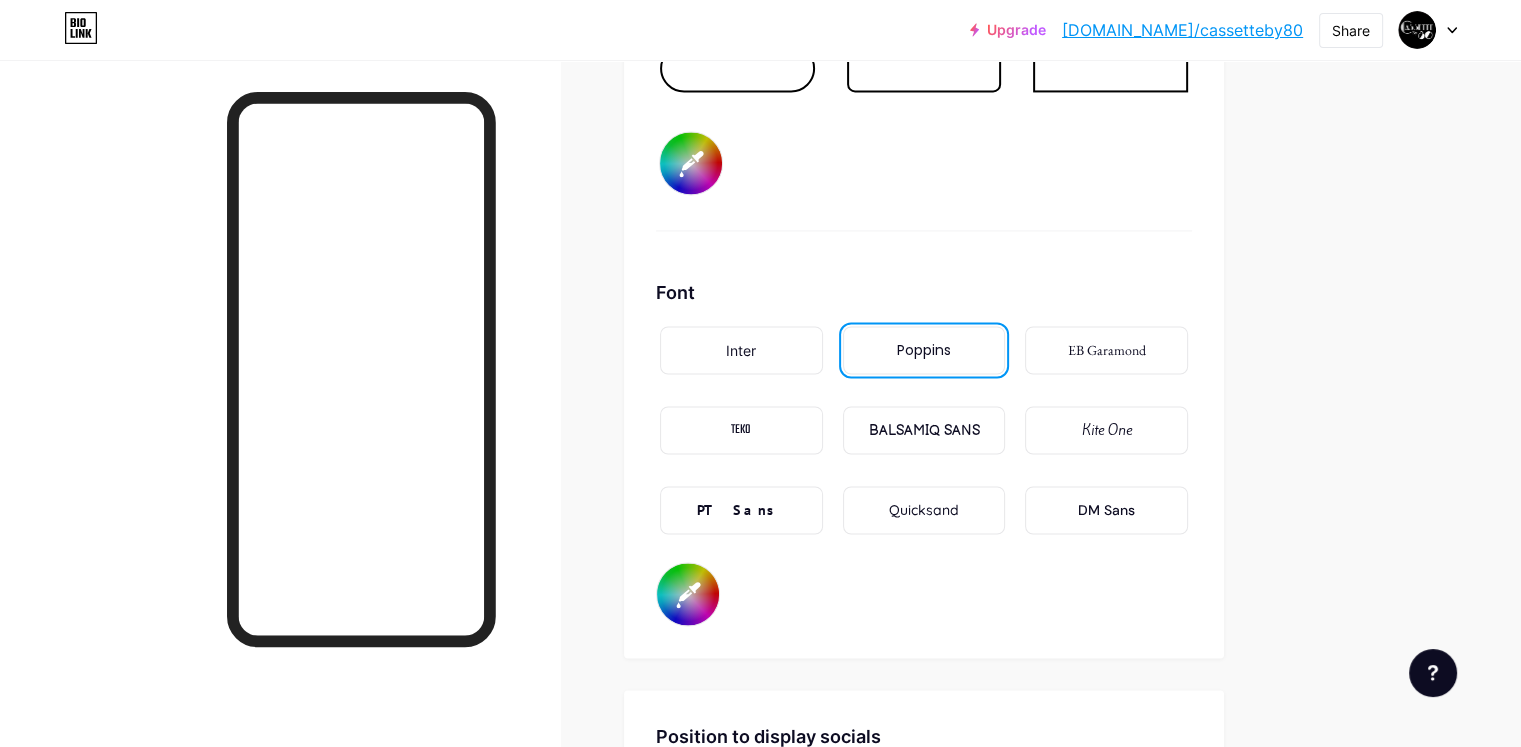 click on "Font   Inter Poppins EB Garamond TEKO BALSAMIQ SANS Kite One PT Sans Quicksand DM Sans     #eeff00" at bounding box center (924, 452) 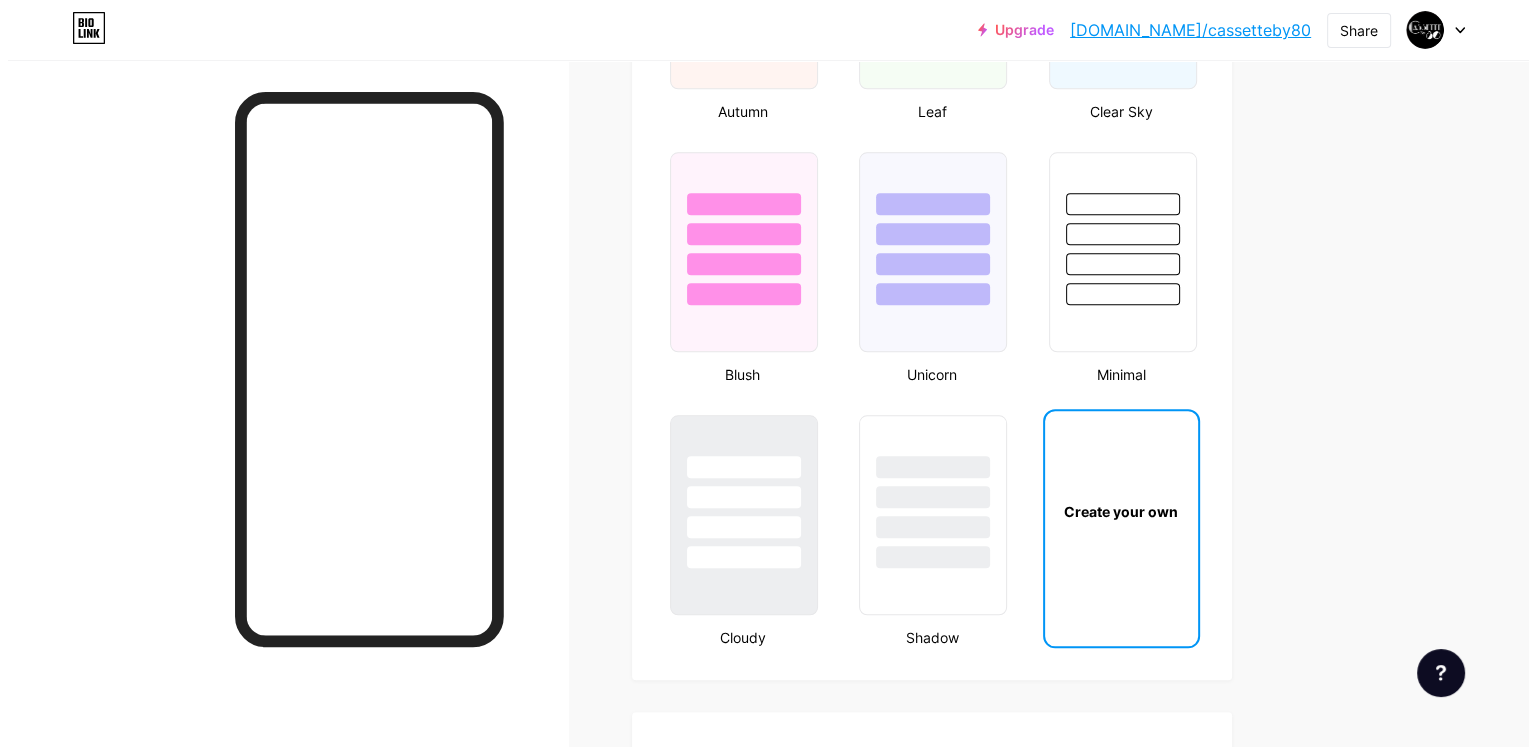 scroll, scrollTop: 2323, scrollLeft: 0, axis: vertical 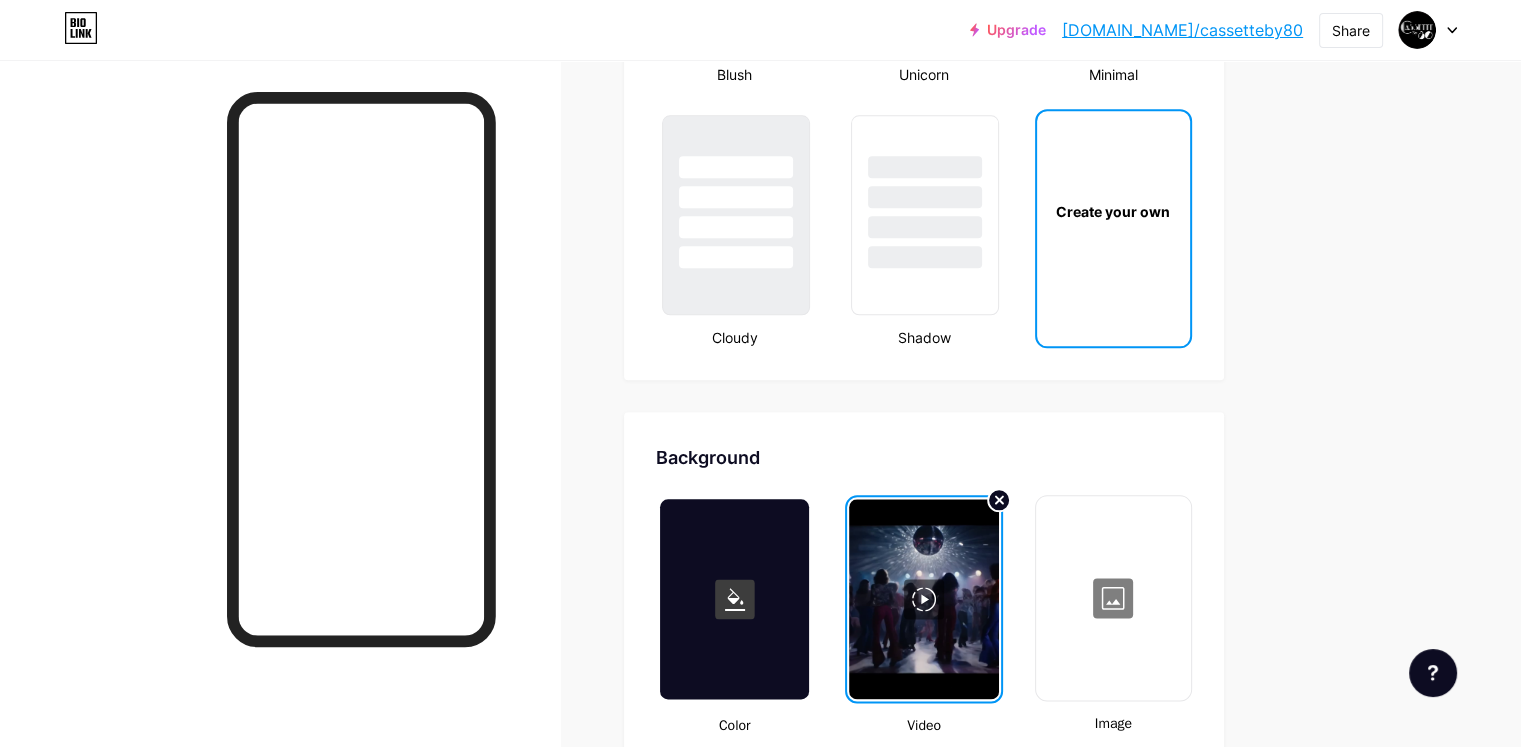click at bounding box center [923, 599] 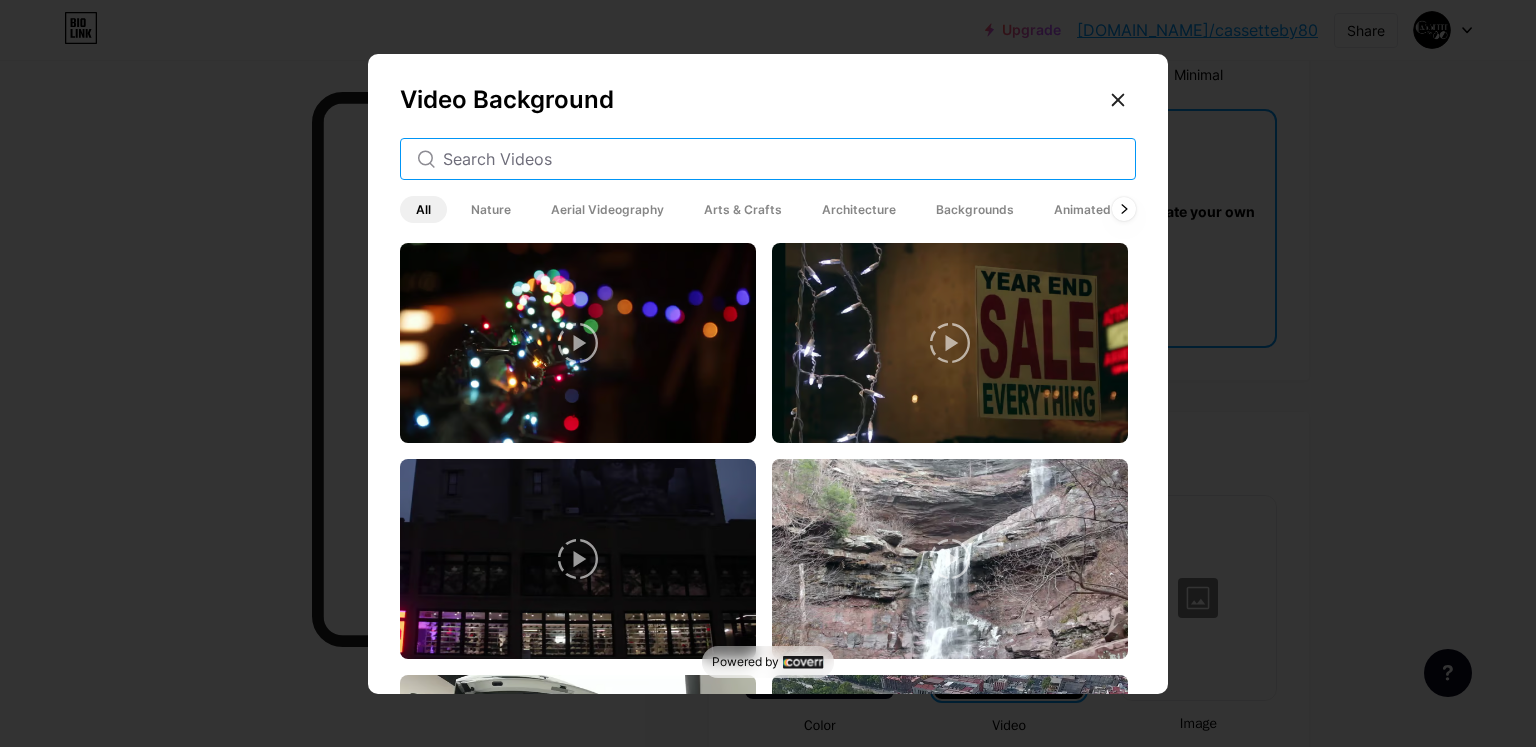 click at bounding box center (781, 159) 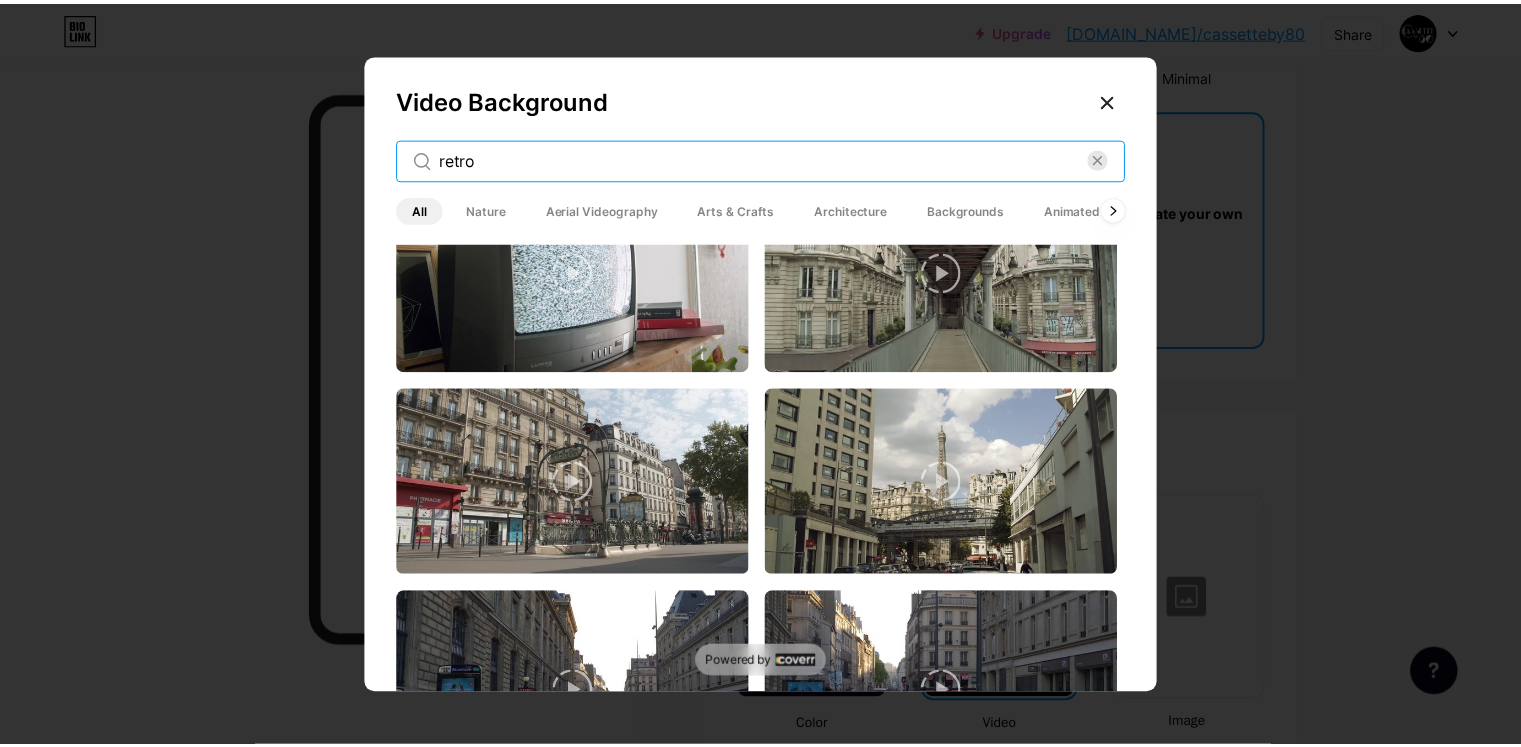 scroll, scrollTop: 3134, scrollLeft: 0, axis: vertical 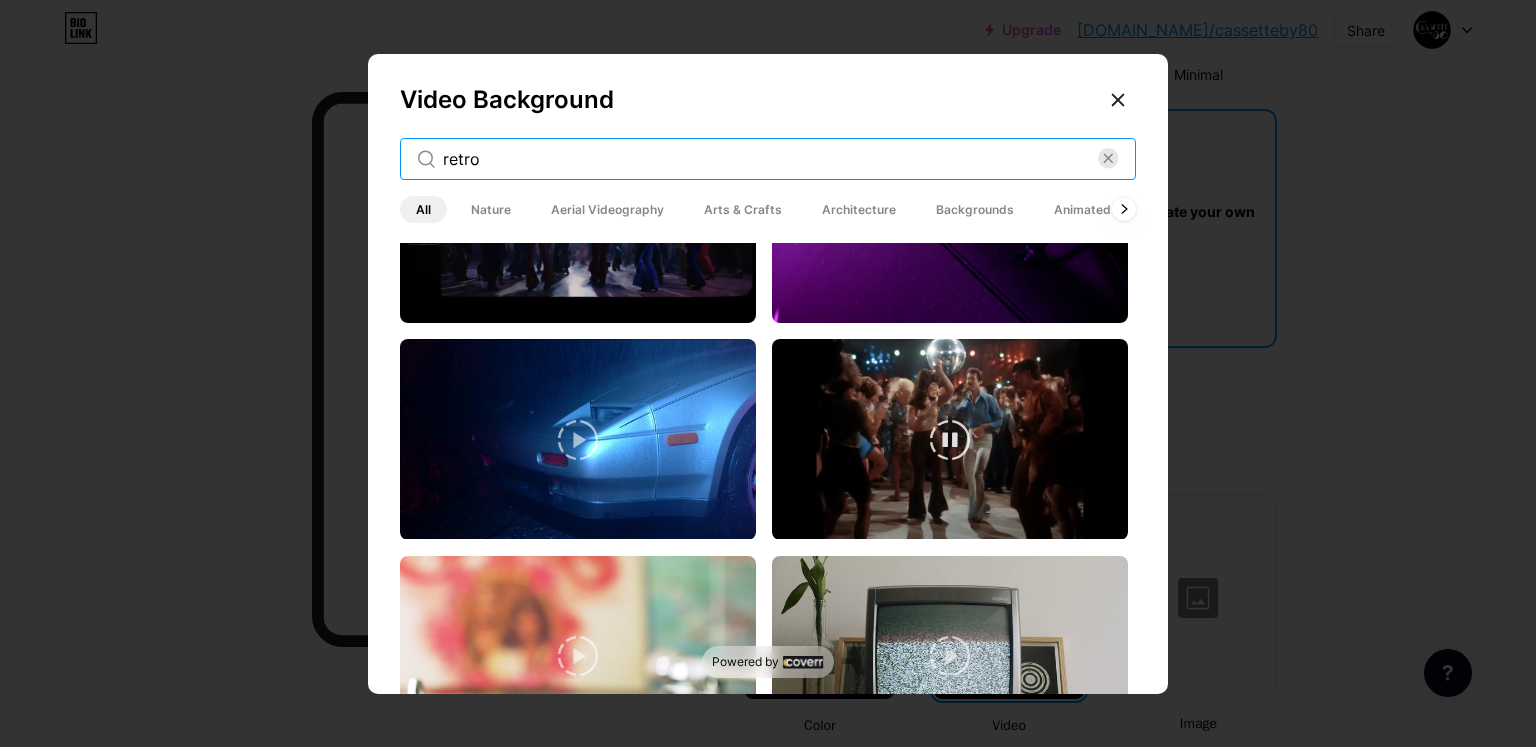 type on "retro" 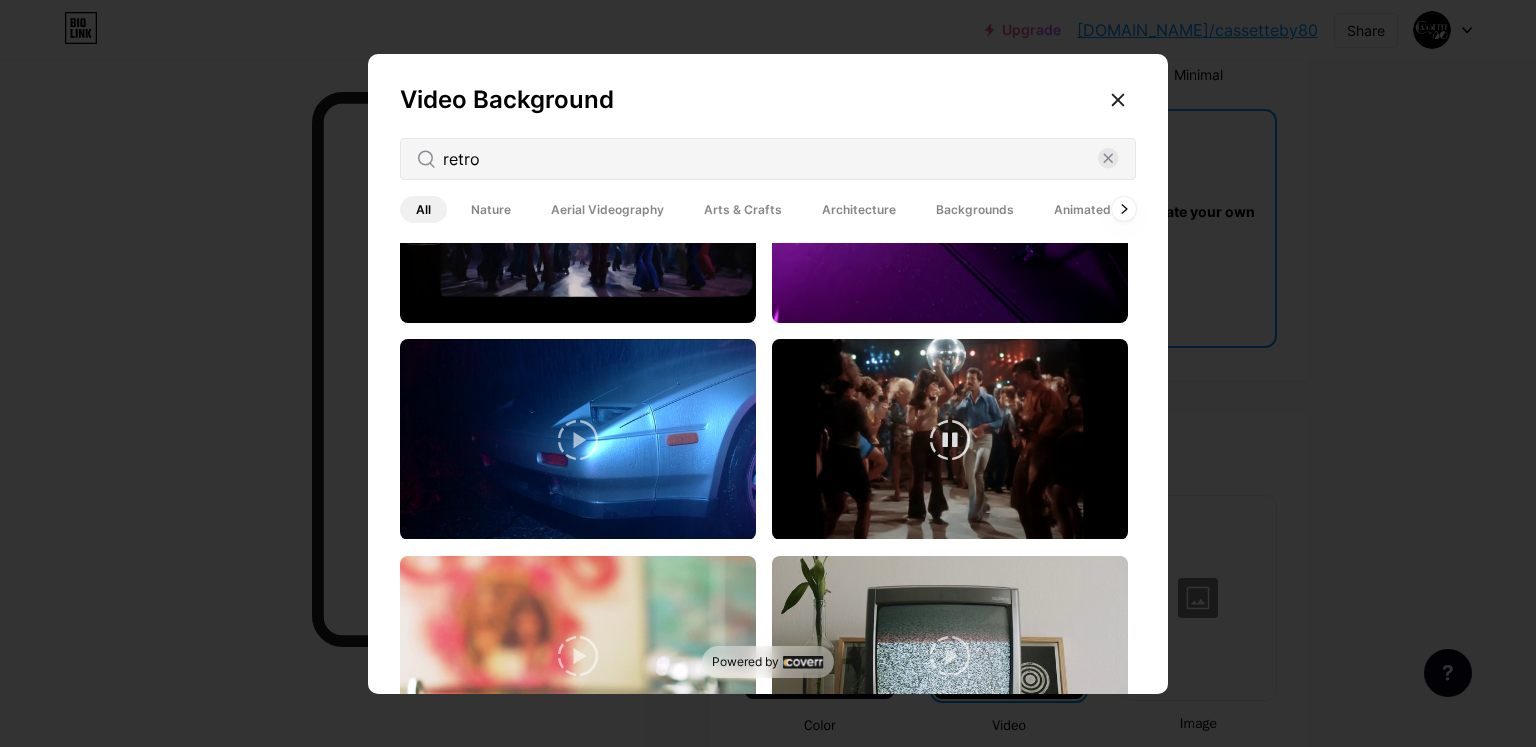 click at bounding box center (950, 439) 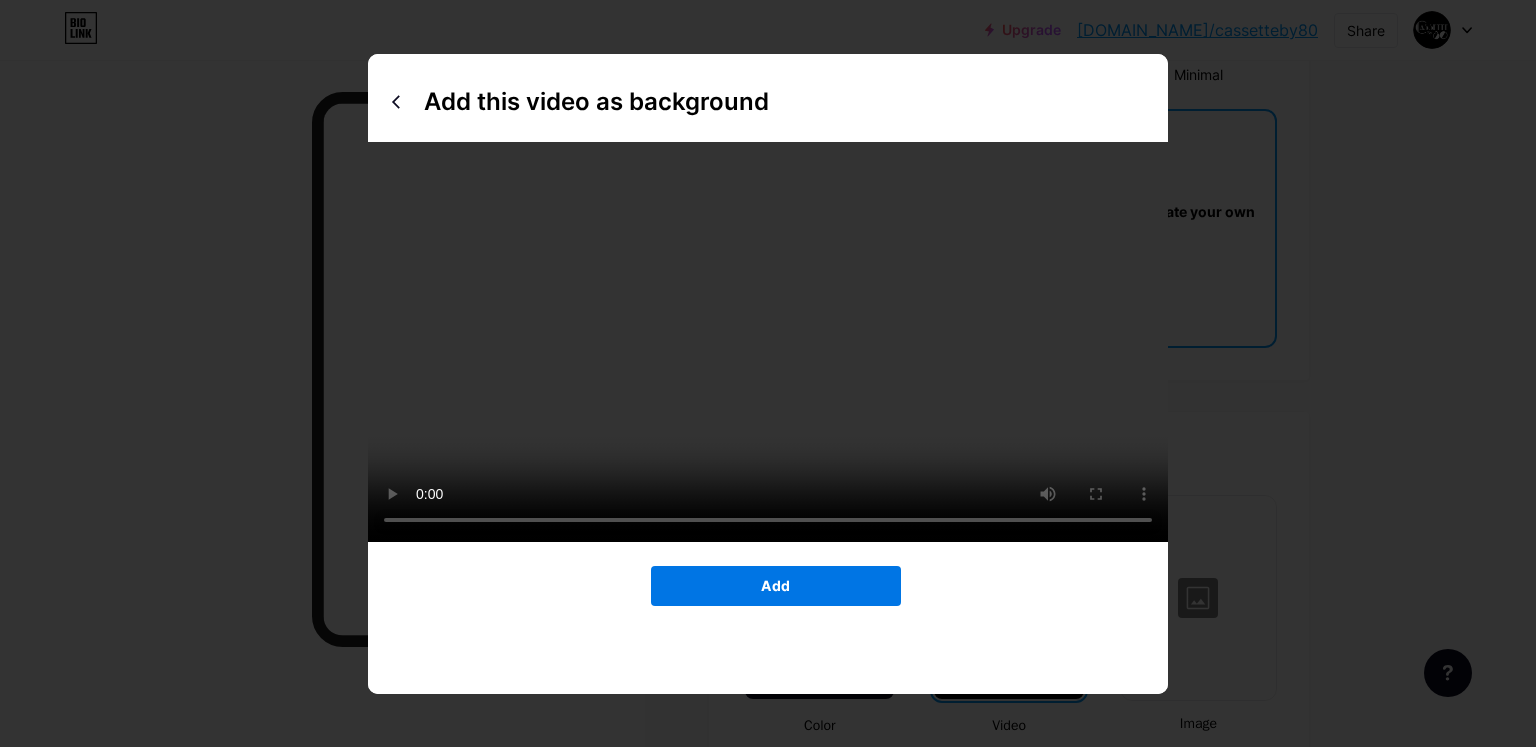 click on "Add" at bounding box center [775, 585] 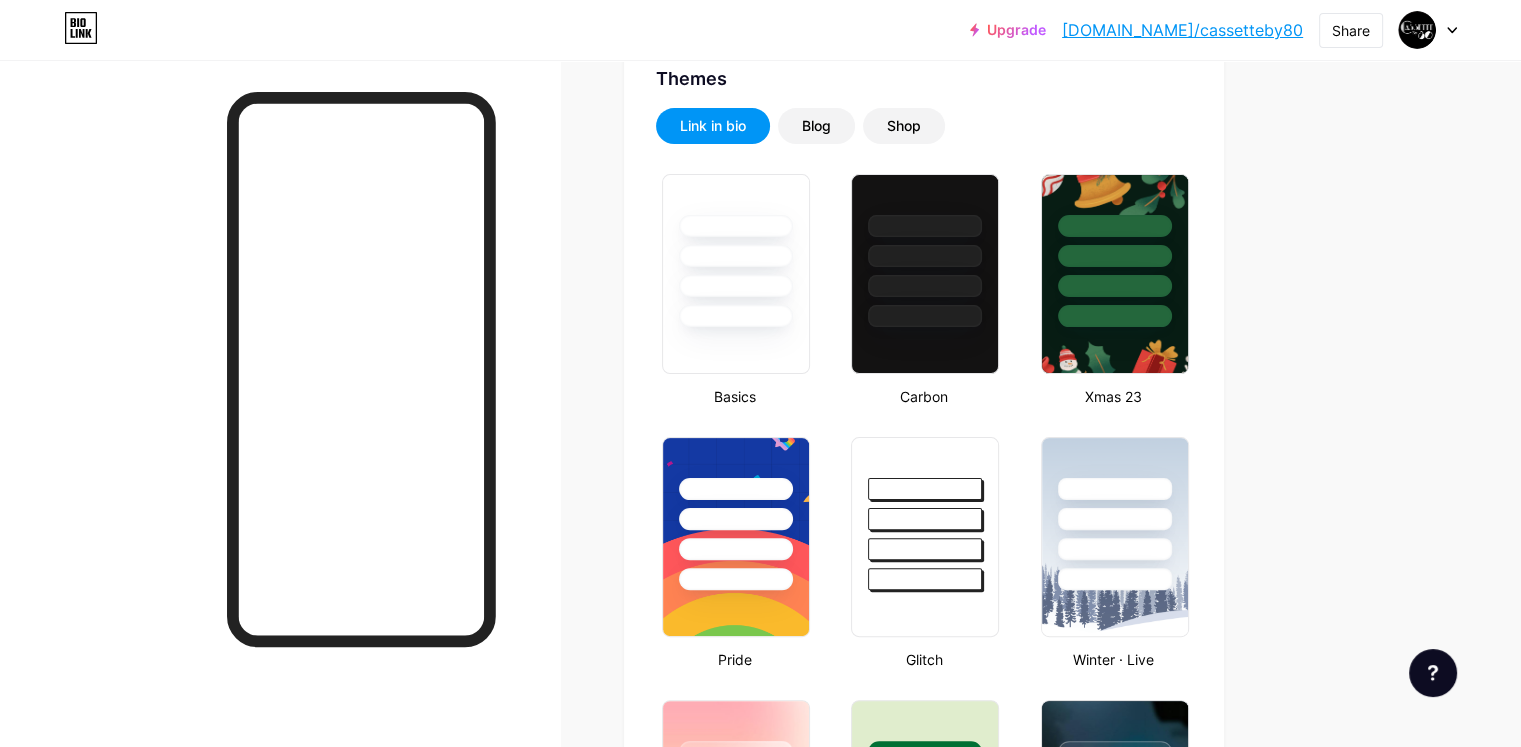 scroll, scrollTop: 0, scrollLeft: 0, axis: both 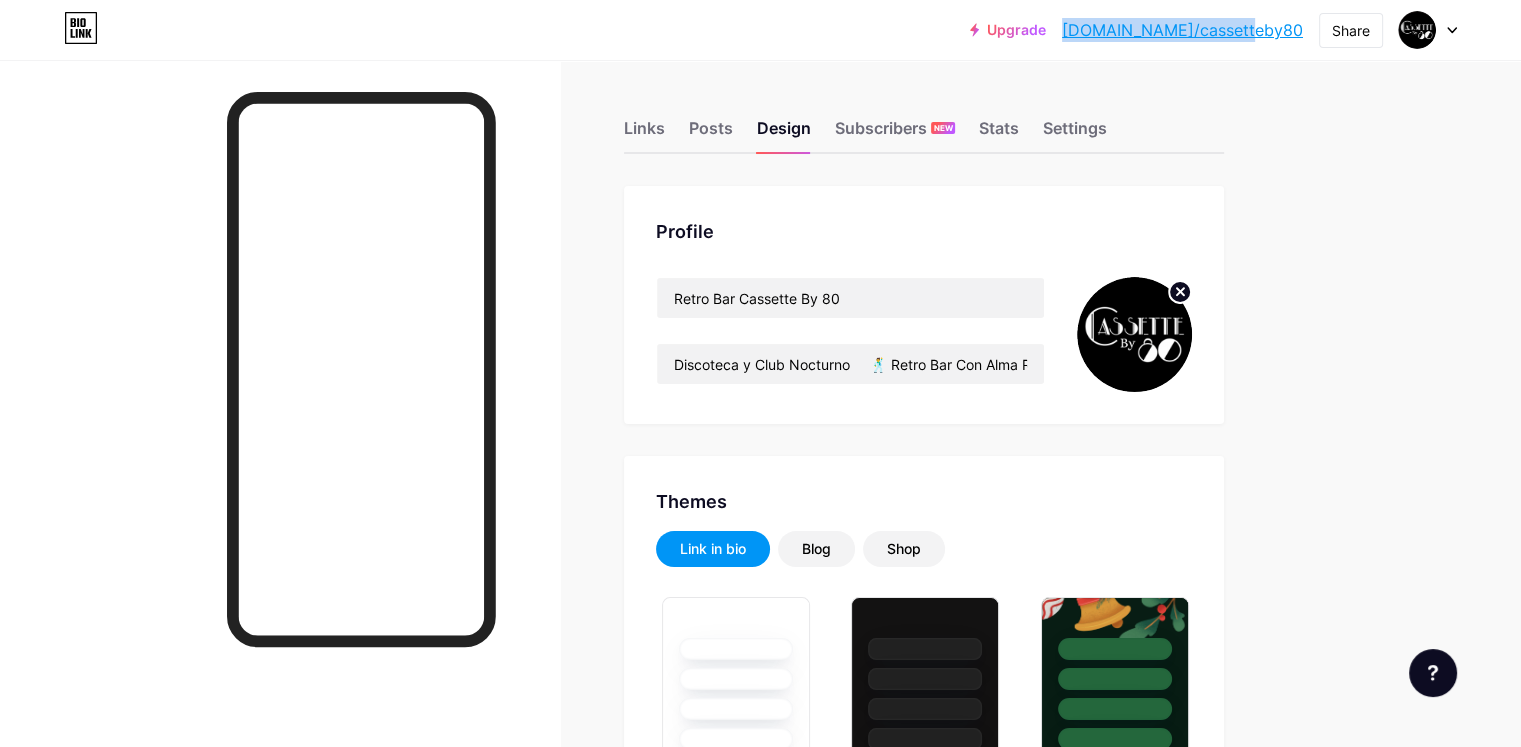 drag, startPoint x: 1137, startPoint y: 23, endPoint x: 1304, endPoint y: 34, distance: 167.36188 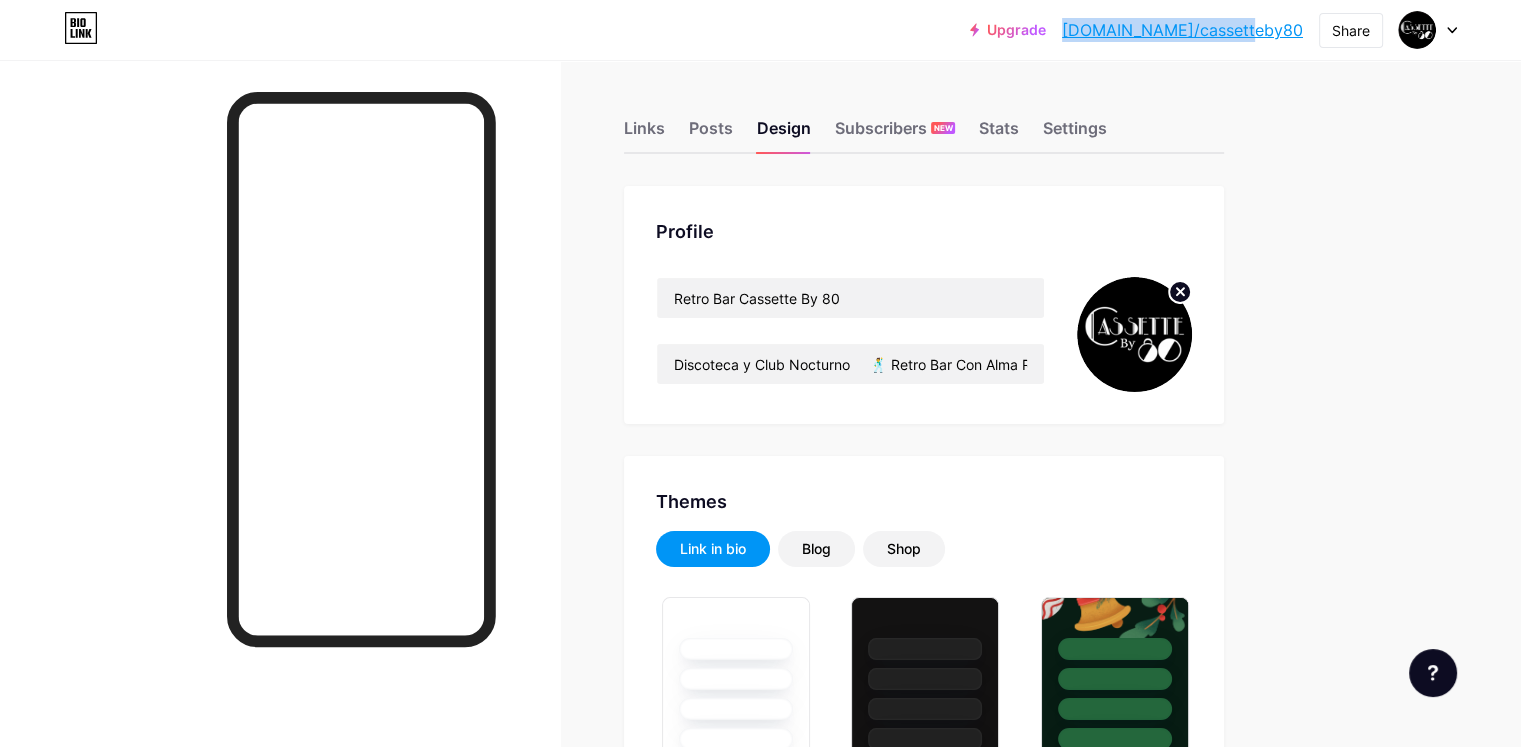 click on "Upgrade   [DOMAIN_NAME]/casset...   [DOMAIN_NAME]/cassetteby80   Share               Switch accounts     Retro Bar Cassette By 80   [DOMAIN_NAME]/cassetteby80       + Add a new page        Account settings   Logout" at bounding box center [1213, 30] 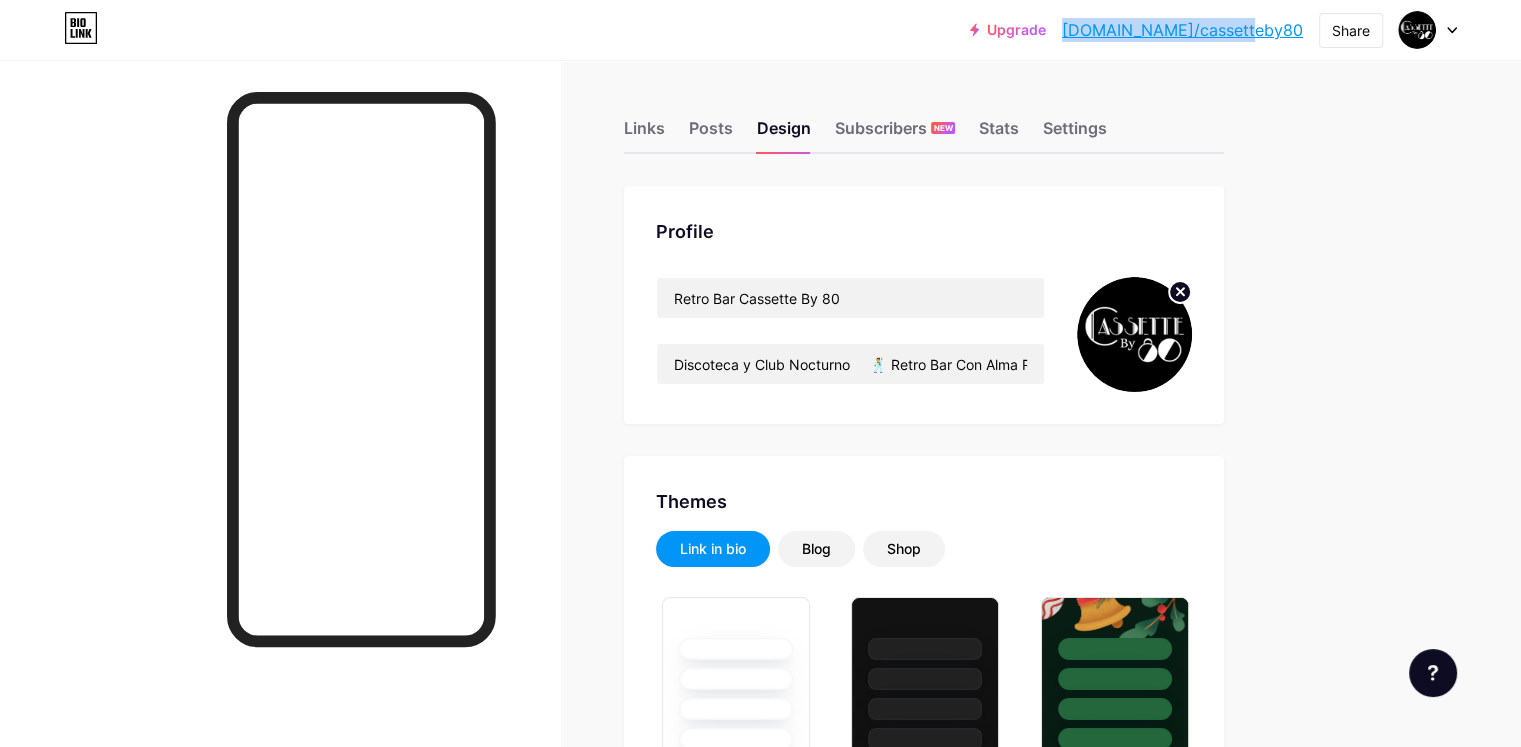 copy on "[DOMAIN_NAME]/cassetteby80" 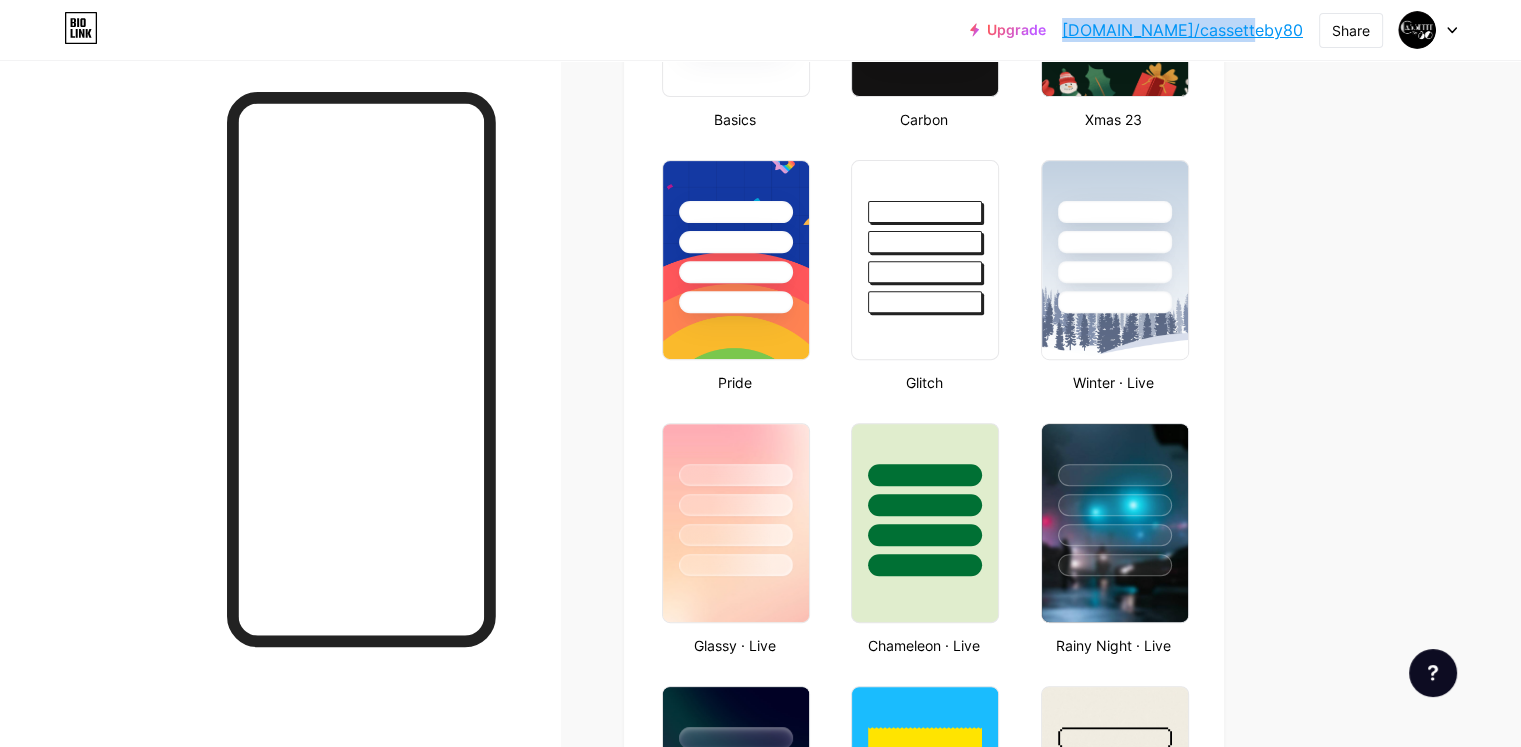scroll, scrollTop: 0, scrollLeft: 0, axis: both 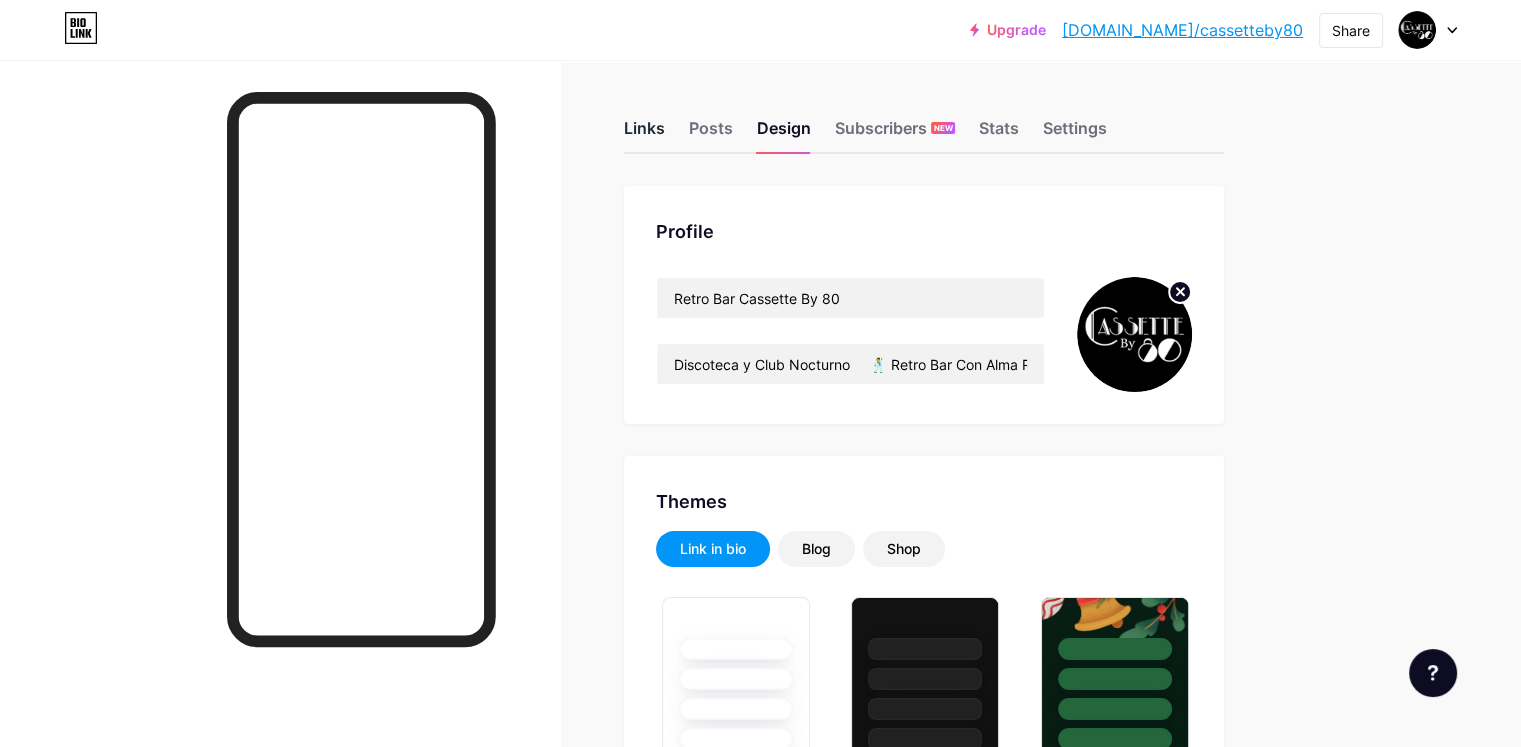click on "Links" at bounding box center (644, 134) 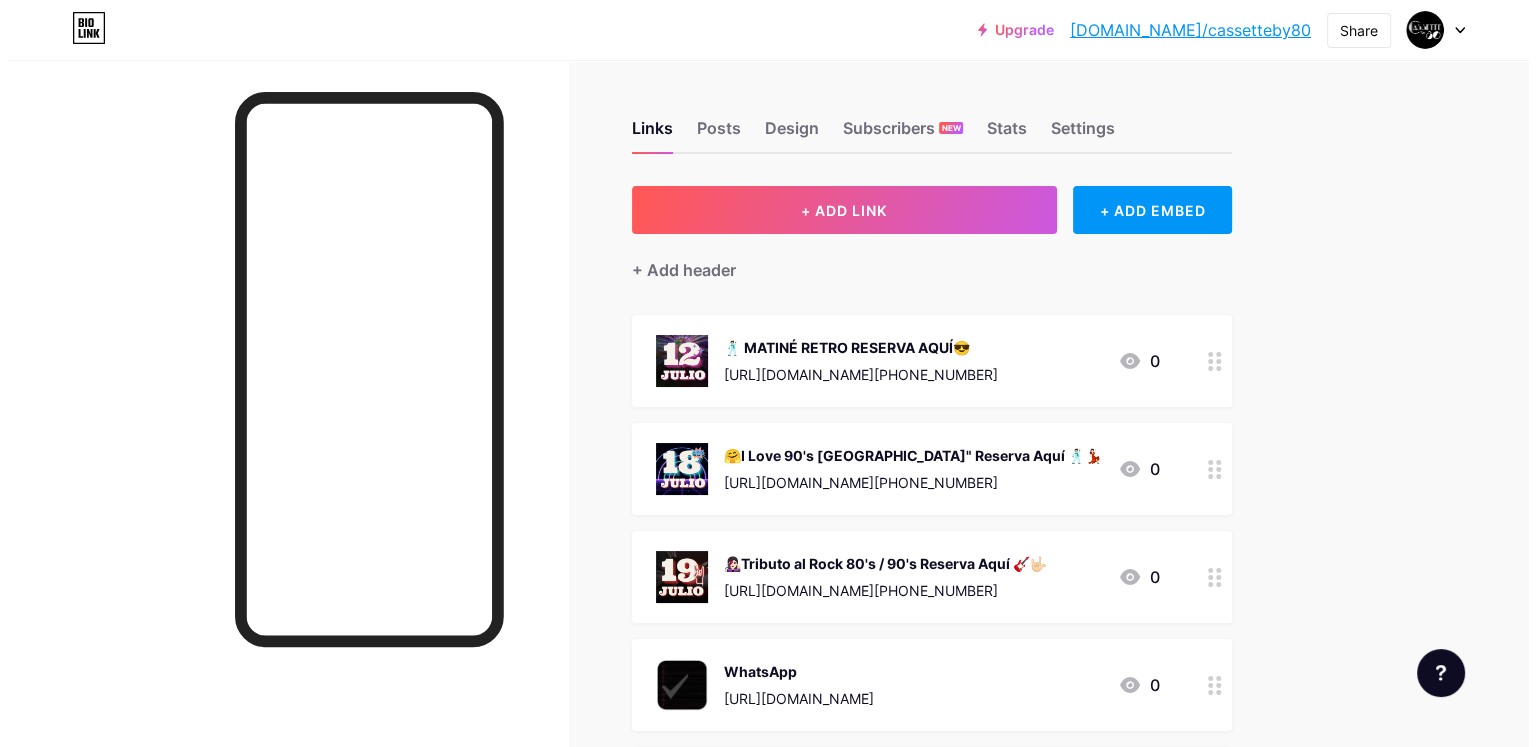 scroll, scrollTop: 100, scrollLeft: 0, axis: vertical 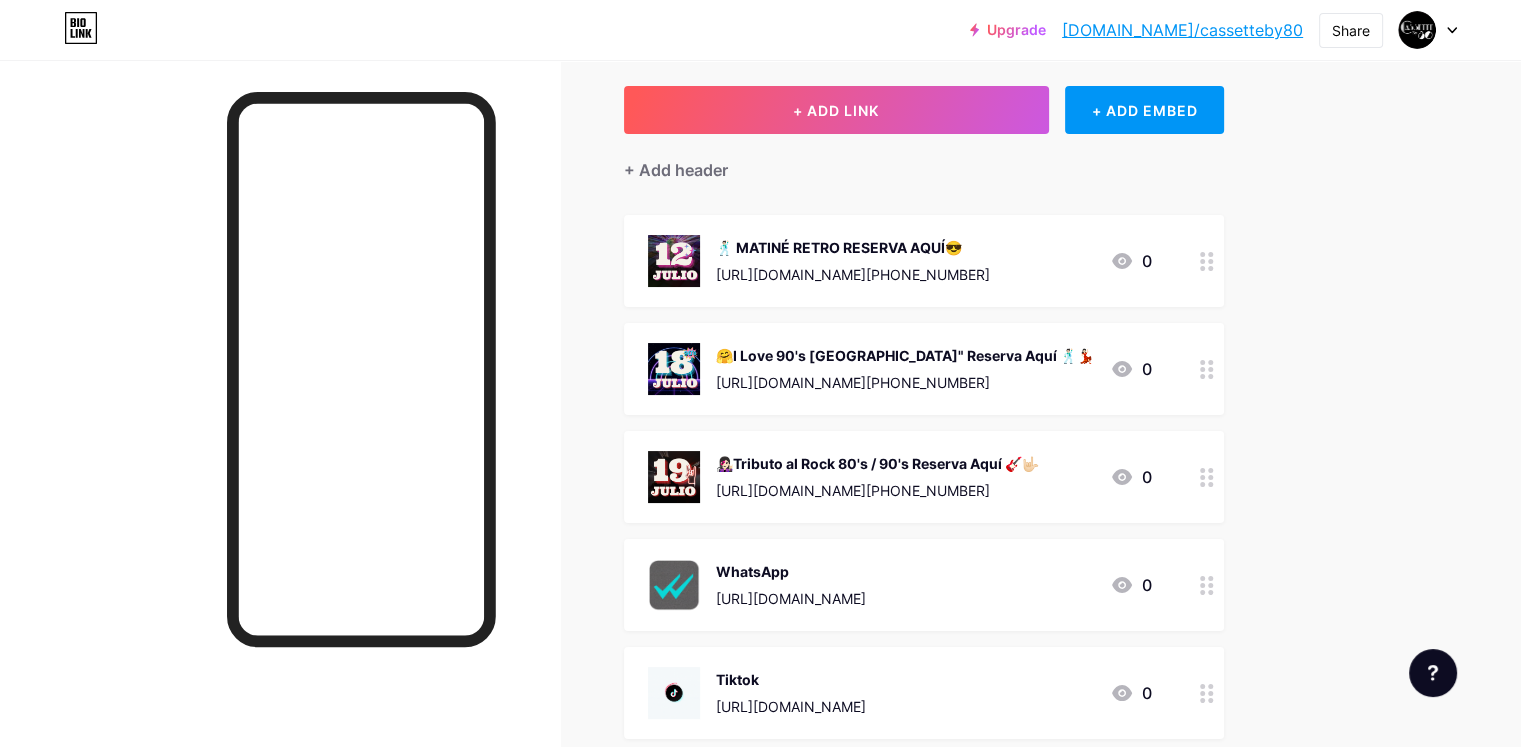 click on "WhatsApp
[URL][DOMAIN_NAME]" at bounding box center [791, 585] 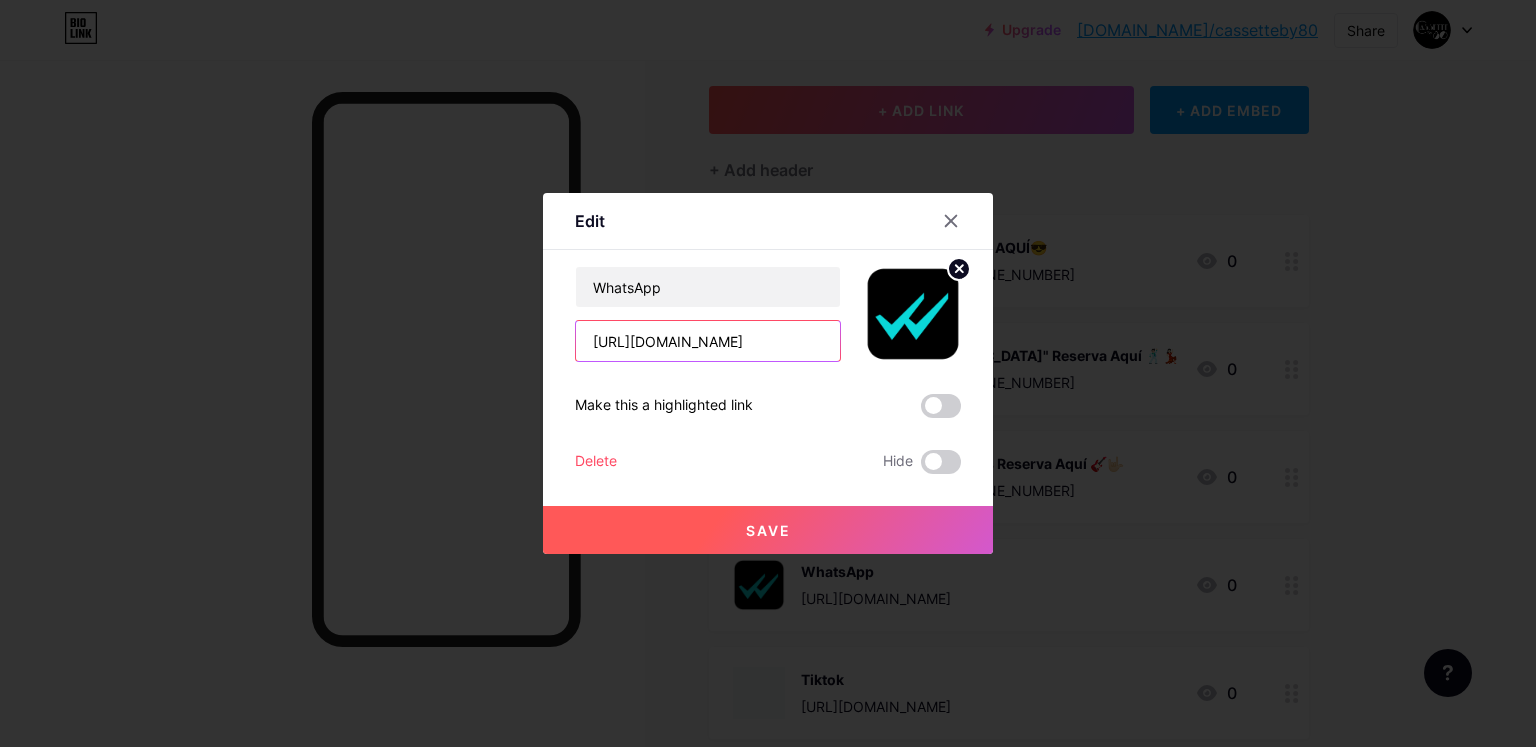 click on "[URL][DOMAIN_NAME]" at bounding box center (708, 341) 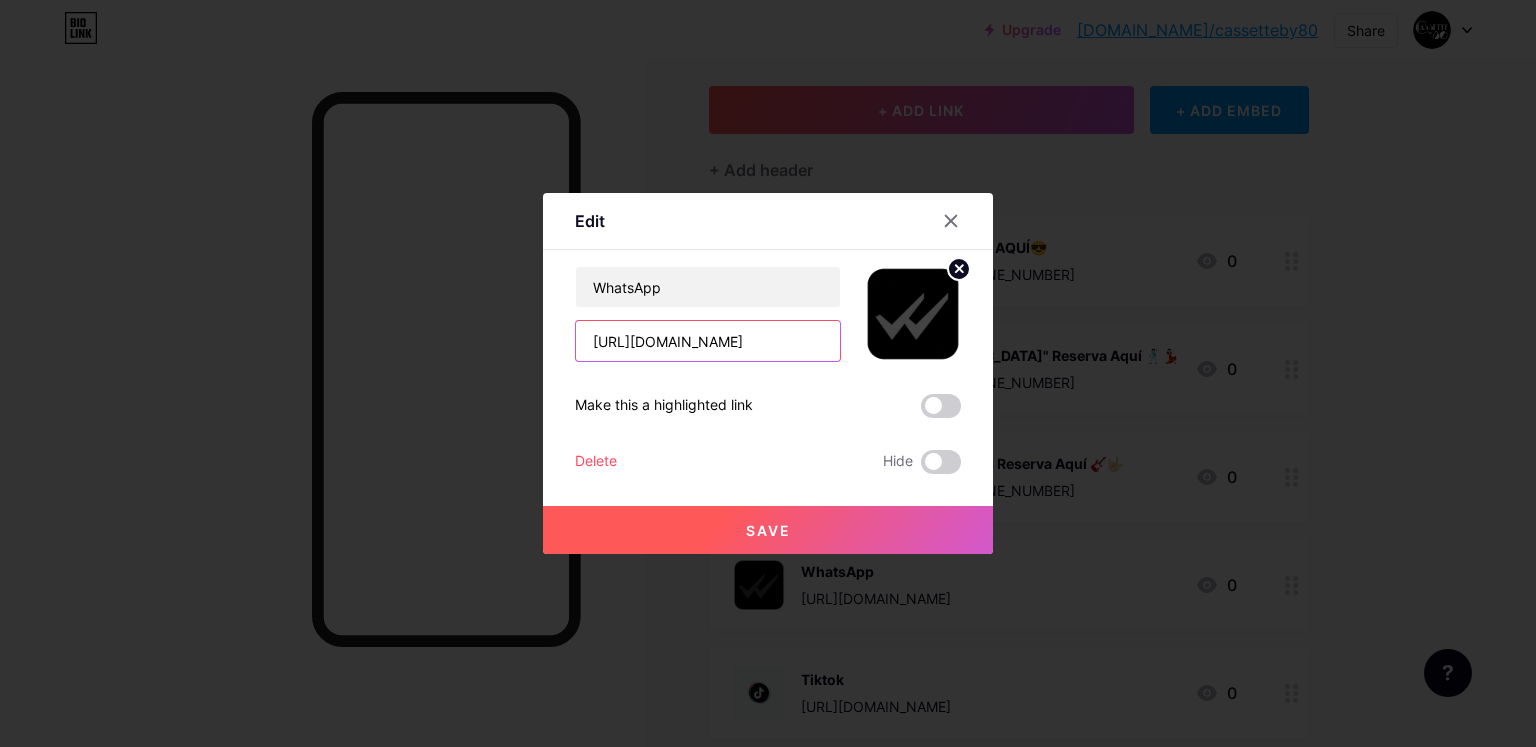 drag, startPoint x: 809, startPoint y: 341, endPoint x: 492, endPoint y: 305, distance: 319.03763 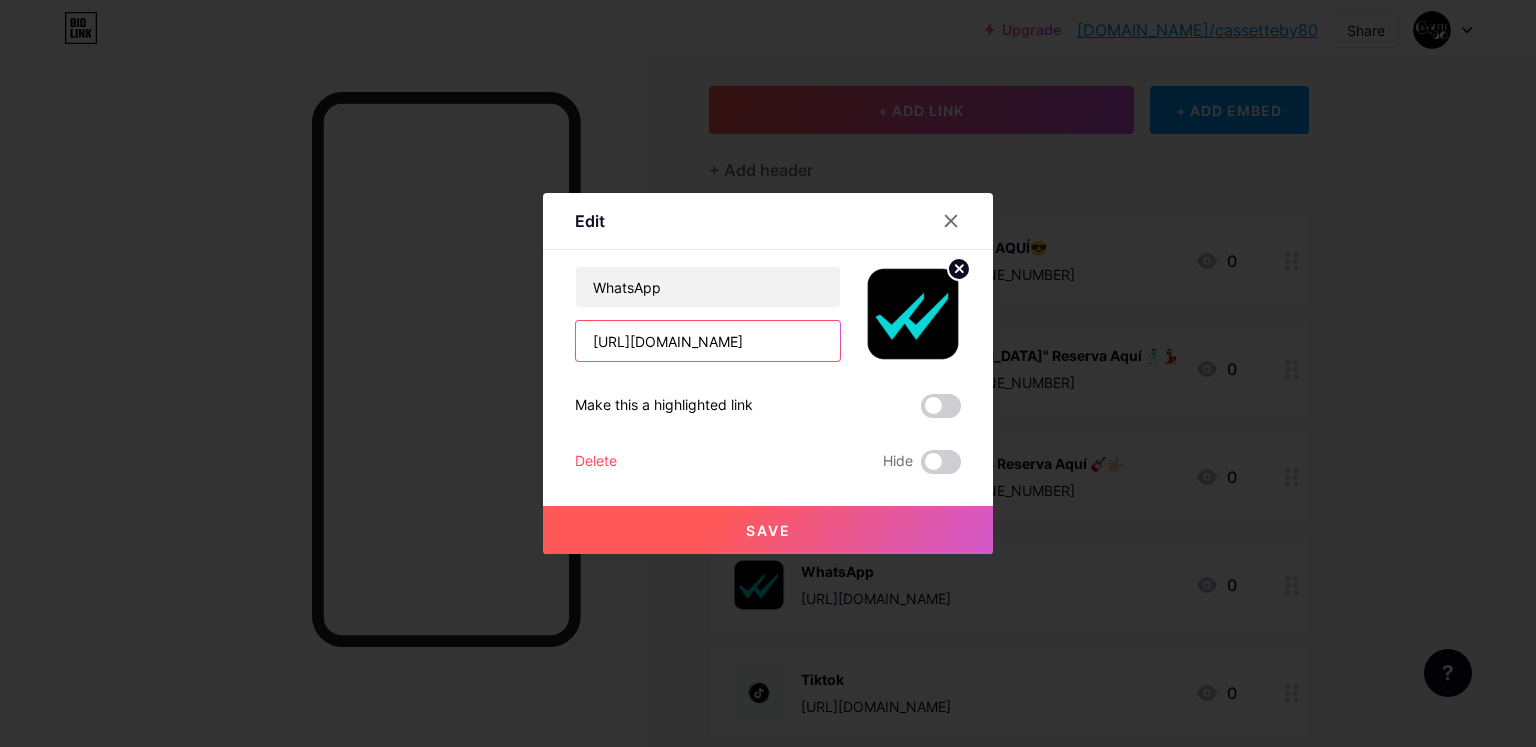 click on "Edit           Content
YouTube
Play YouTube video without leaving your page.
ADD
Vimeo
Play Vimeo video without leaving your page.
ADD
Tiktok
Grow your TikTok following
ADD
Tweet
Embed a tweet.
ADD
Reddit
Showcase your Reddit profile
ADD
Spotify
Embed Spotify to play the preview of a track.
ADD
Twitch
Play Twitch video without leaving your page.
ADD
SoundCloud" at bounding box center (768, 373) 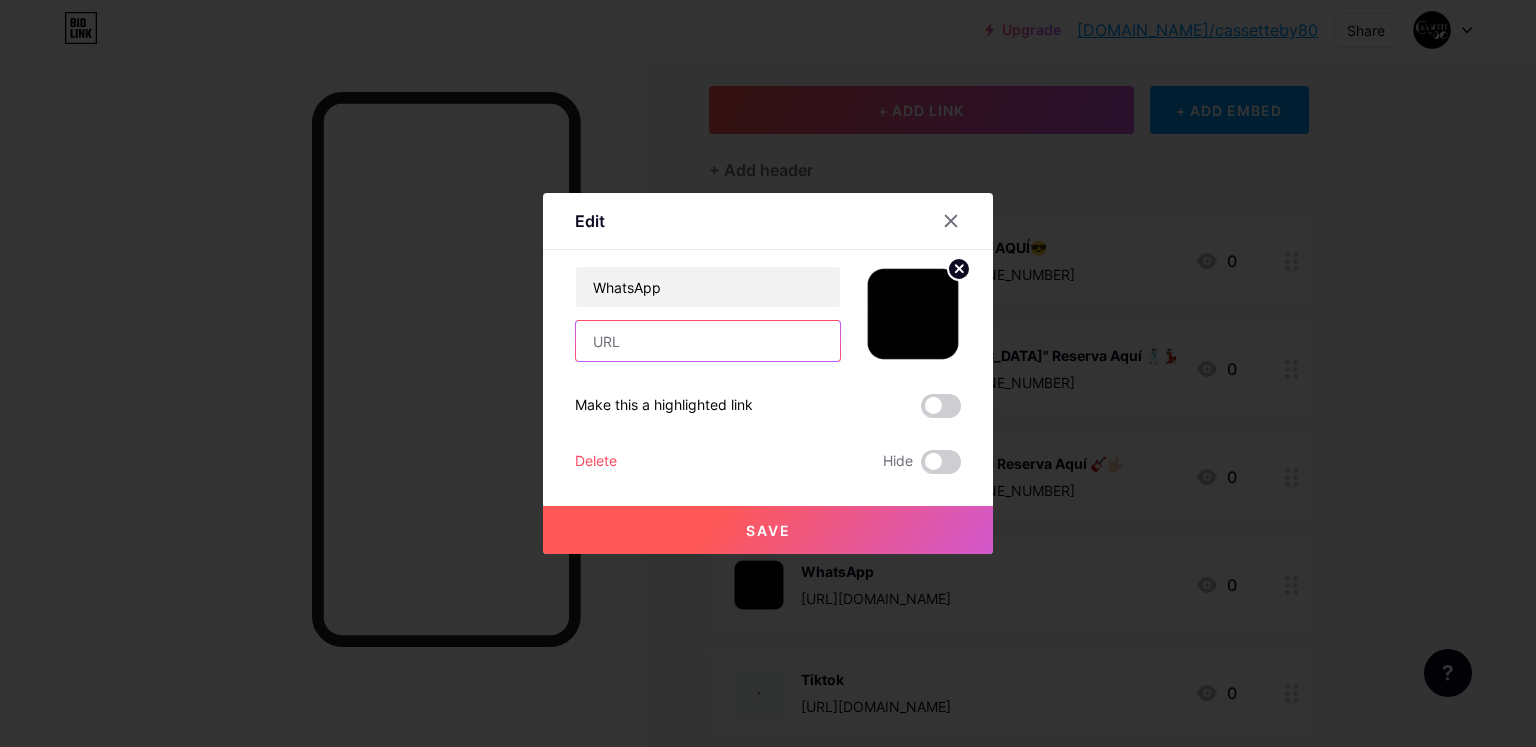 paste on "[URL][DOMAIN_NAME][PHONE_NUMBER]" 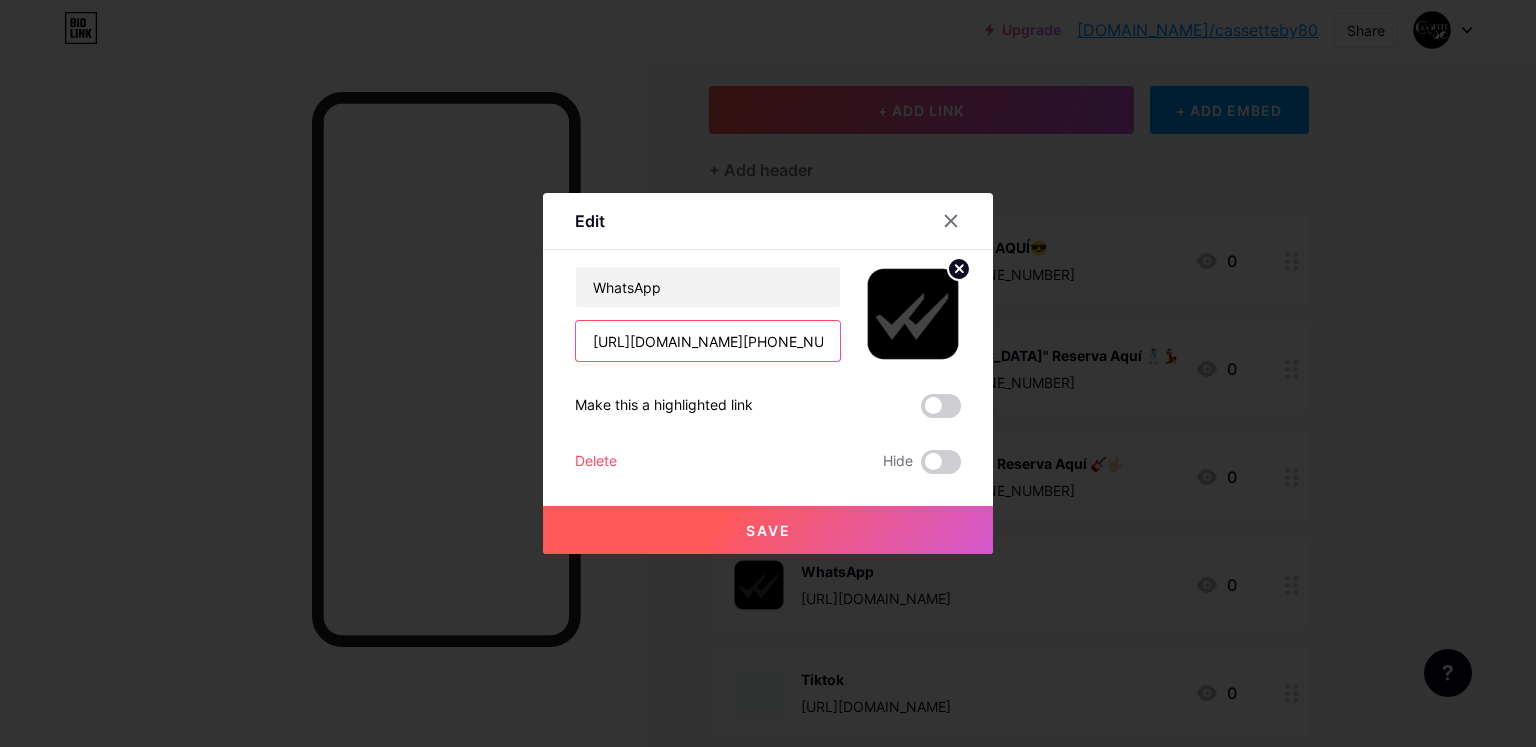 scroll, scrollTop: 0, scrollLeft: 984, axis: horizontal 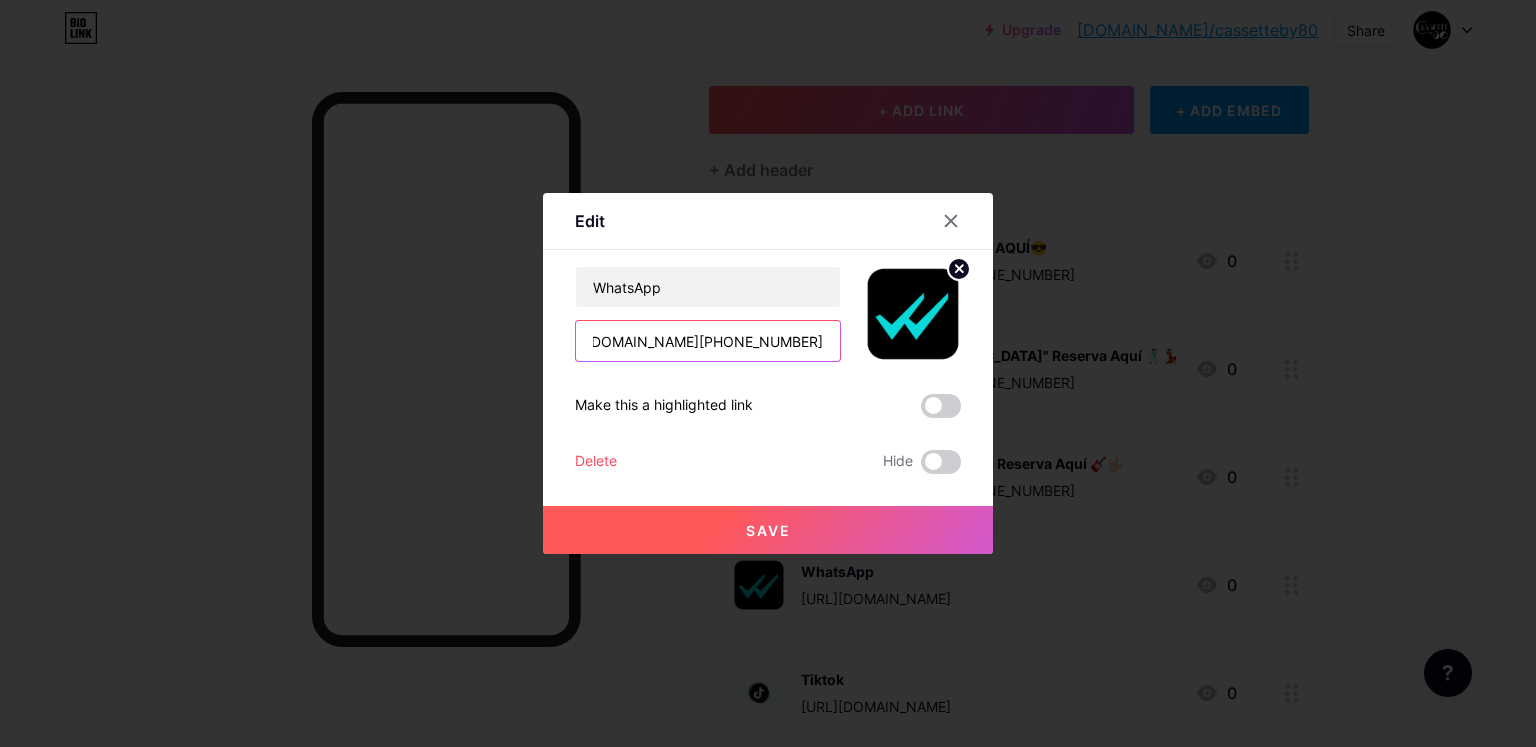 type on "[URL][DOMAIN_NAME][PHONE_NUMBER]" 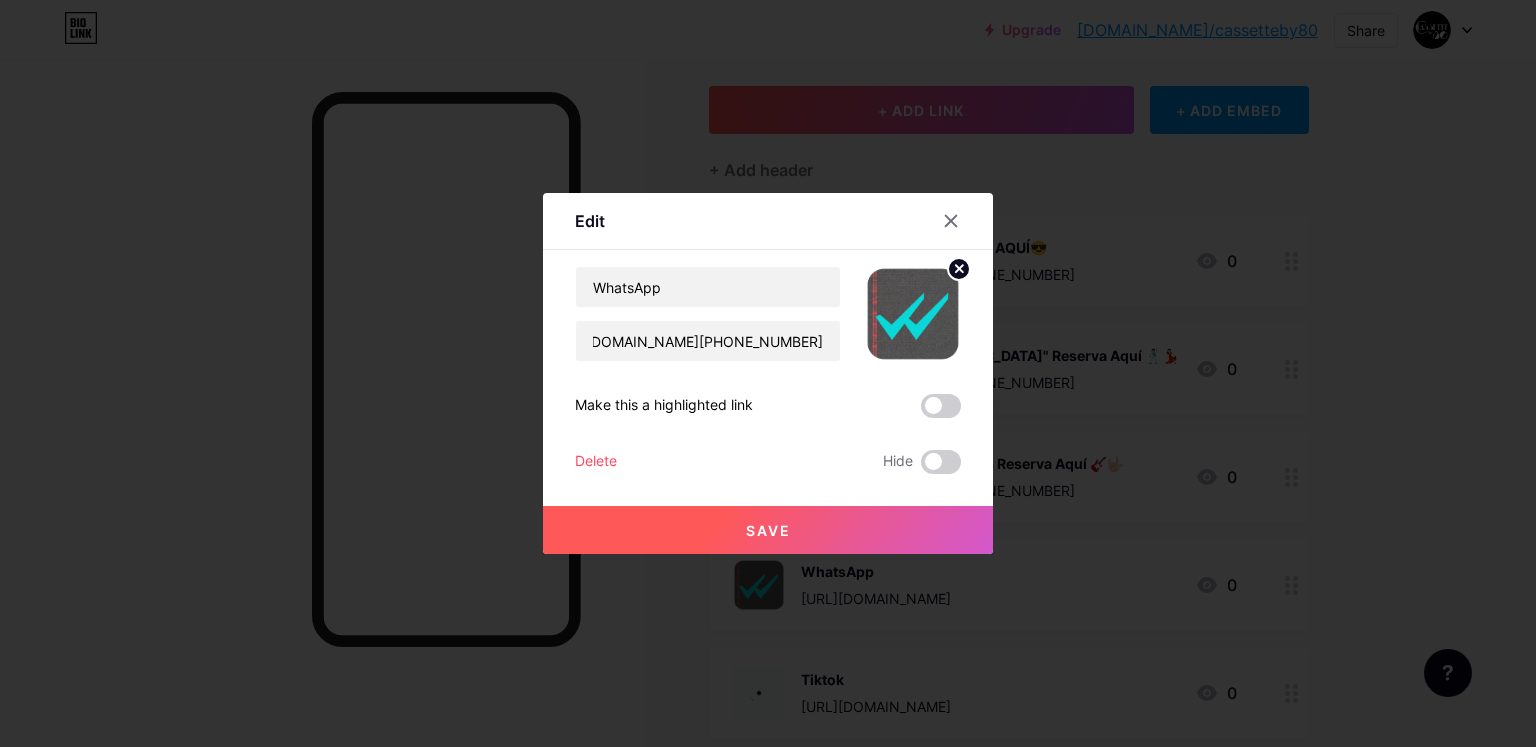 click on "Save" at bounding box center (768, 530) 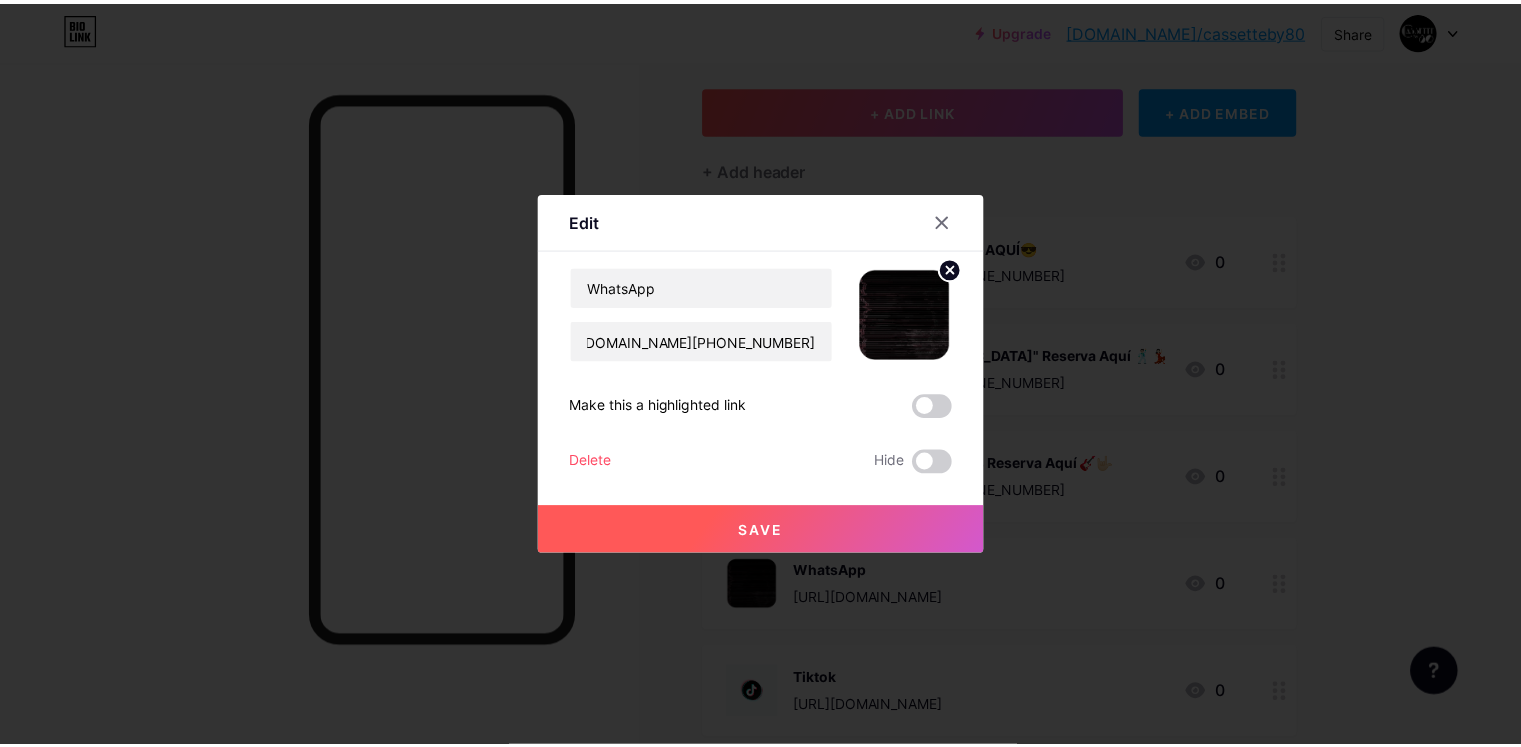 scroll, scrollTop: 0, scrollLeft: 0, axis: both 